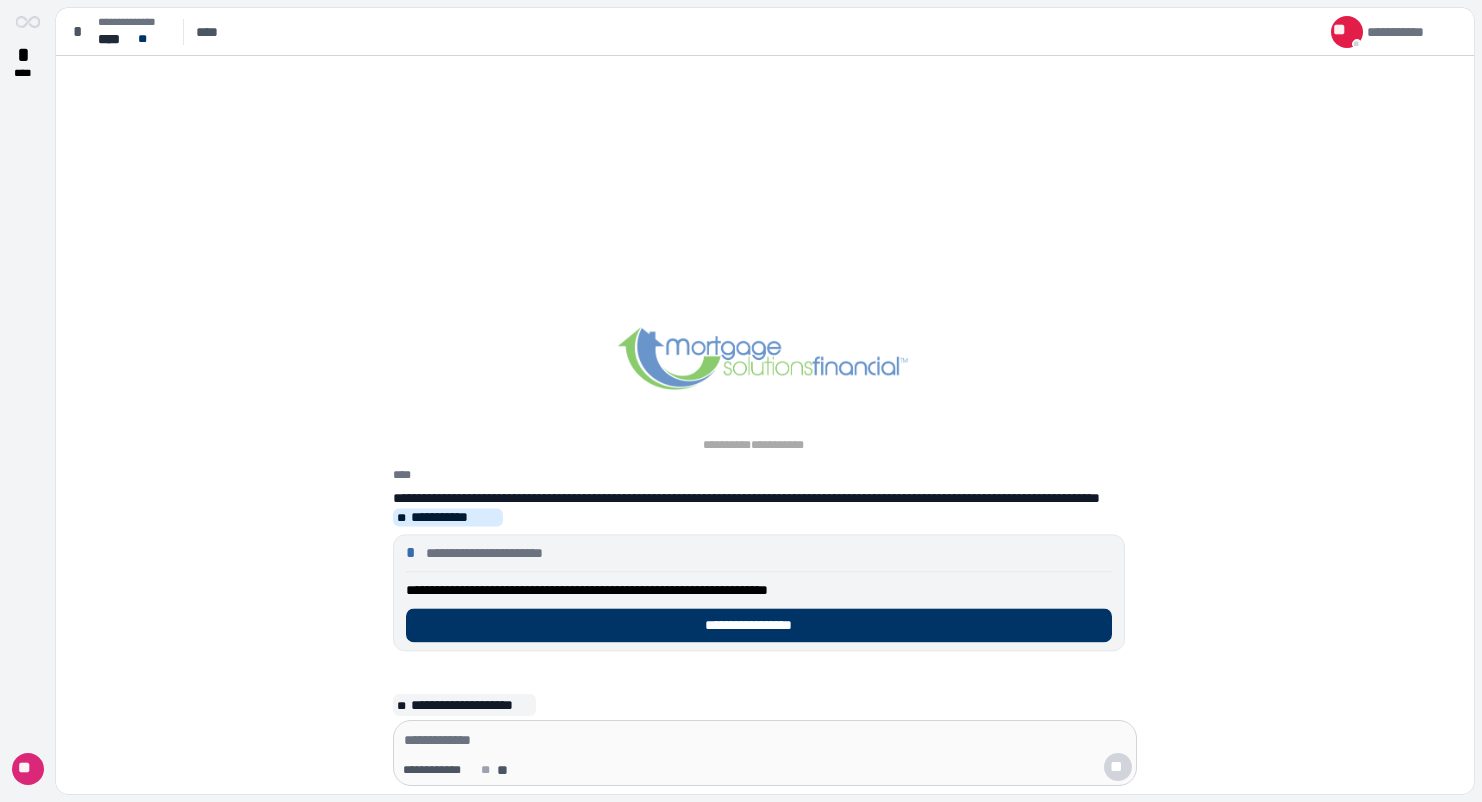 scroll, scrollTop: 0, scrollLeft: 0, axis: both 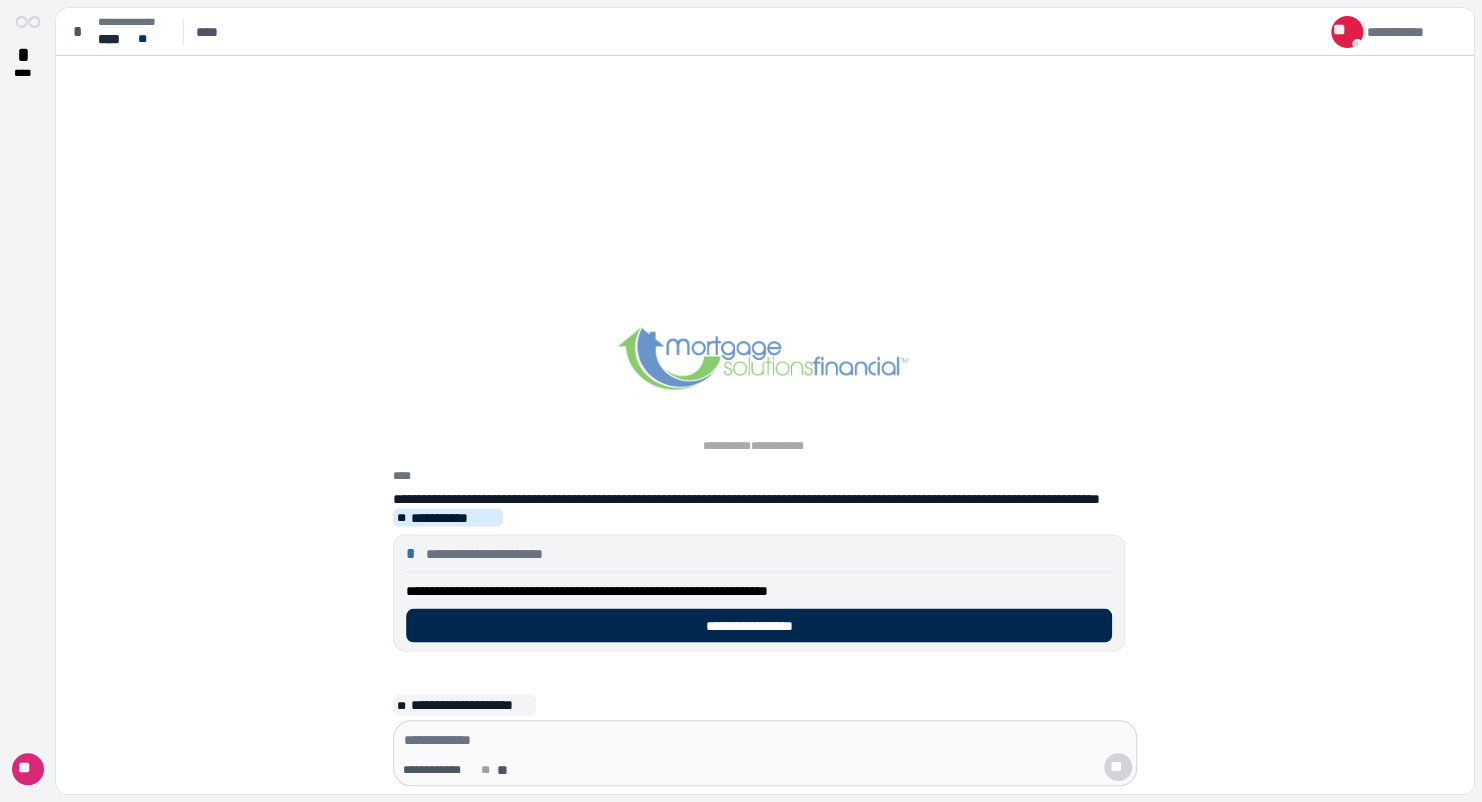 click on "**********" at bounding box center (758, 625) 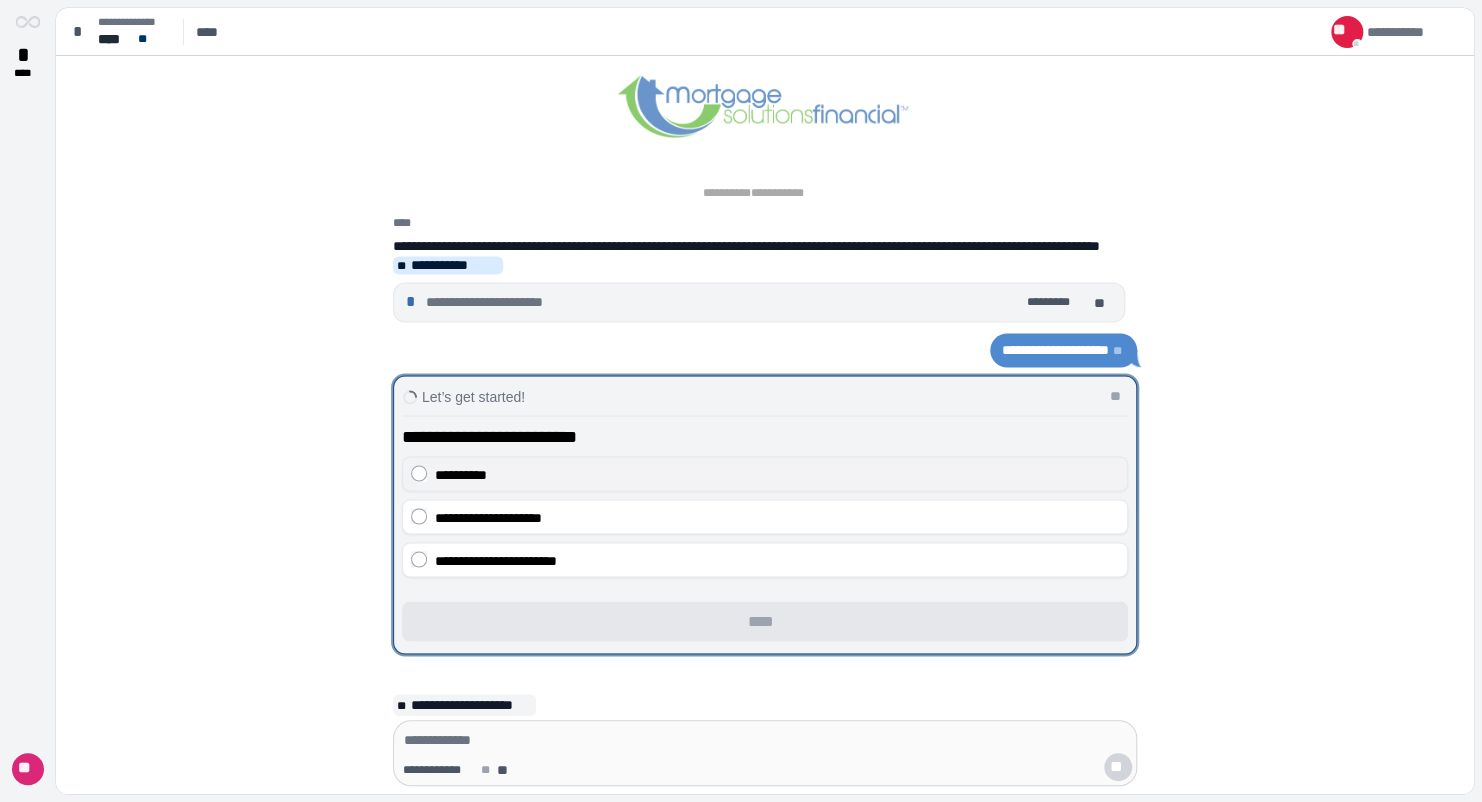 click on "**********" at bounding box center [777, 474] 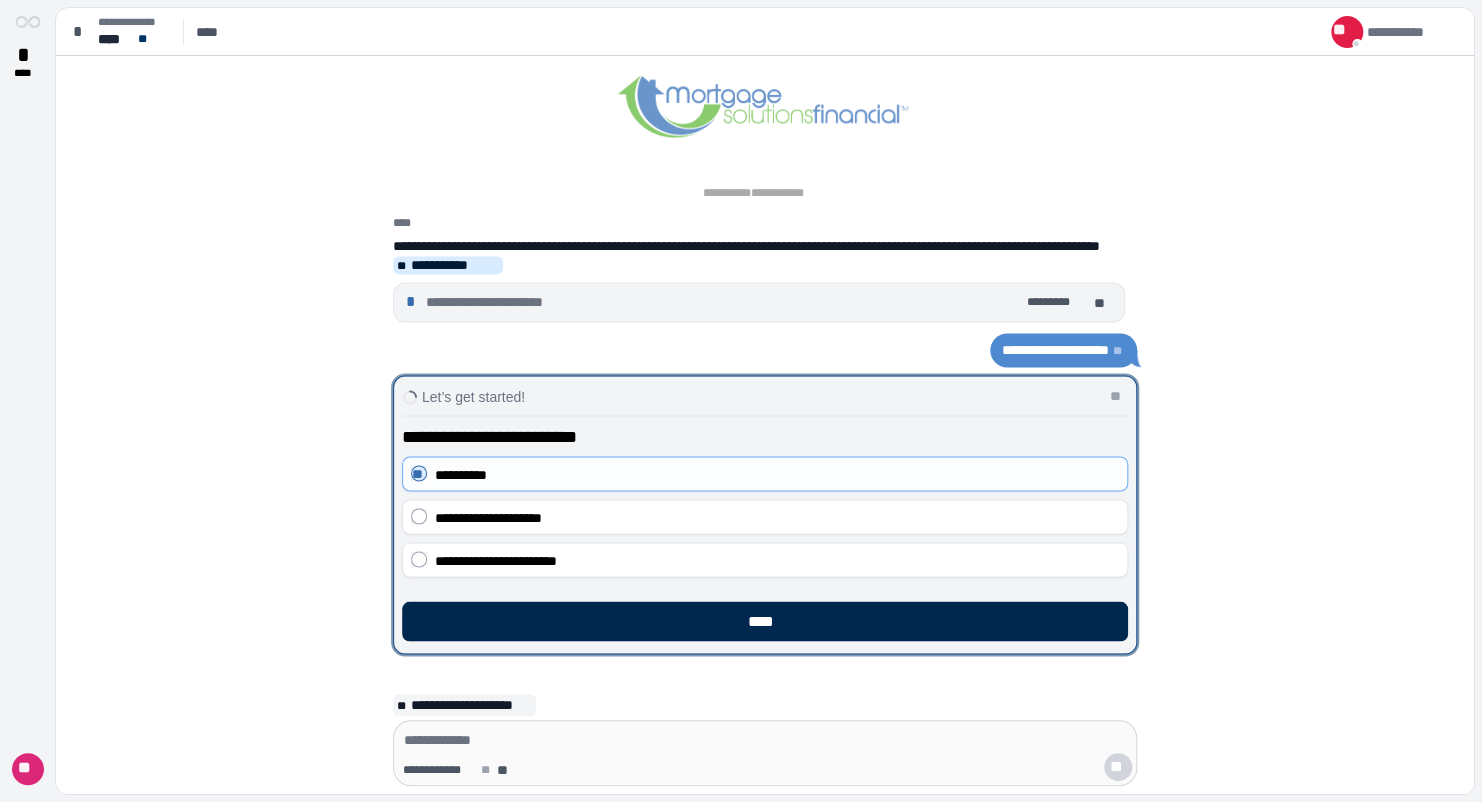 click on "****" at bounding box center (765, 621) 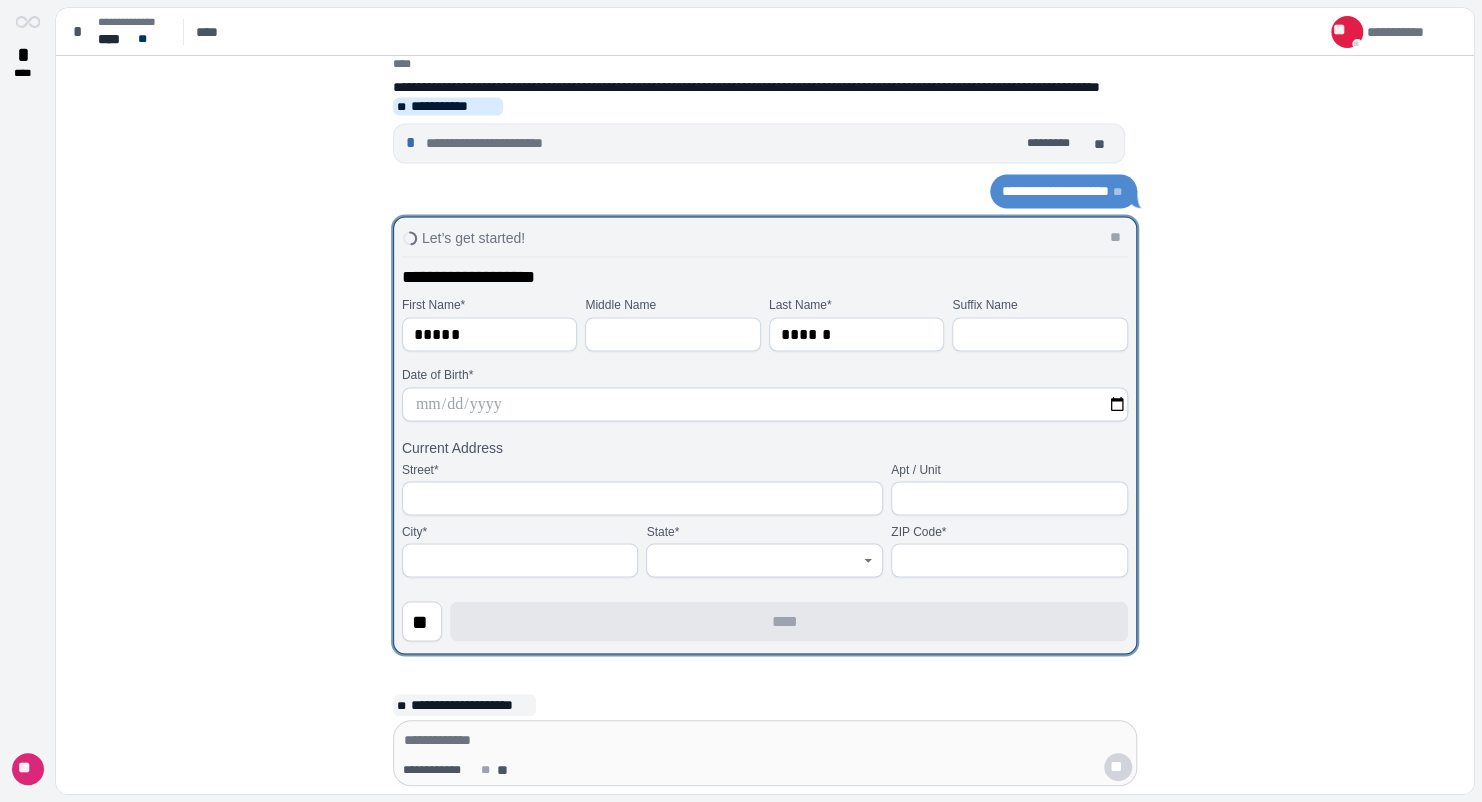 click at bounding box center [765, 404] 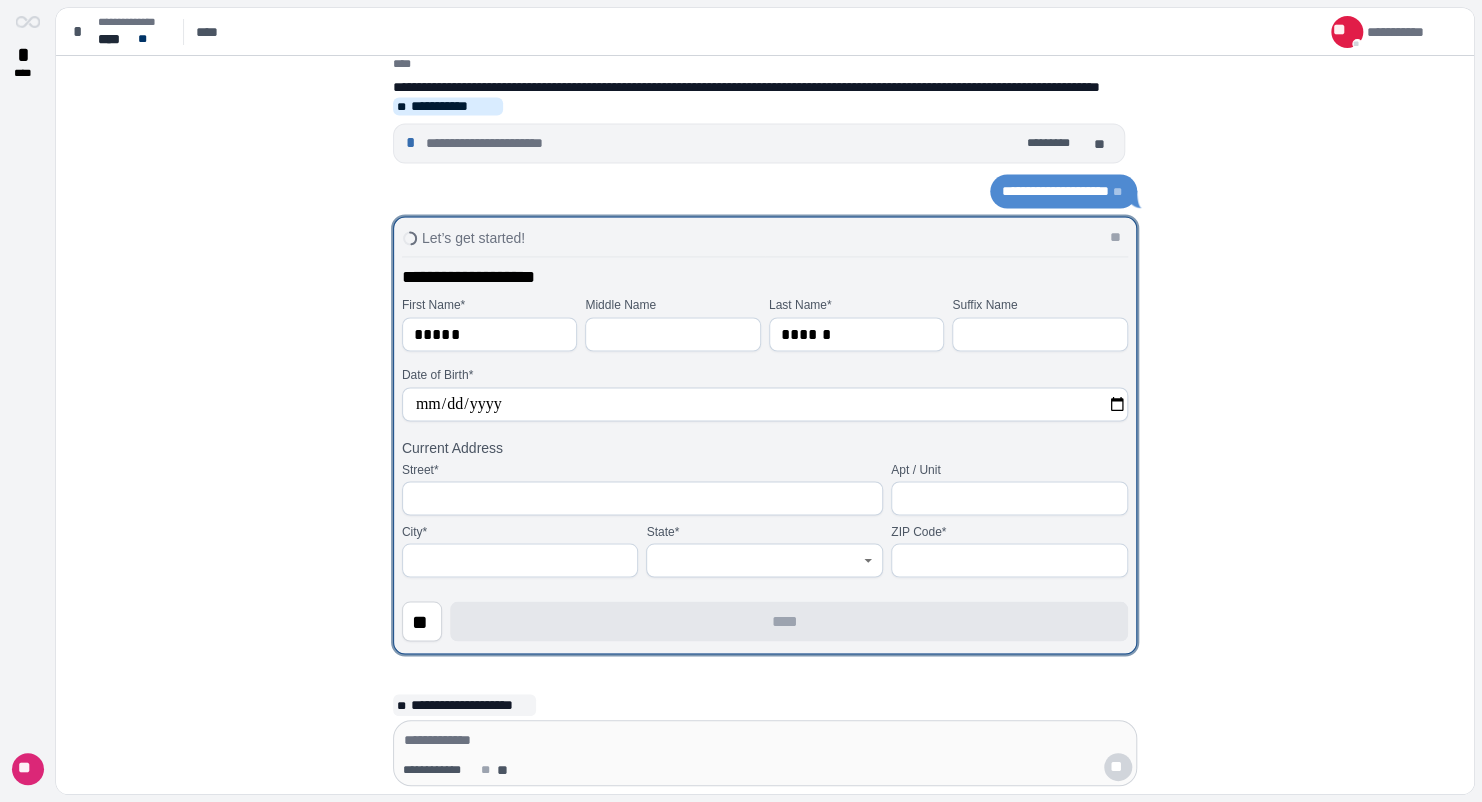 type on "**********" 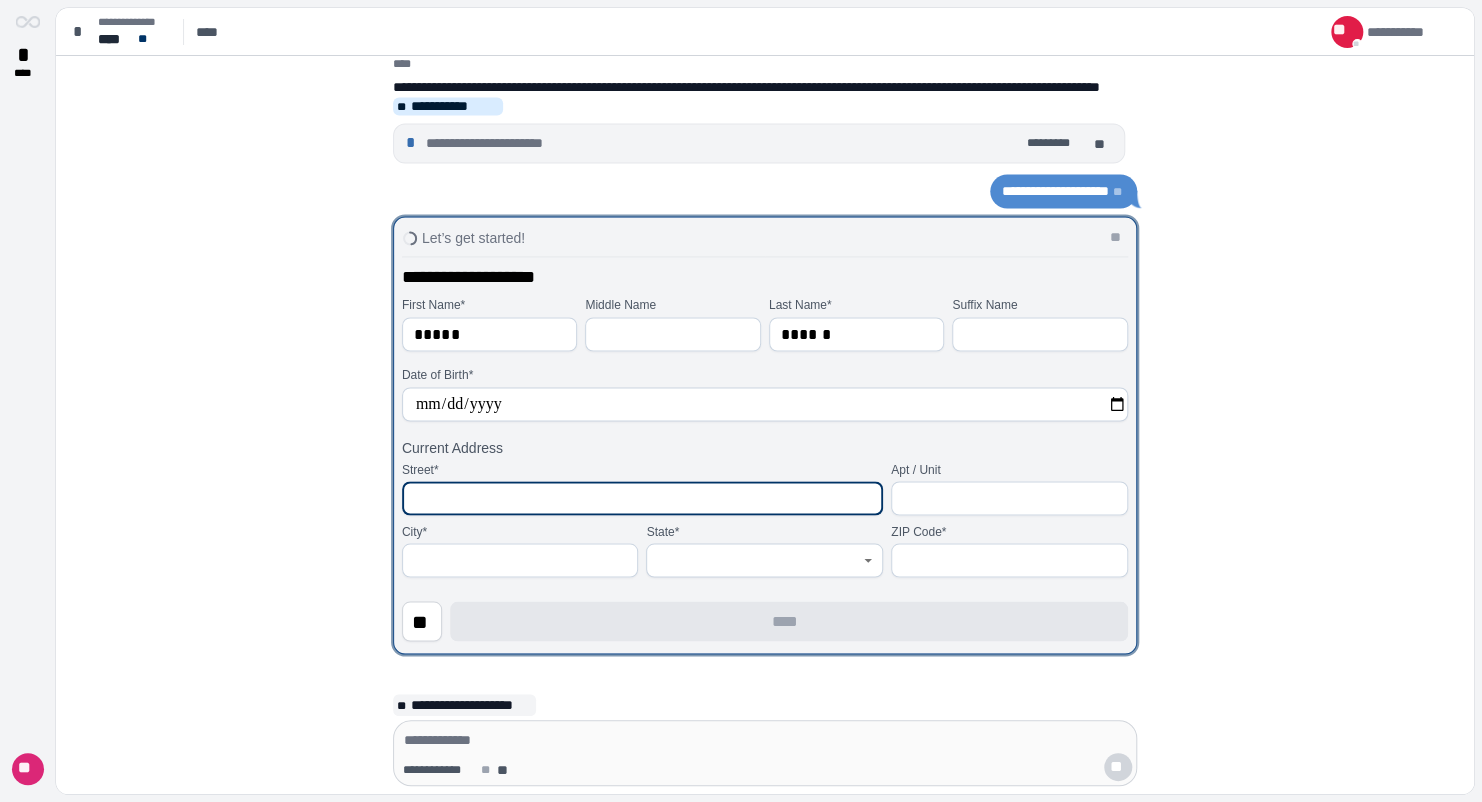 click at bounding box center [642, 498] 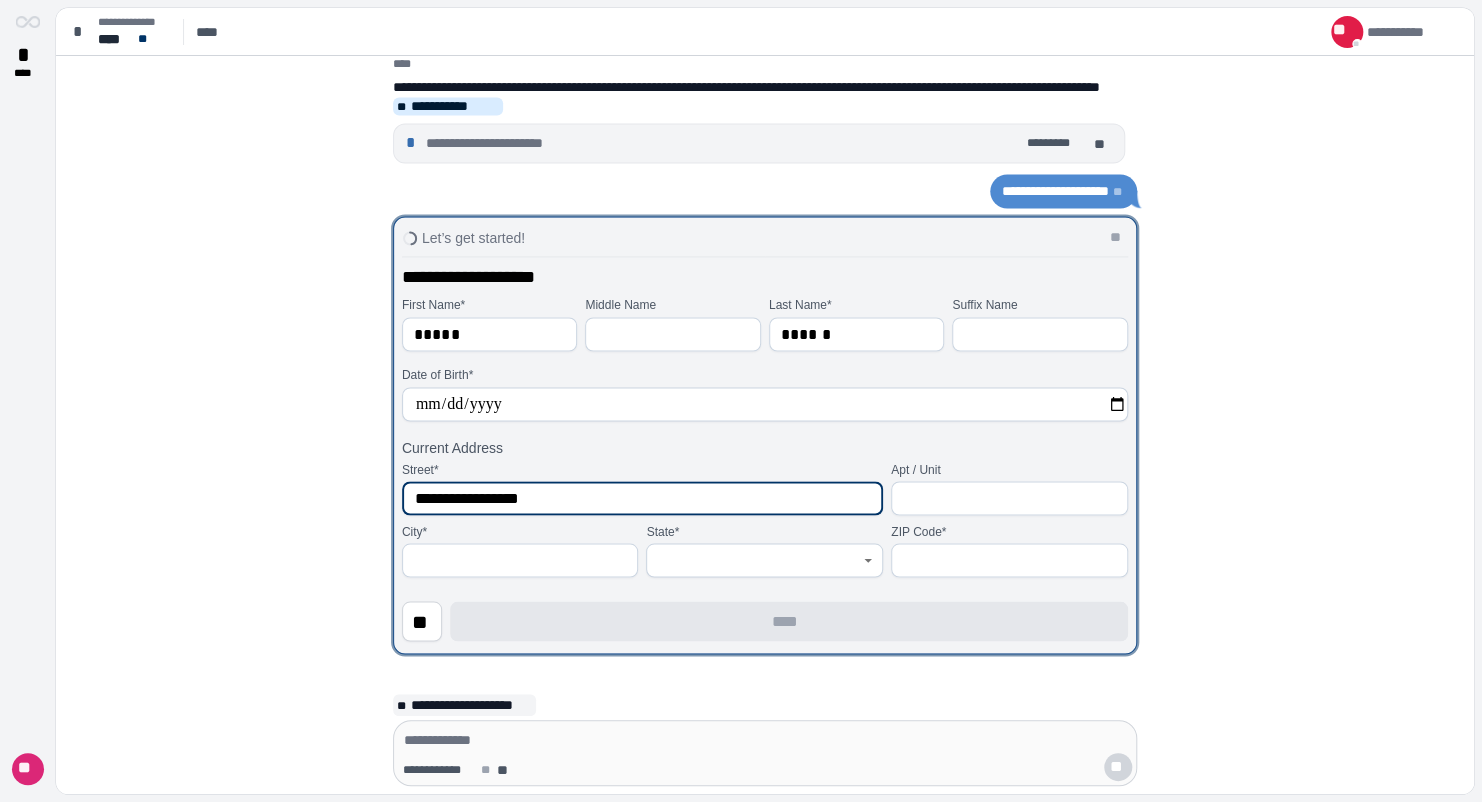 type on "**********" 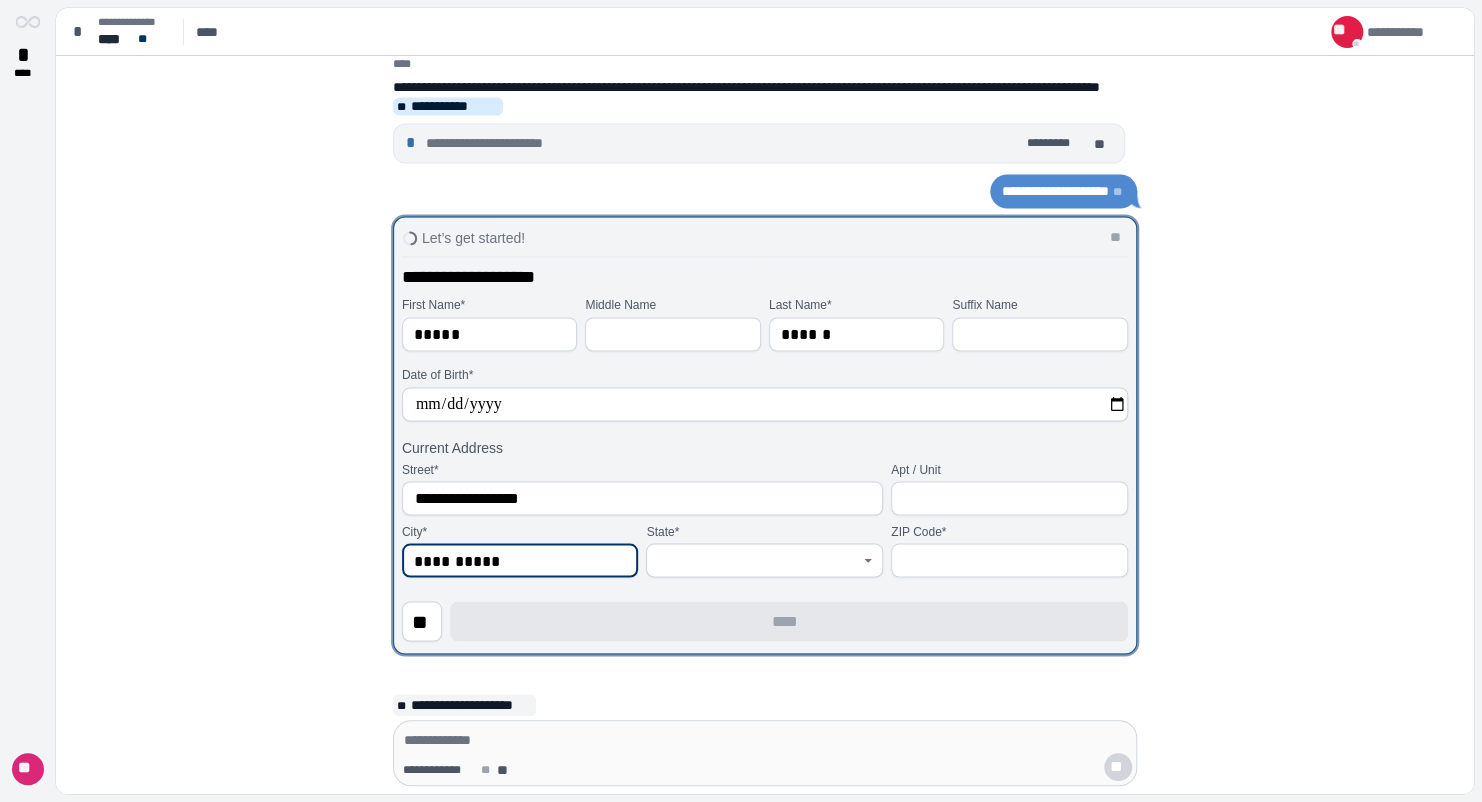 type on "**********" 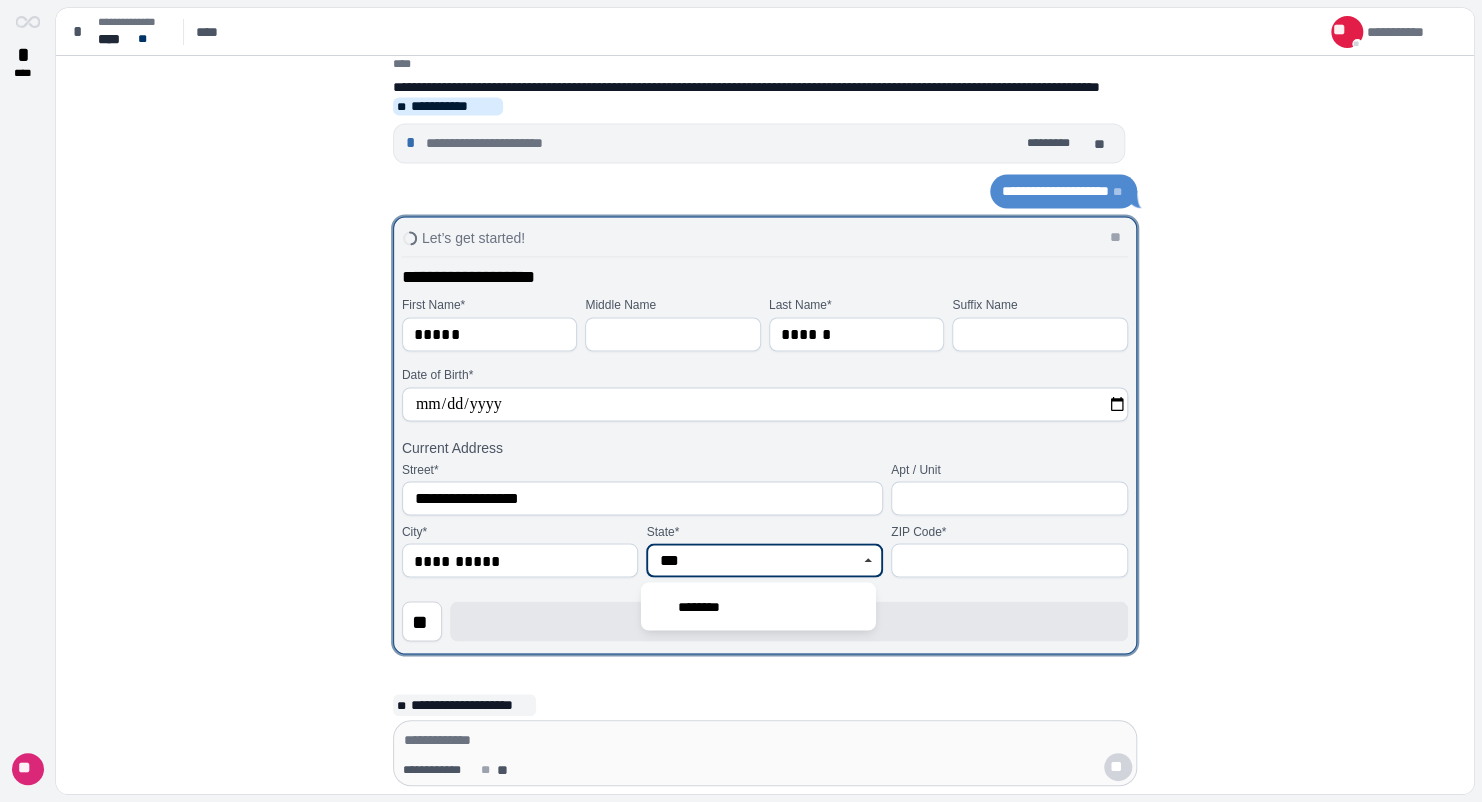 click on "********" at bounding box center (758, 606) 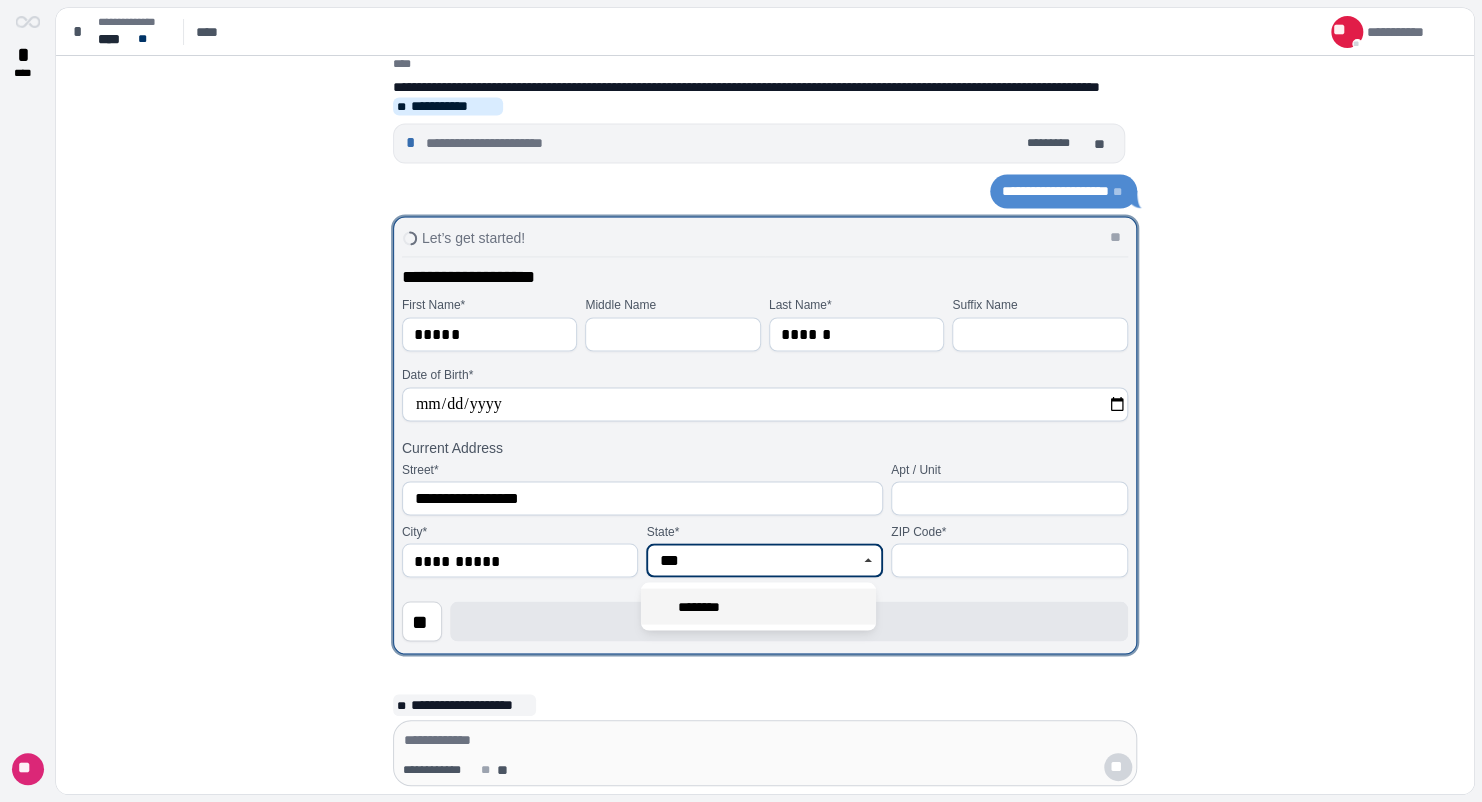 click on "********" at bounding box center (706, 606) 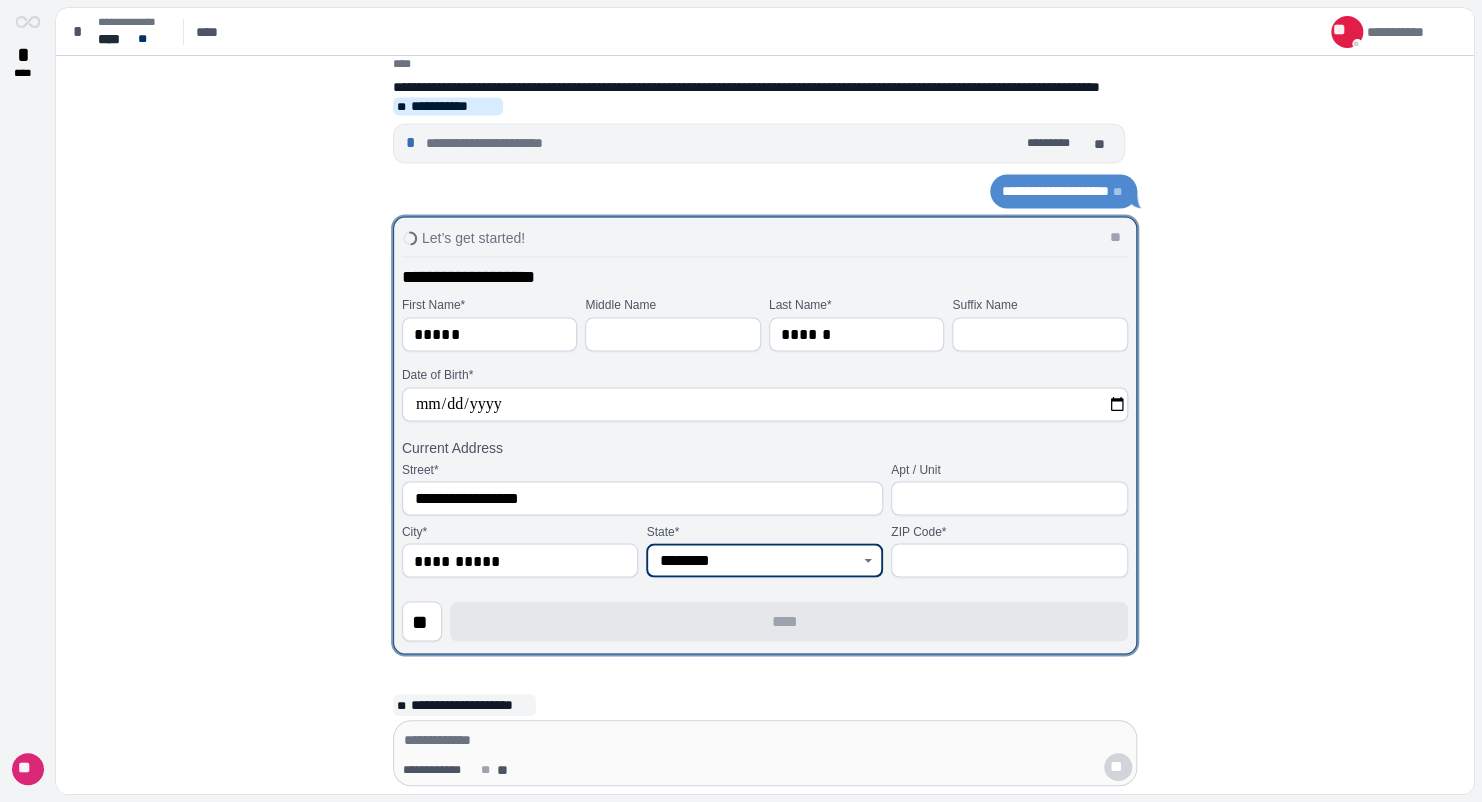 type on "********" 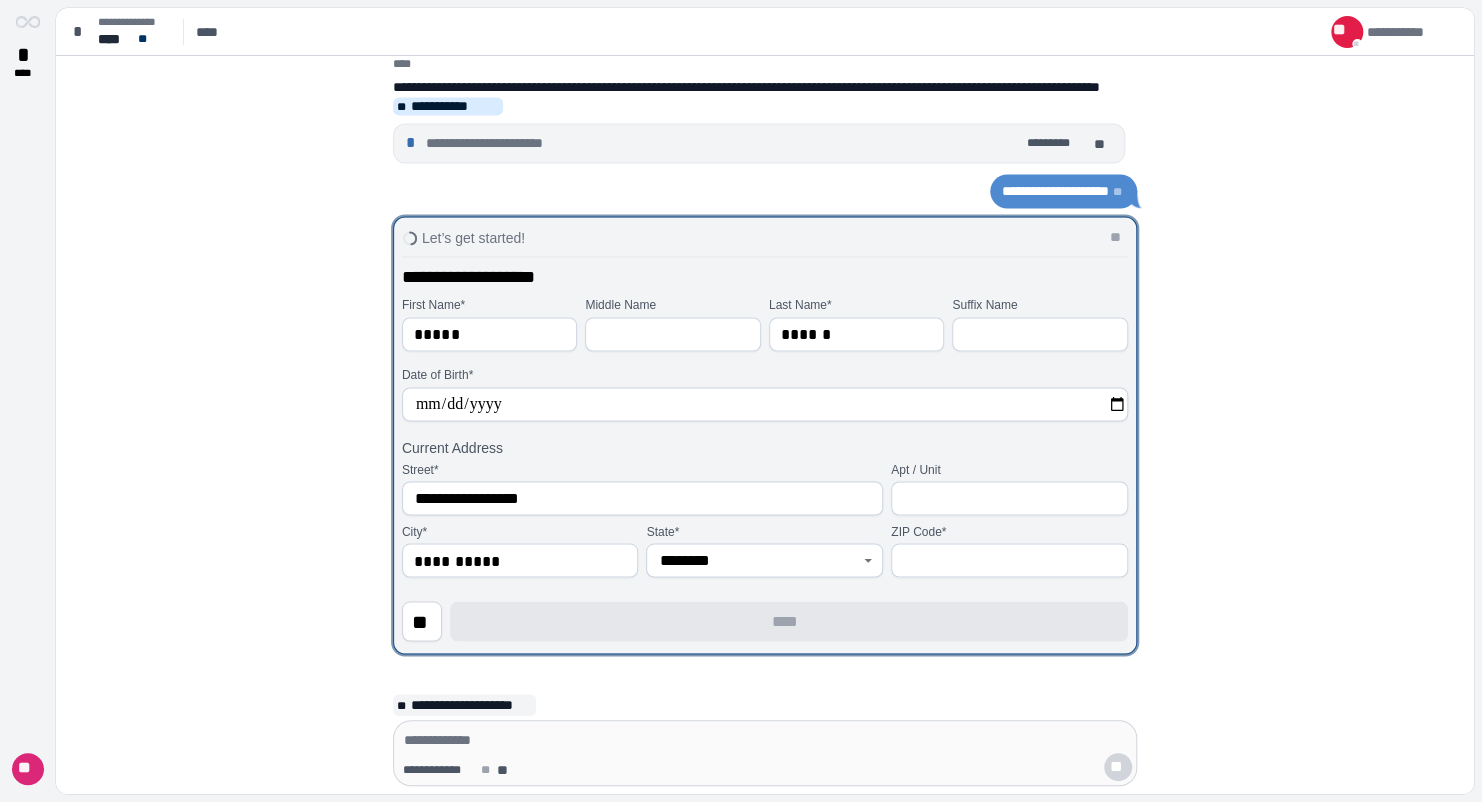 click at bounding box center [1009, 560] 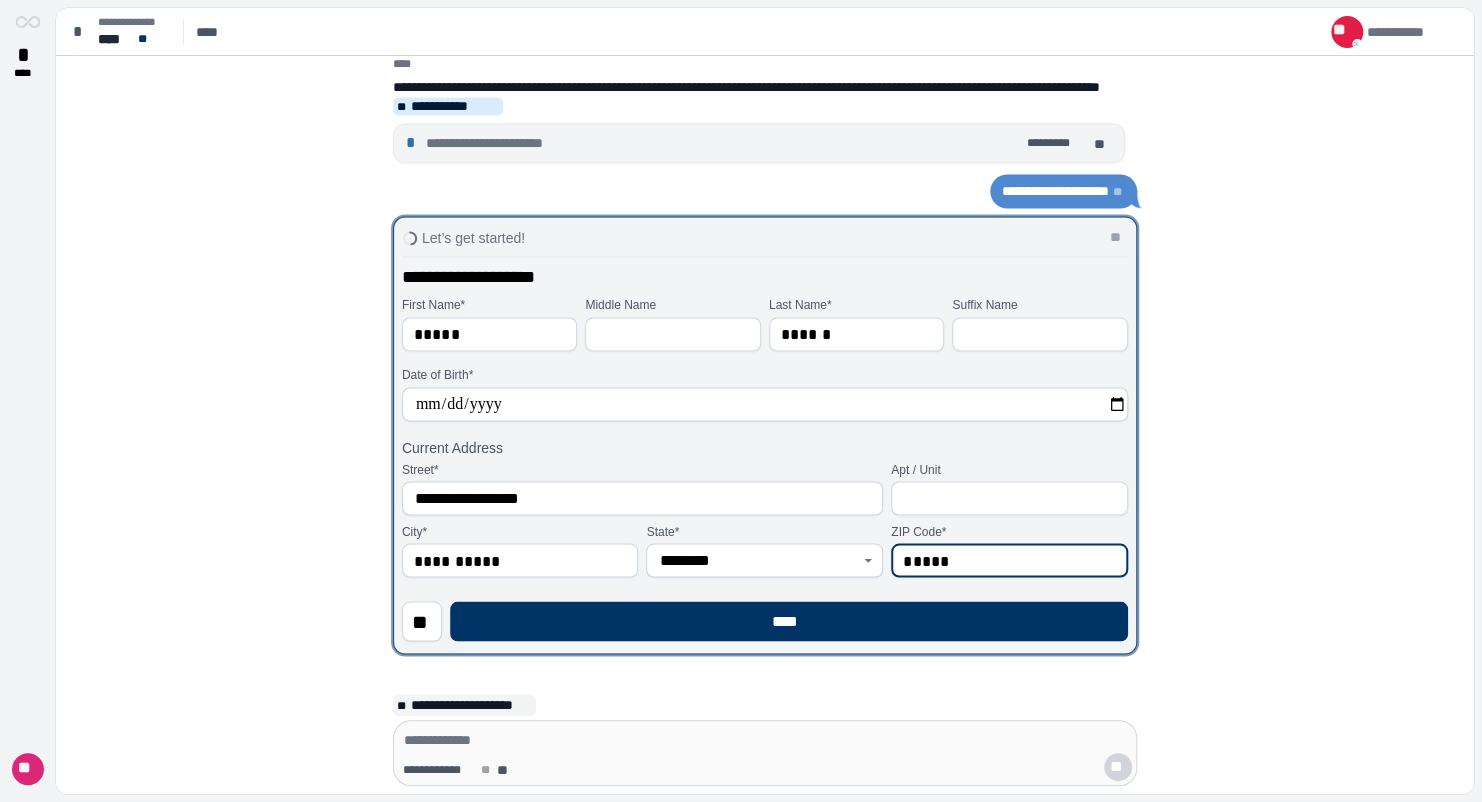 type on "*****" 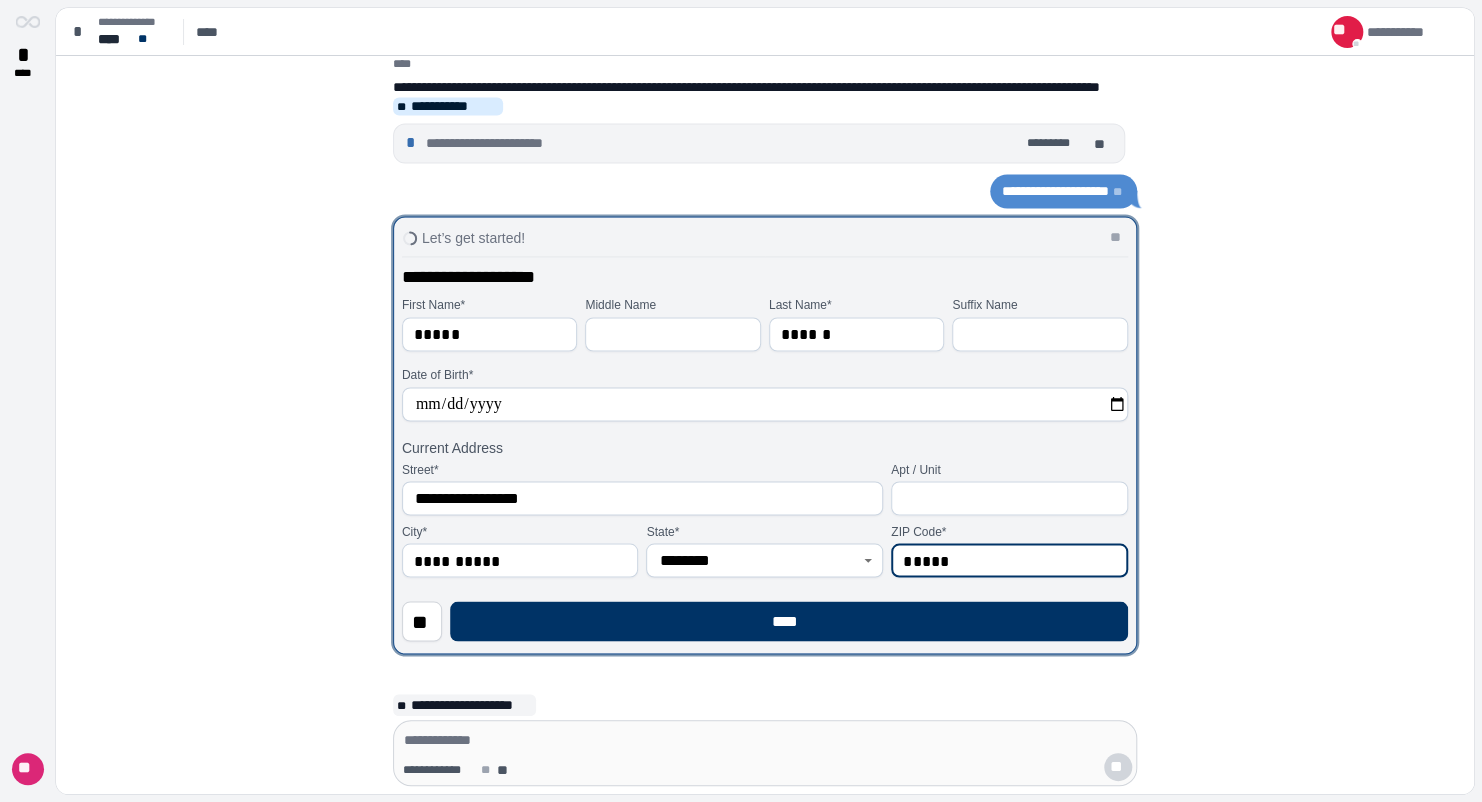 type 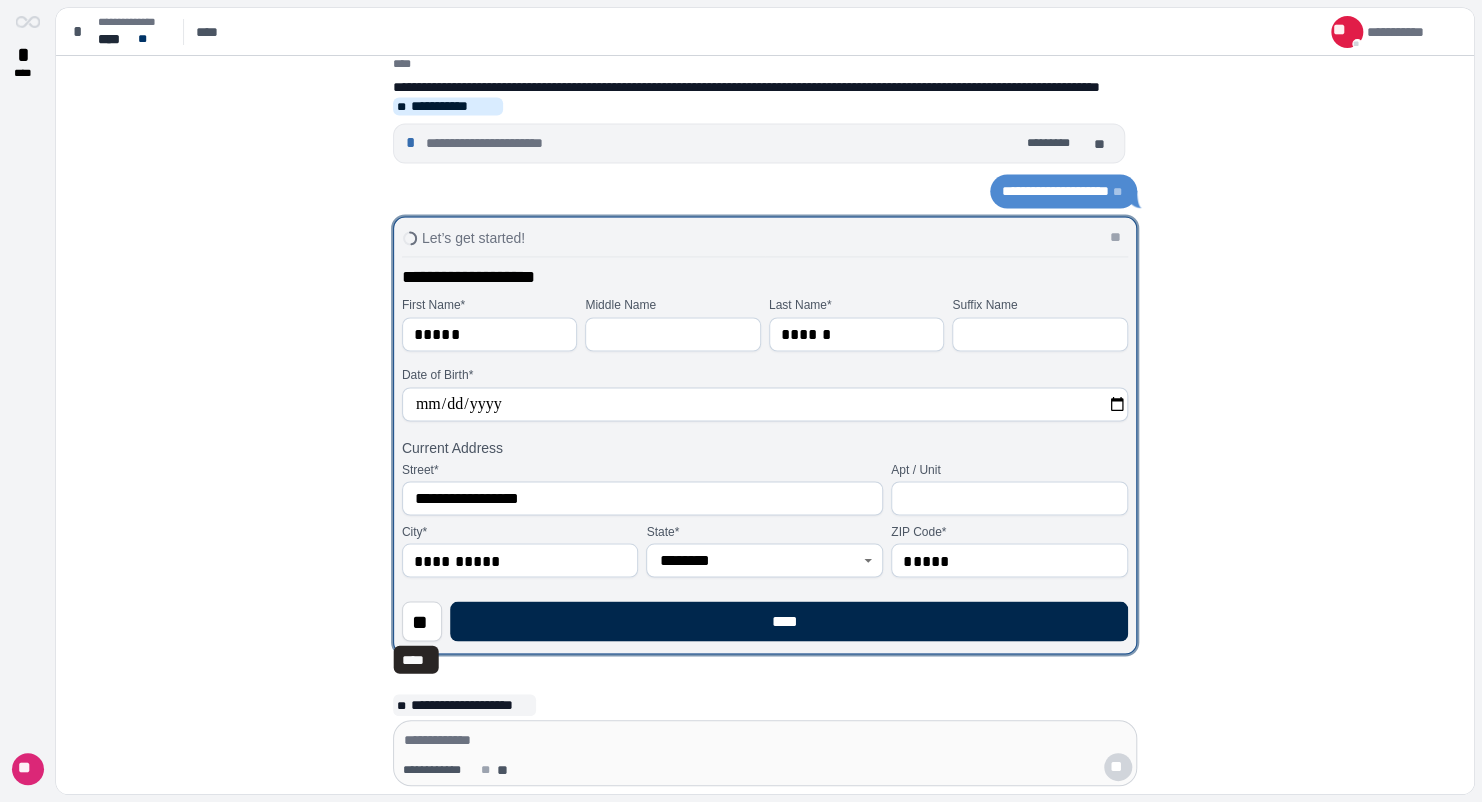 click on "****" at bounding box center (789, 621) 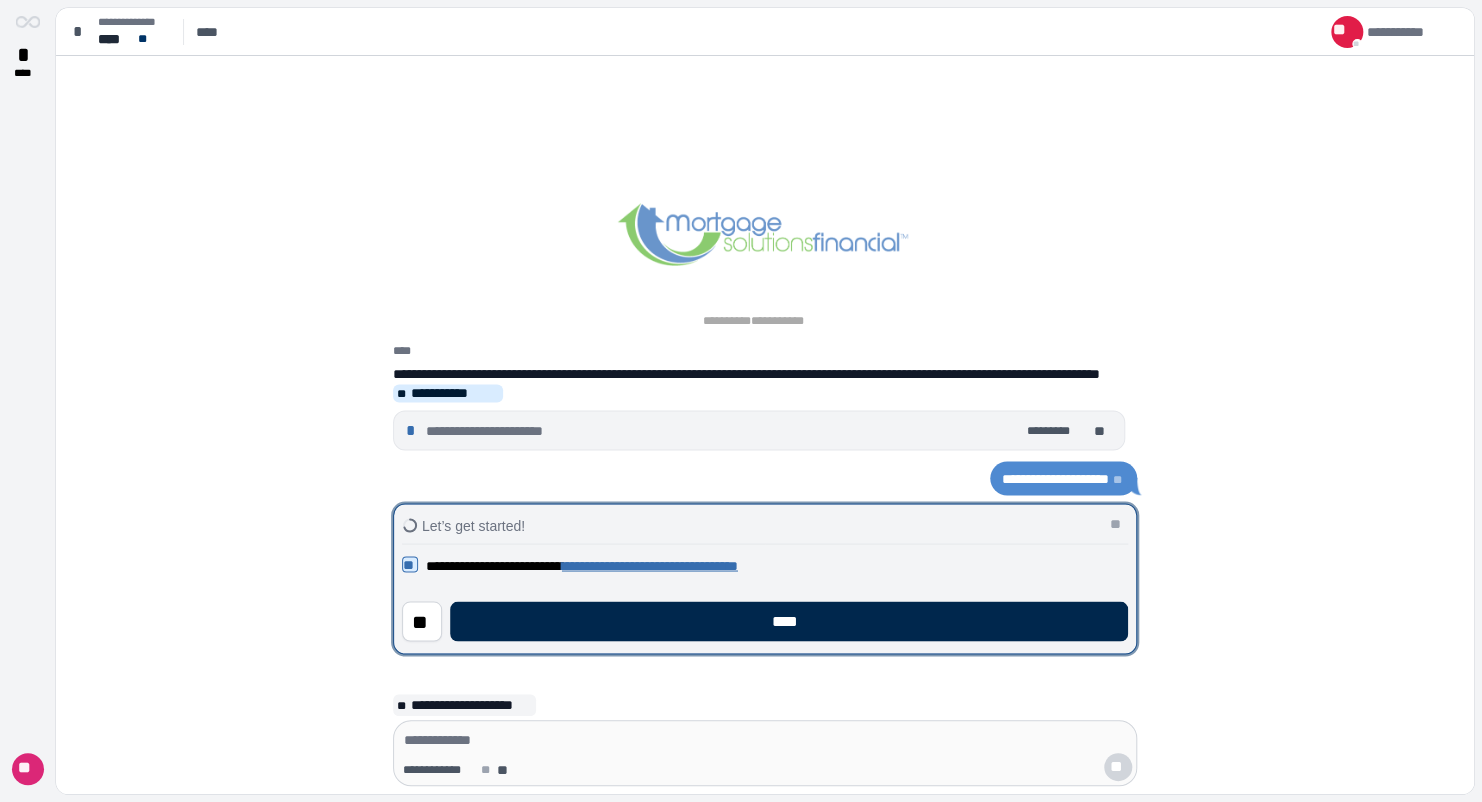 click on "****" at bounding box center (789, 621) 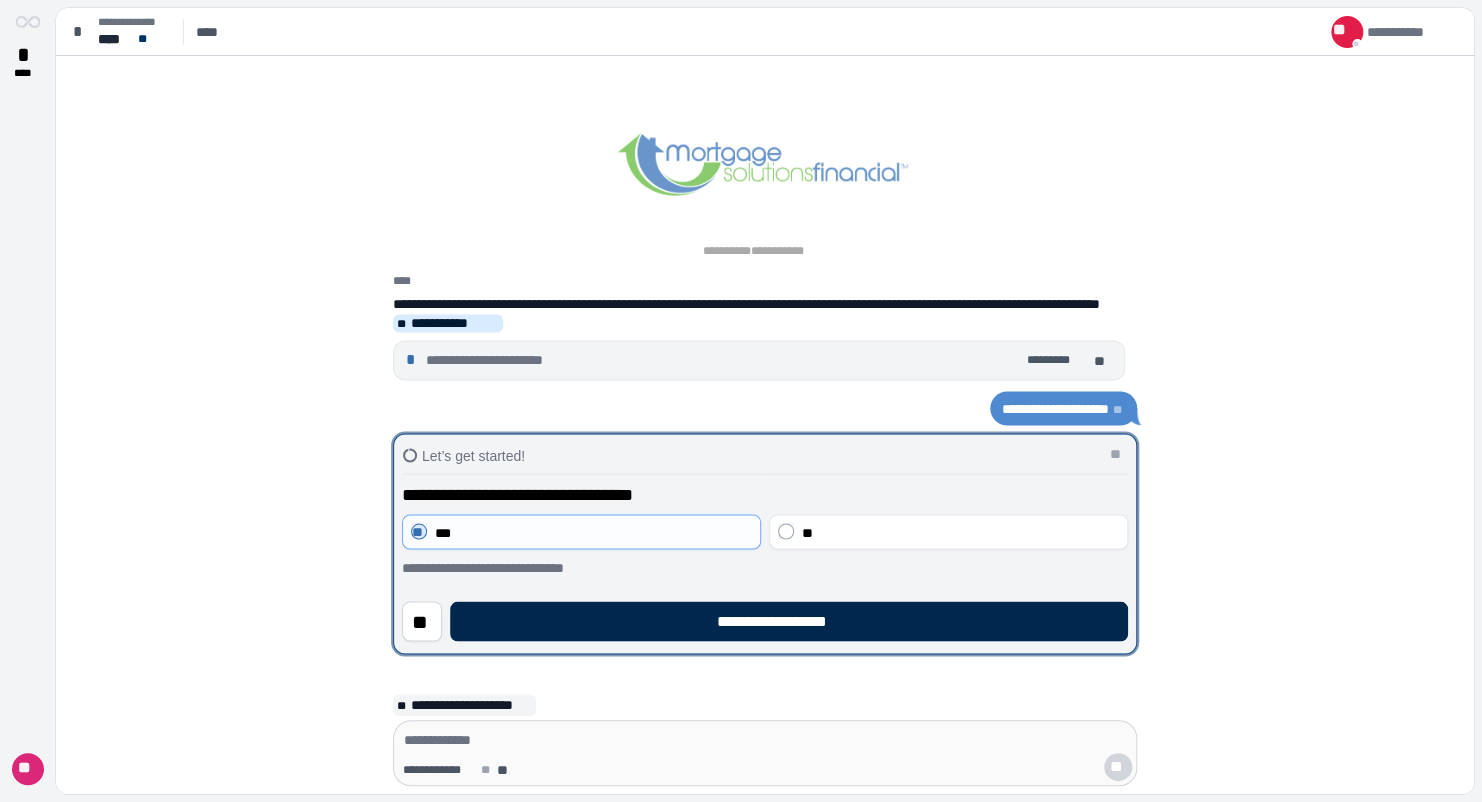 click on "**********" at bounding box center (789, 621) 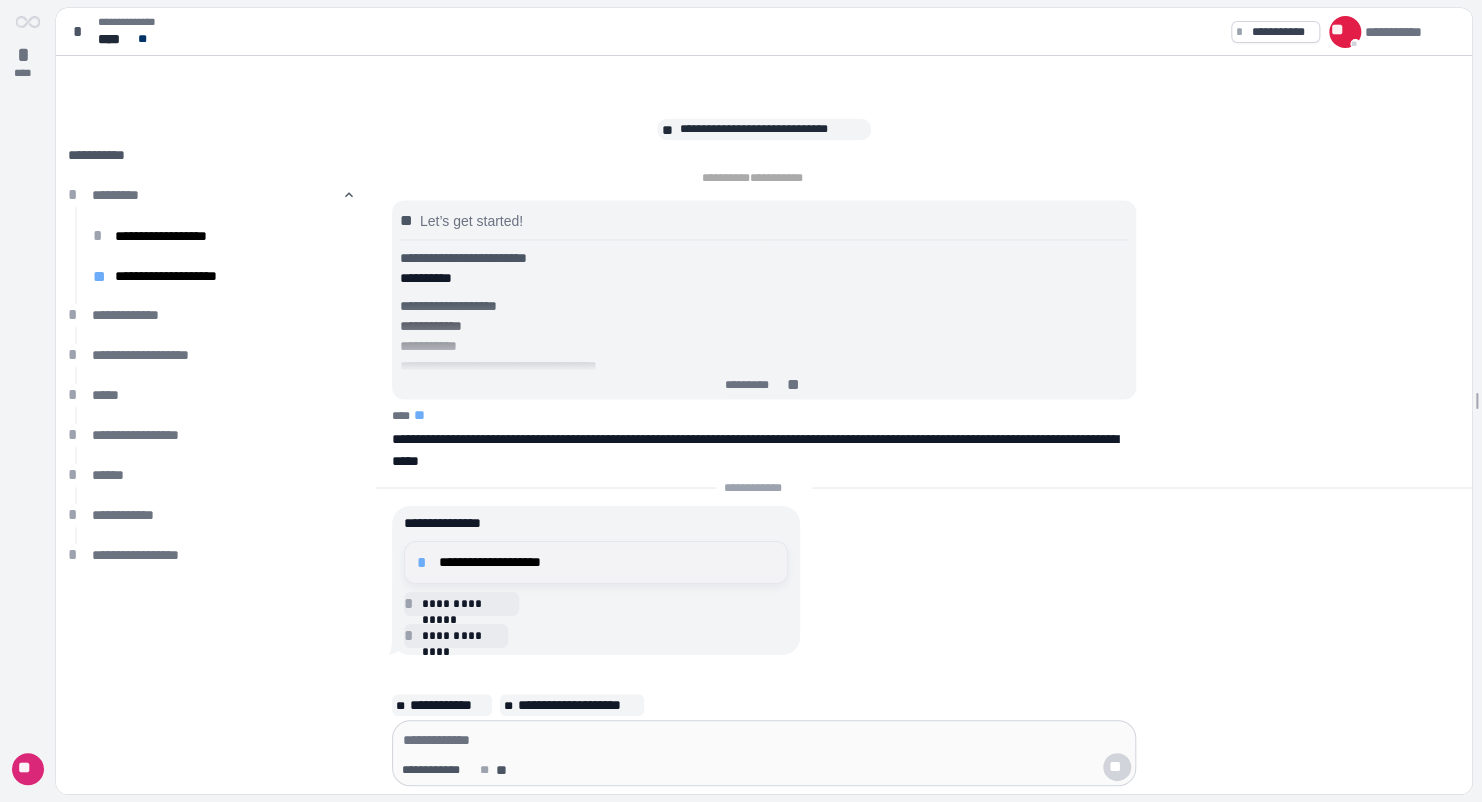 click on "**********" at bounding box center [596, 562] 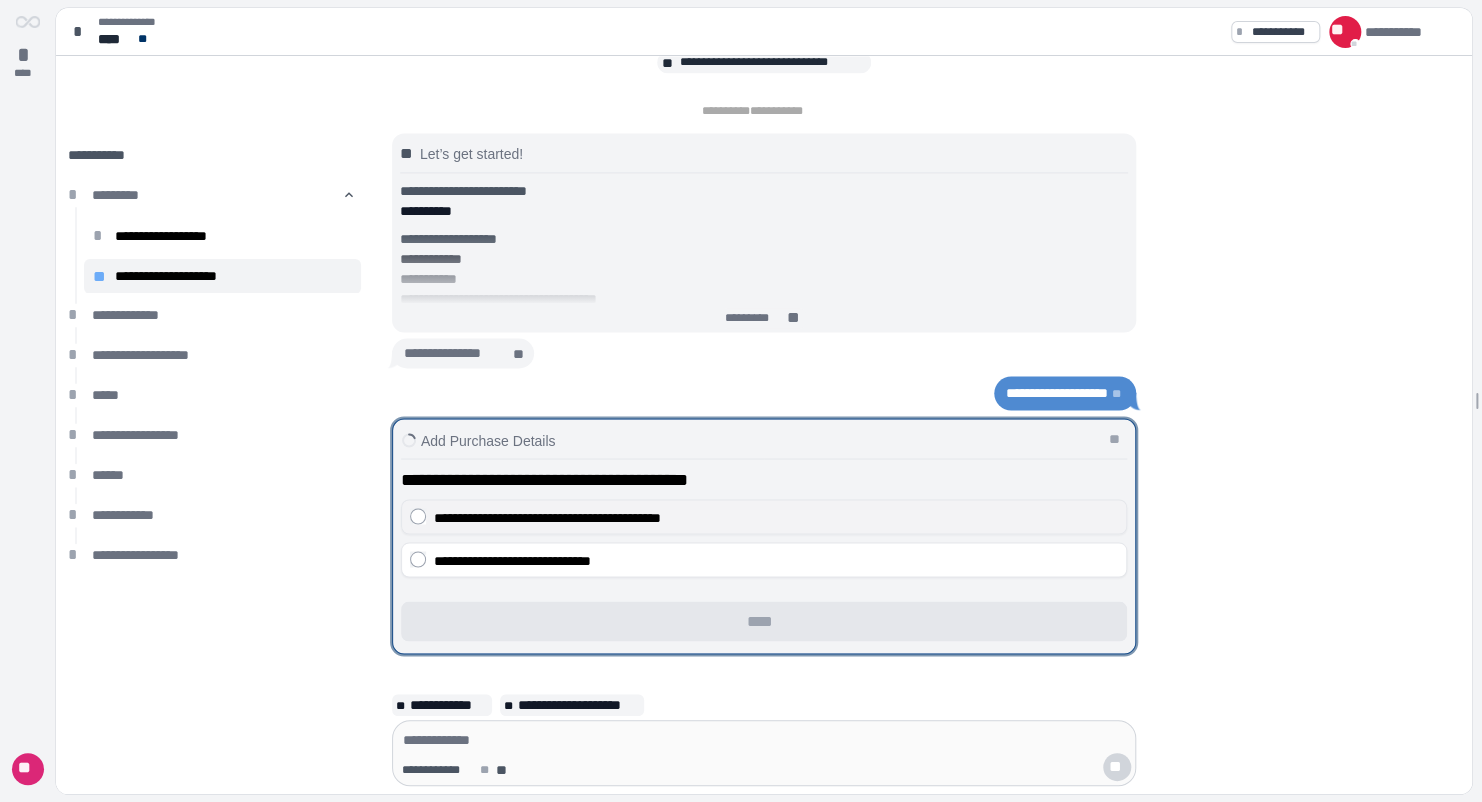 click on "**********" at bounding box center (547, 517) 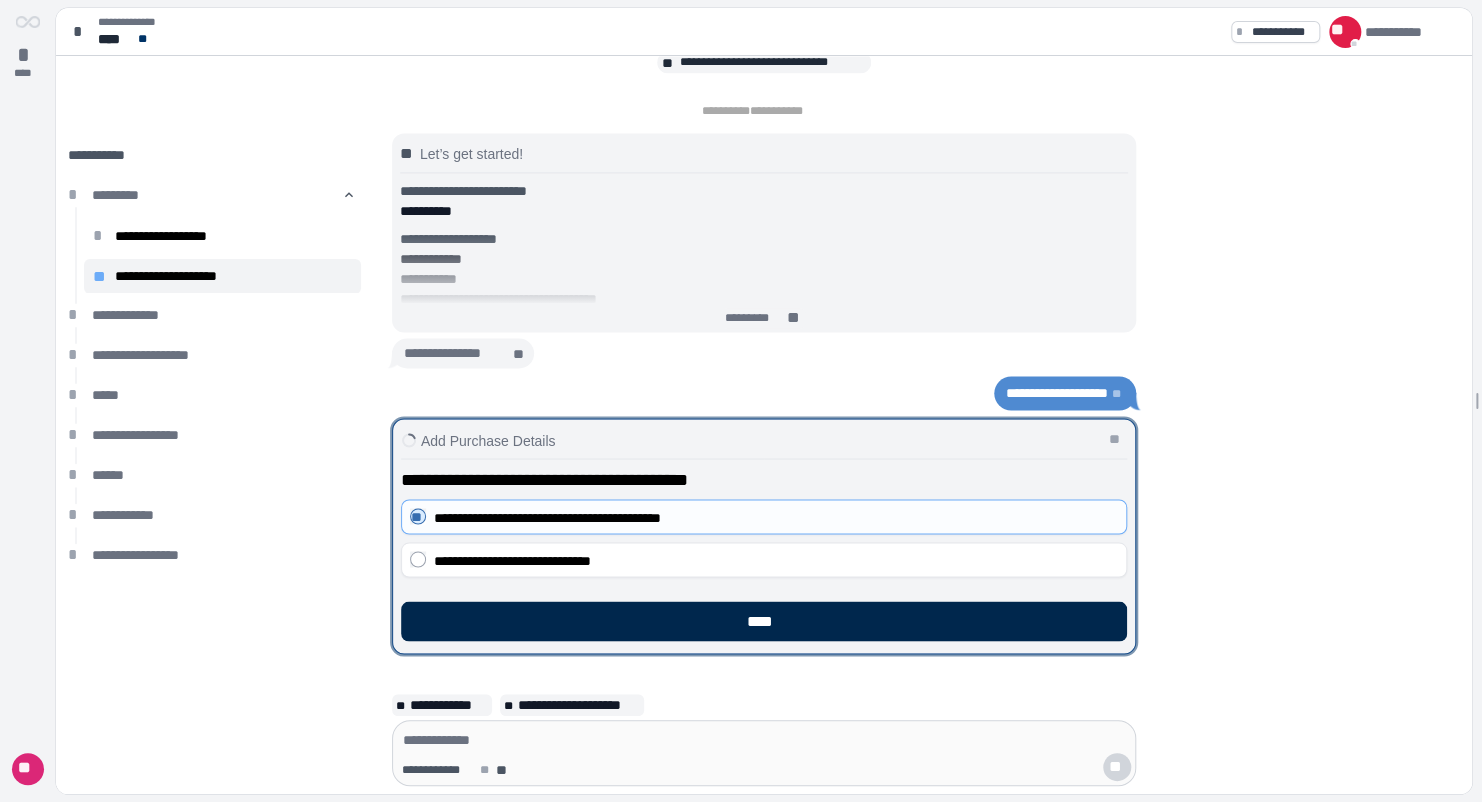 click on "****" at bounding box center (764, 621) 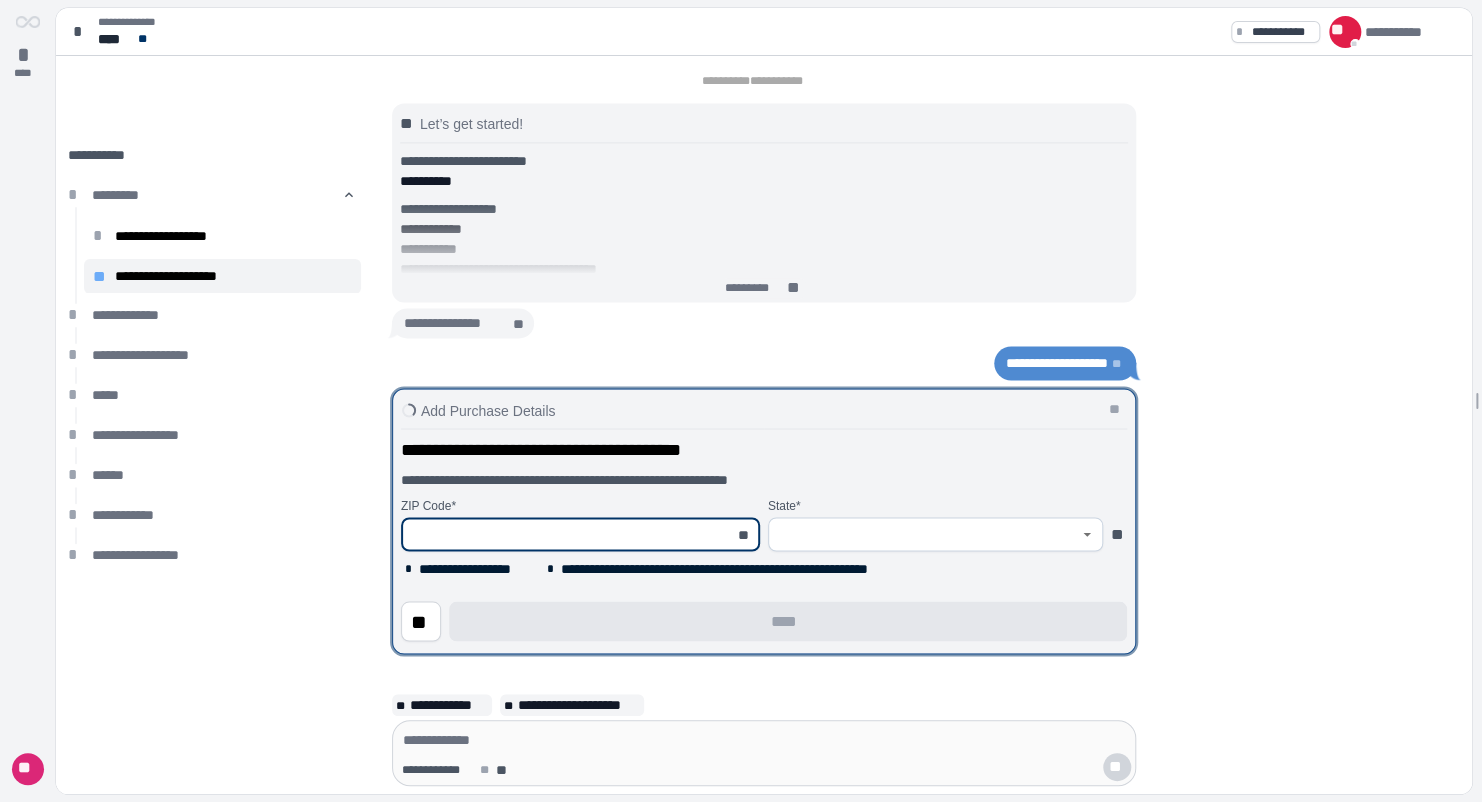 click at bounding box center (569, 534) 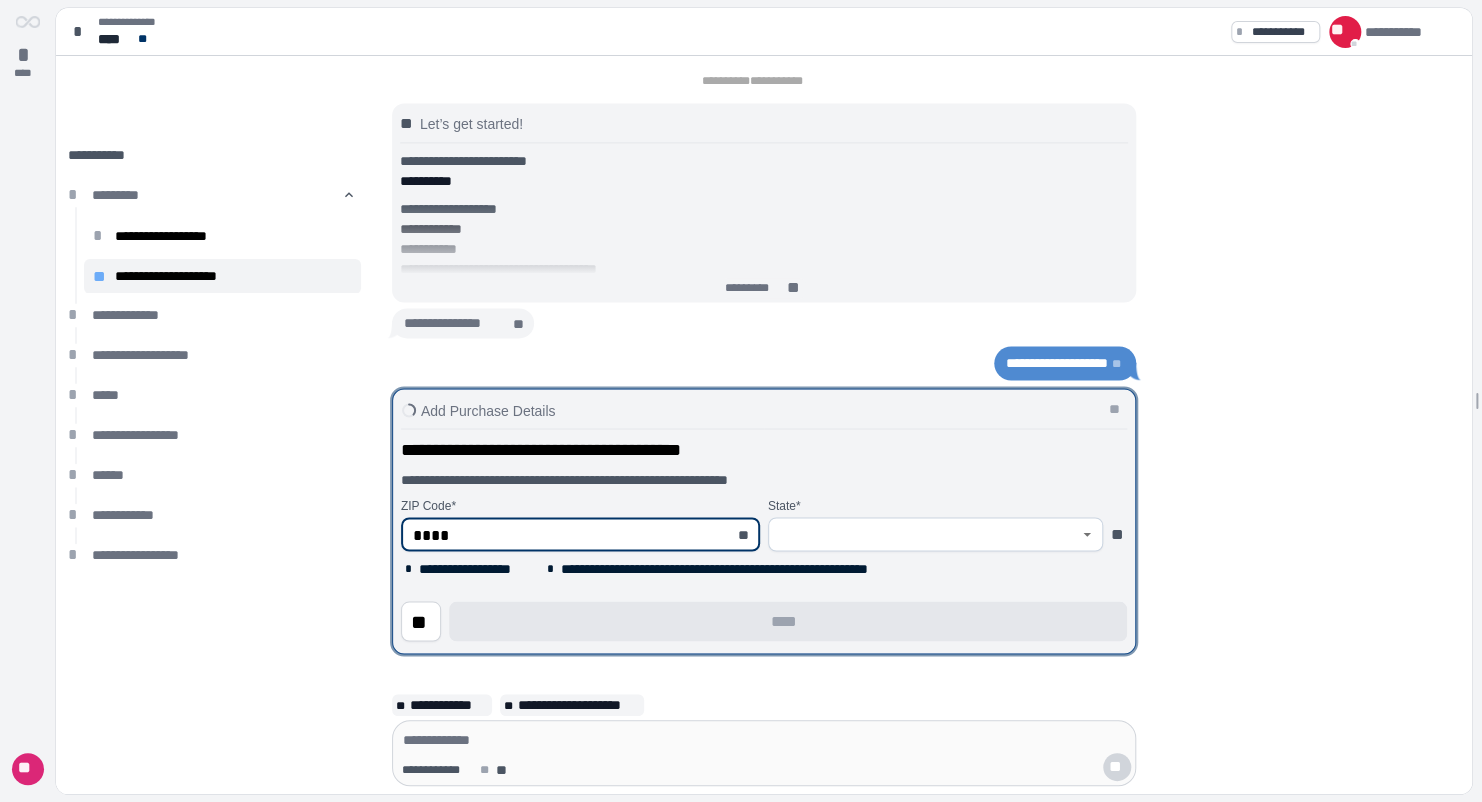 type on "*****" 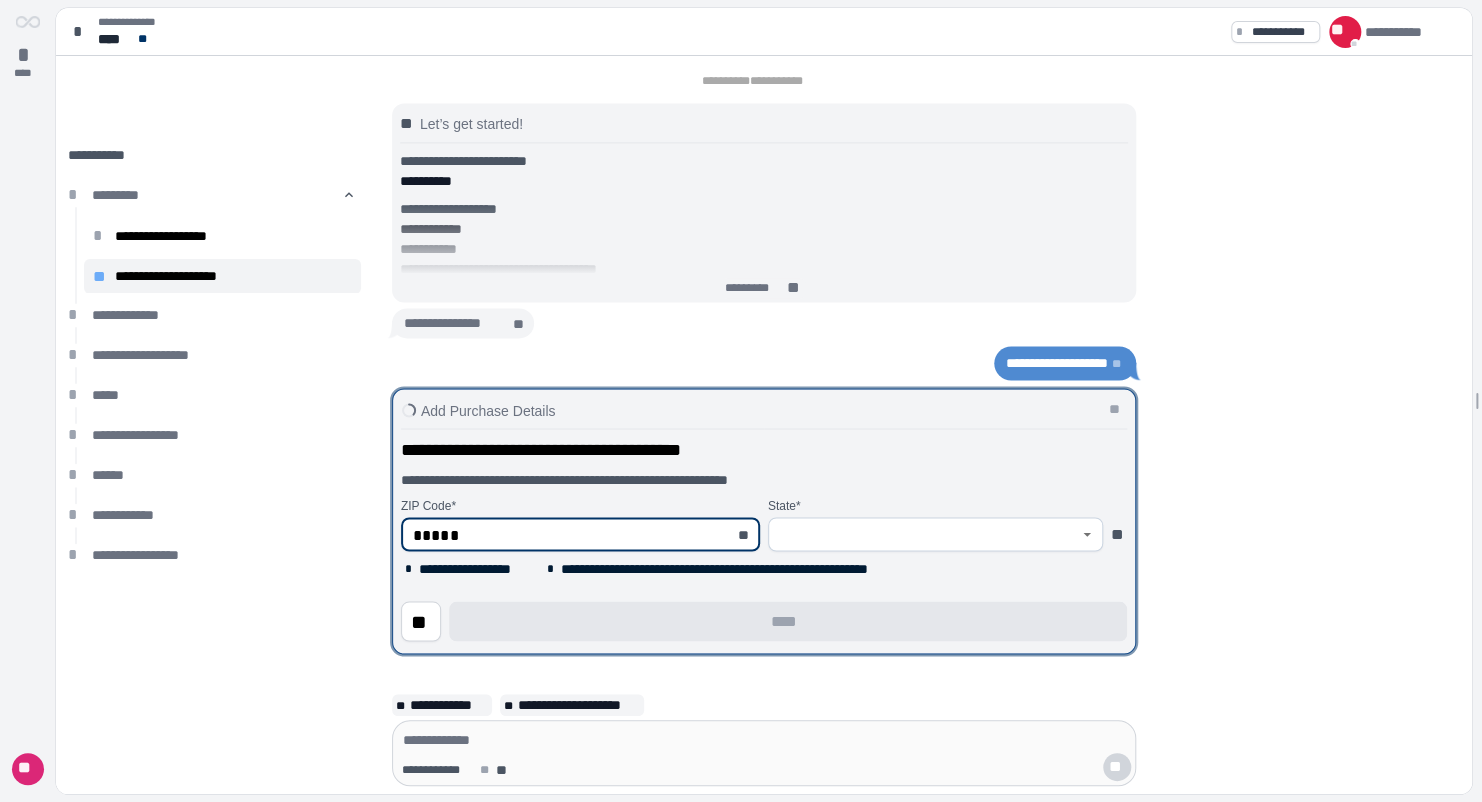 type on "*****" 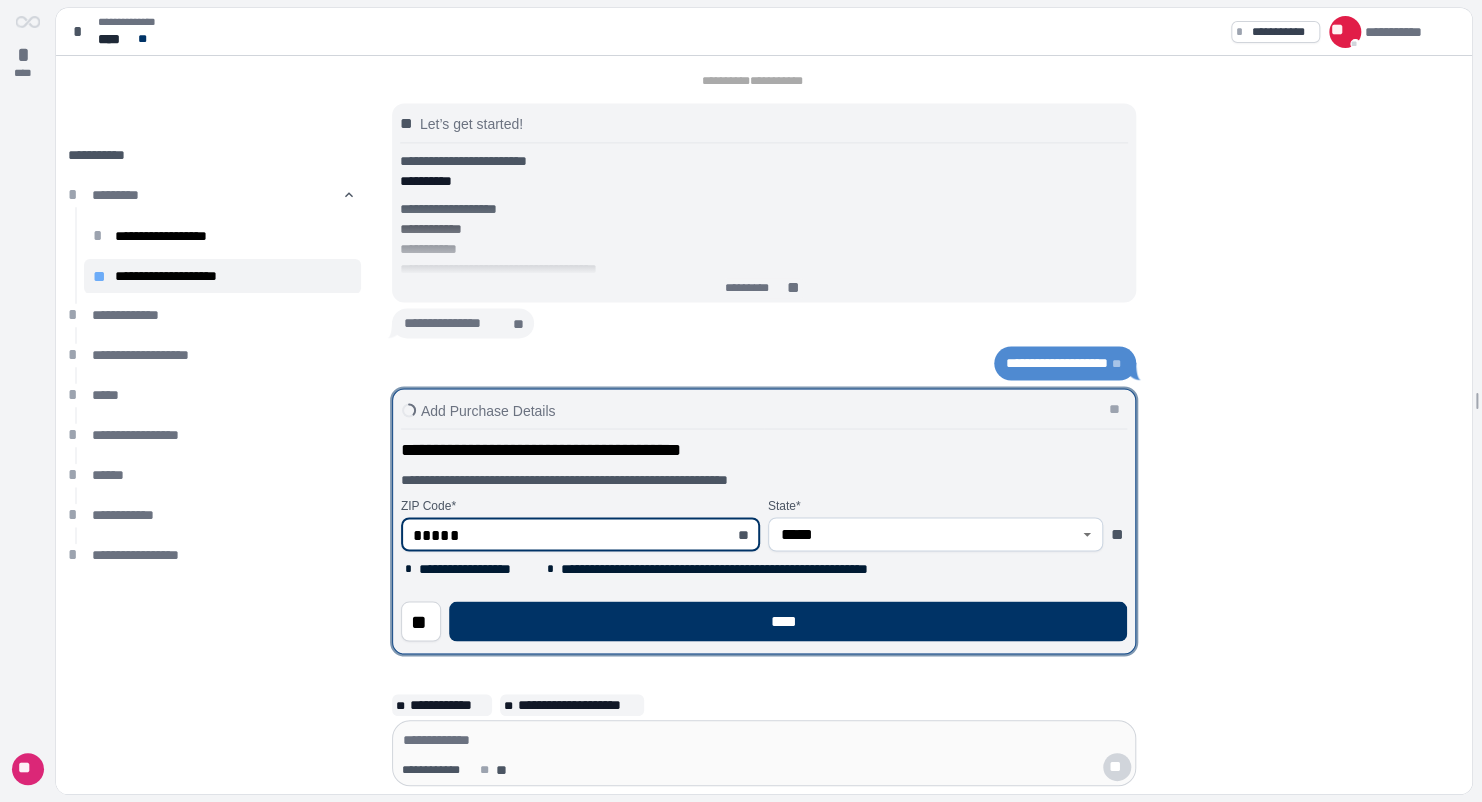 type on "*****" 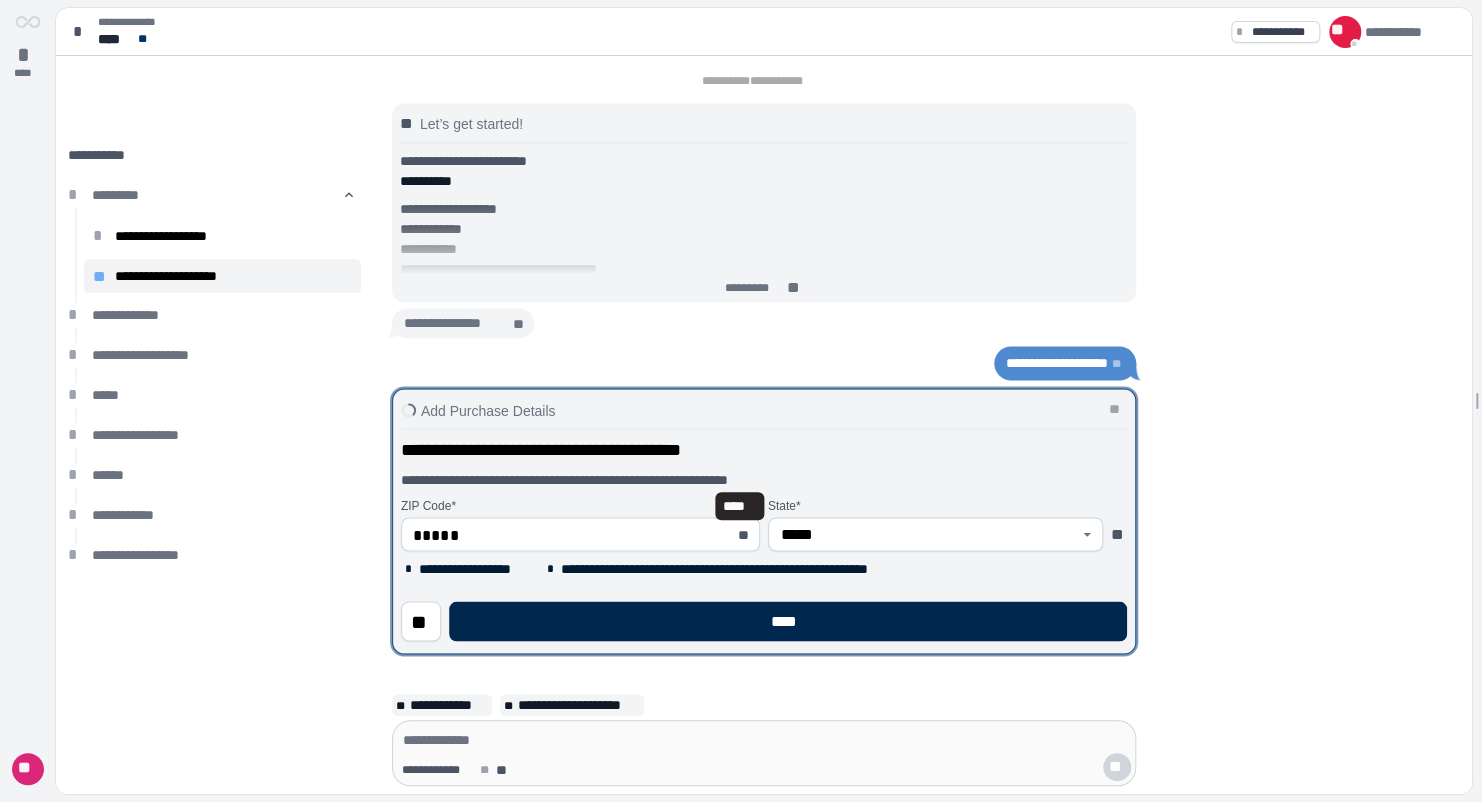 click on "****" at bounding box center (788, 621) 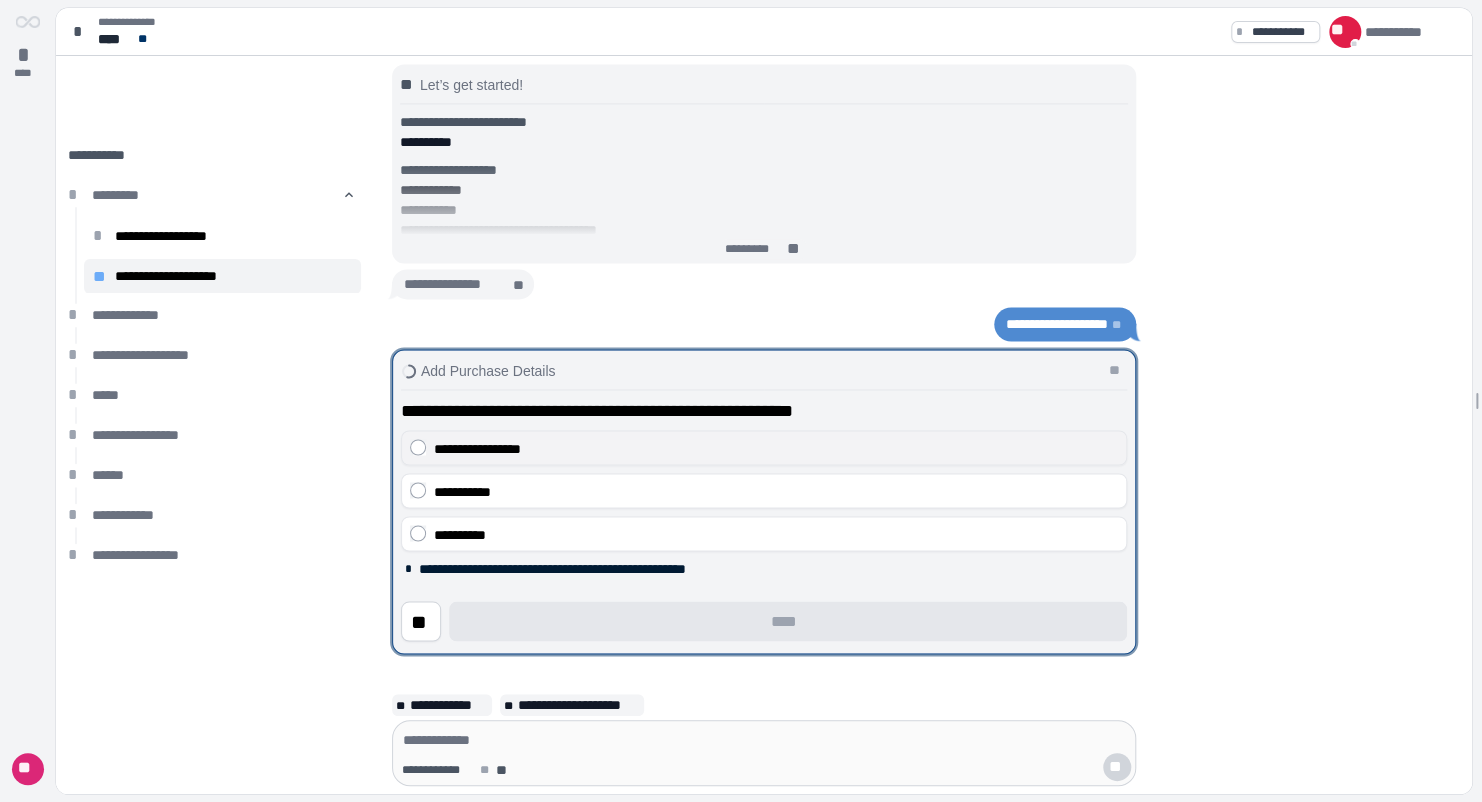 click on "**********" at bounding box center (477, 448) 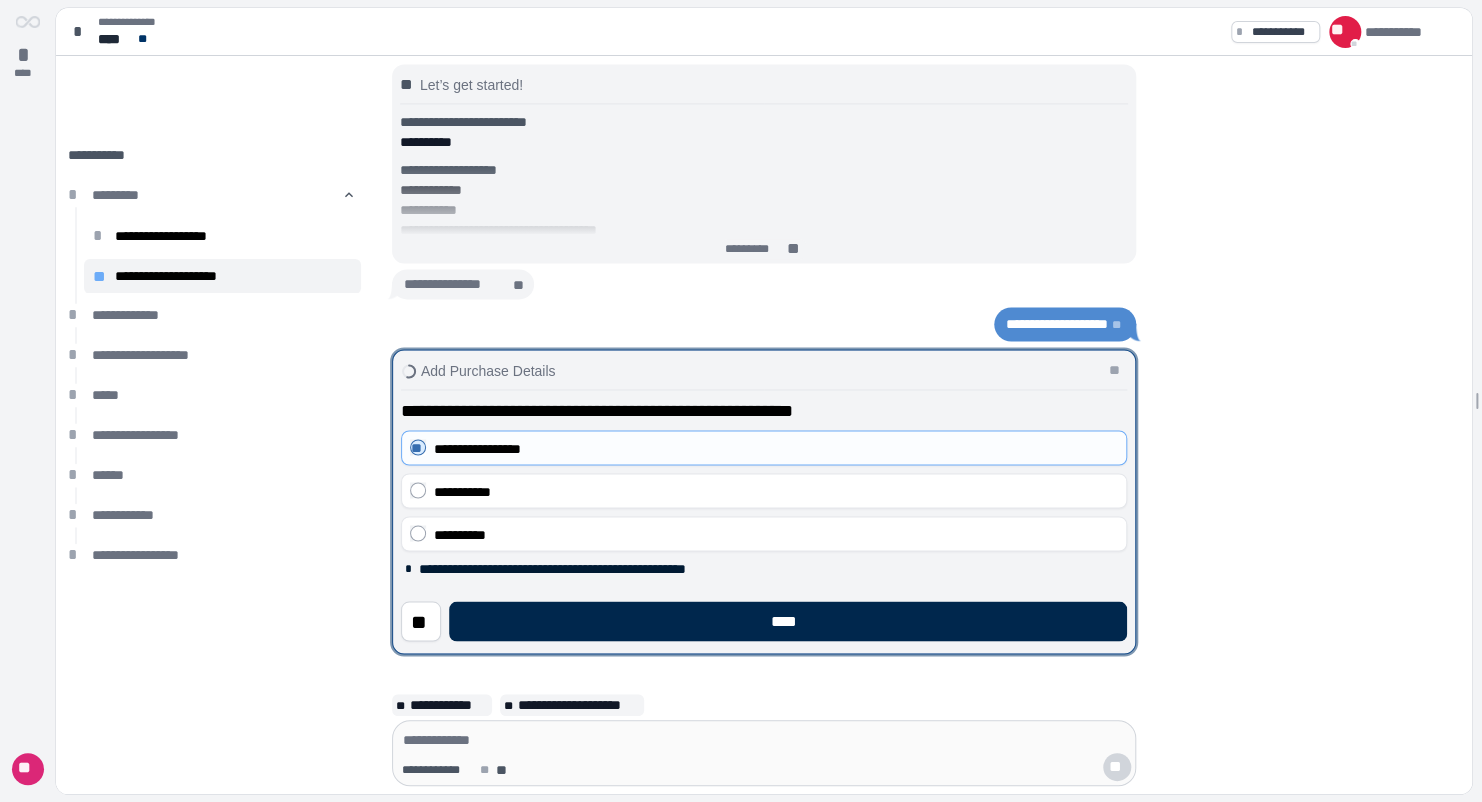 click on "****" at bounding box center (788, 621) 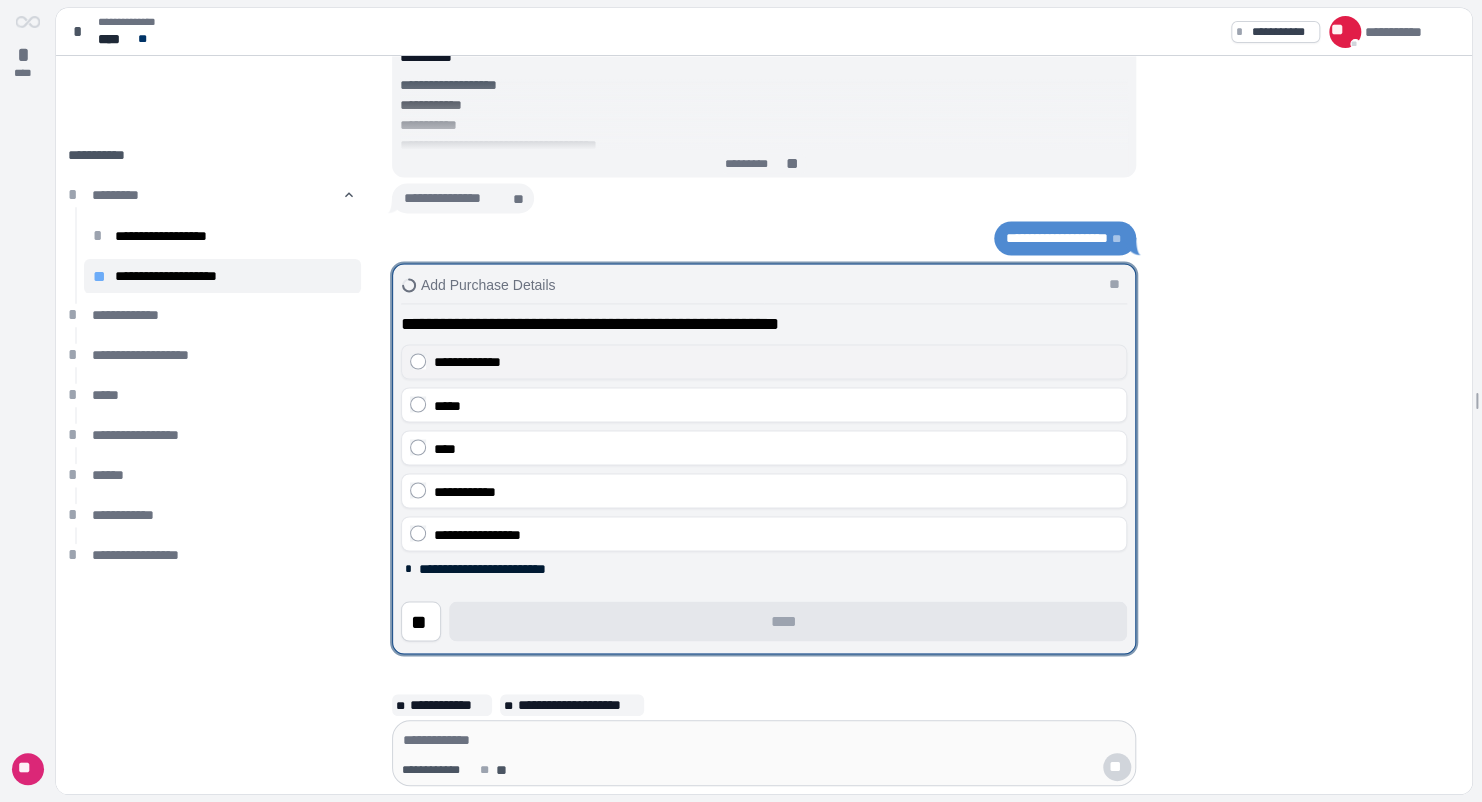 click on "**********" at bounding box center [776, 362] 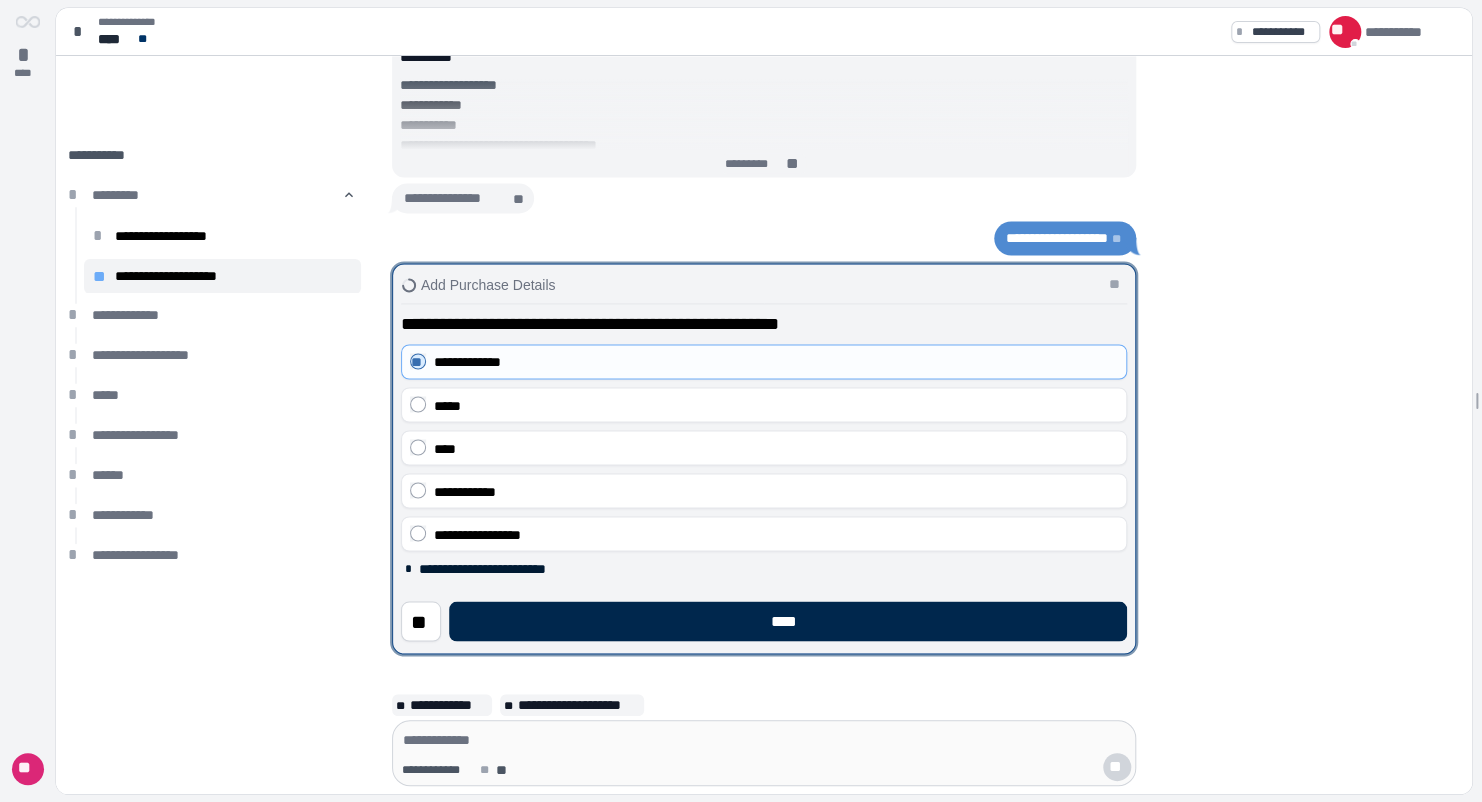 click on "****" at bounding box center [788, 621] 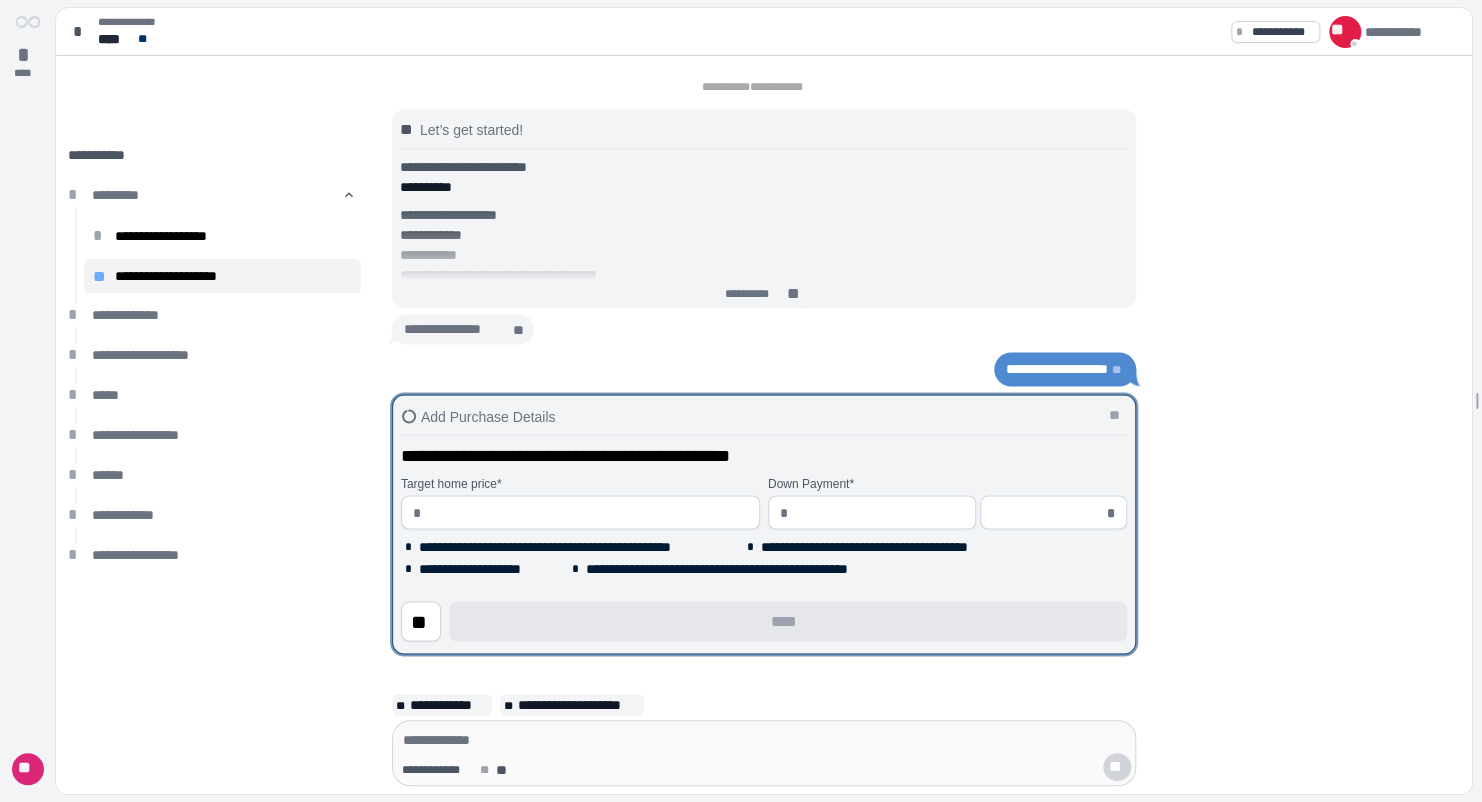 click at bounding box center (587, 512) 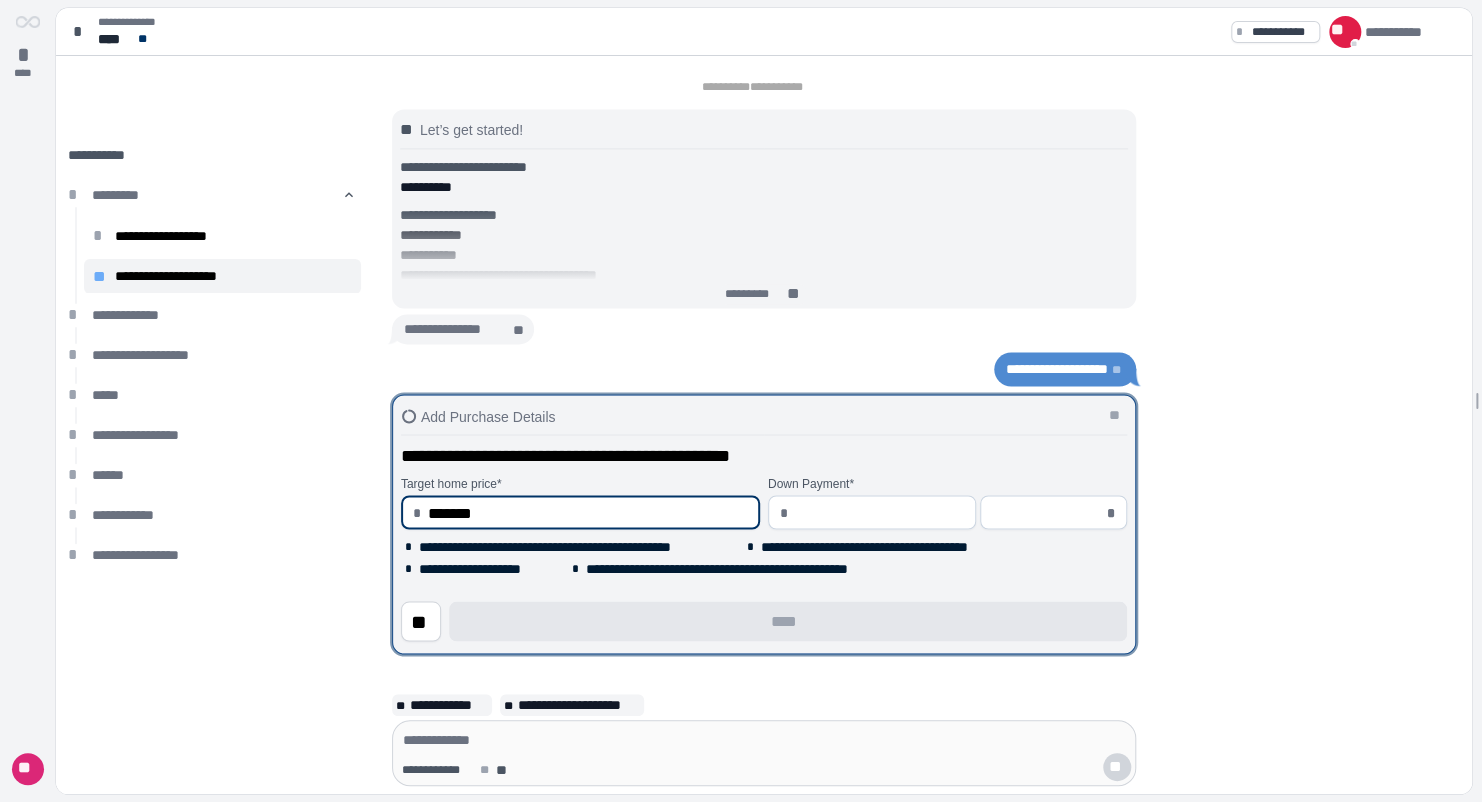 type on "**********" 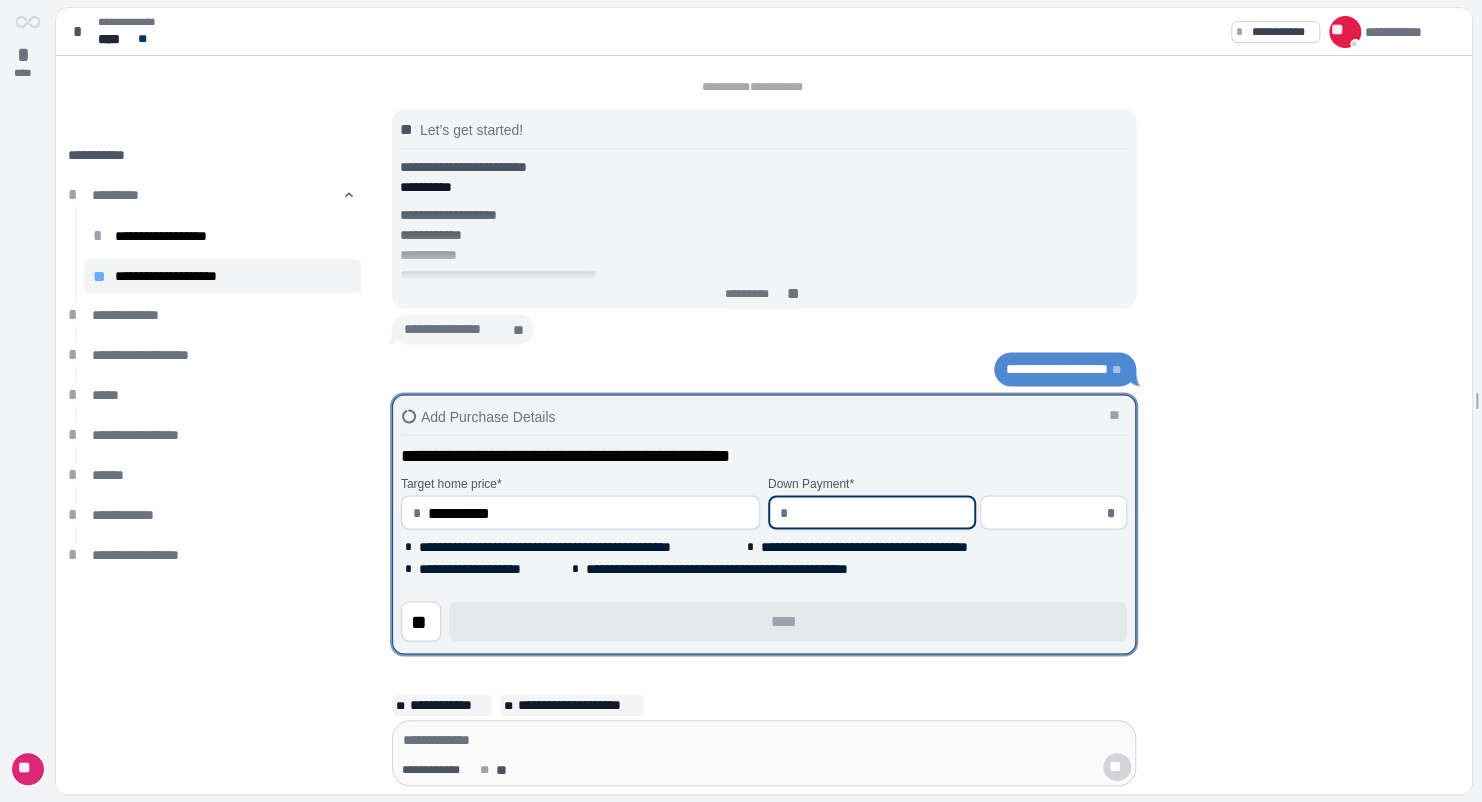 type on "*" 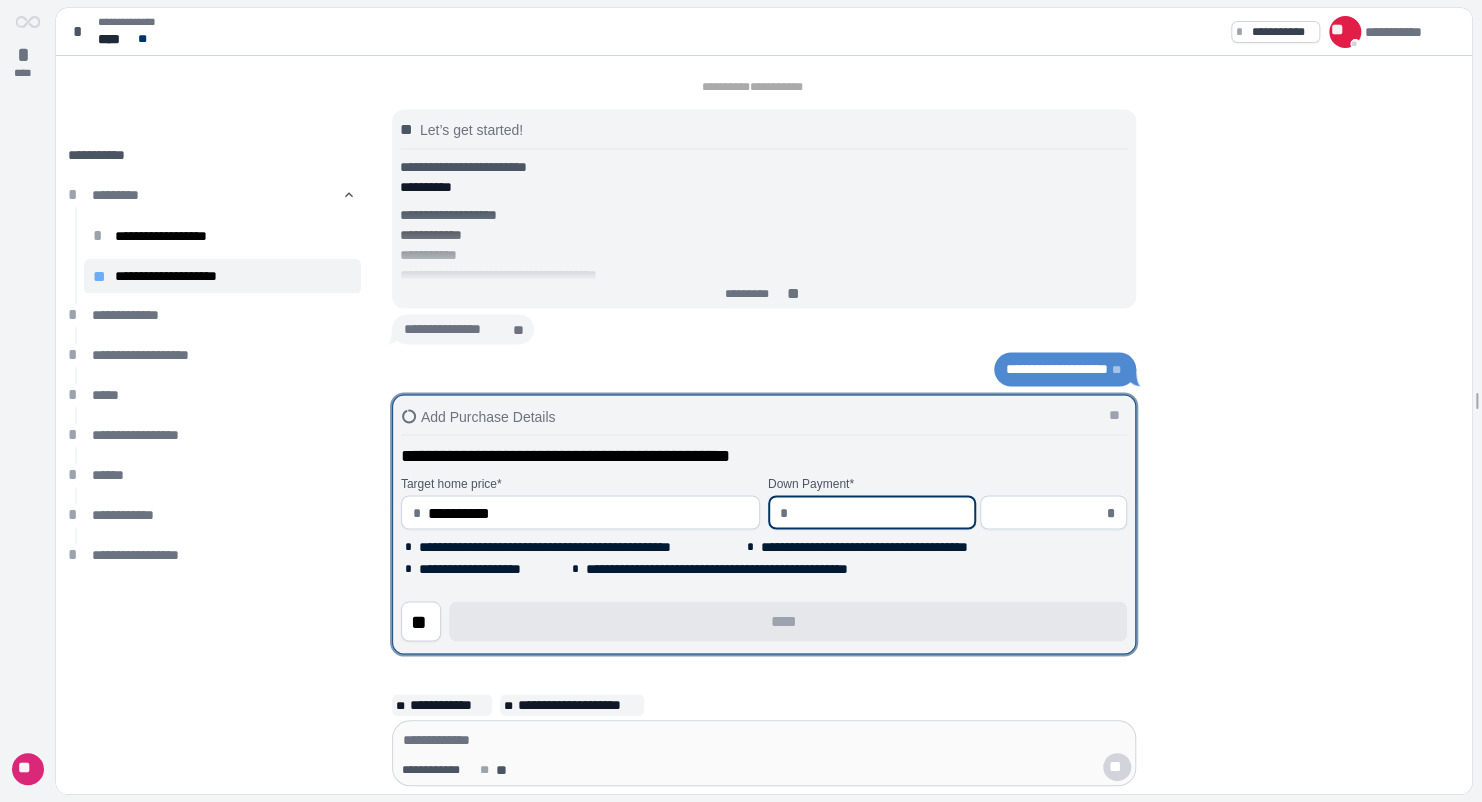 type on "*****" 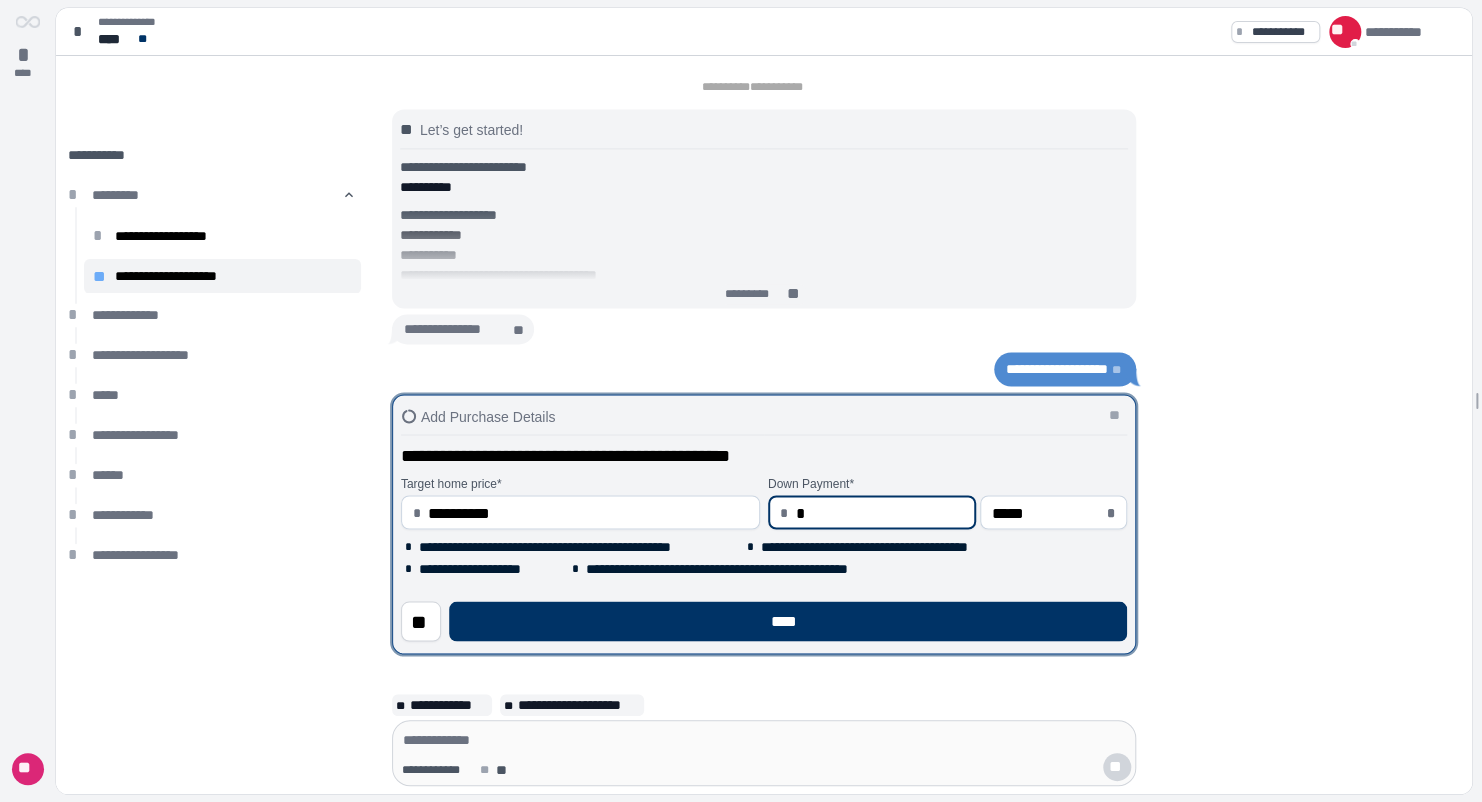 type on "****" 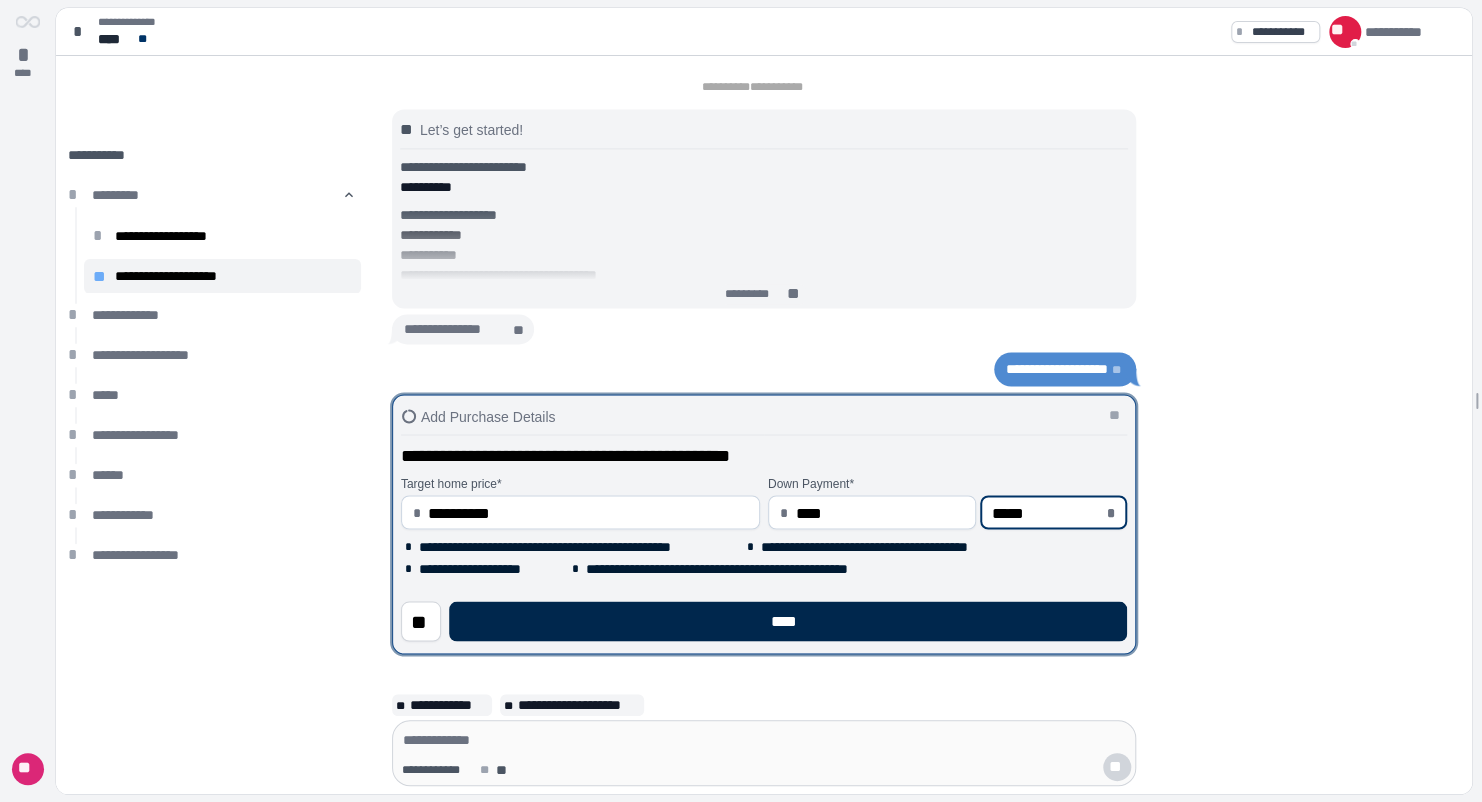 click on "****" at bounding box center [788, 621] 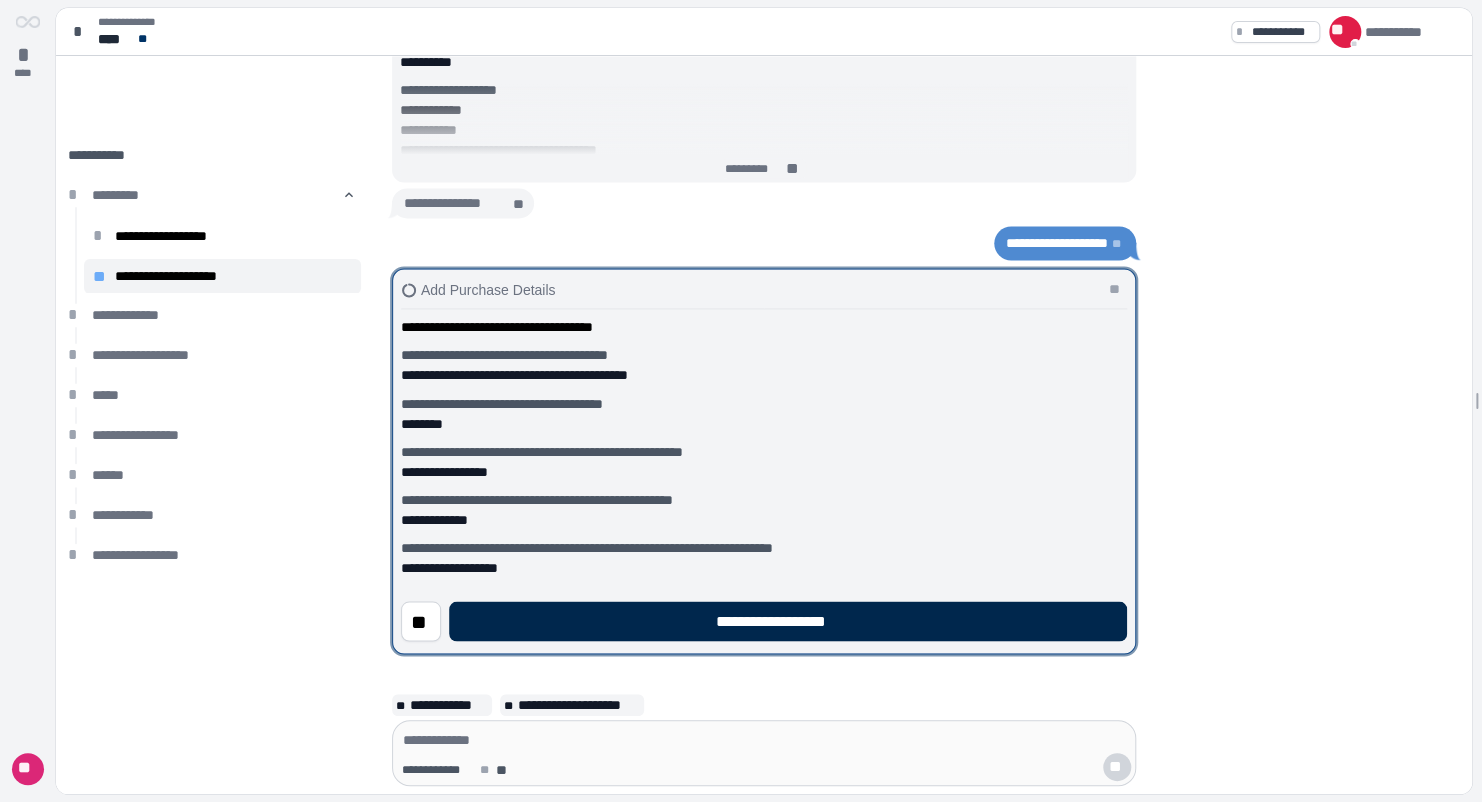 click on "**********" at bounding box center (788, 621) 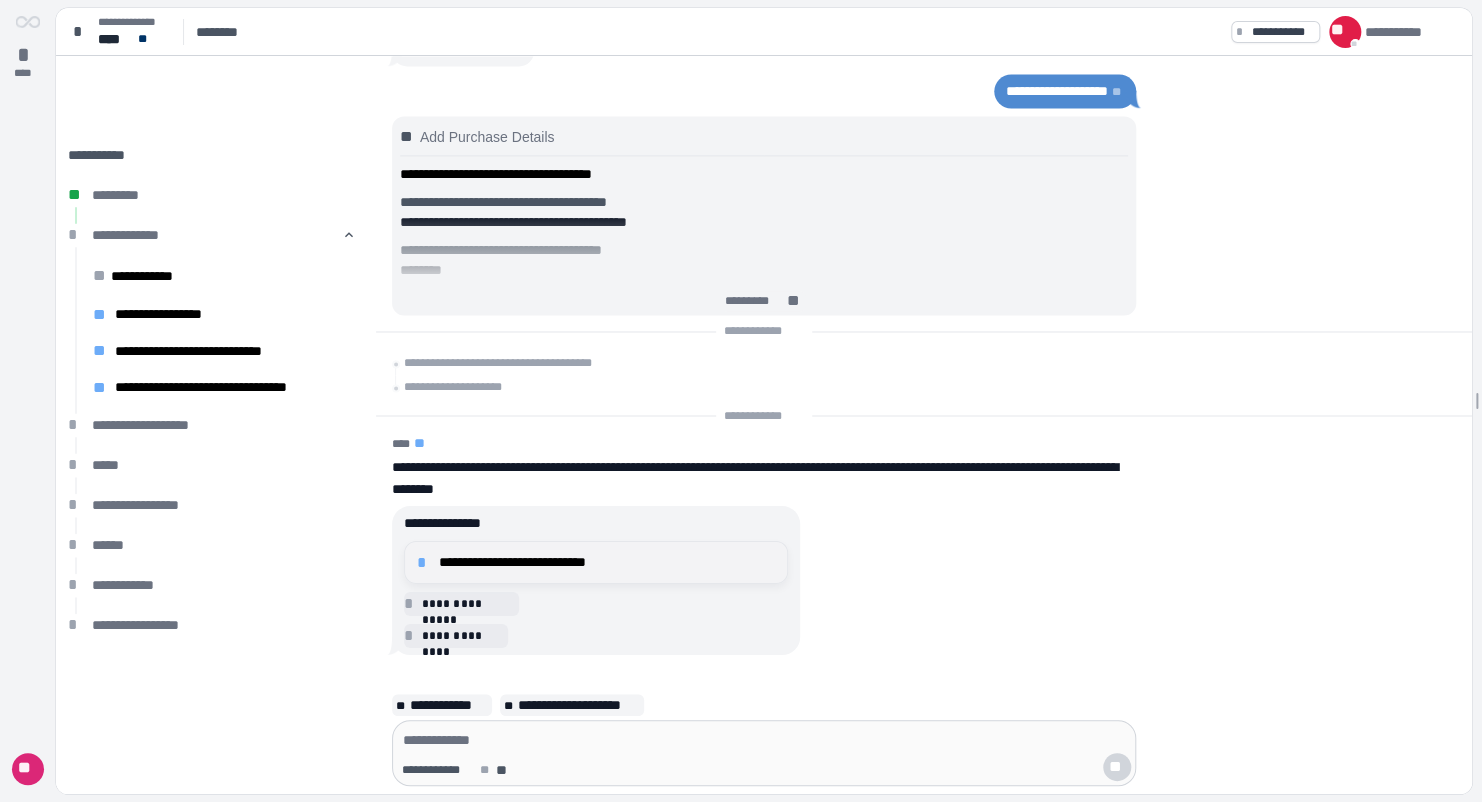 click on "**********" at bounding box center (607, 562) 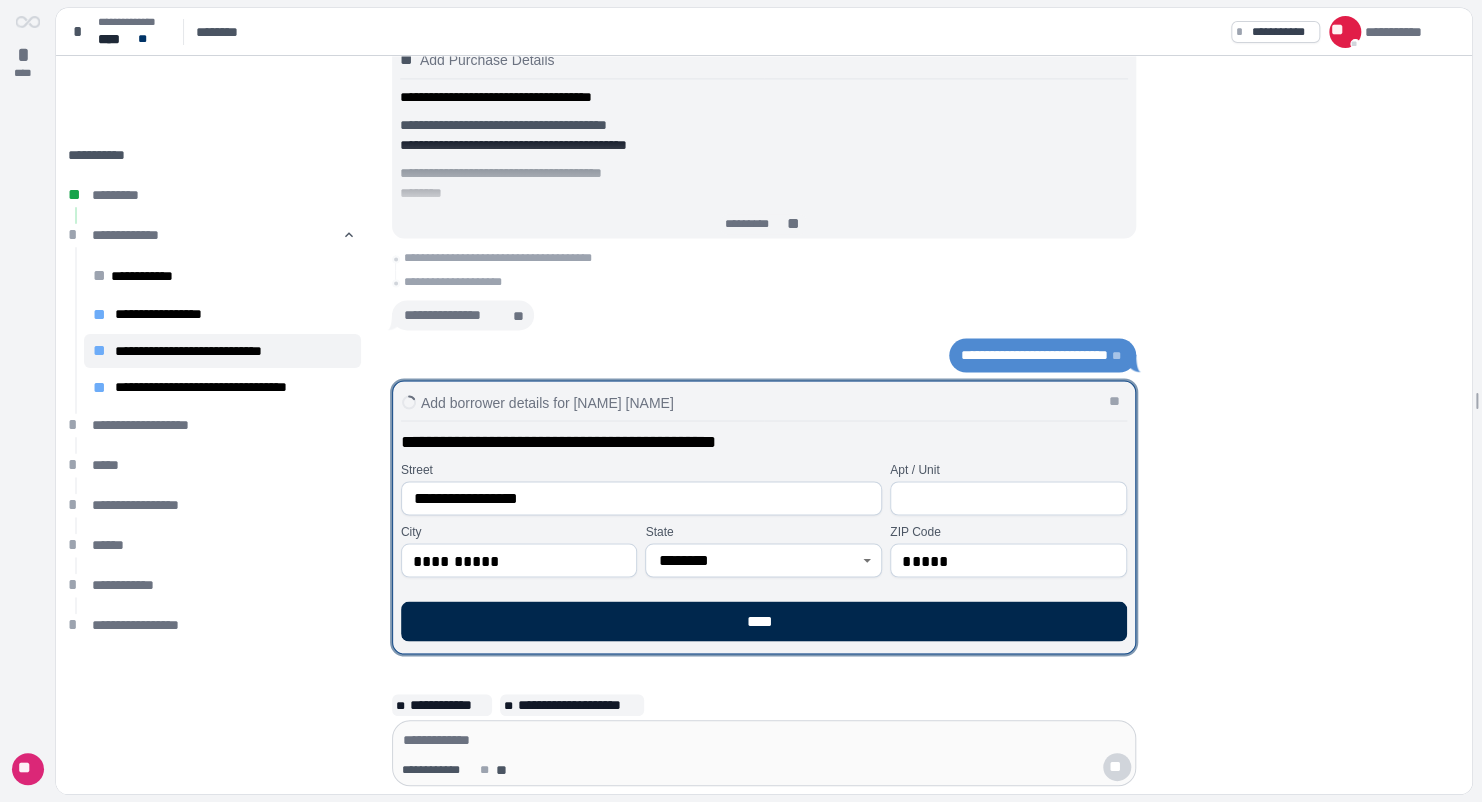 click on "****" at bounding box center [764, 621] 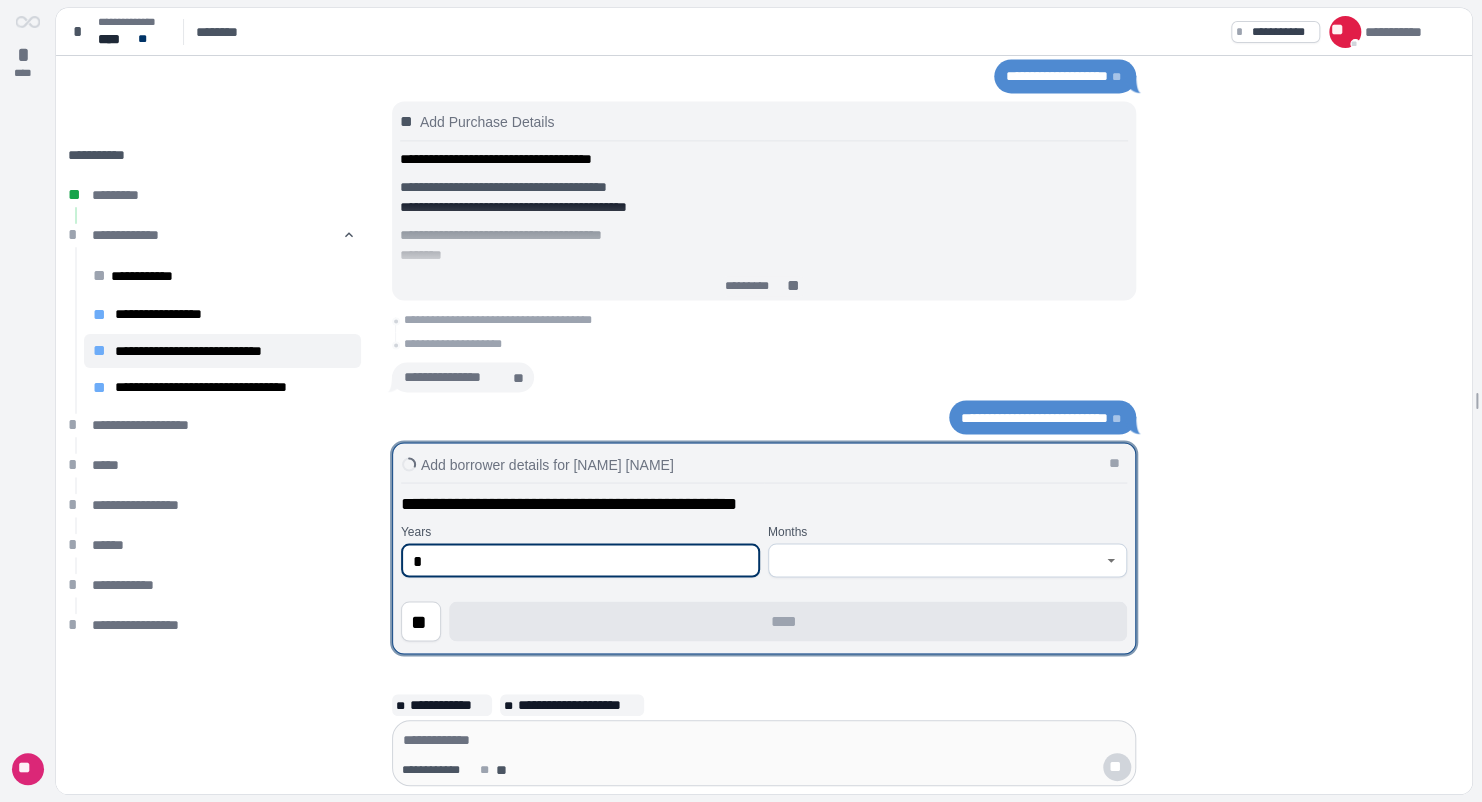 type on "*" 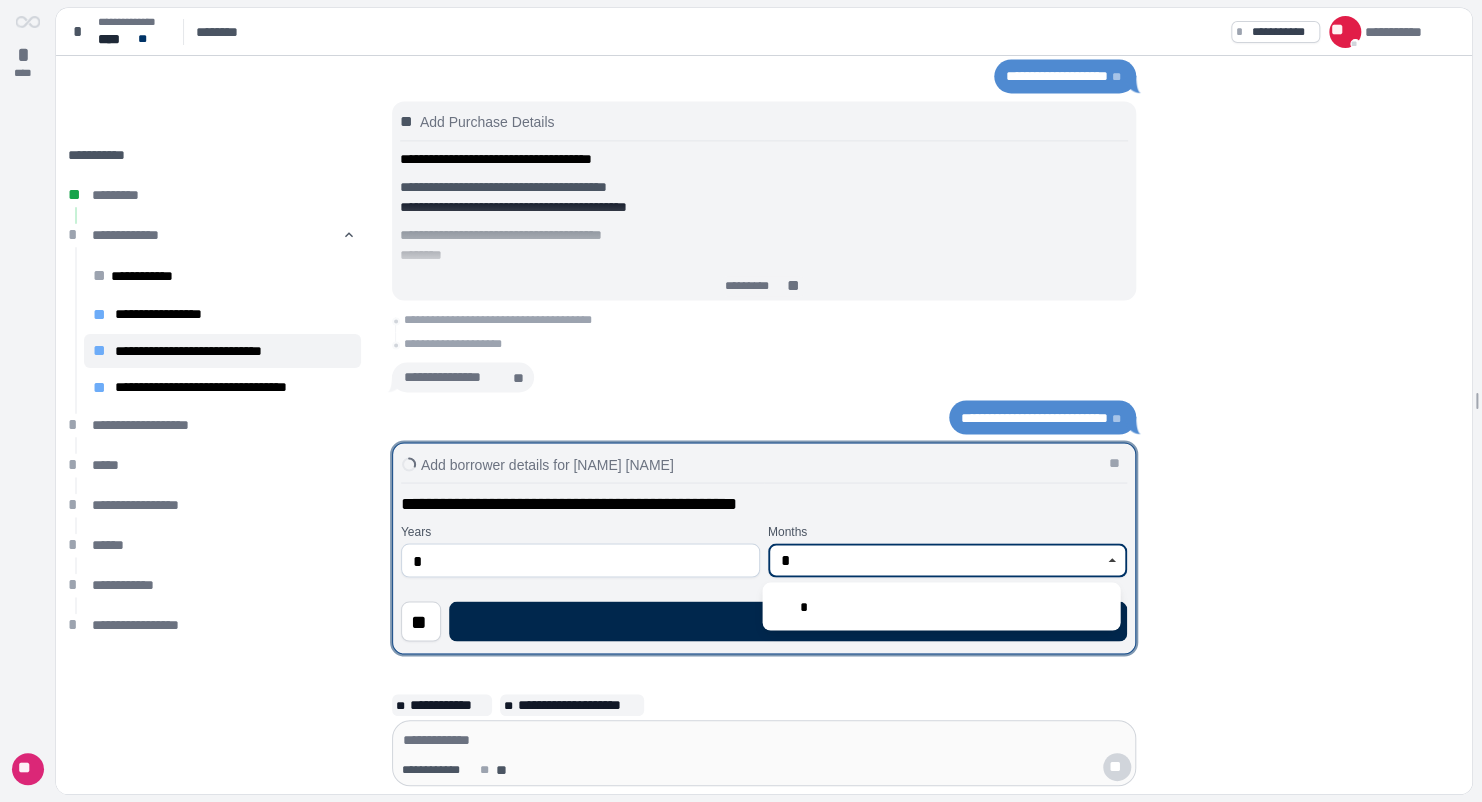 type on "*" 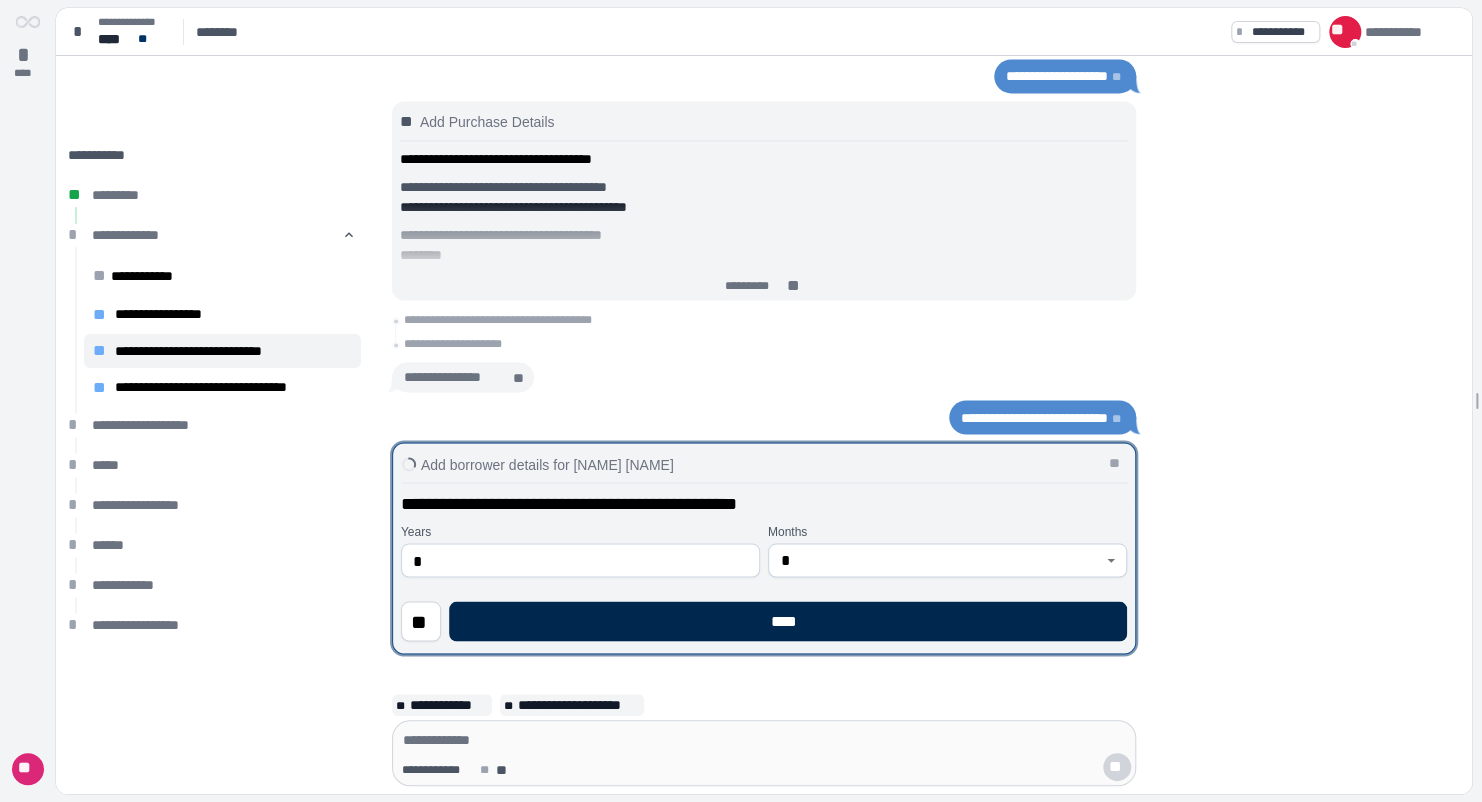 click on "****" at bounding box center (788, 621) 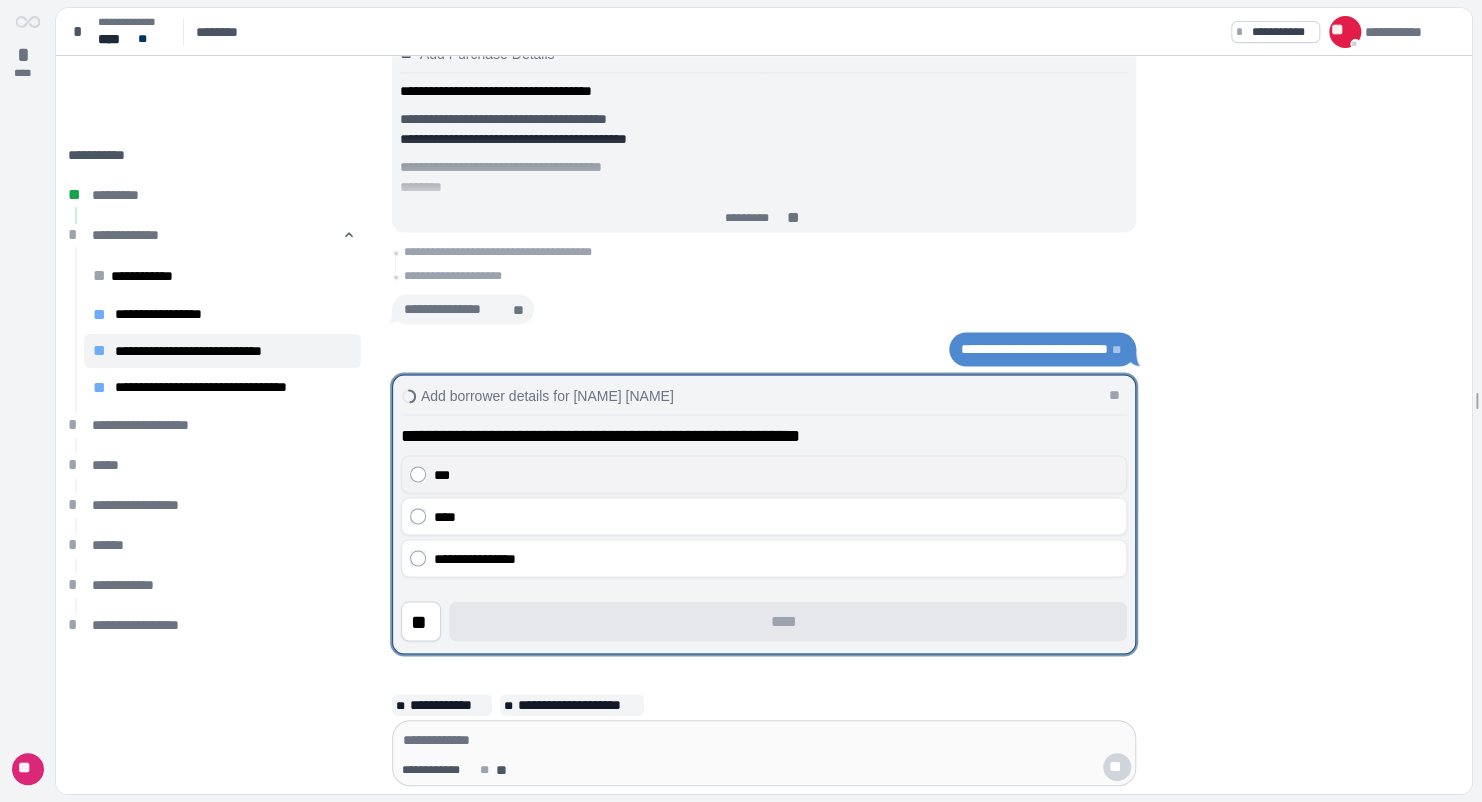 click on "***" at bounding box center [764, 474] 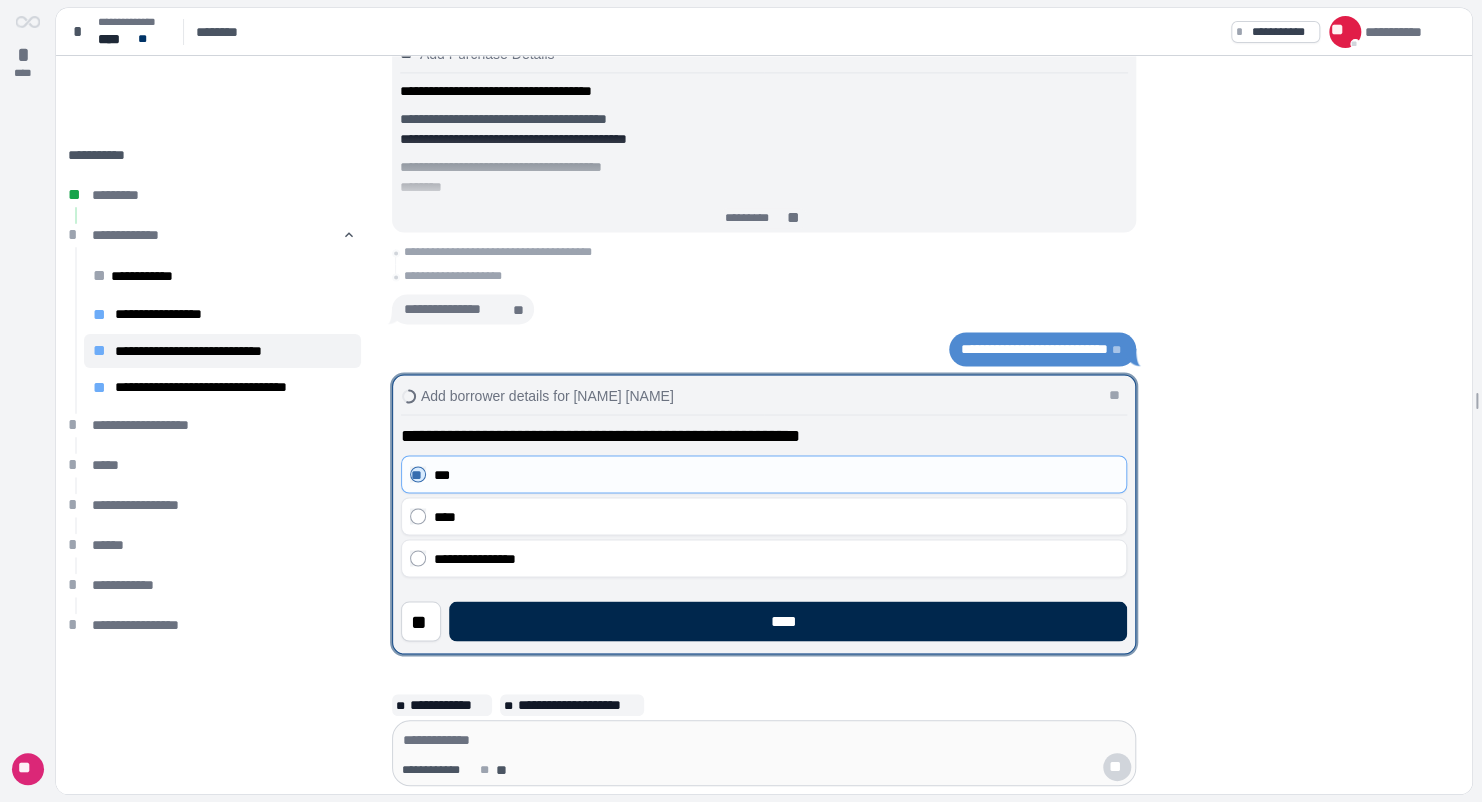 click on "****" at bounding box center (788, 621) 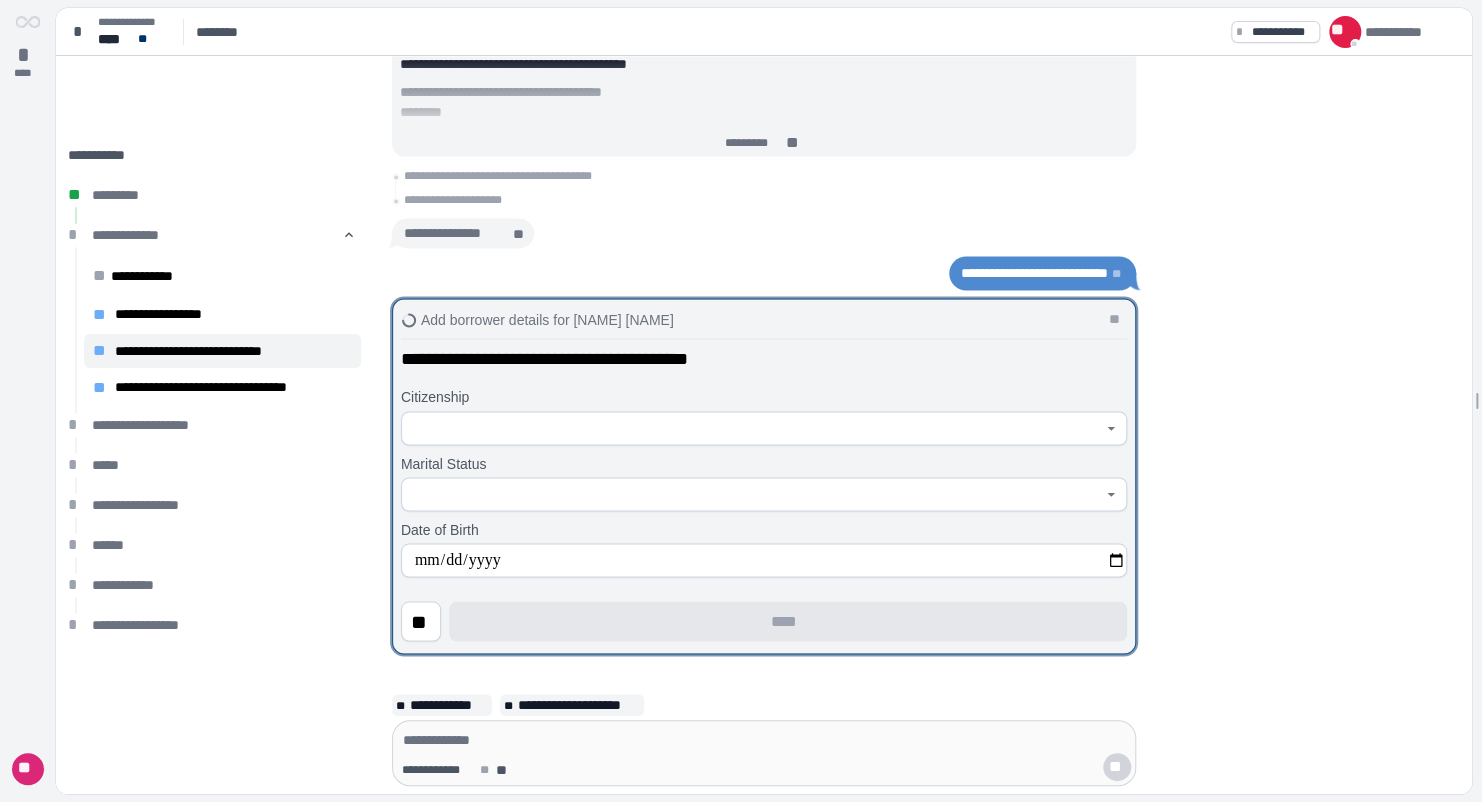 click at bounding box center [753, 428] 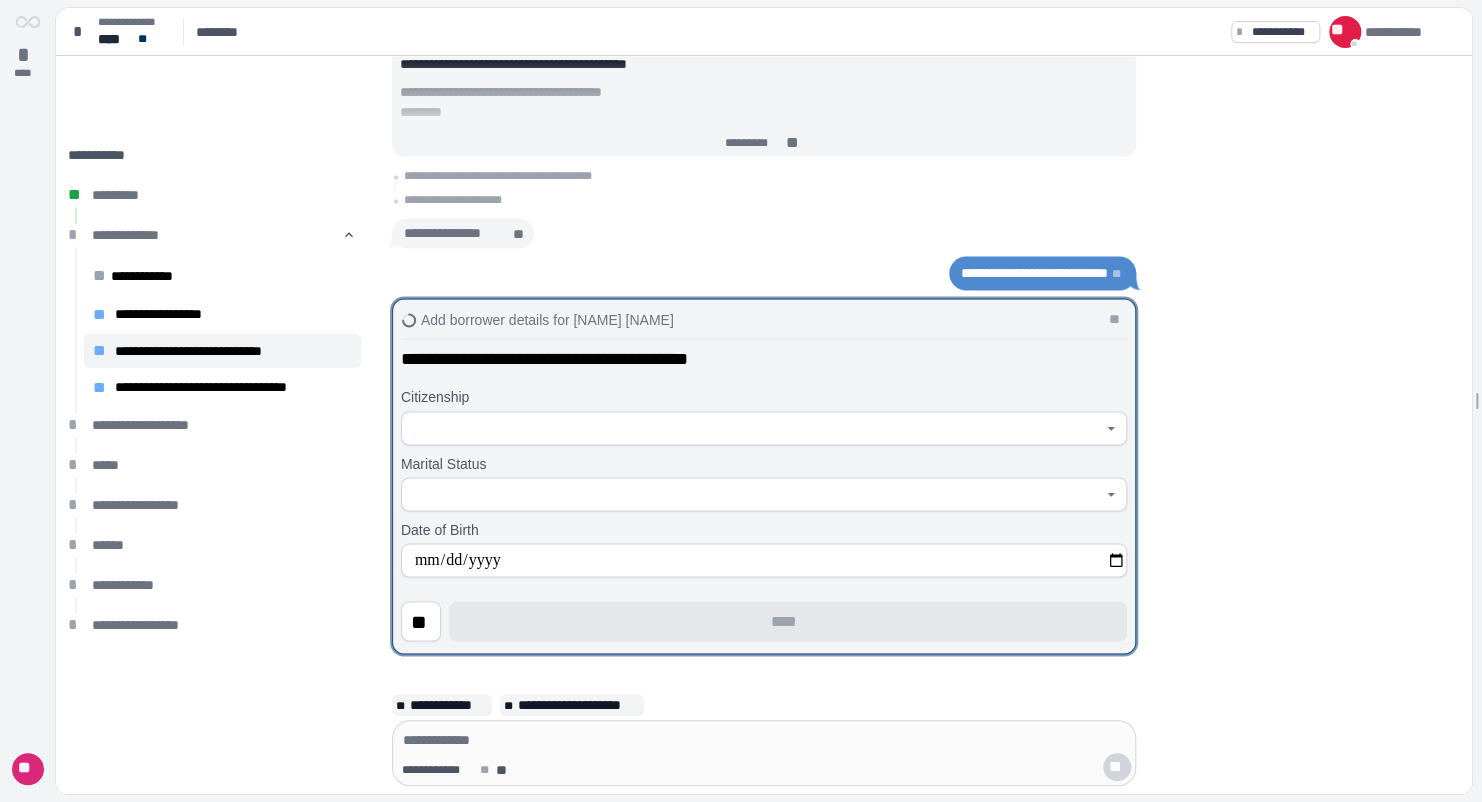 click at bounding box center [753, 428] 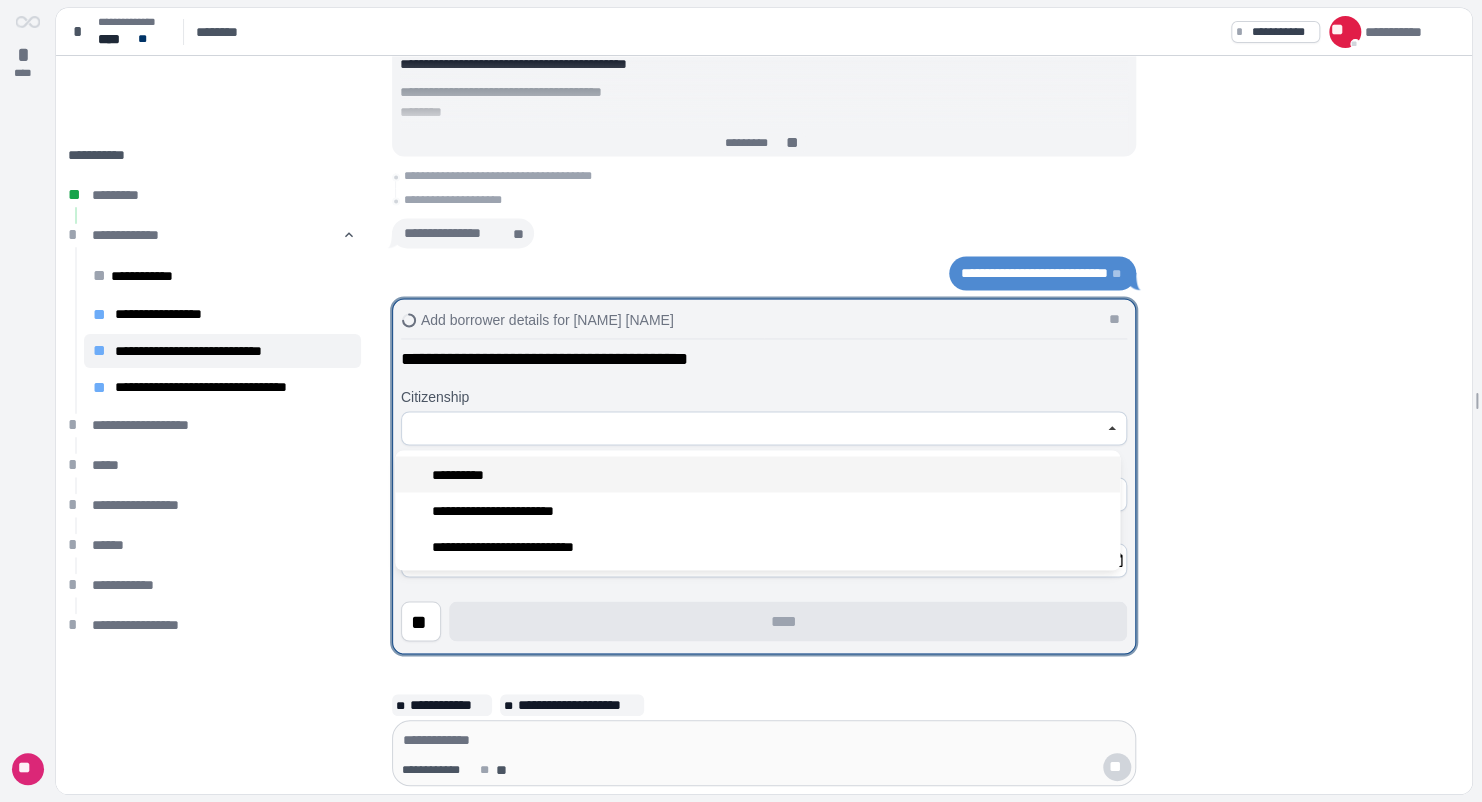 click on "**********" at bounding box center (757, 474) 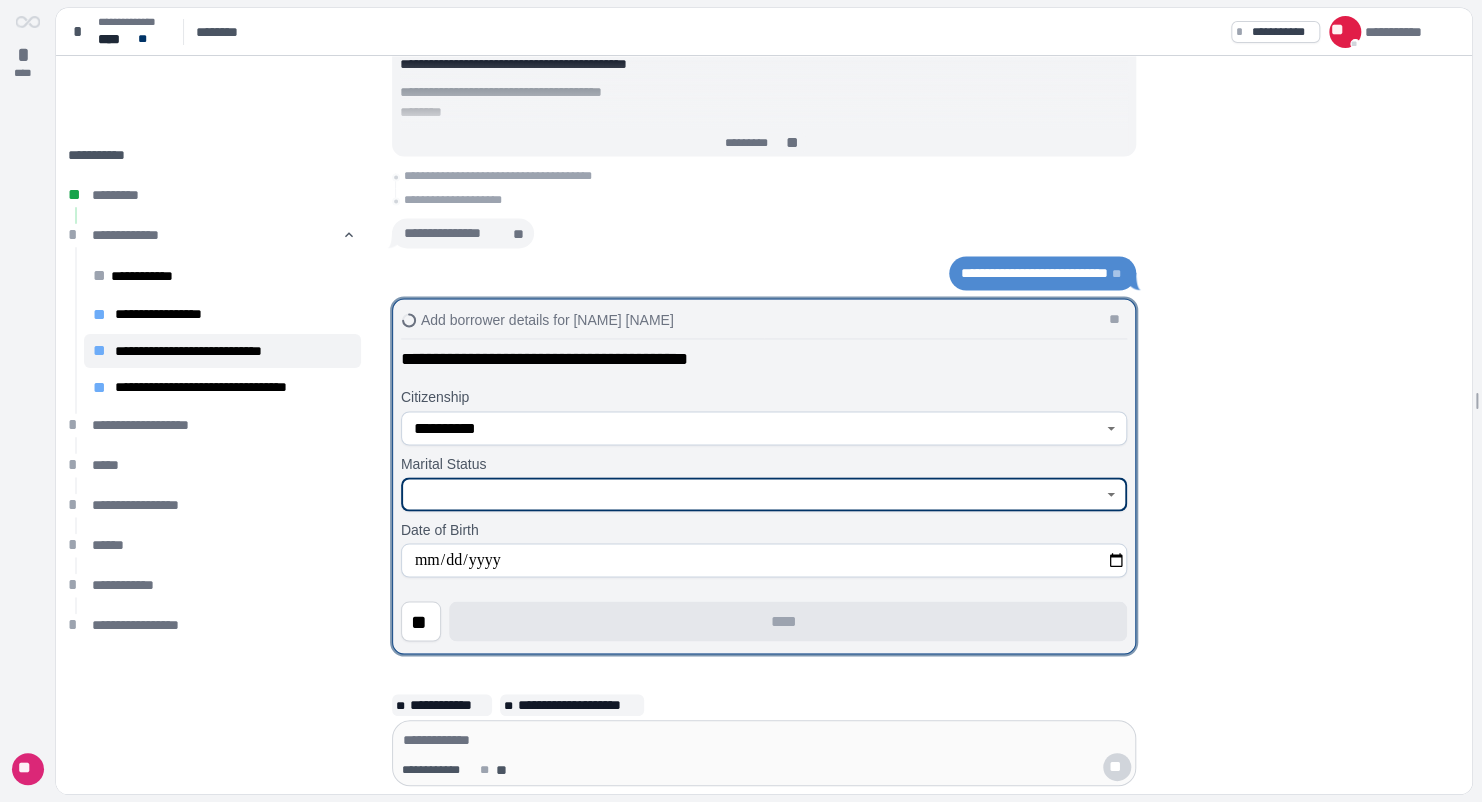 click at bounding box center [753, 494] 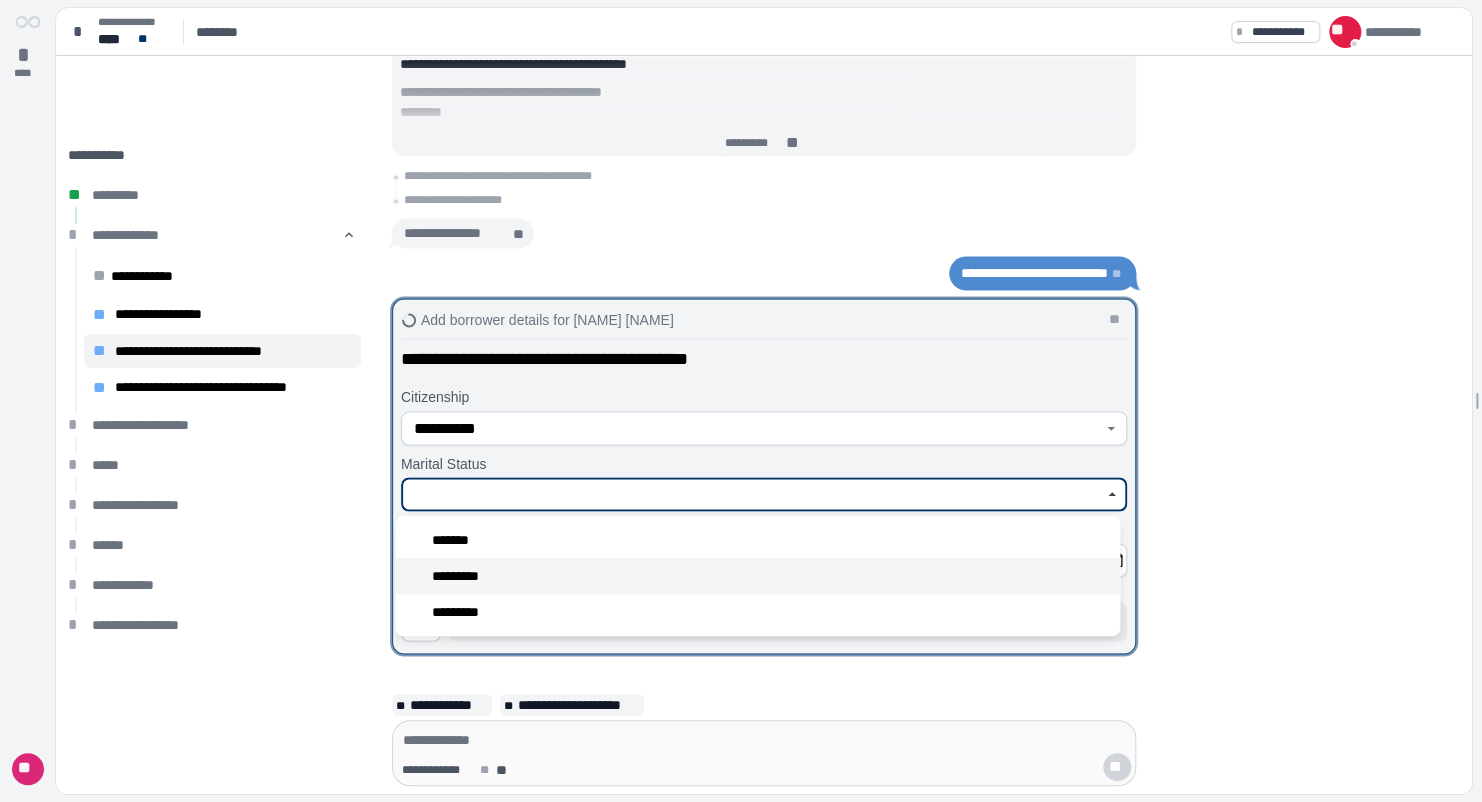 click on "*********" at bounding box center (757, 576) 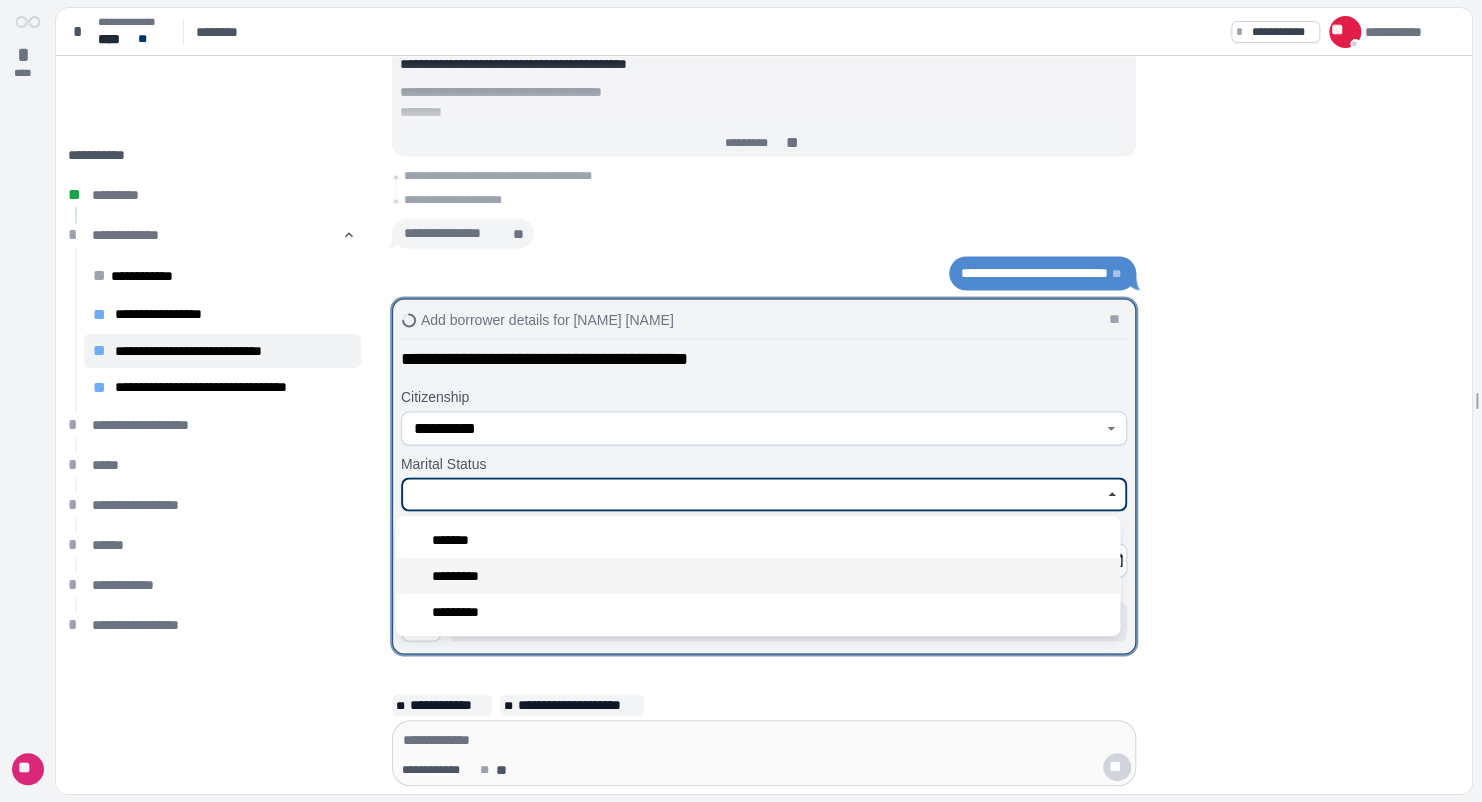 type on "*********" 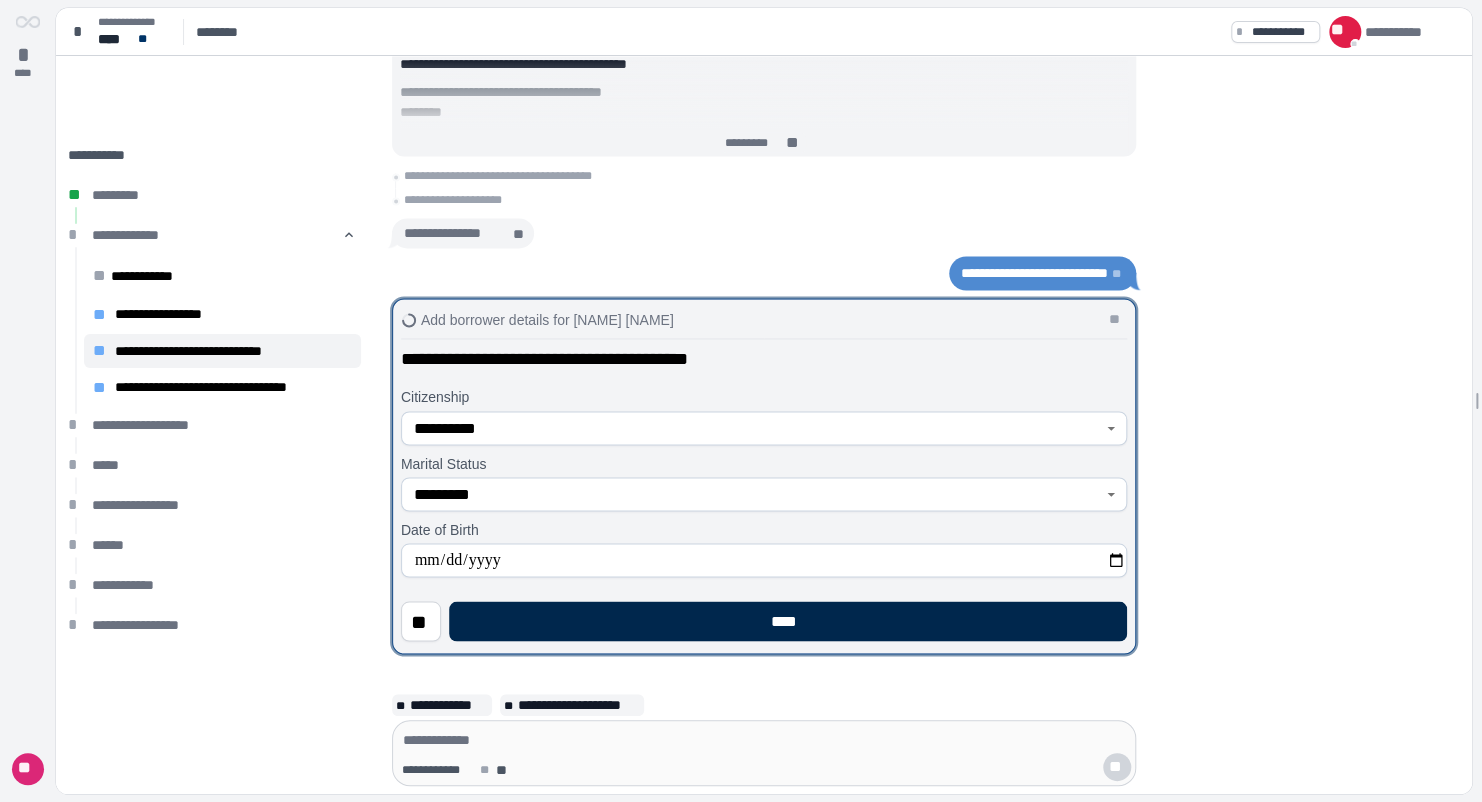 click on "****" at bounding box center (788, 621) 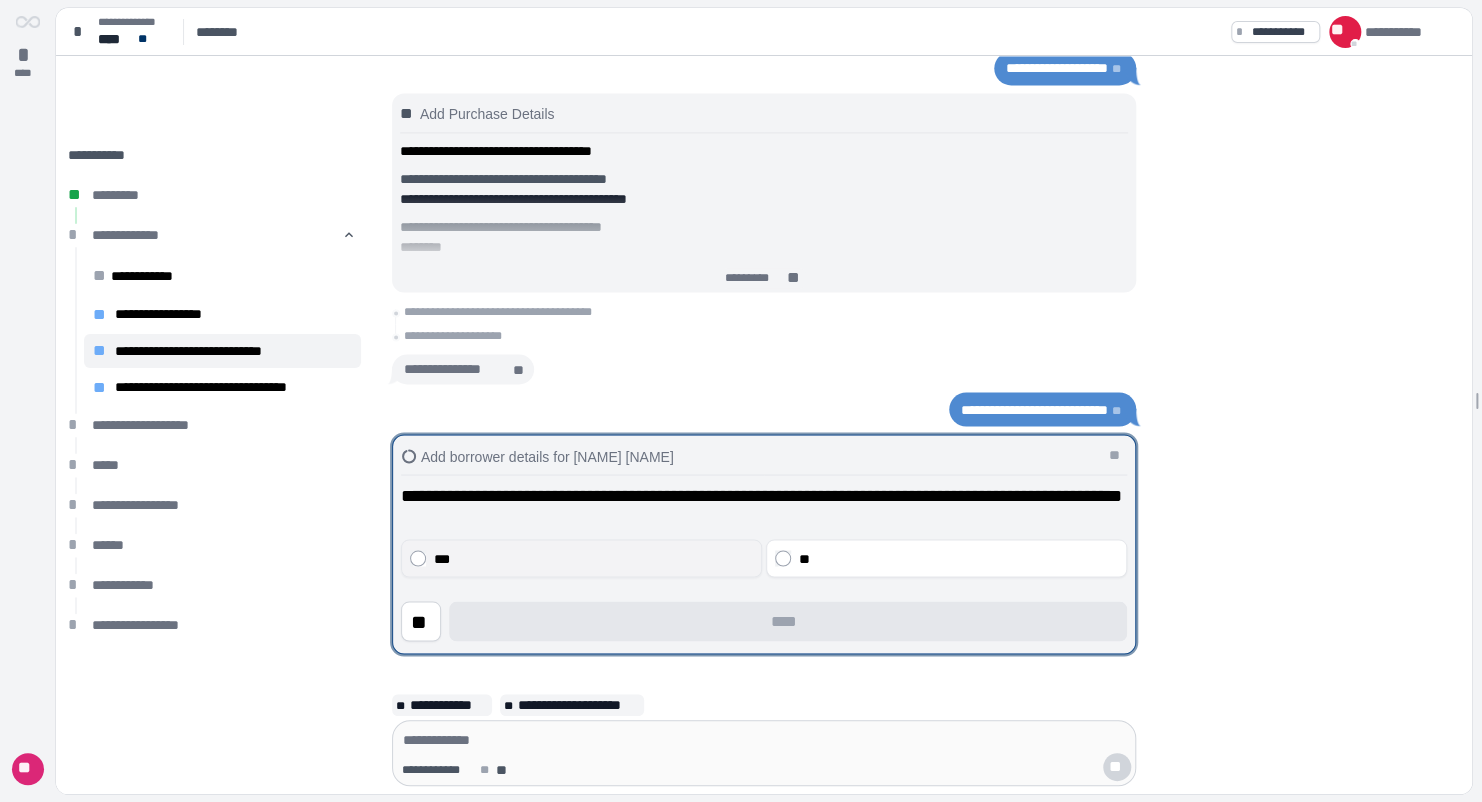 click on "***" at bounding box center (594, 558) 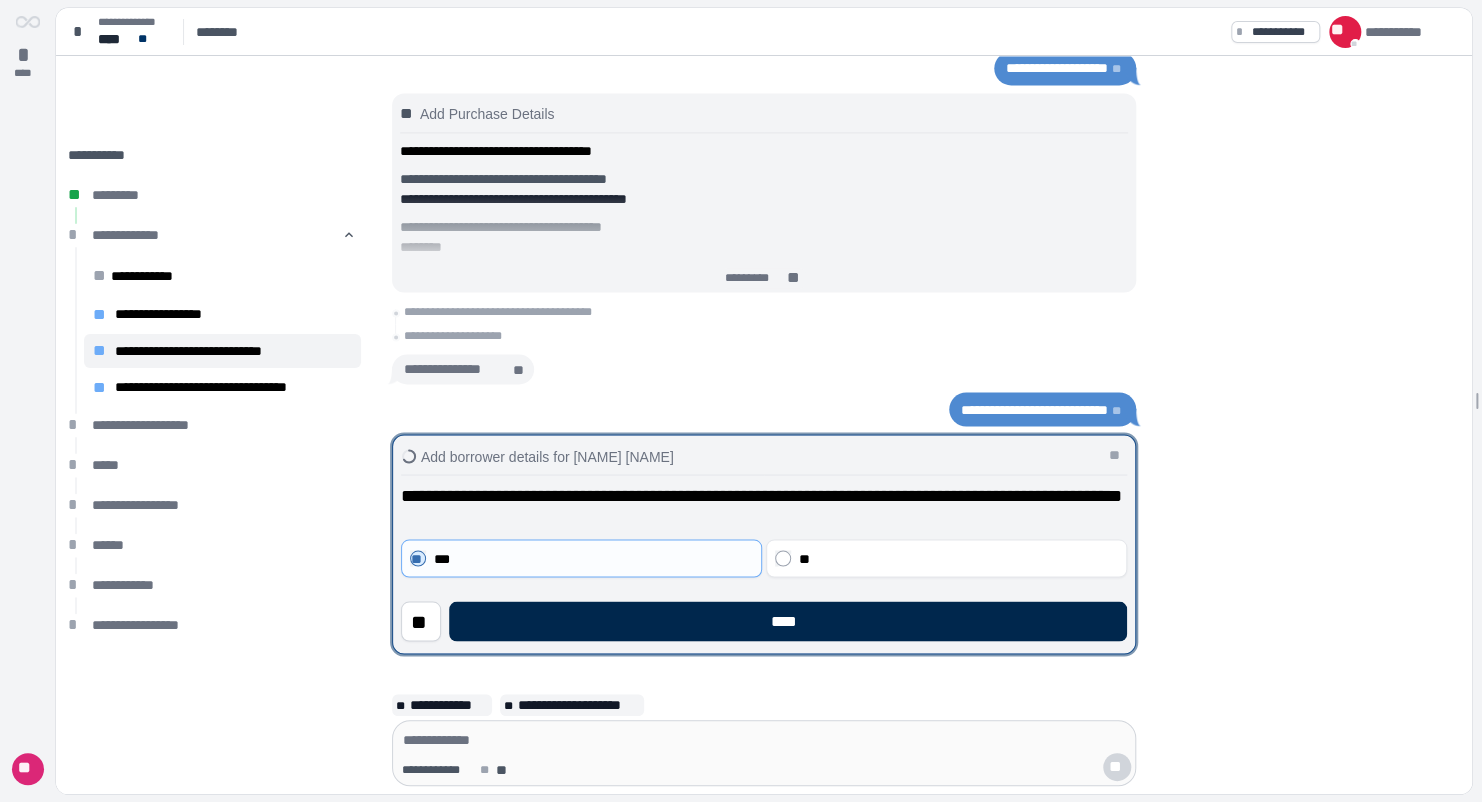 click on "****" at bounding box center (788, 621) 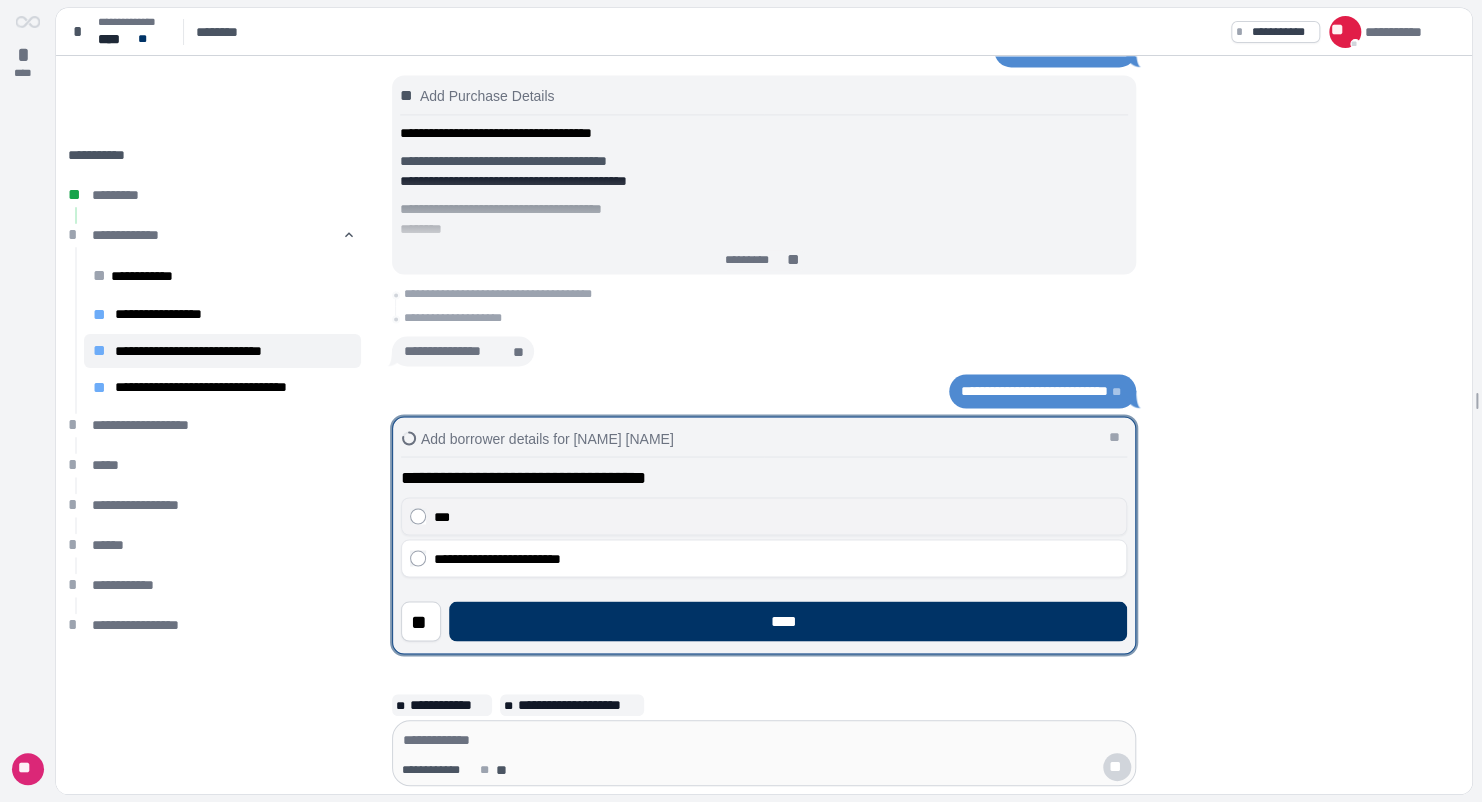 click on "***" at bounding box center [776, 516] 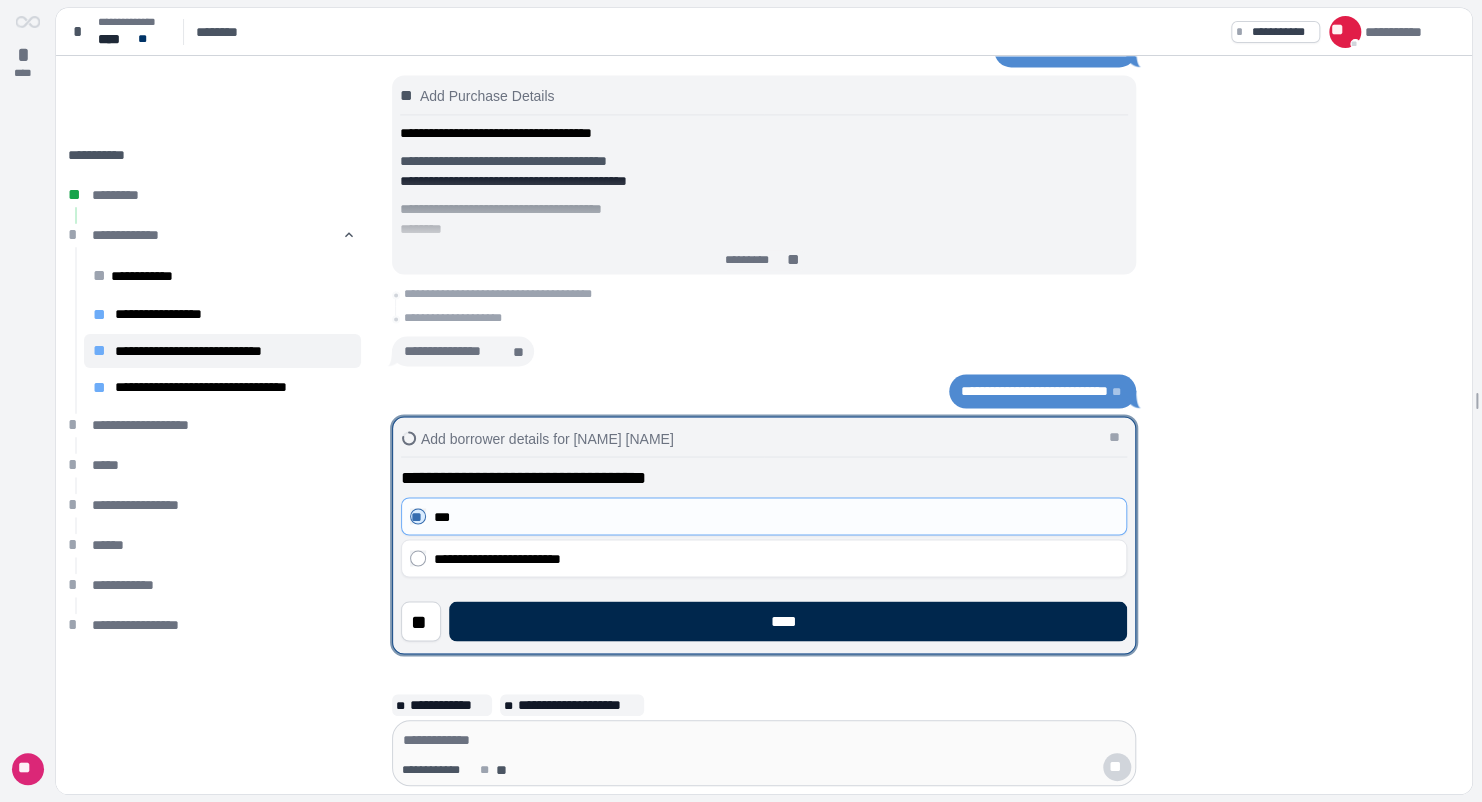 click on "****" at bounding box center [788, 621] 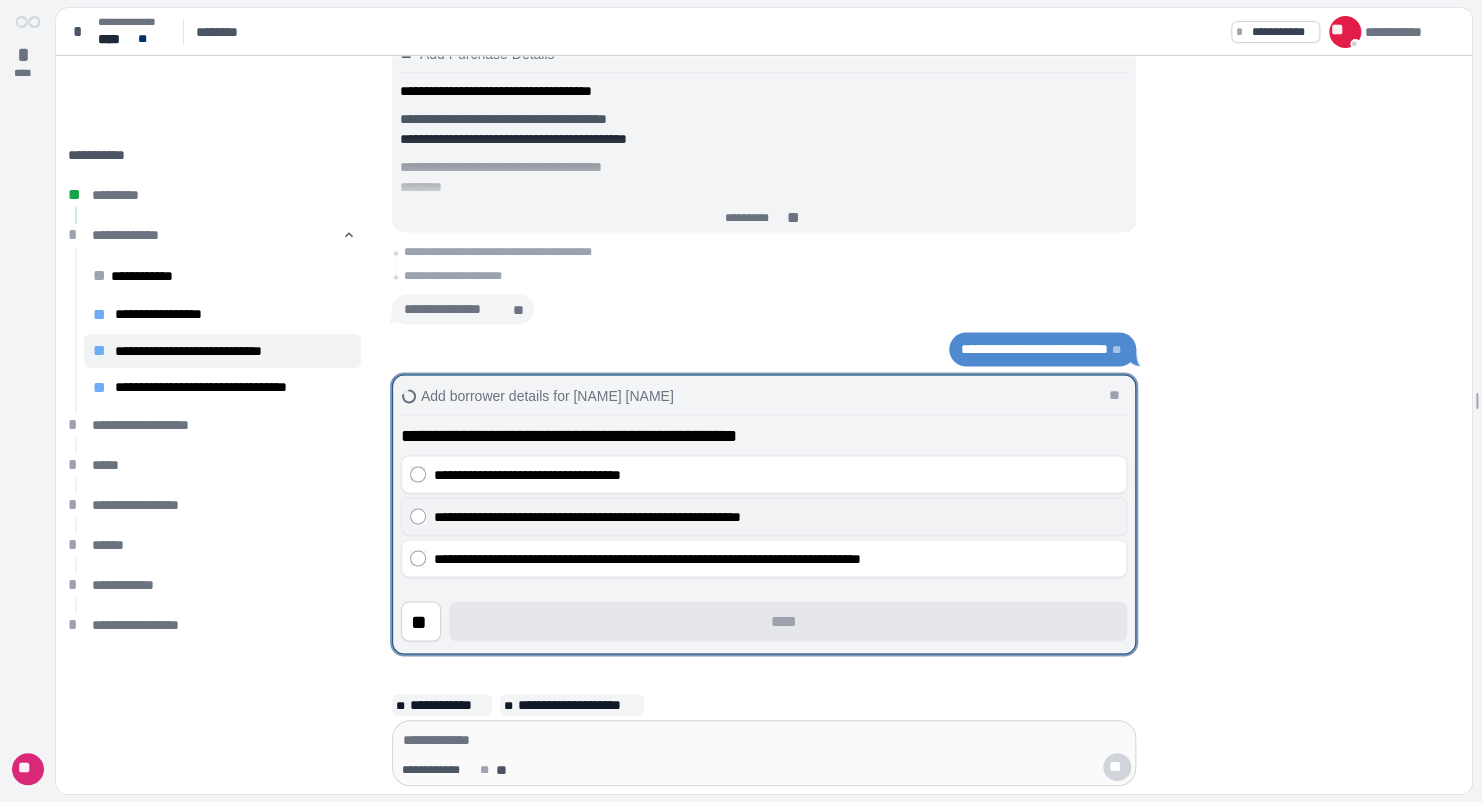 click on "**********" at bounding box center [776, 516] 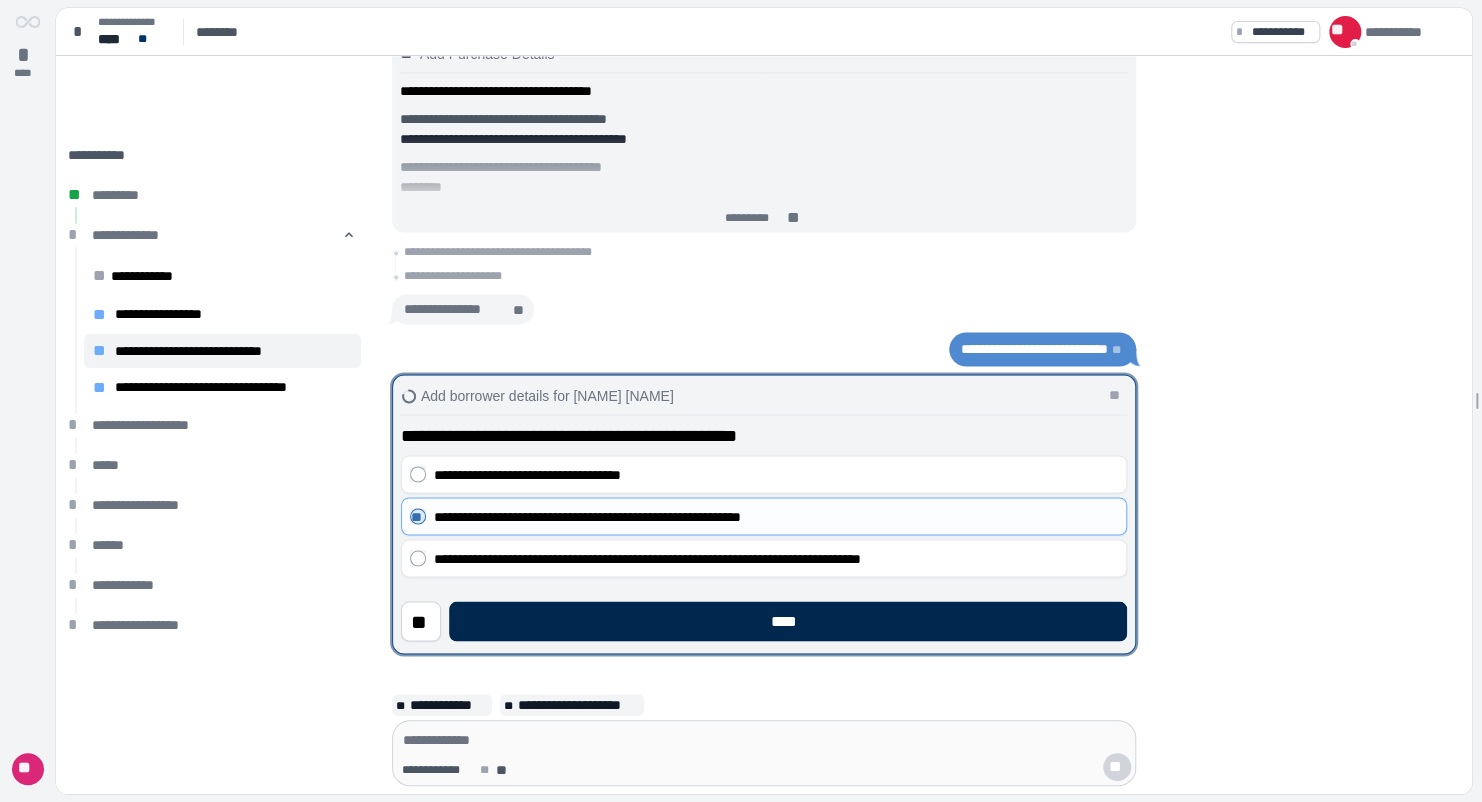 click on "****" at bounding box center [788, 621] 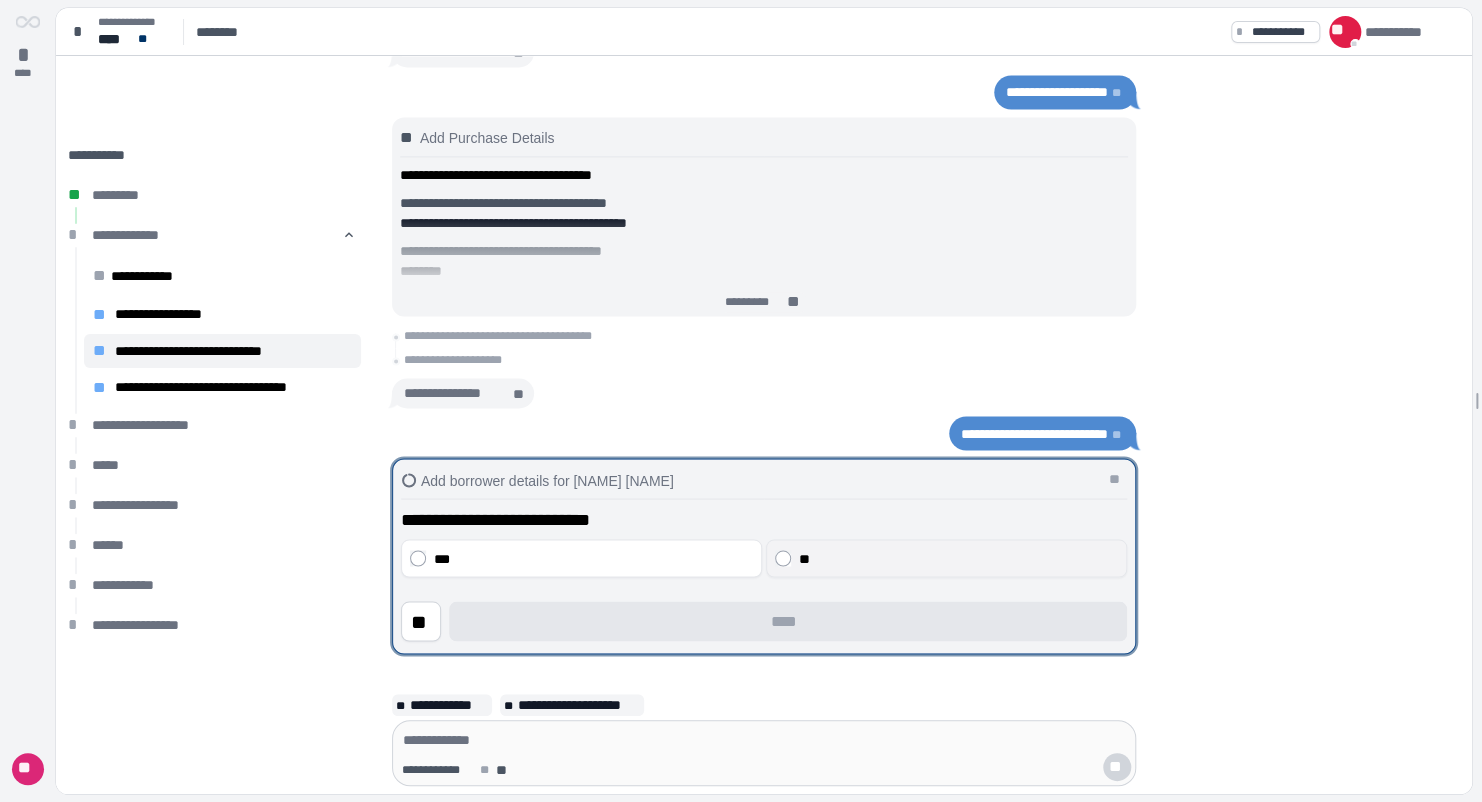 click on "**" at bounding box center [959, 558] 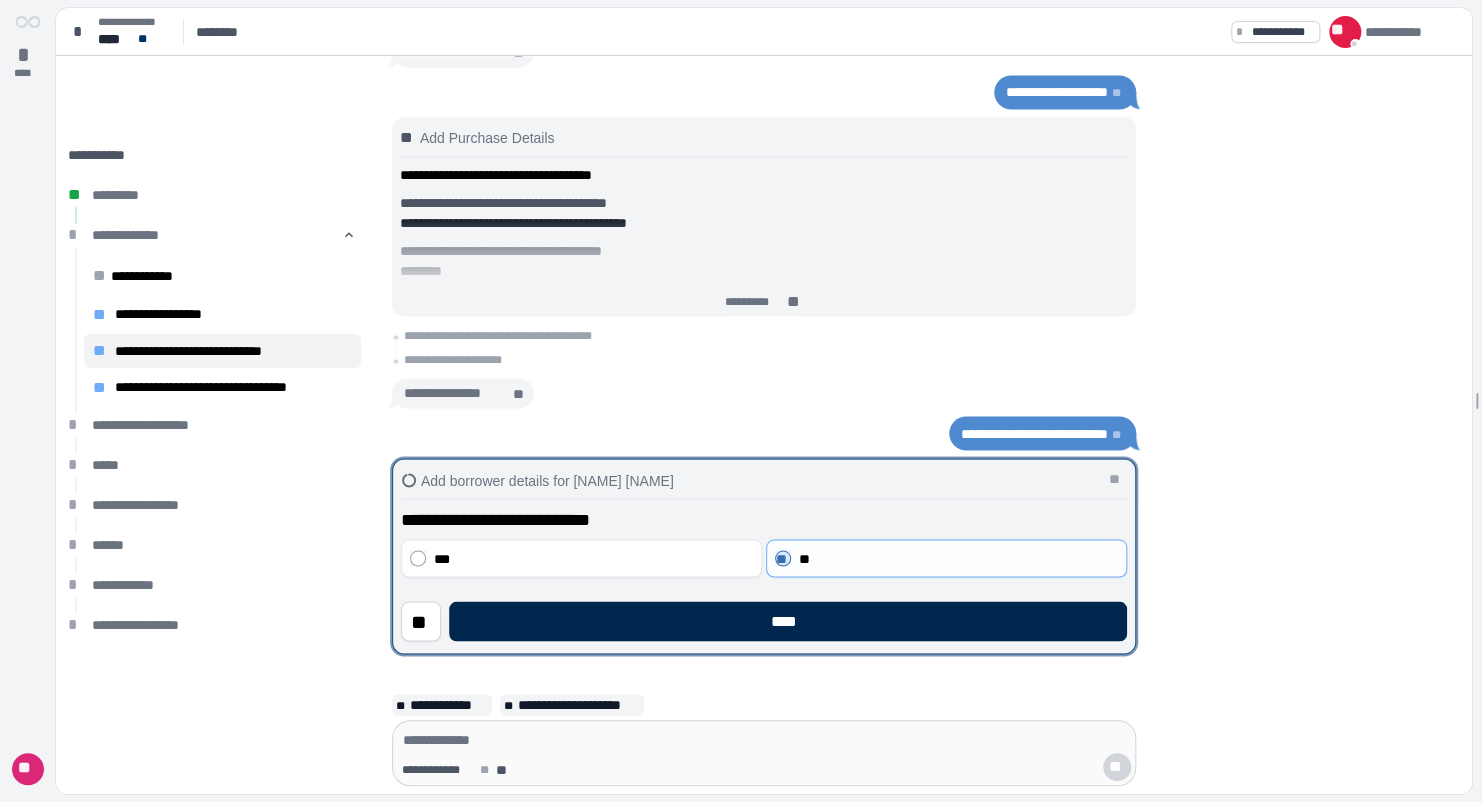click on "****" at bounding box center (788, 621) 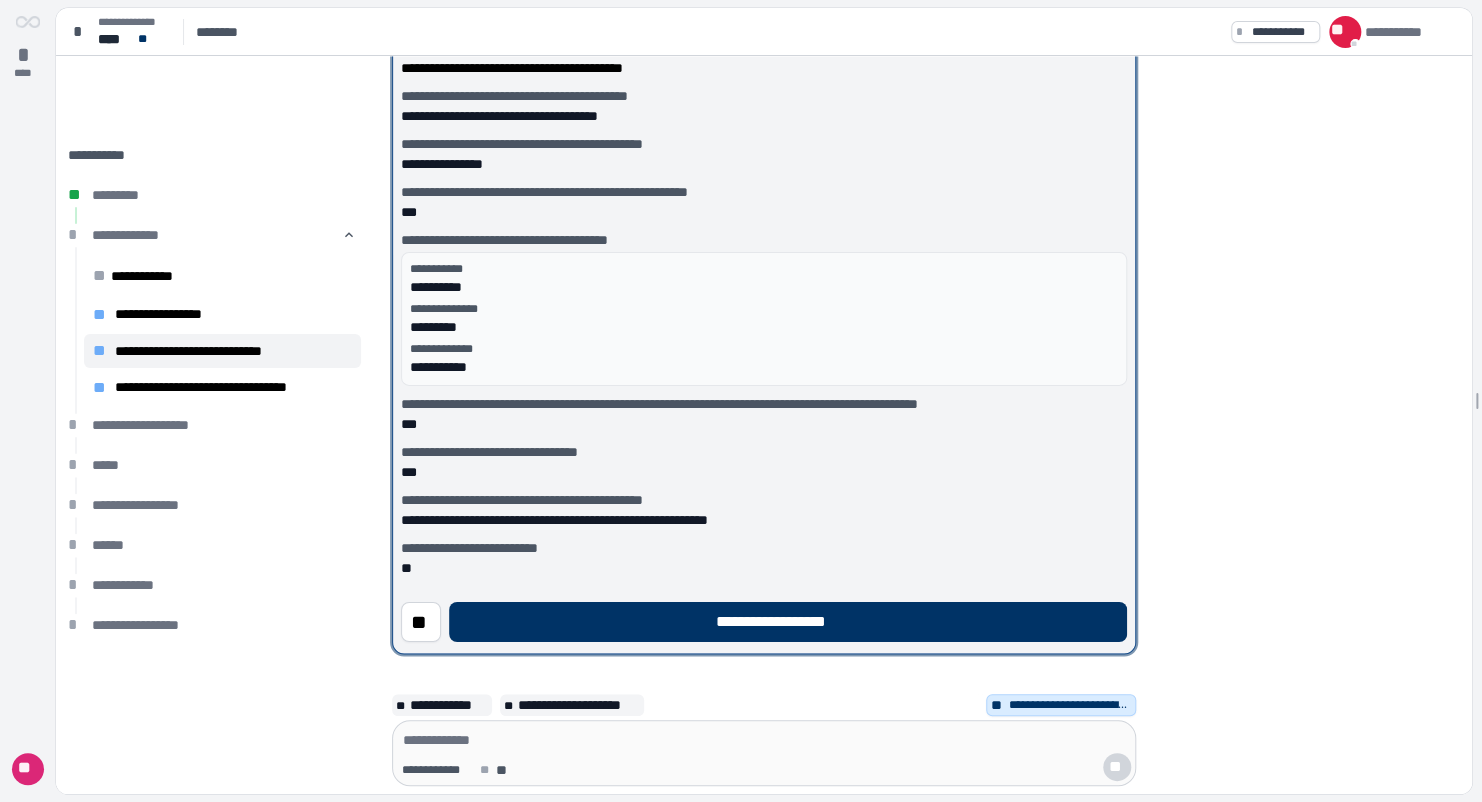 click on "**********" at bounding box center (787, 621) 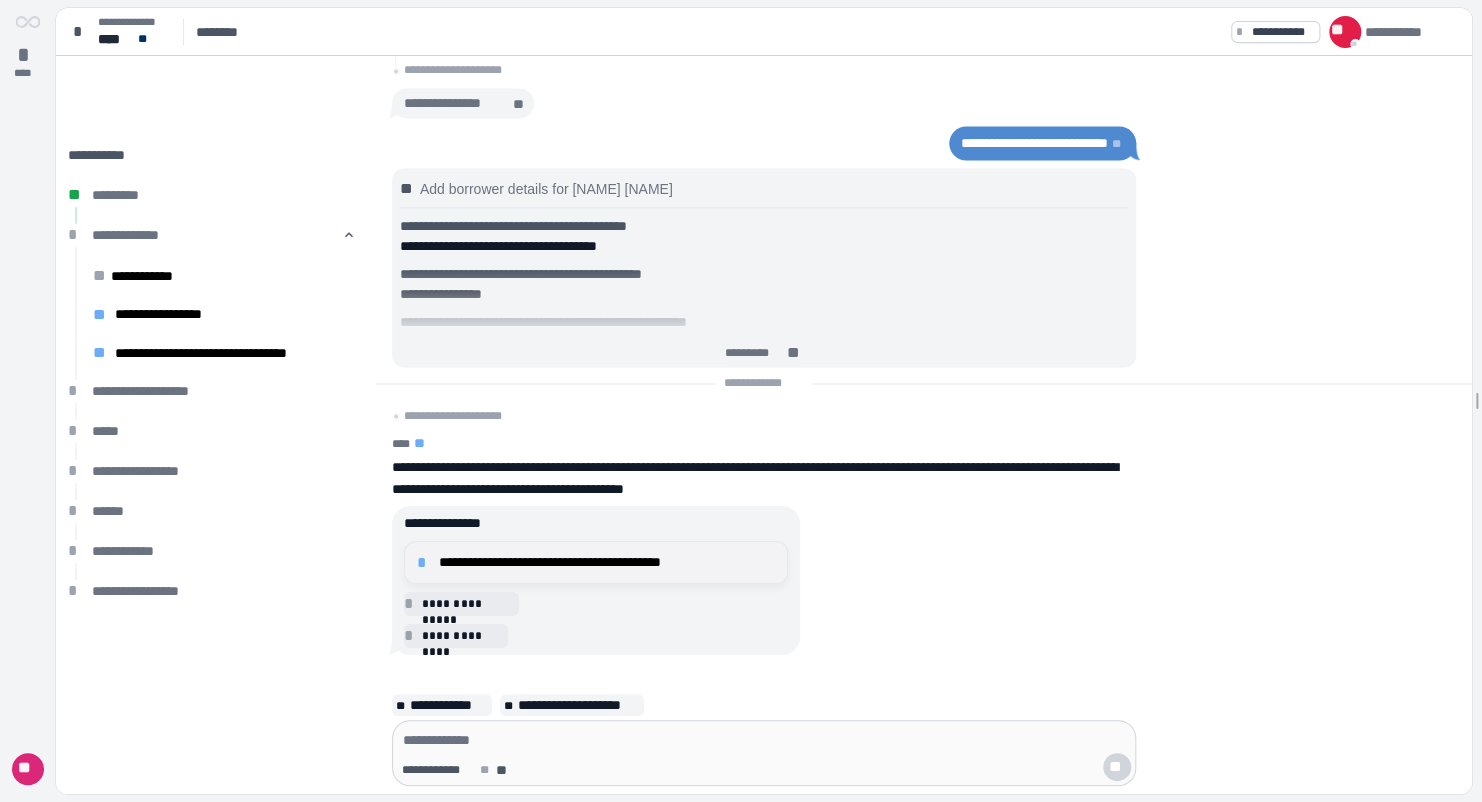 click on "**********" at bounding box center (596, 562) 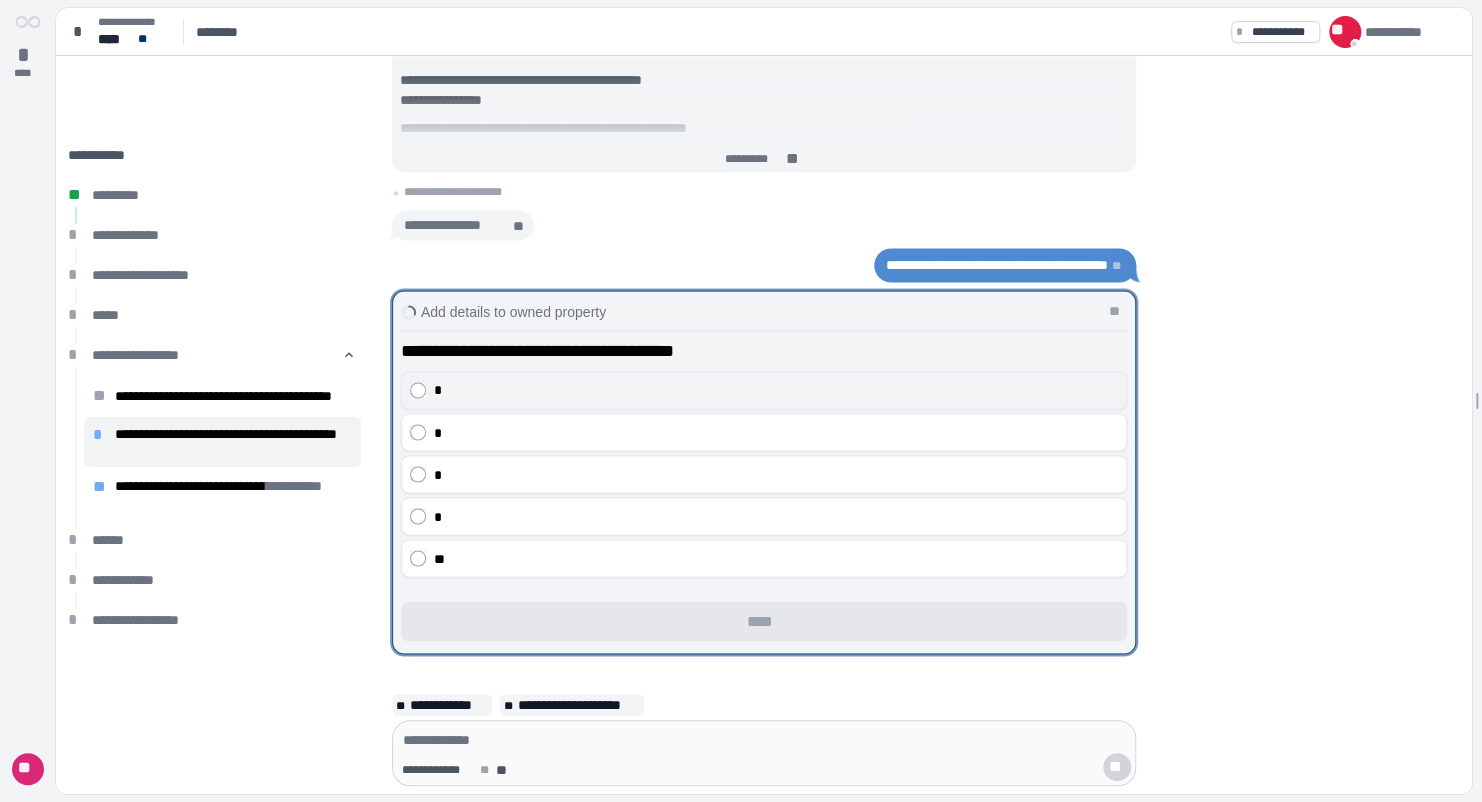 click on "*" at bounding box center (776, 390) 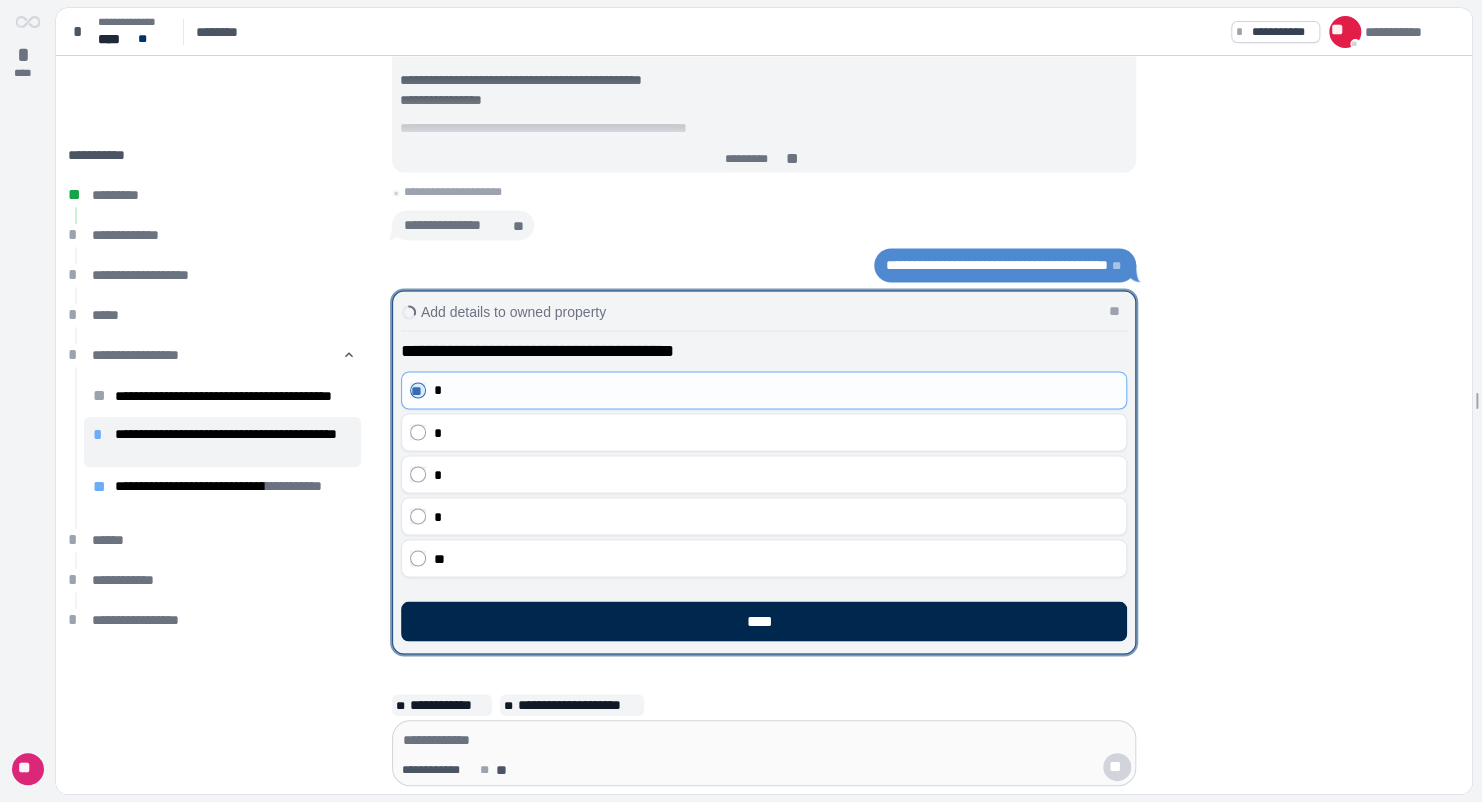 click on "****" at bounding box center (764, 621) 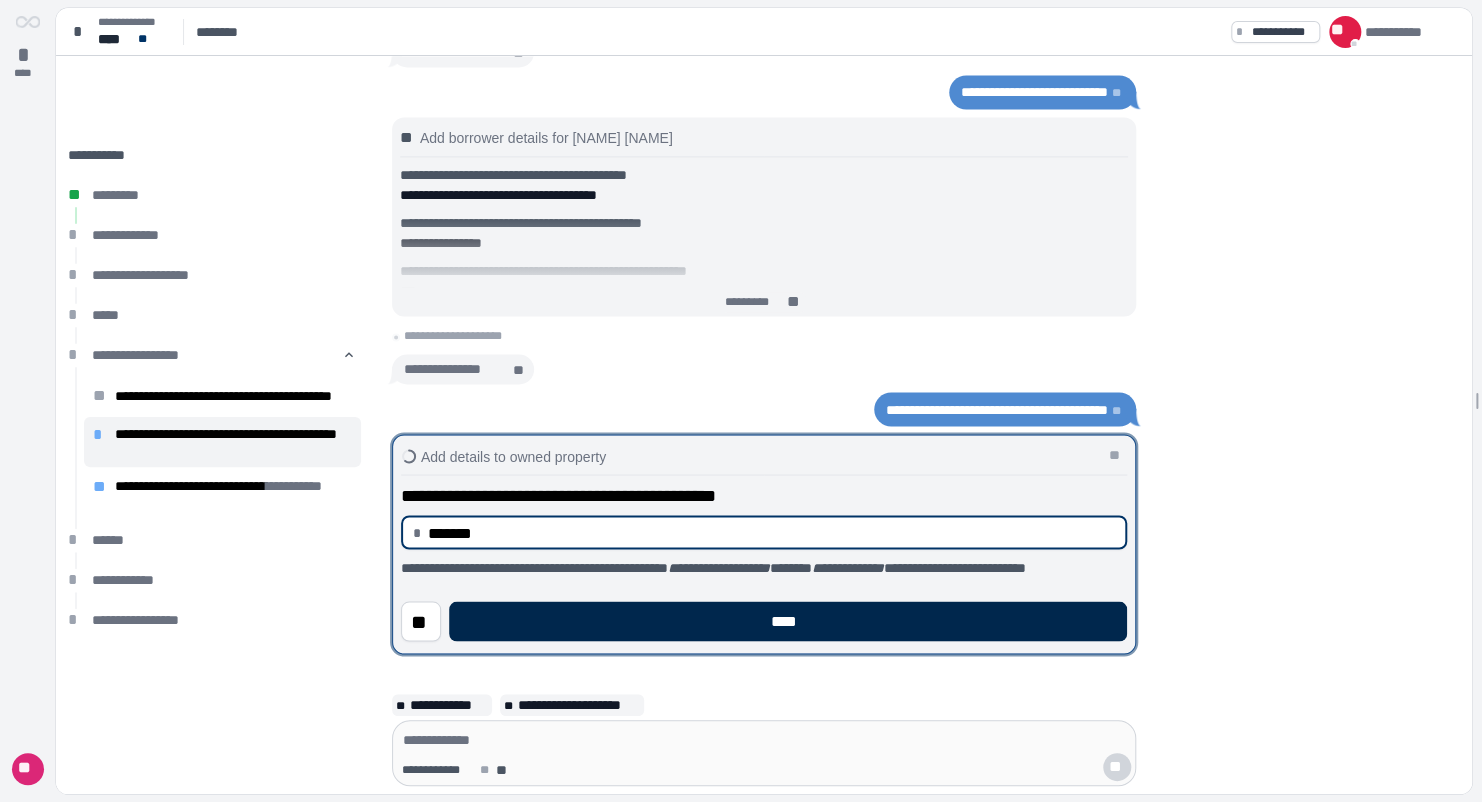 type on "**********" 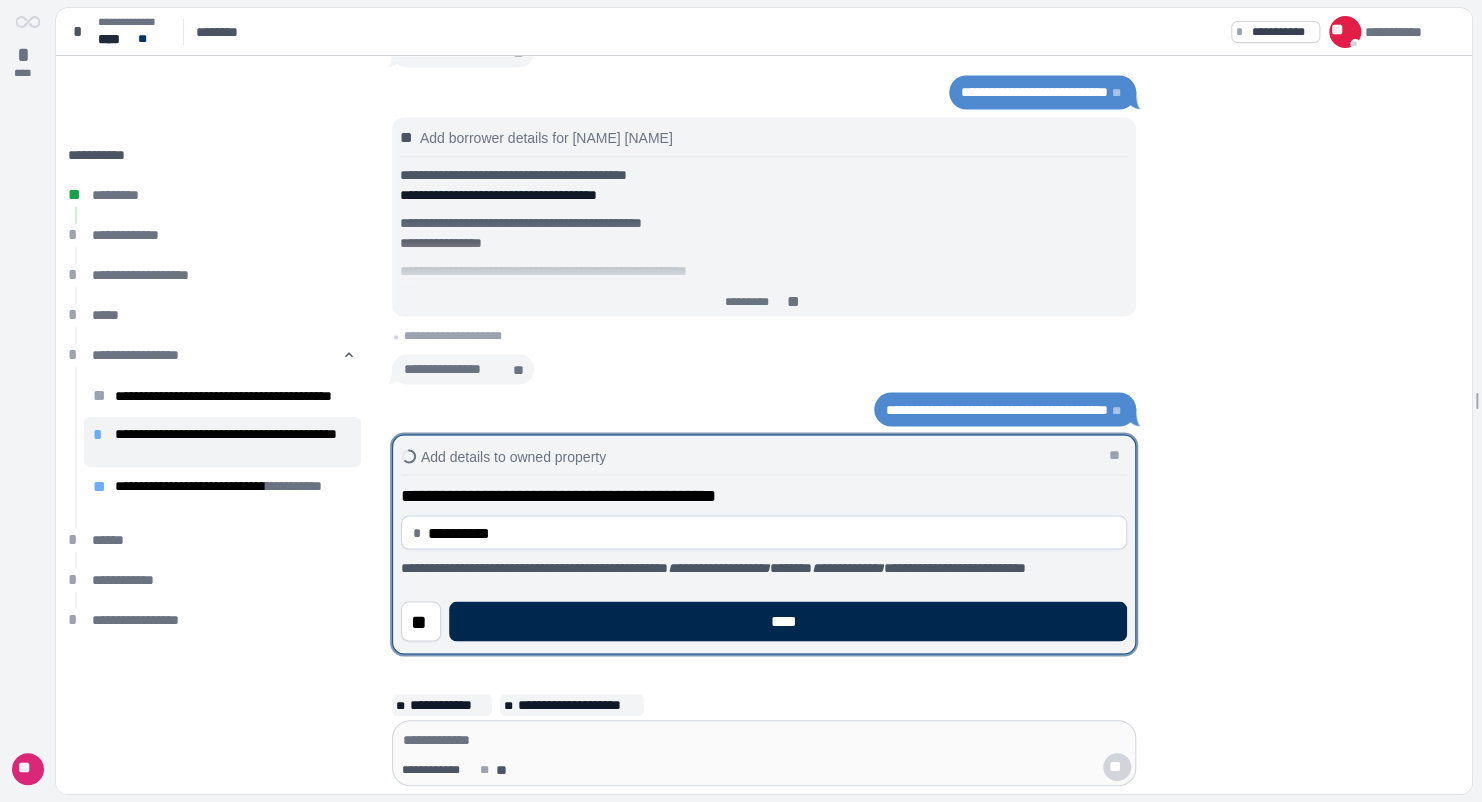 click on "****" at bounding box center [788, 621] 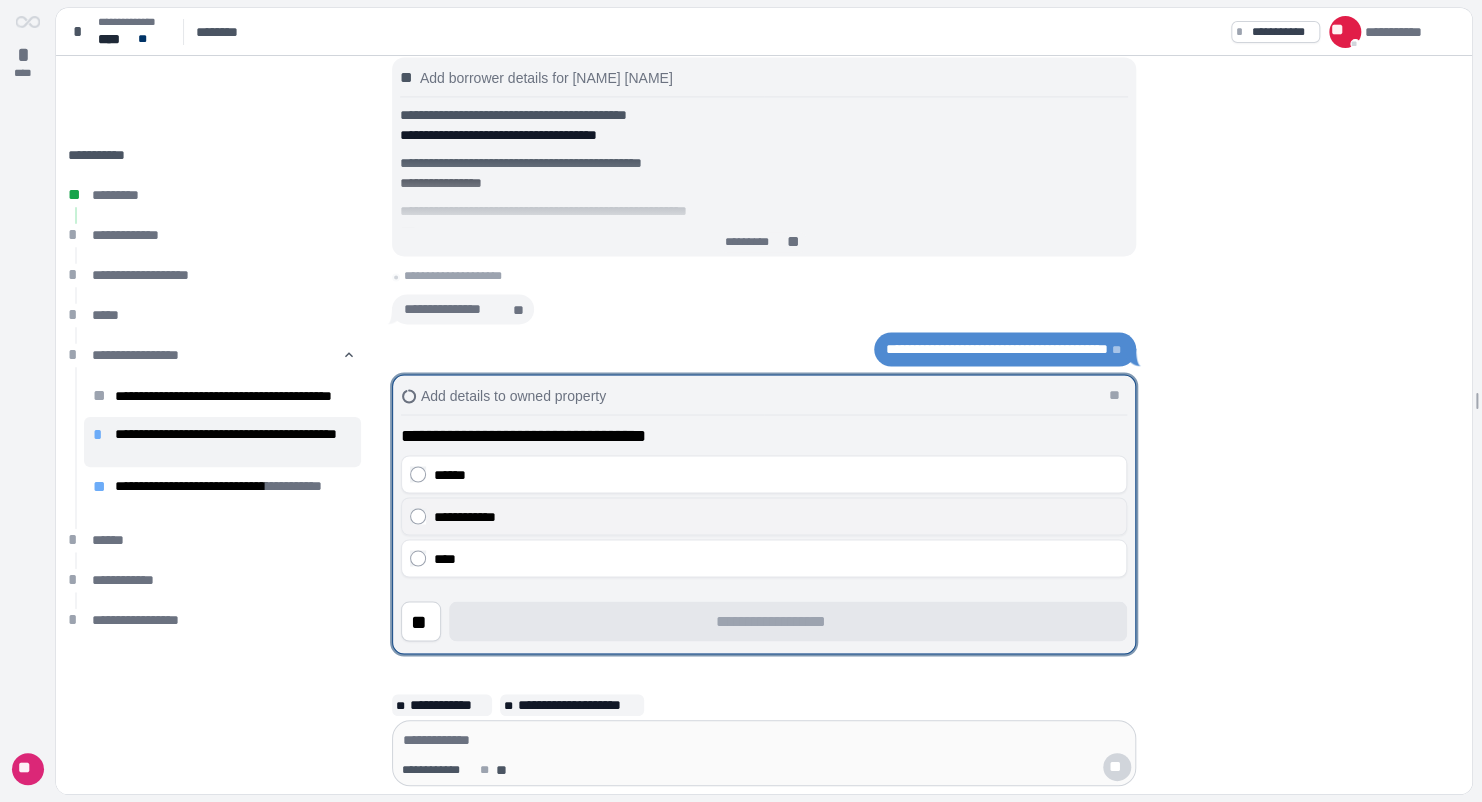 click on "**********" at bounding box center [776, 516] 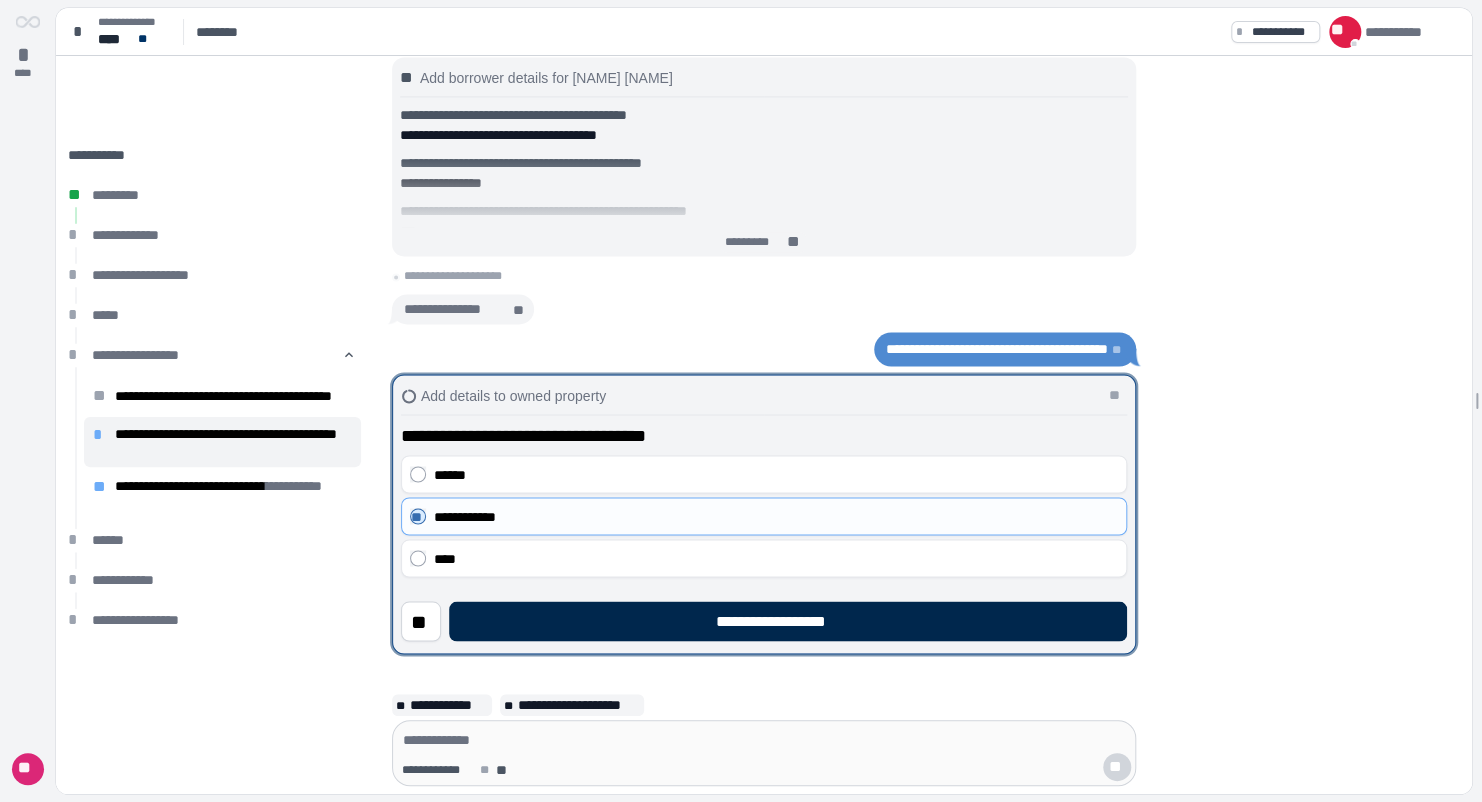 click on "**********" at bounding box center (788, 621) 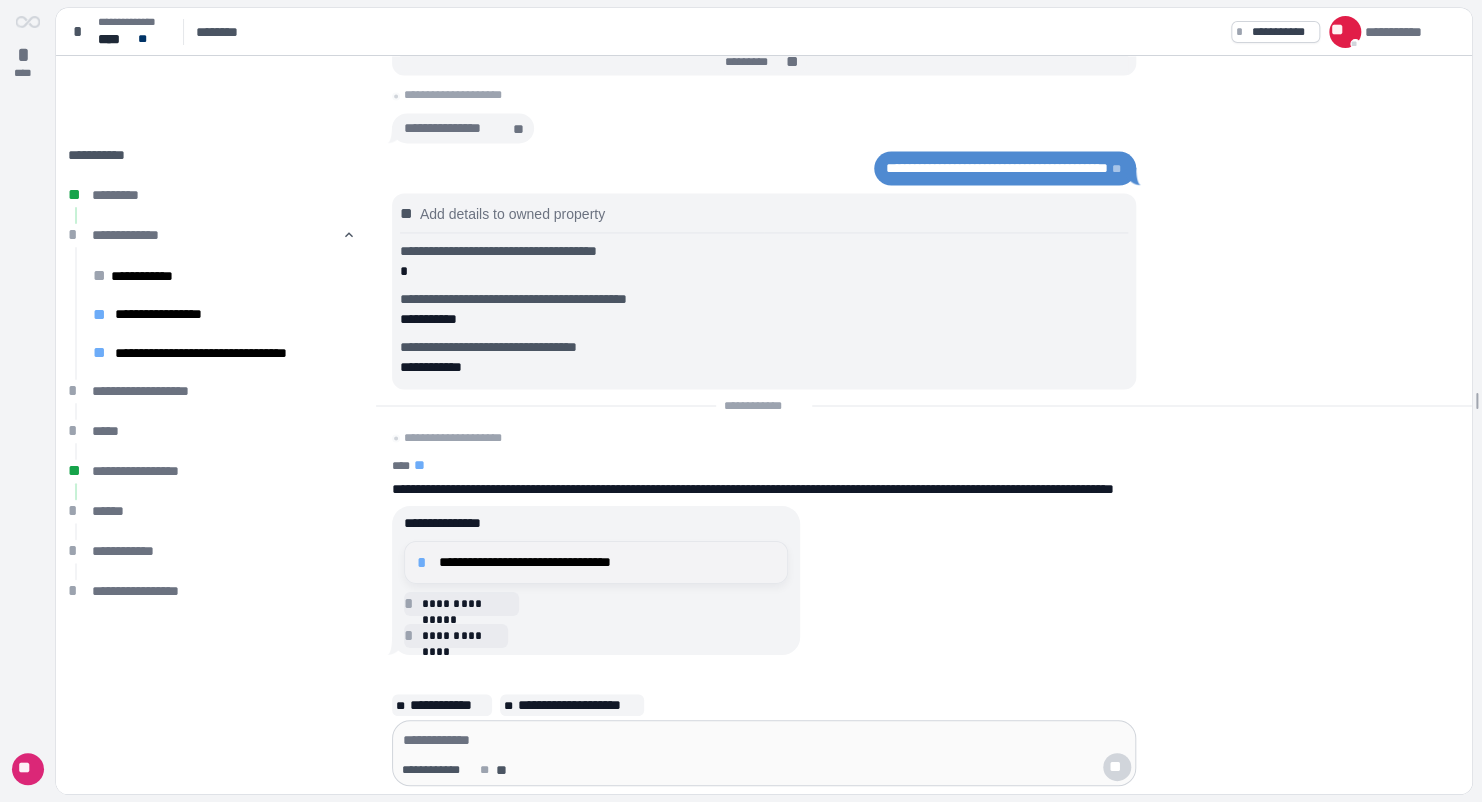 click on "**********" at bounding box center [607, 562] 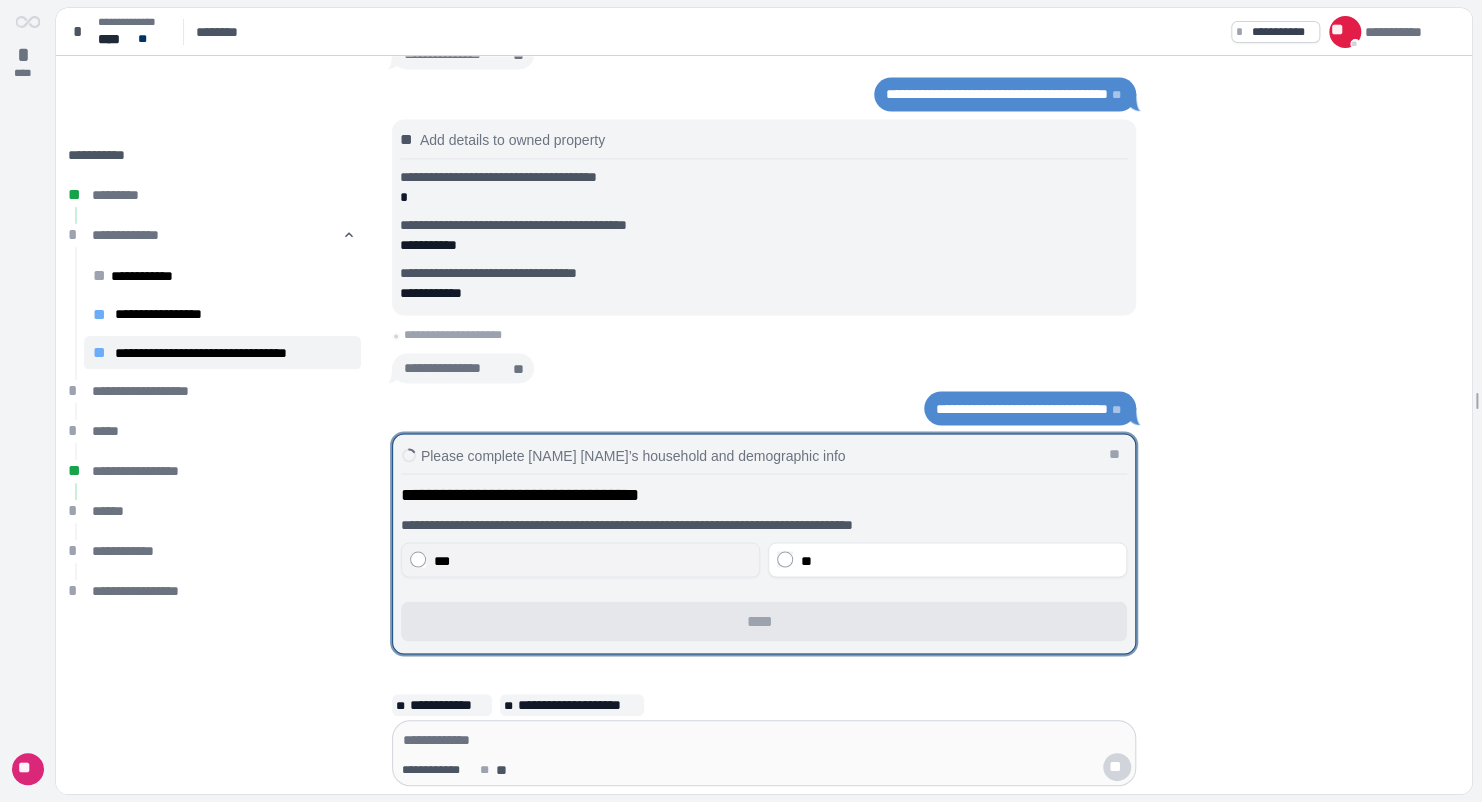click on "***" at bounding box center [580, 559] 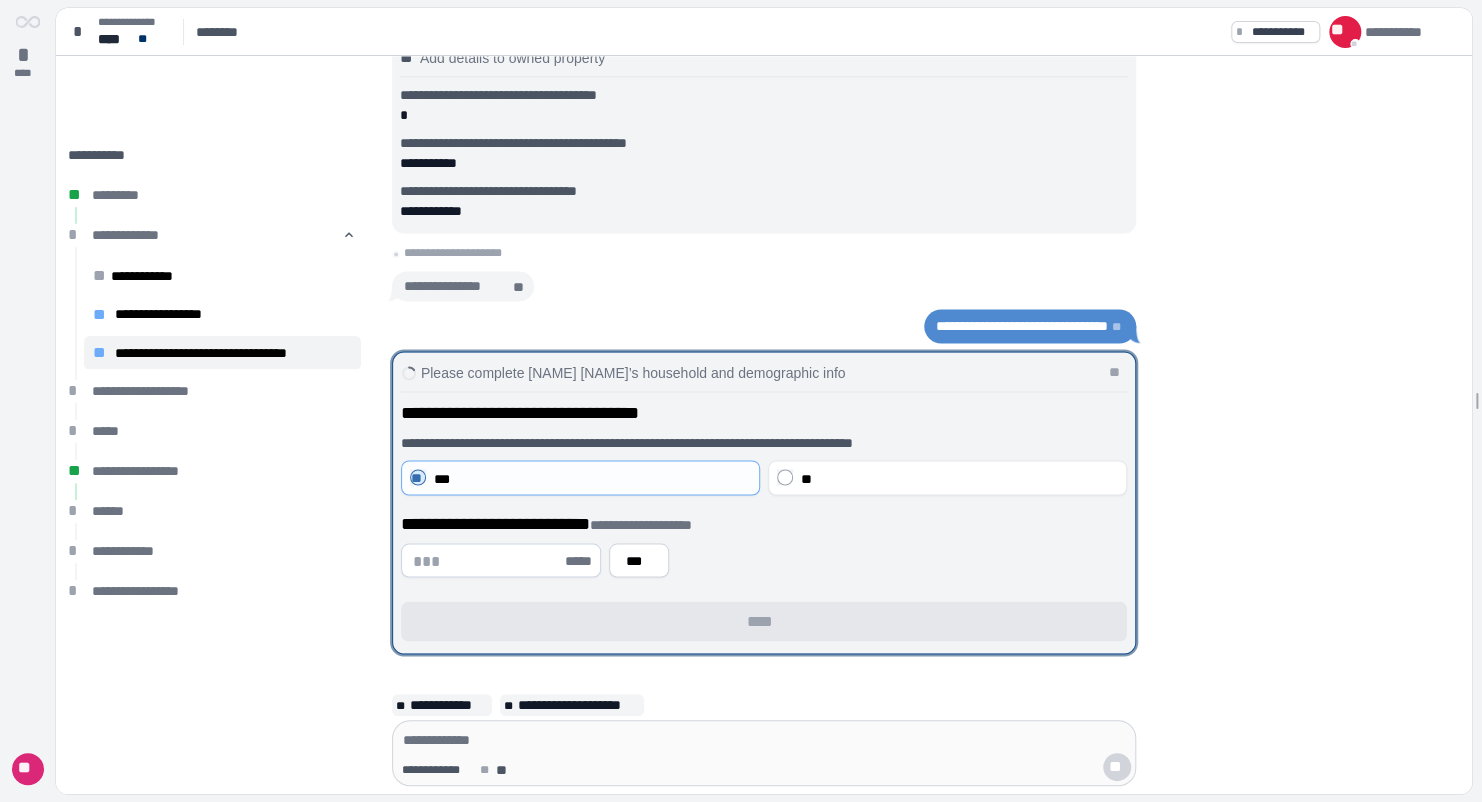 click at bounding box center (487, 560) 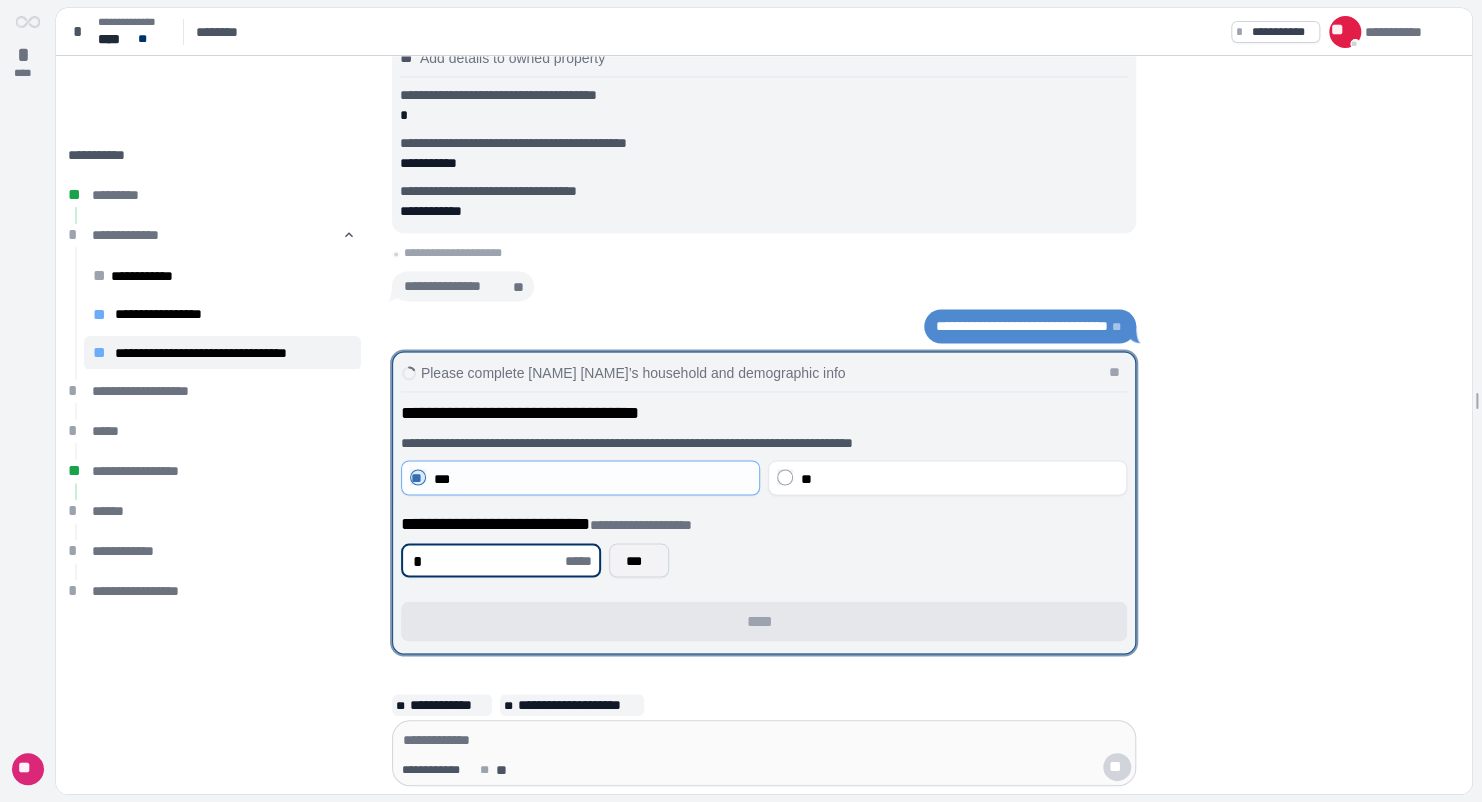type on "*" 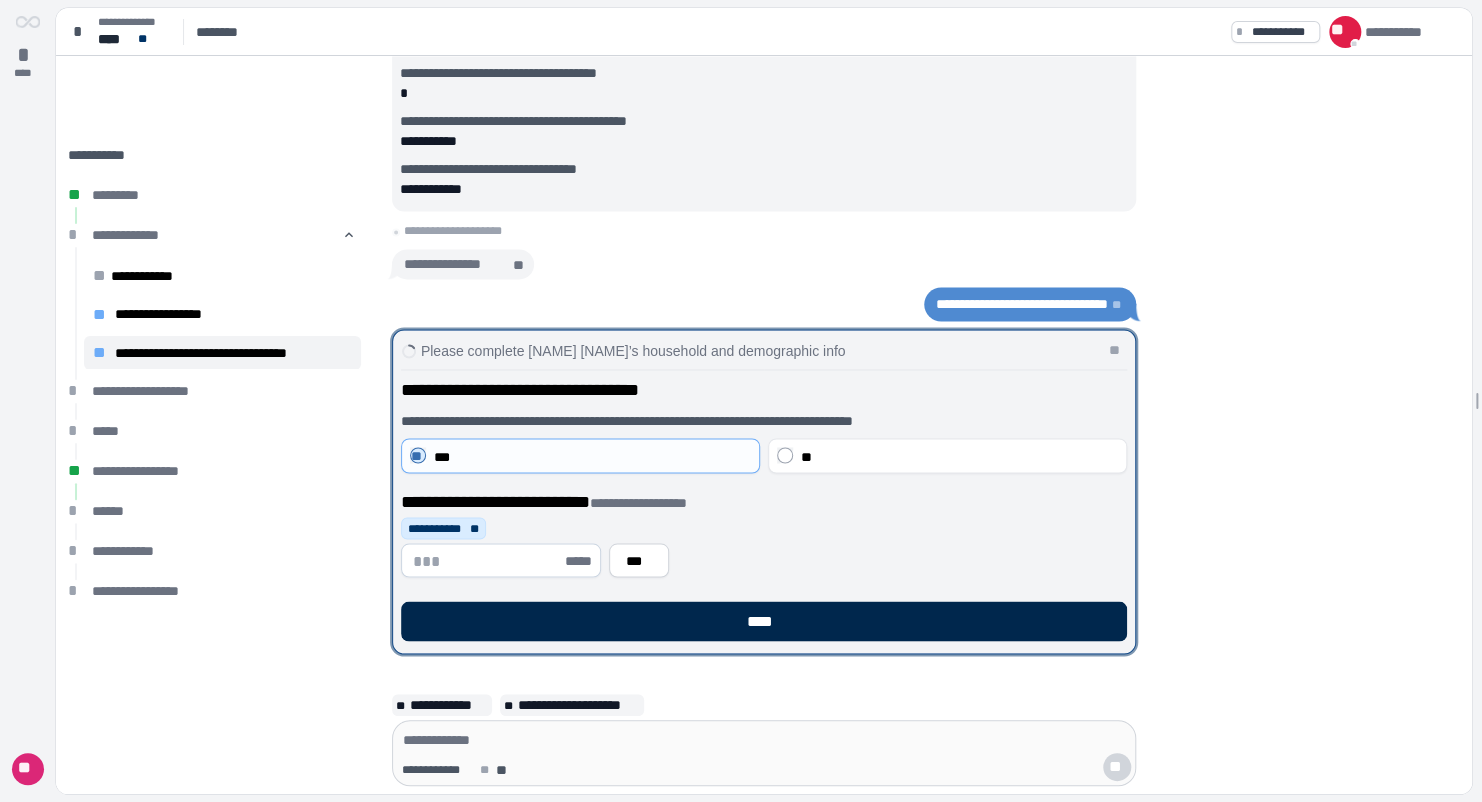 click on "****" at bounding box center (764, 621) 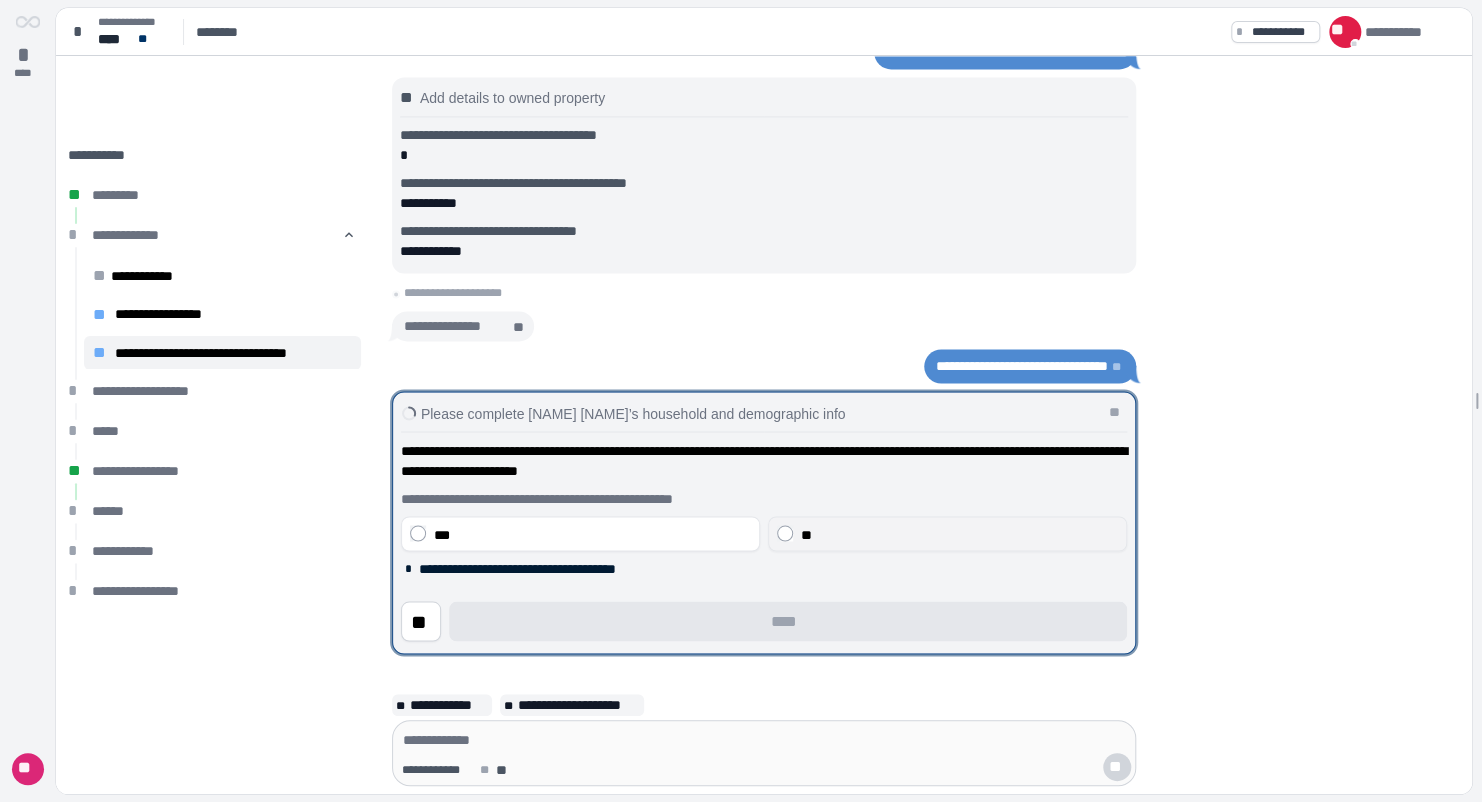 click on "**" at bounding box center [959, 534] 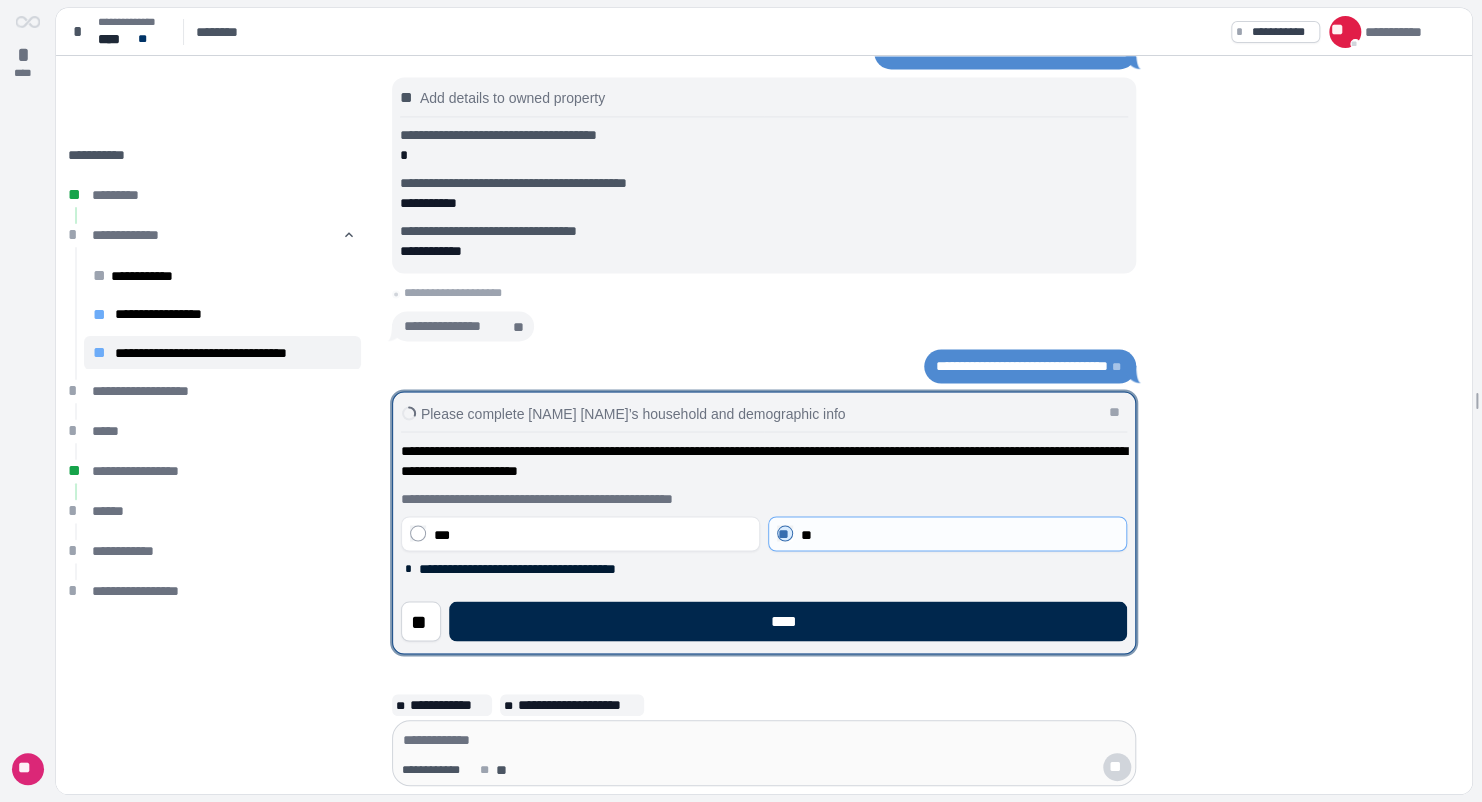 click on "****" at bounding box center (788, 621) 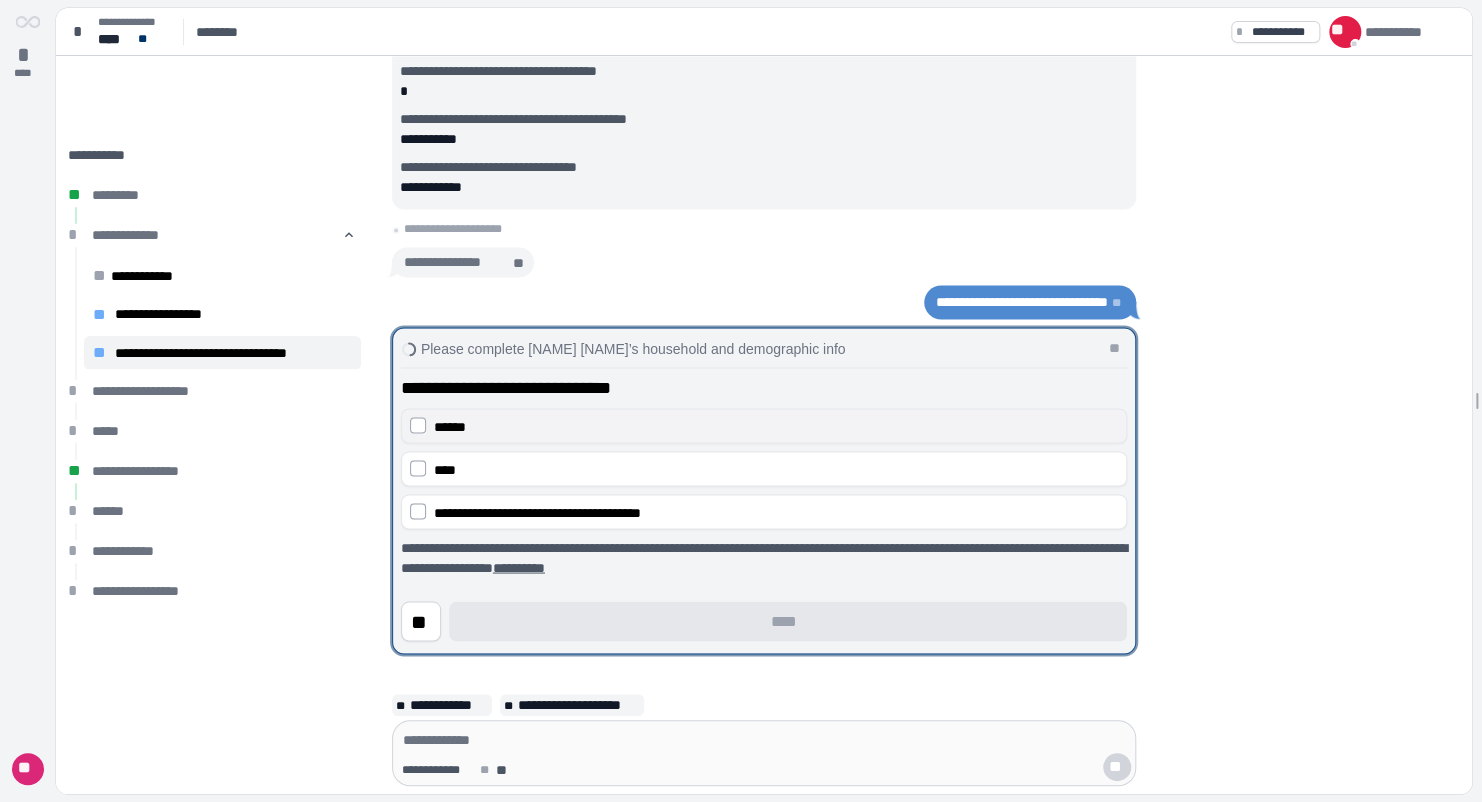 click on "******" at bounding box center [776, 426] 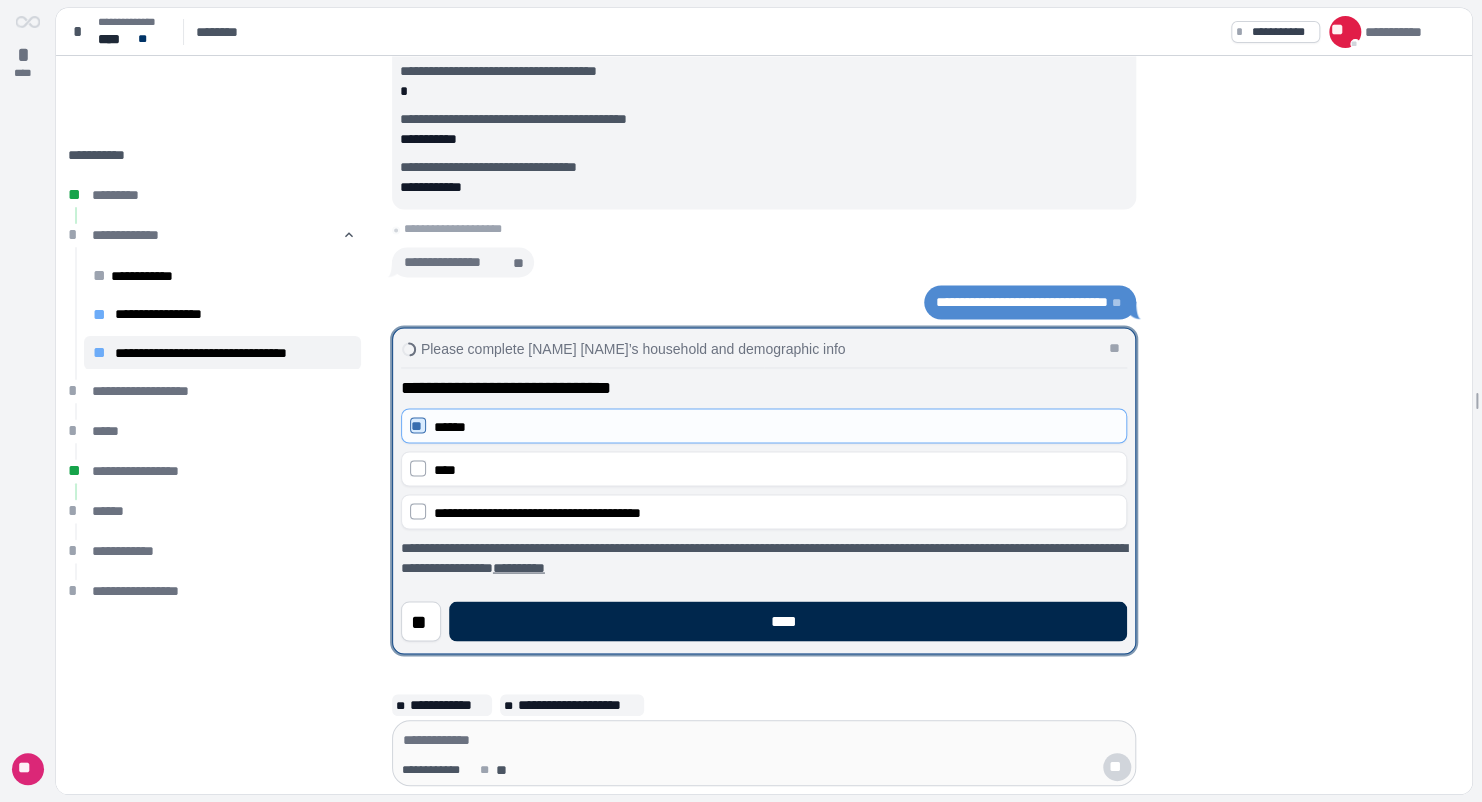 click on "****" at bounding box center (788, 621) 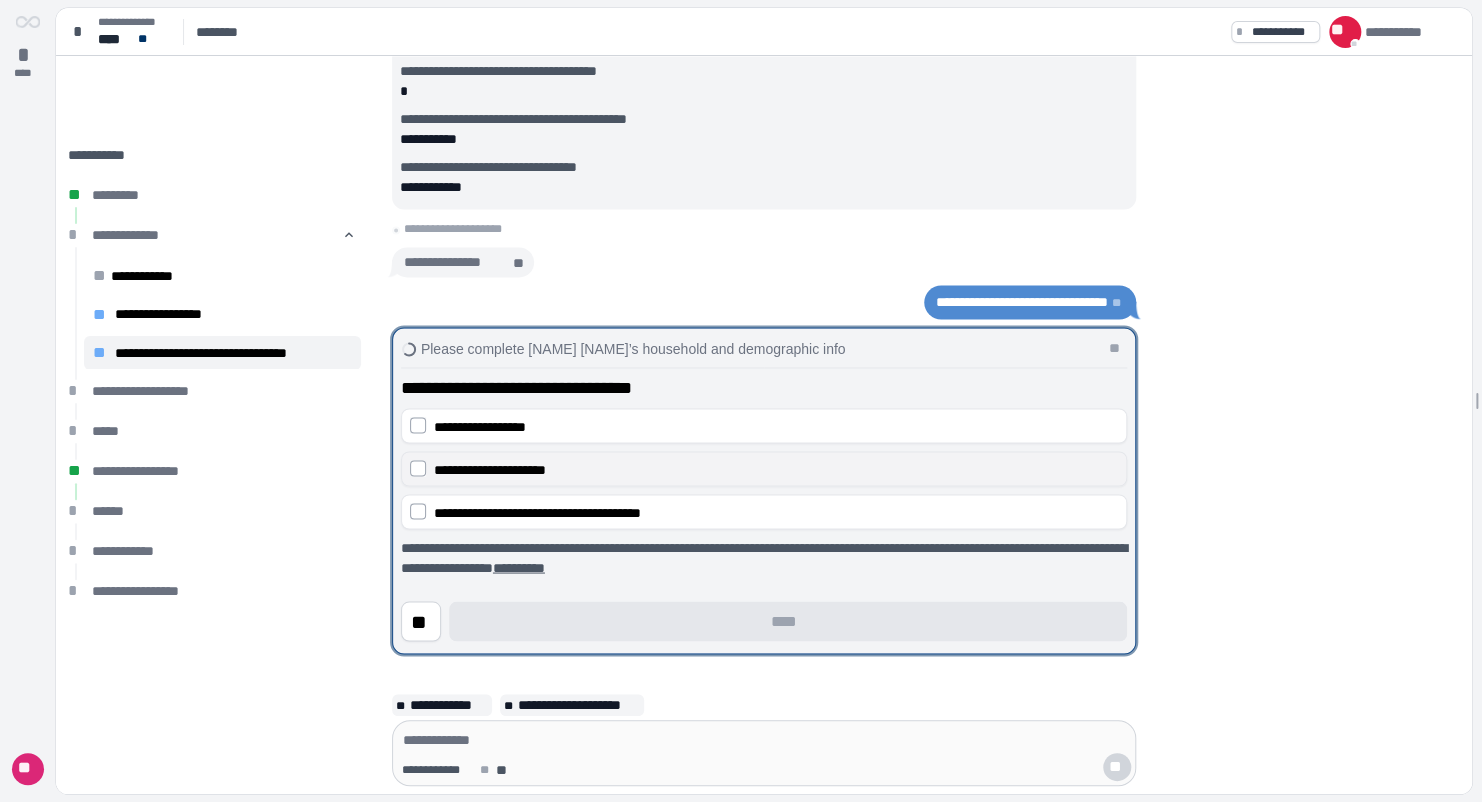 click on "**********" at bounding box center [776, 469] 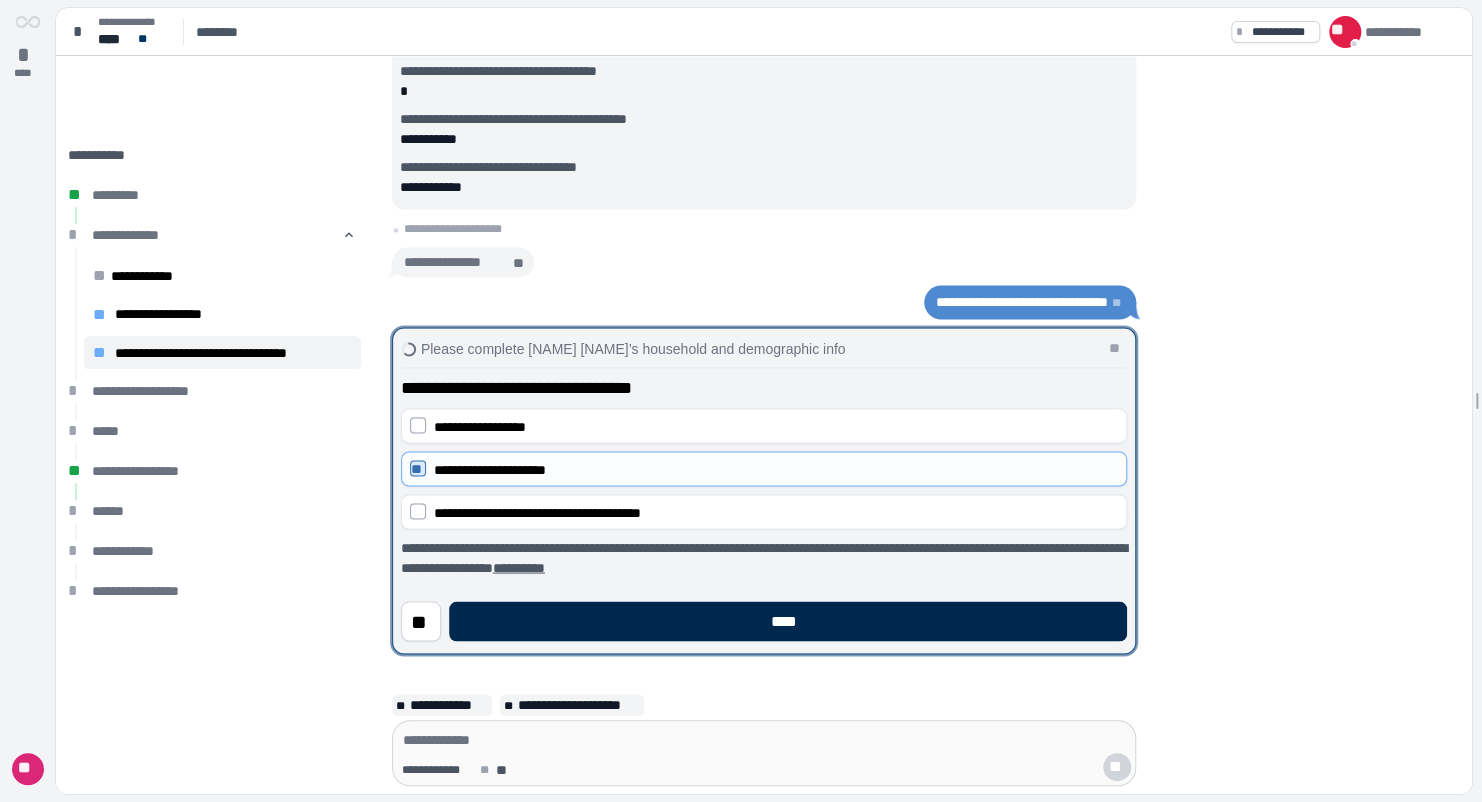 click on "****" at bounding box center [788, 621] 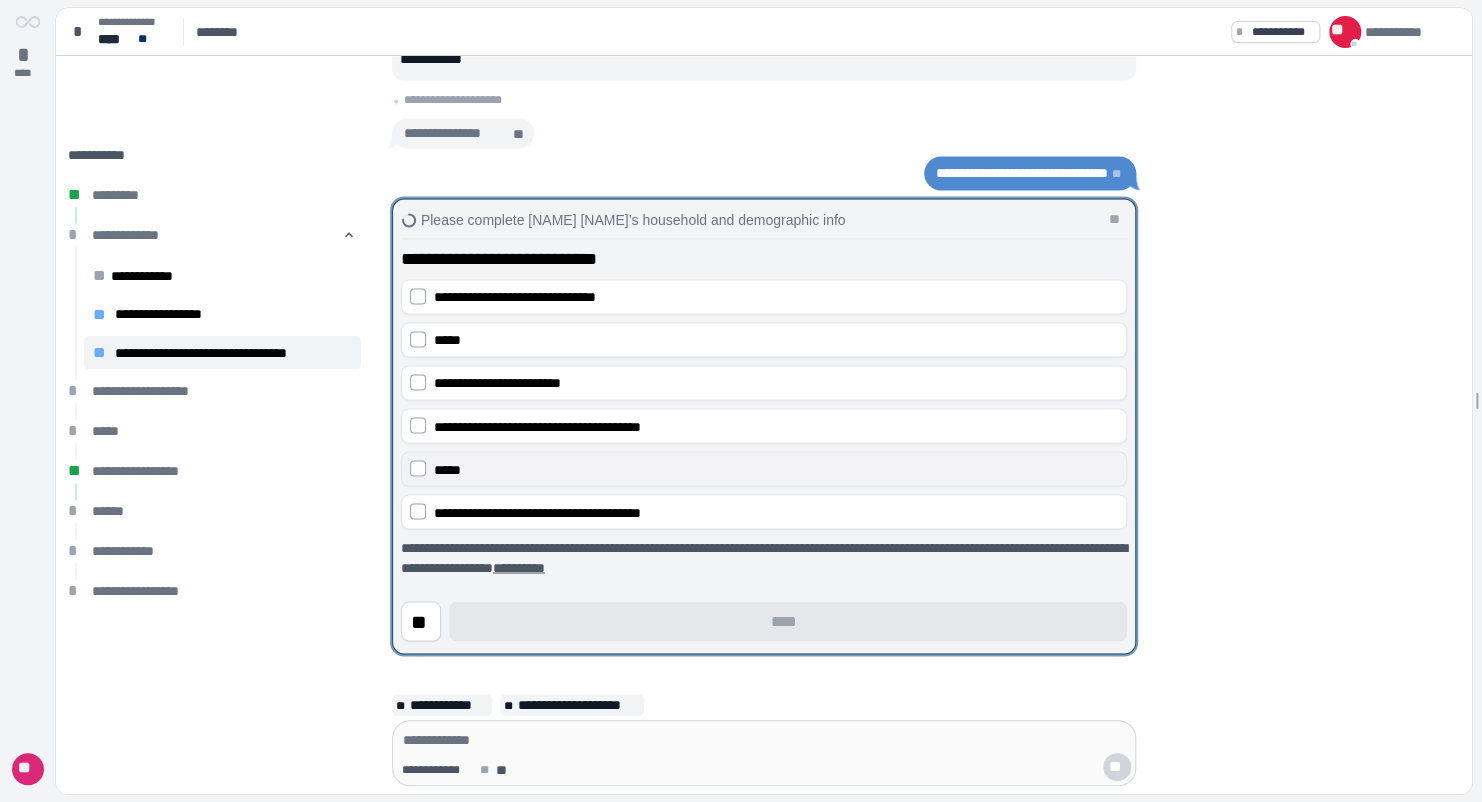 click on "*****" at bounding box center (776, 469) 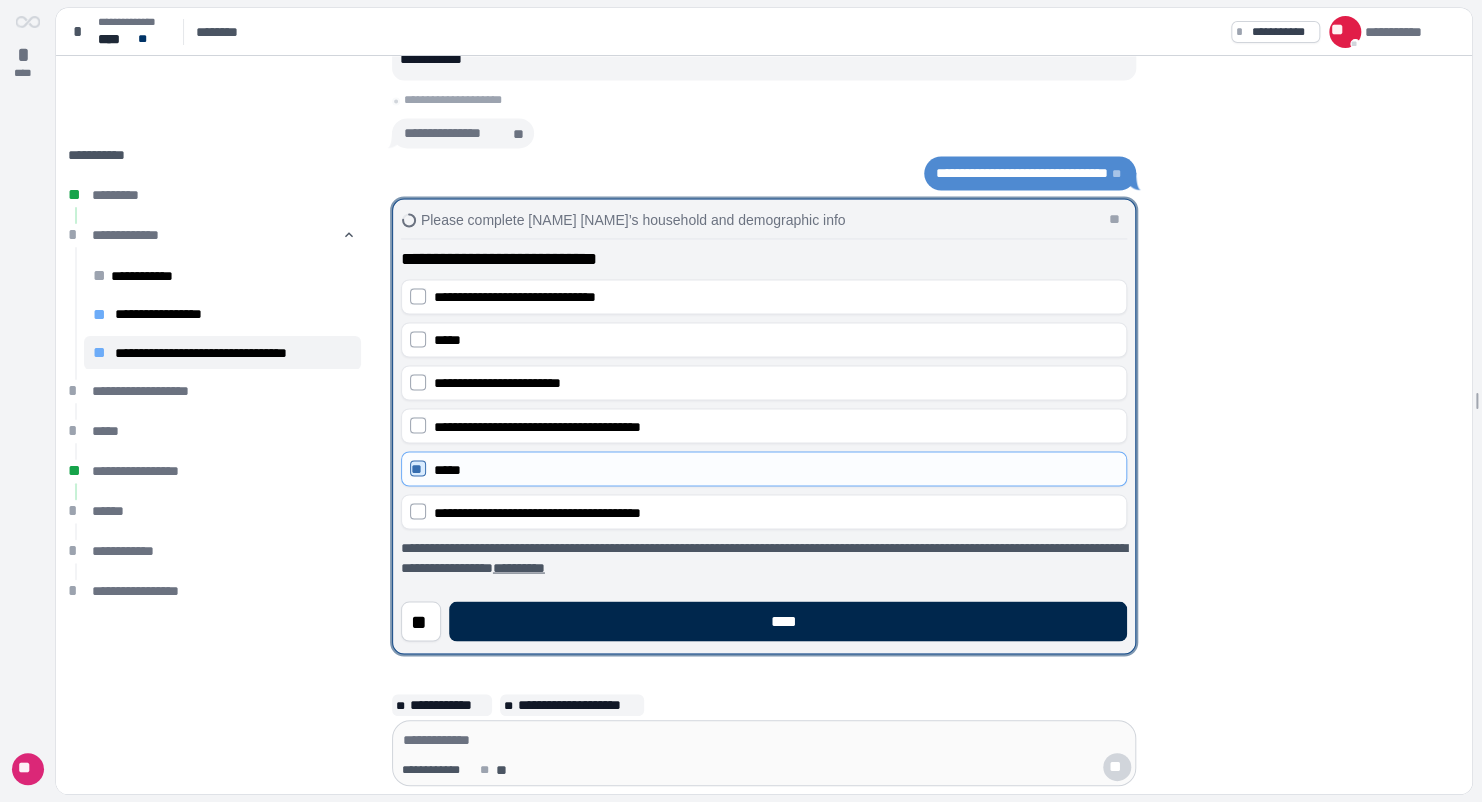 click on "****" at bounding box center (788, 621) 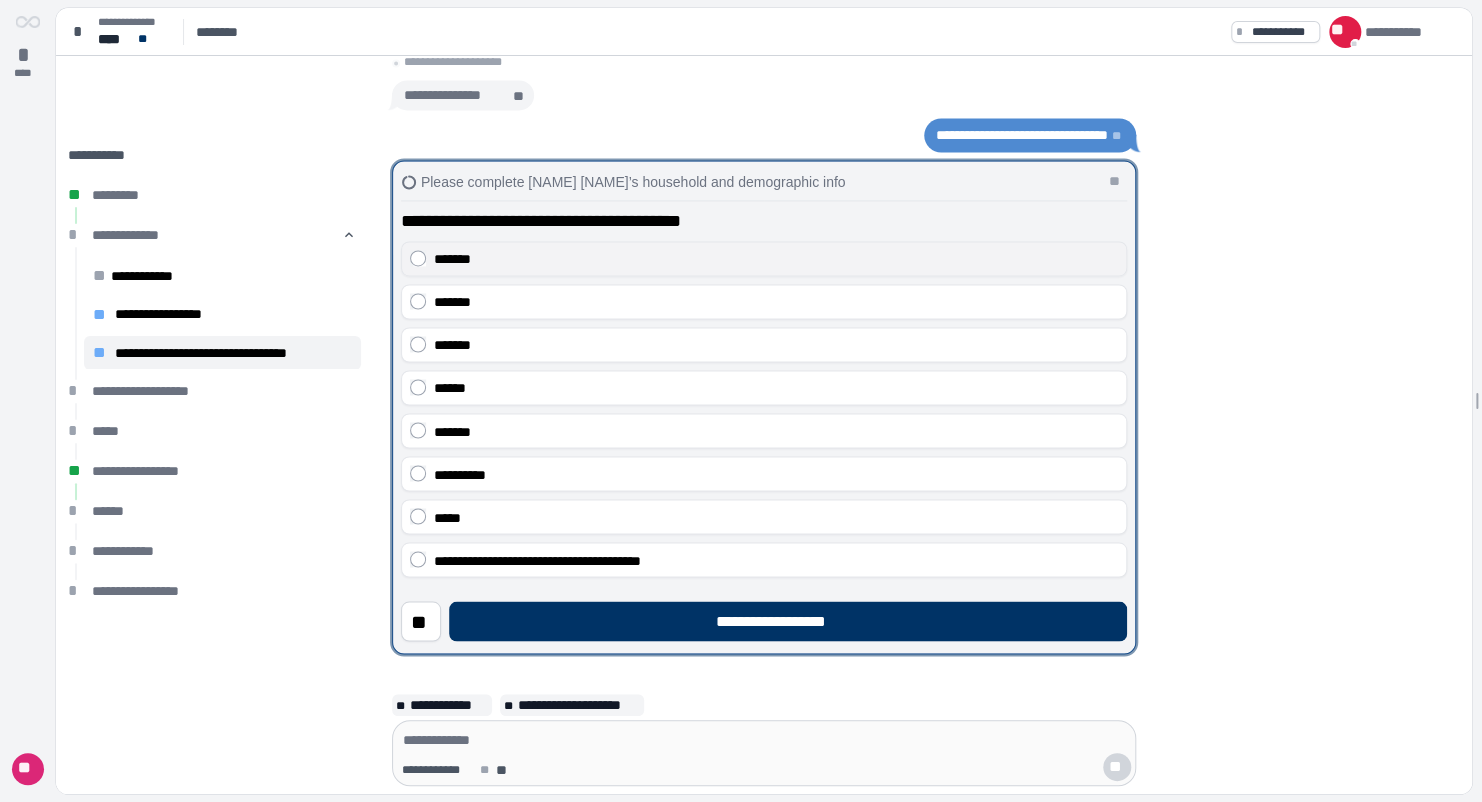 click on "*******" at bounding box center [776, 259] 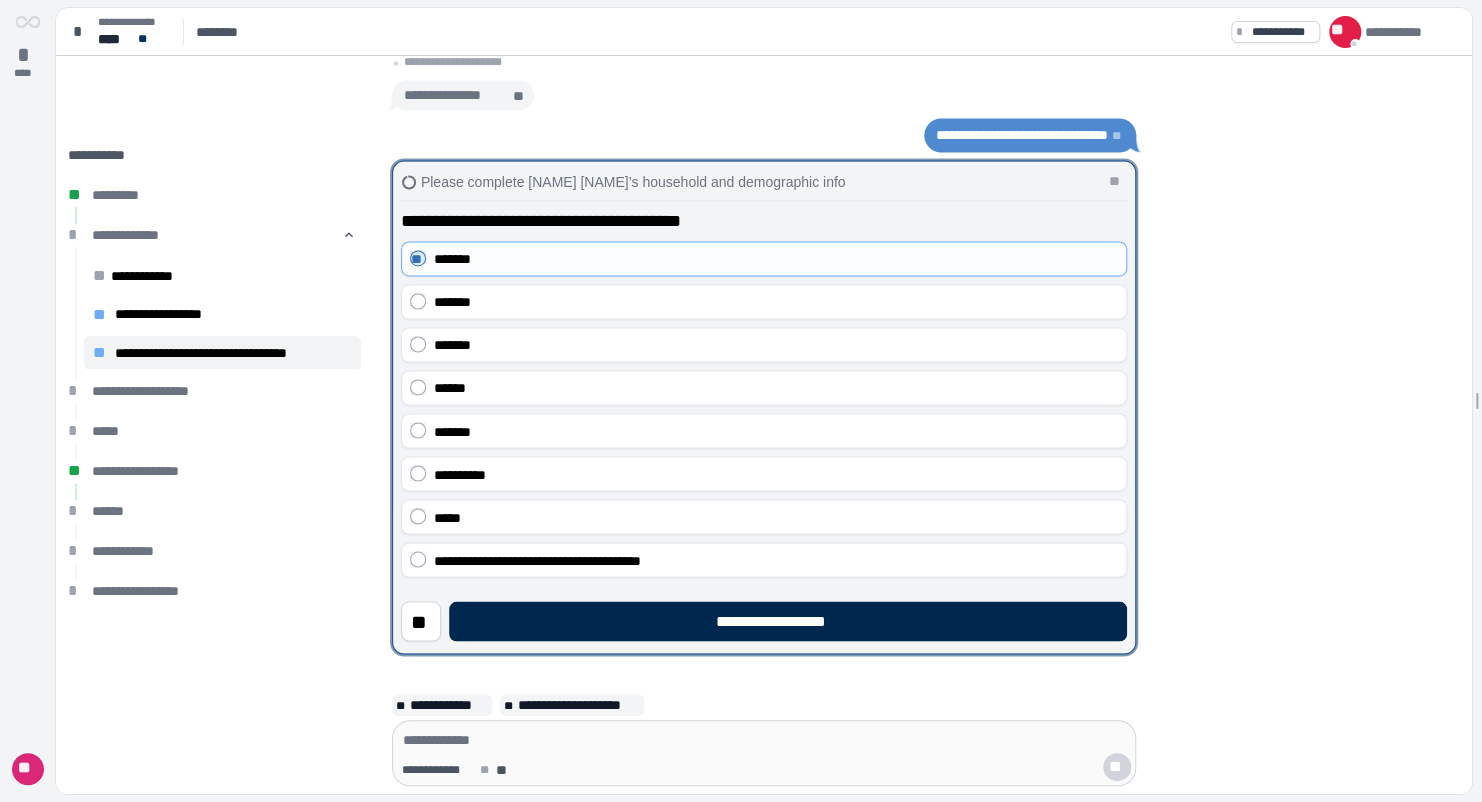 click on "**********" at bounding box center [788, 621] 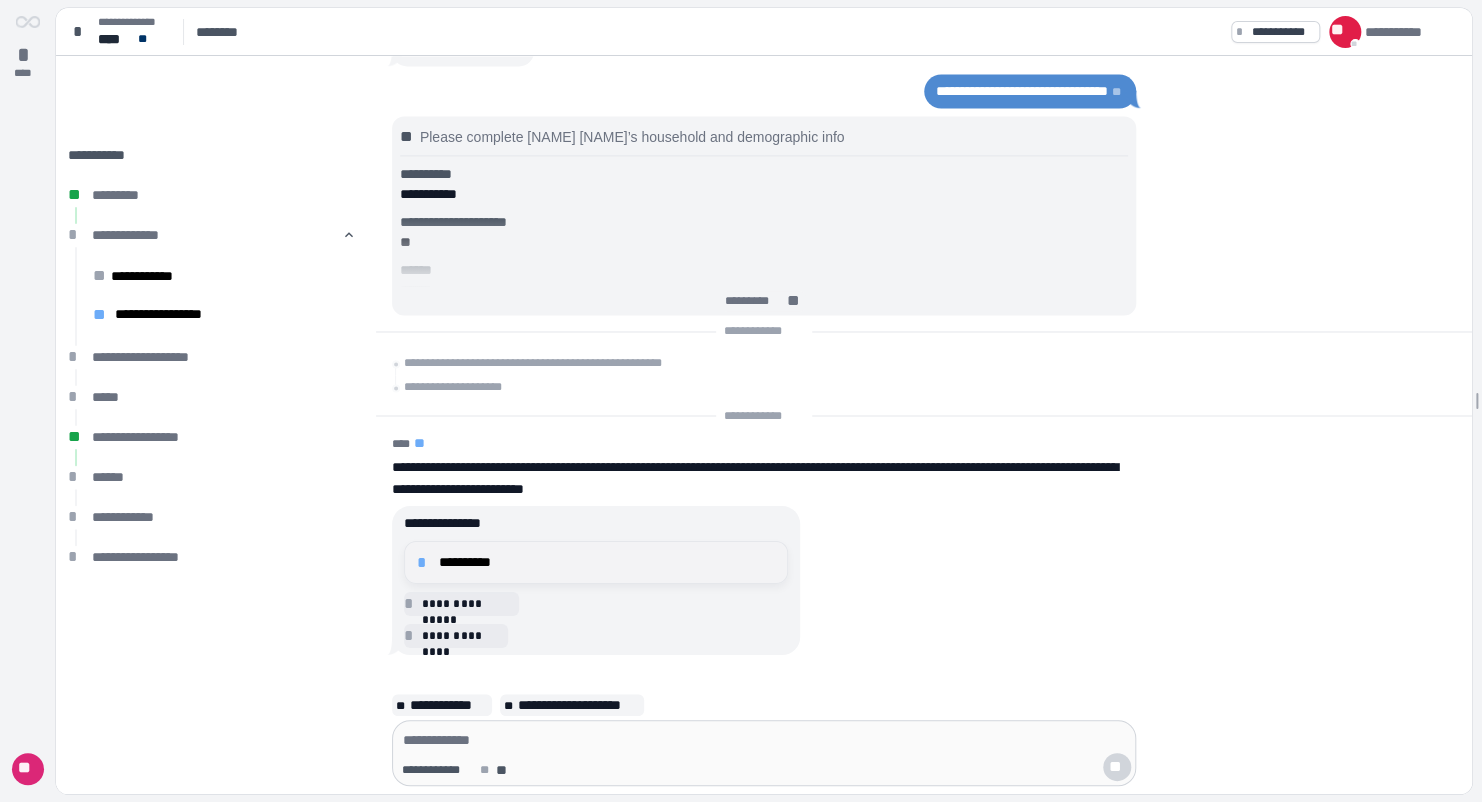 click on "**********" at bounding box center (607, 562) 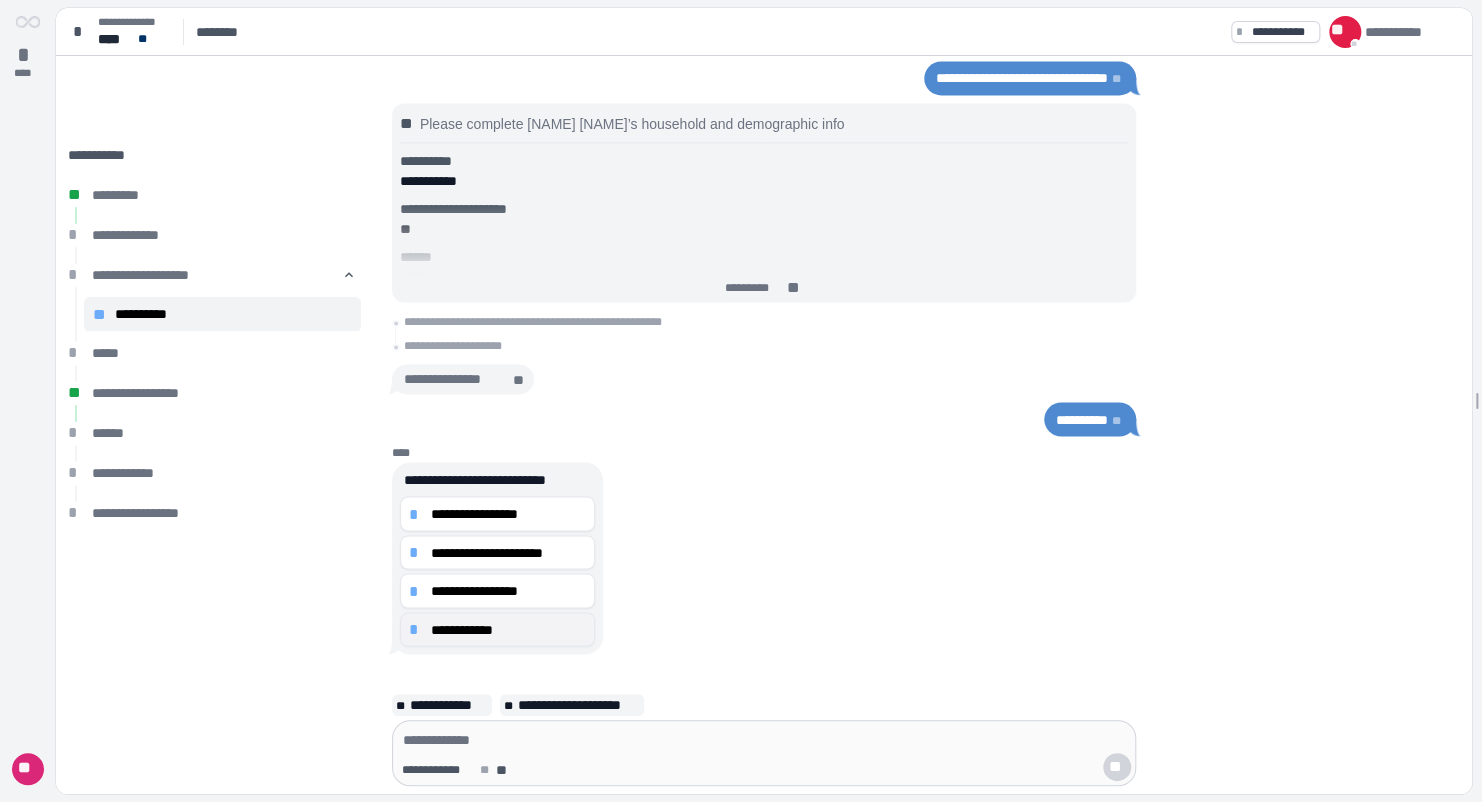 click on "**********" at bounding box center [508, 629] 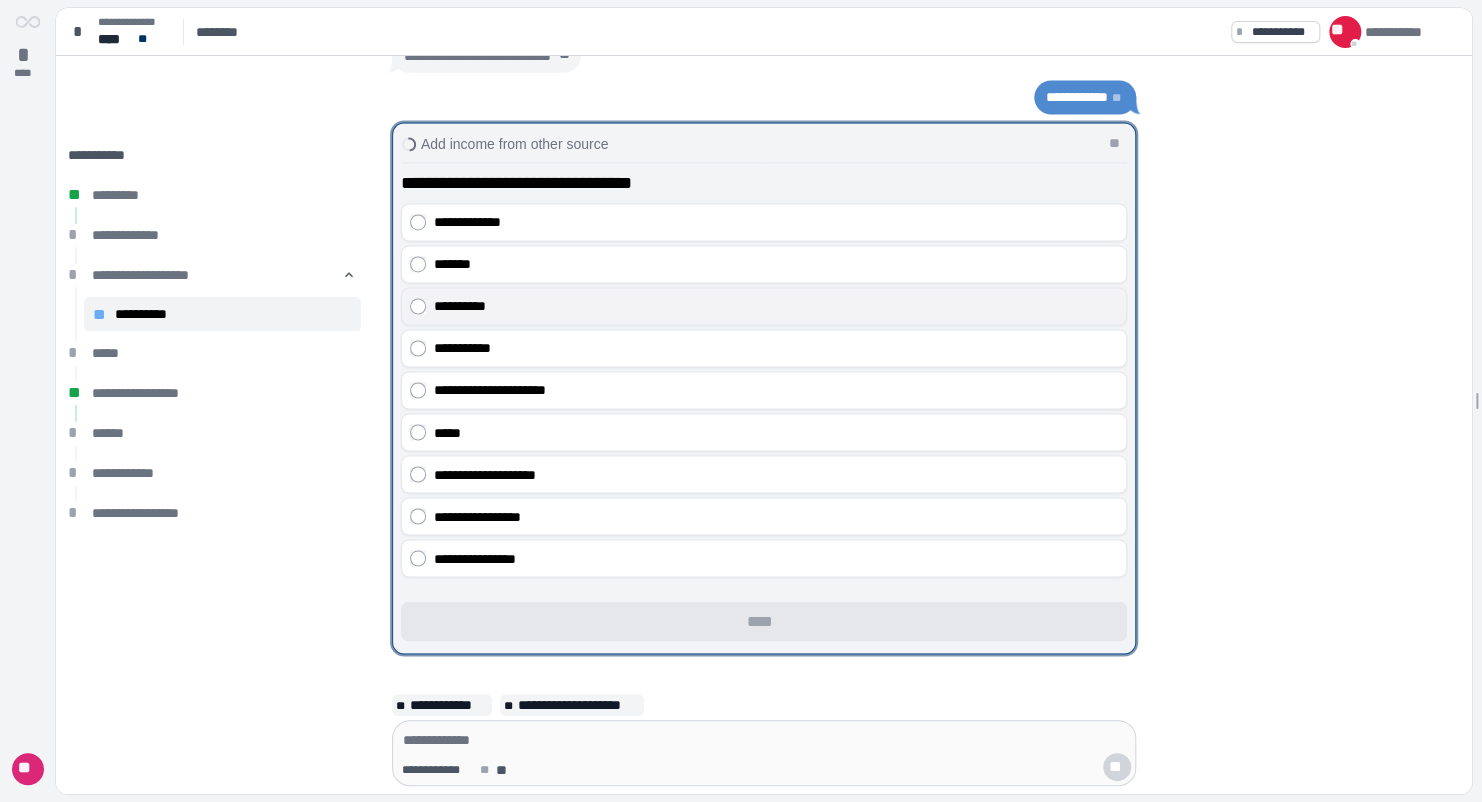 click on "**********" at bounding box center (776, 306) 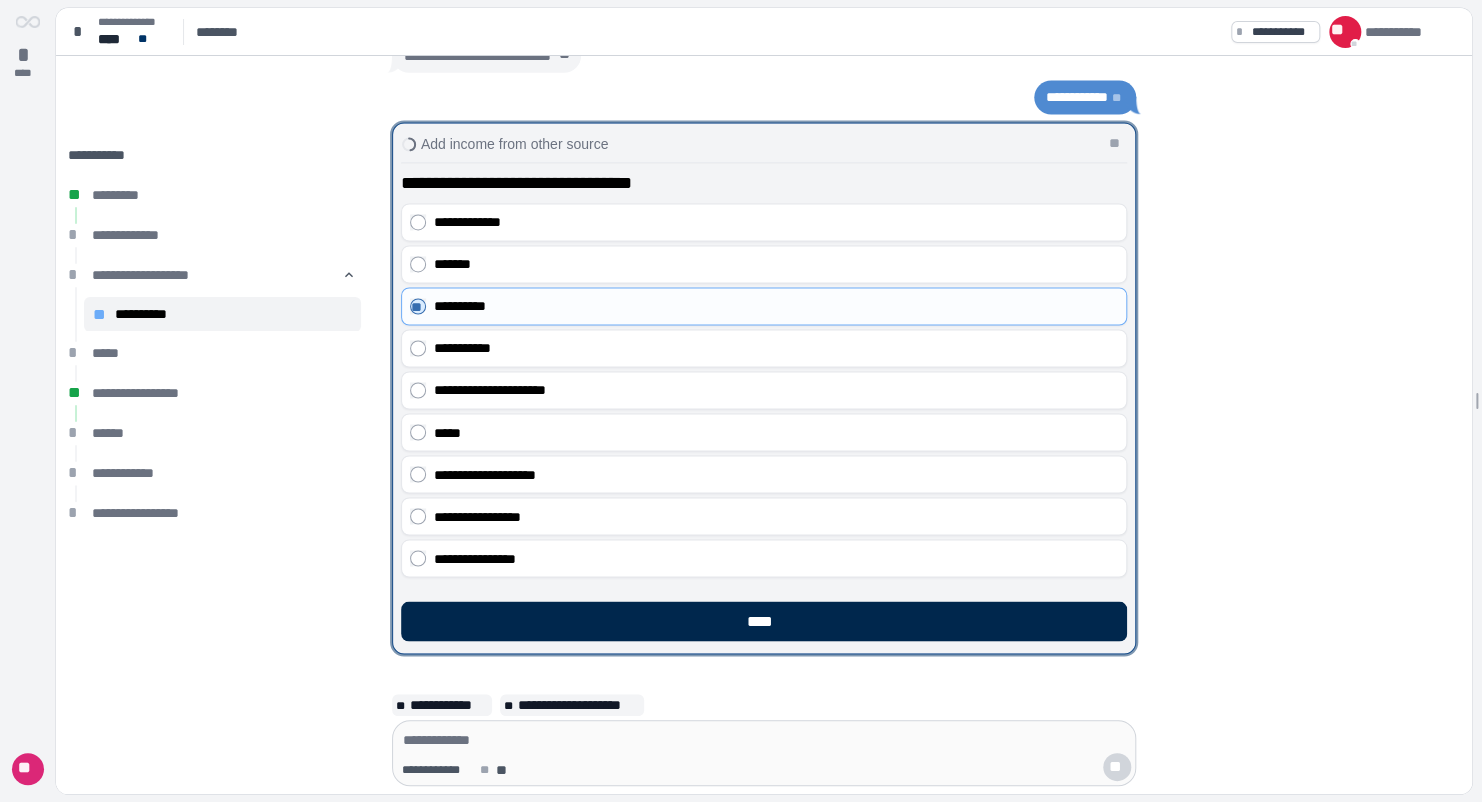 click on "****" at bounding box center (764, 621) 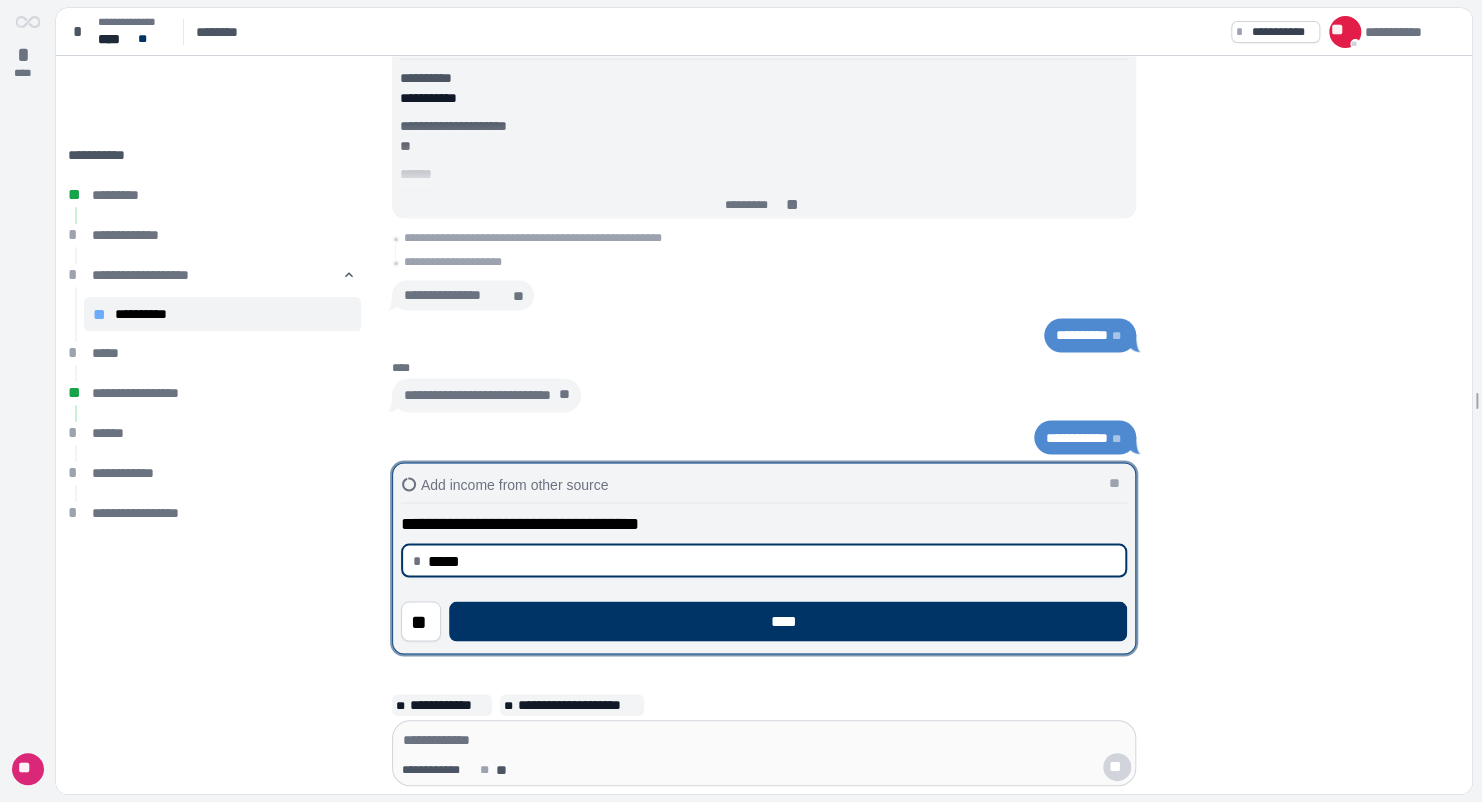 type on "********" 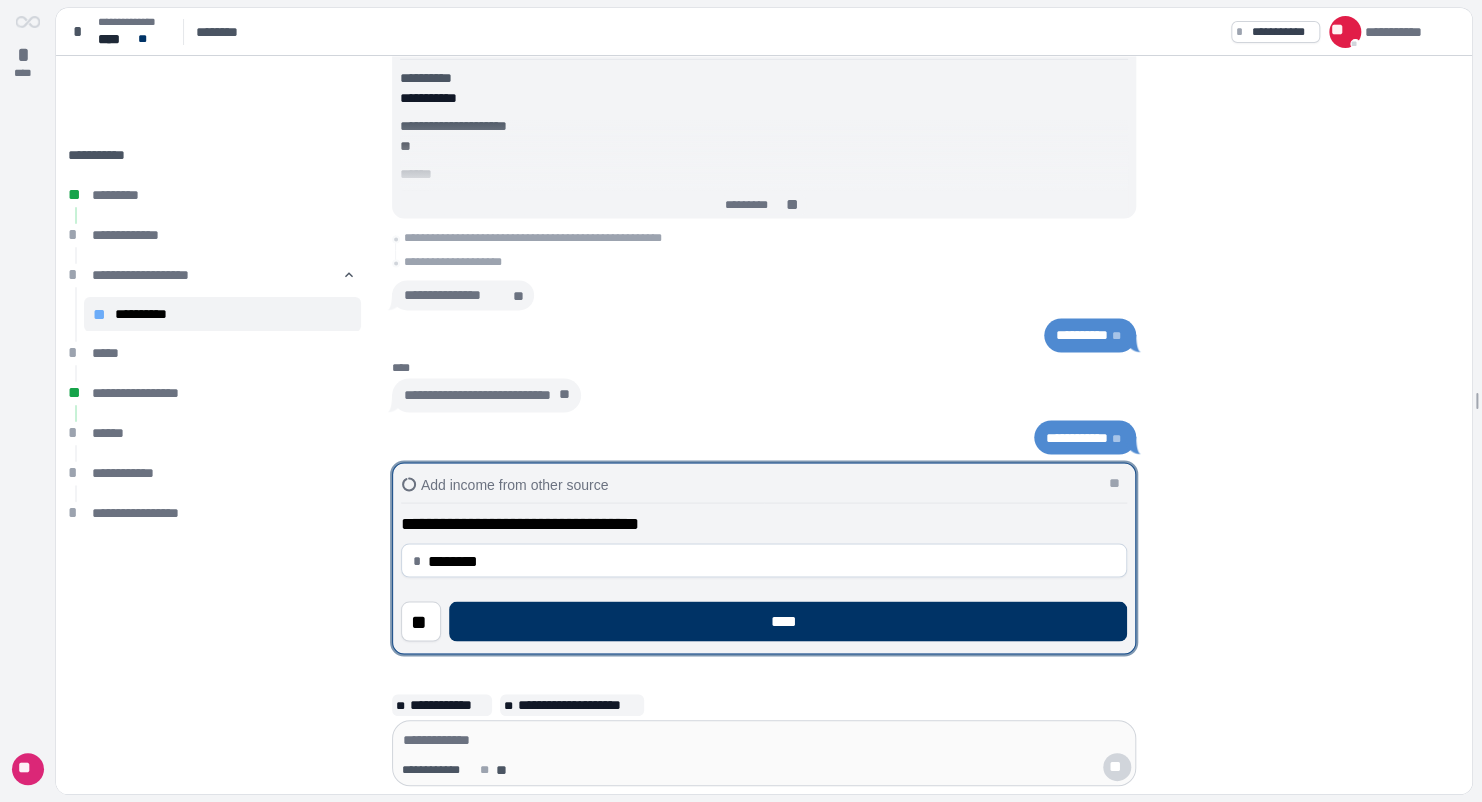 click on "****" at bounding box center [788, 621] 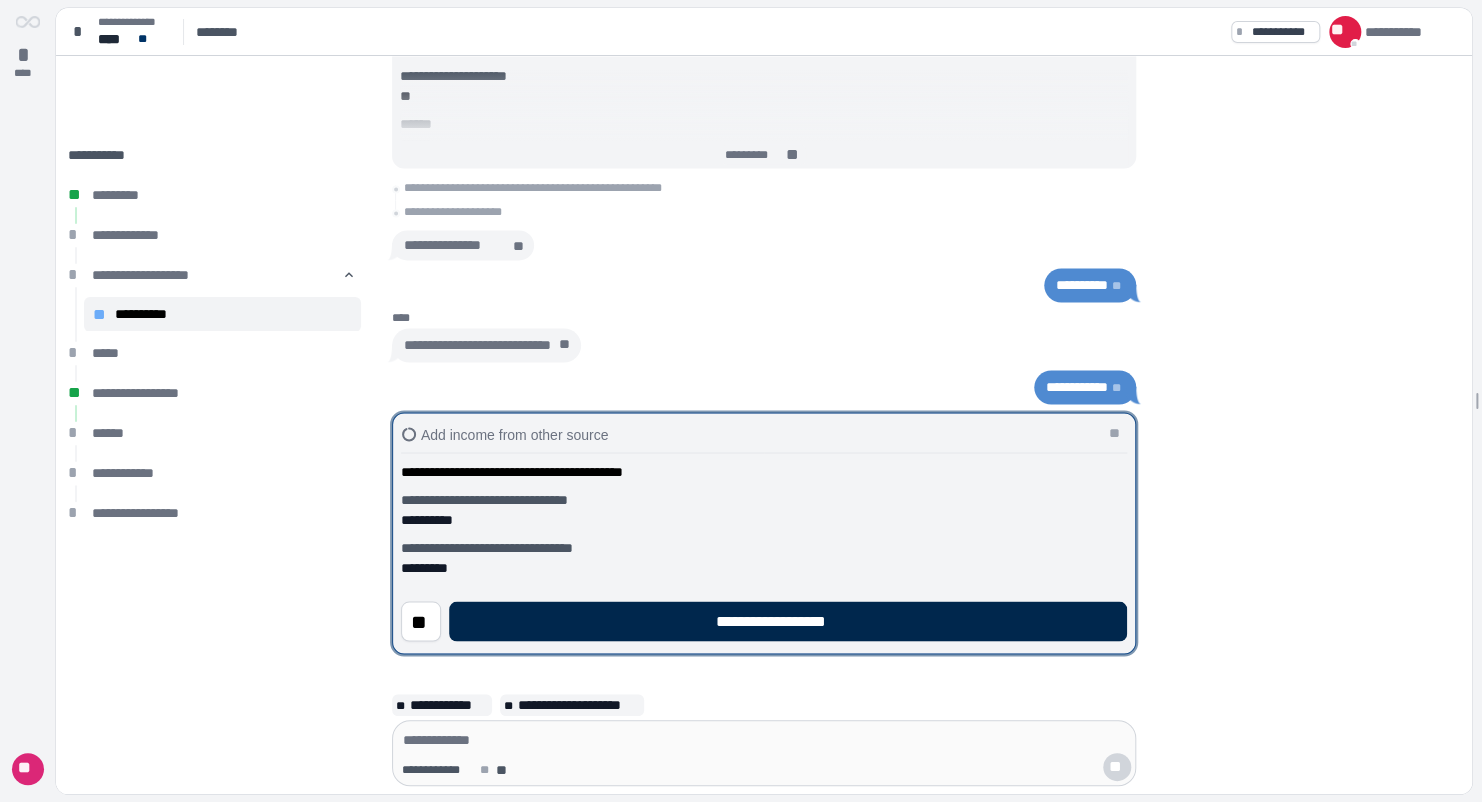 click on "**********" at bounding box center [788, 621] 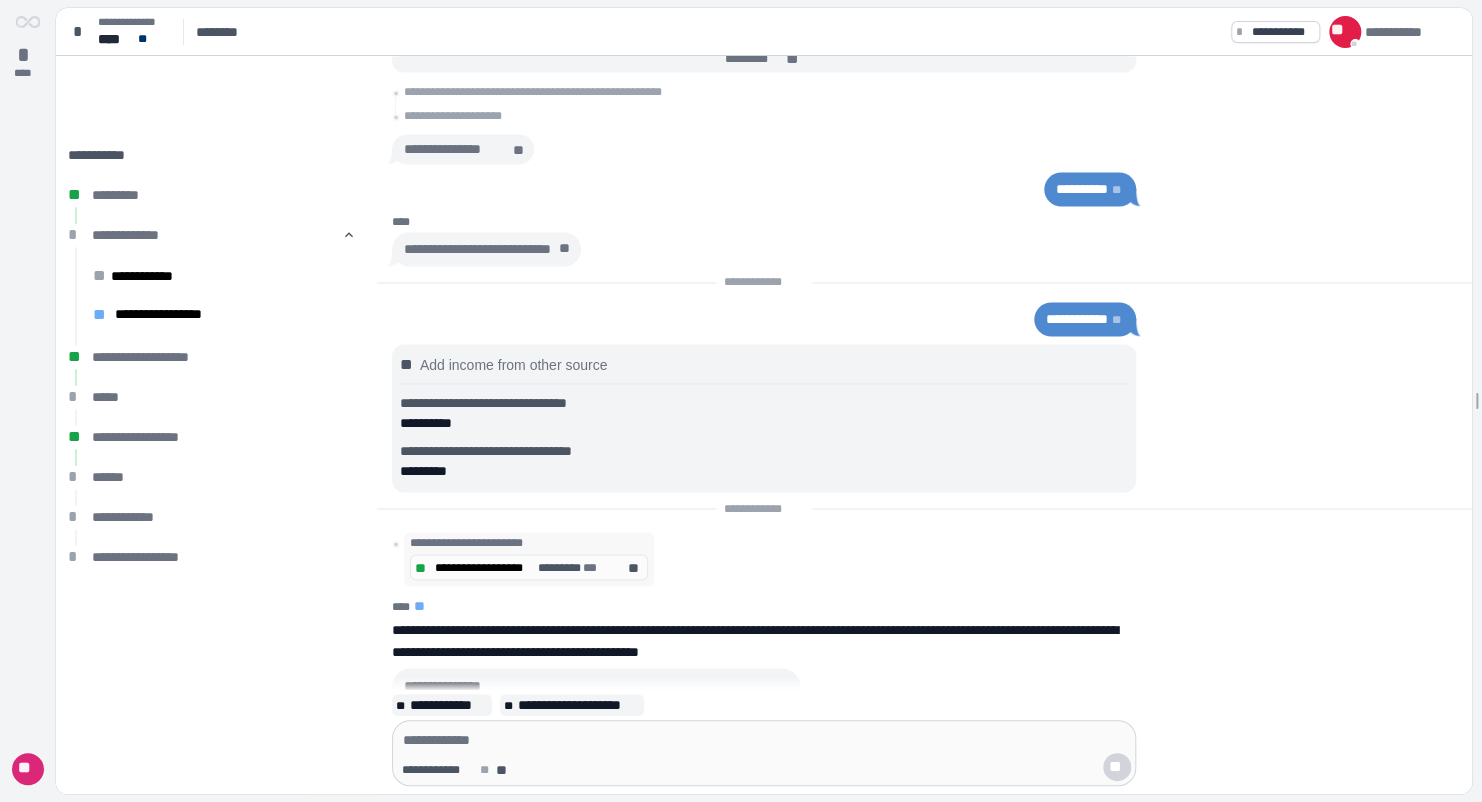 scroll, scrollTop: 300, scrollLeft: 0, axis: vertical 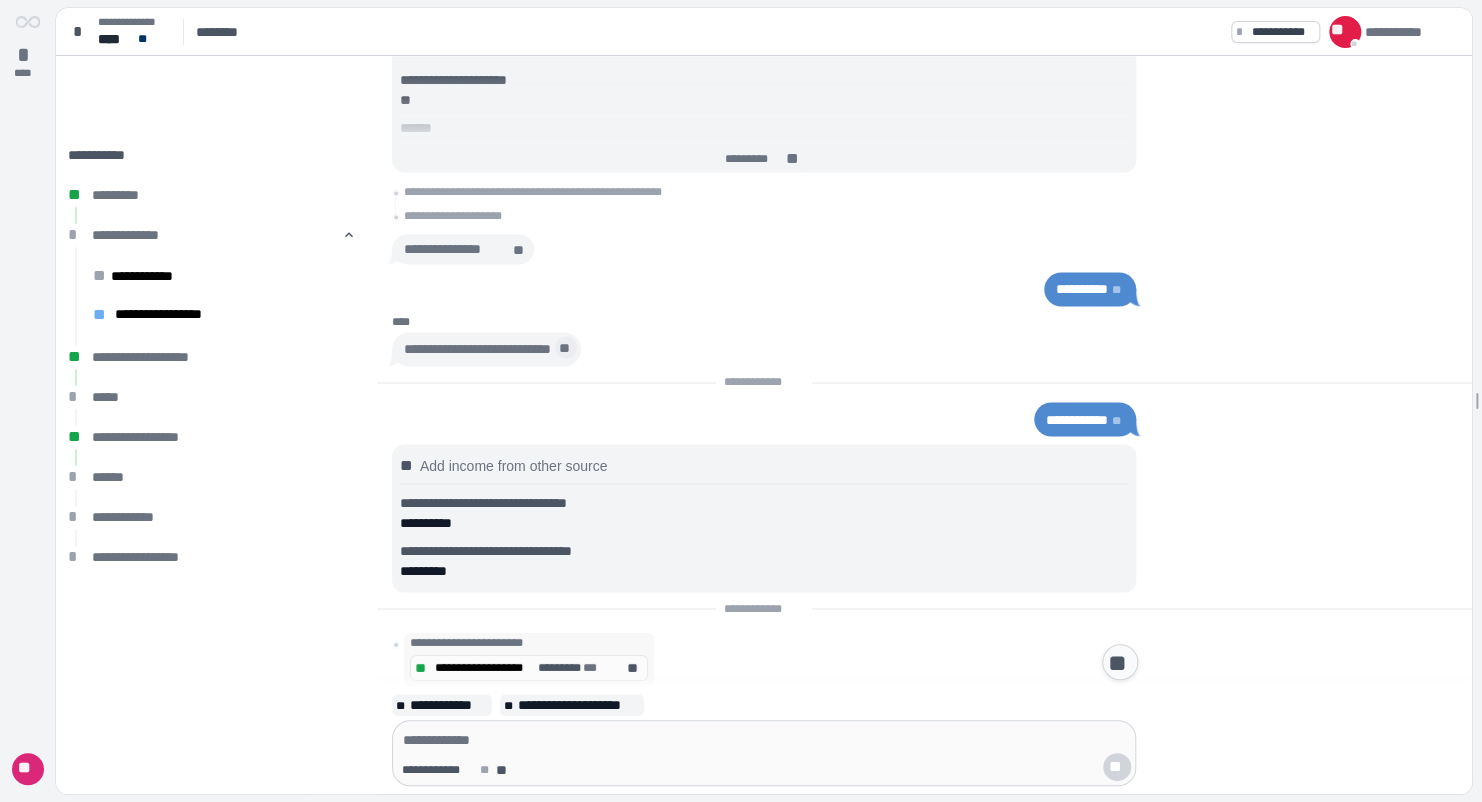 click on "**" at bounding box center (566, 348) 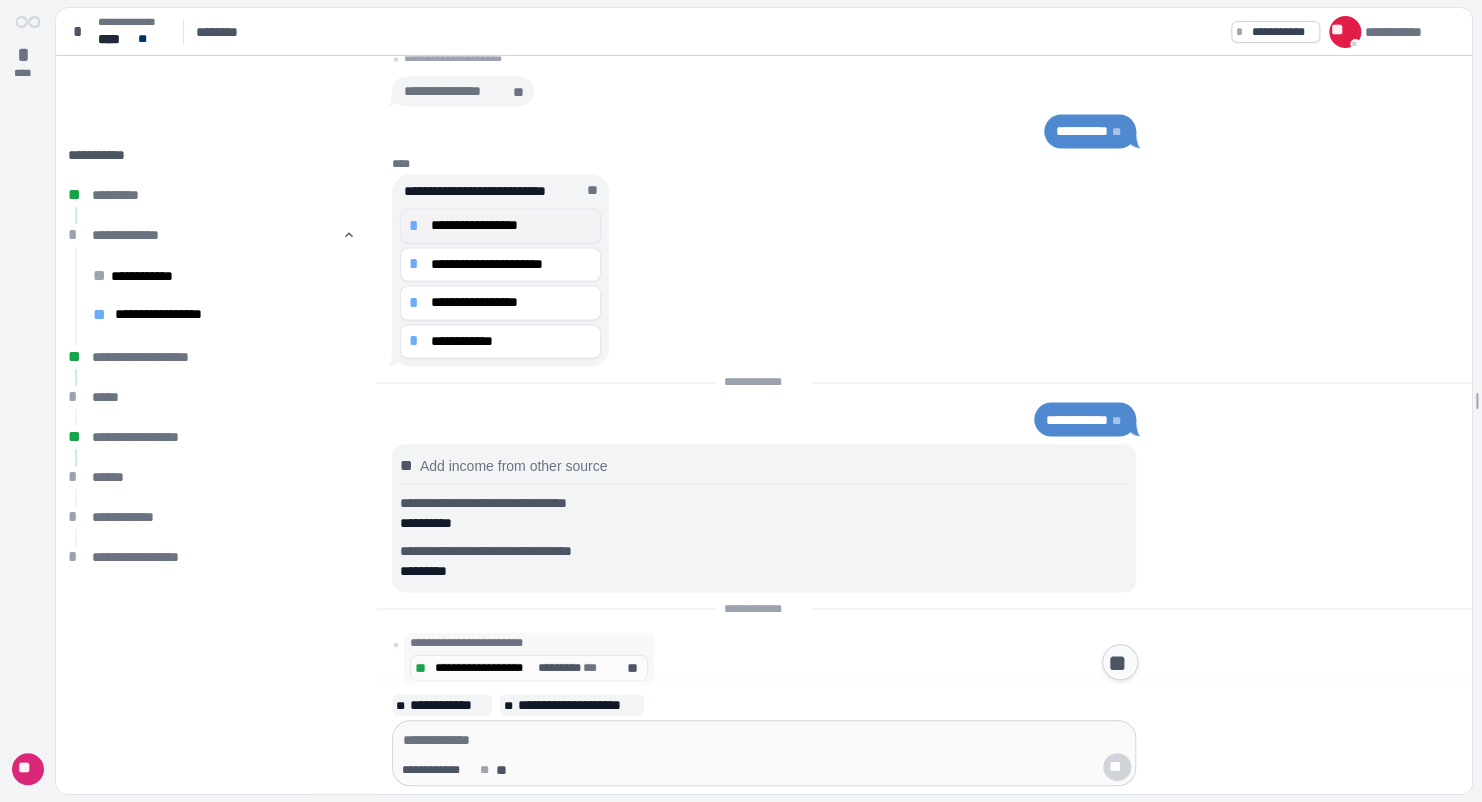 click on "**********" at bounding box center [500, 225] 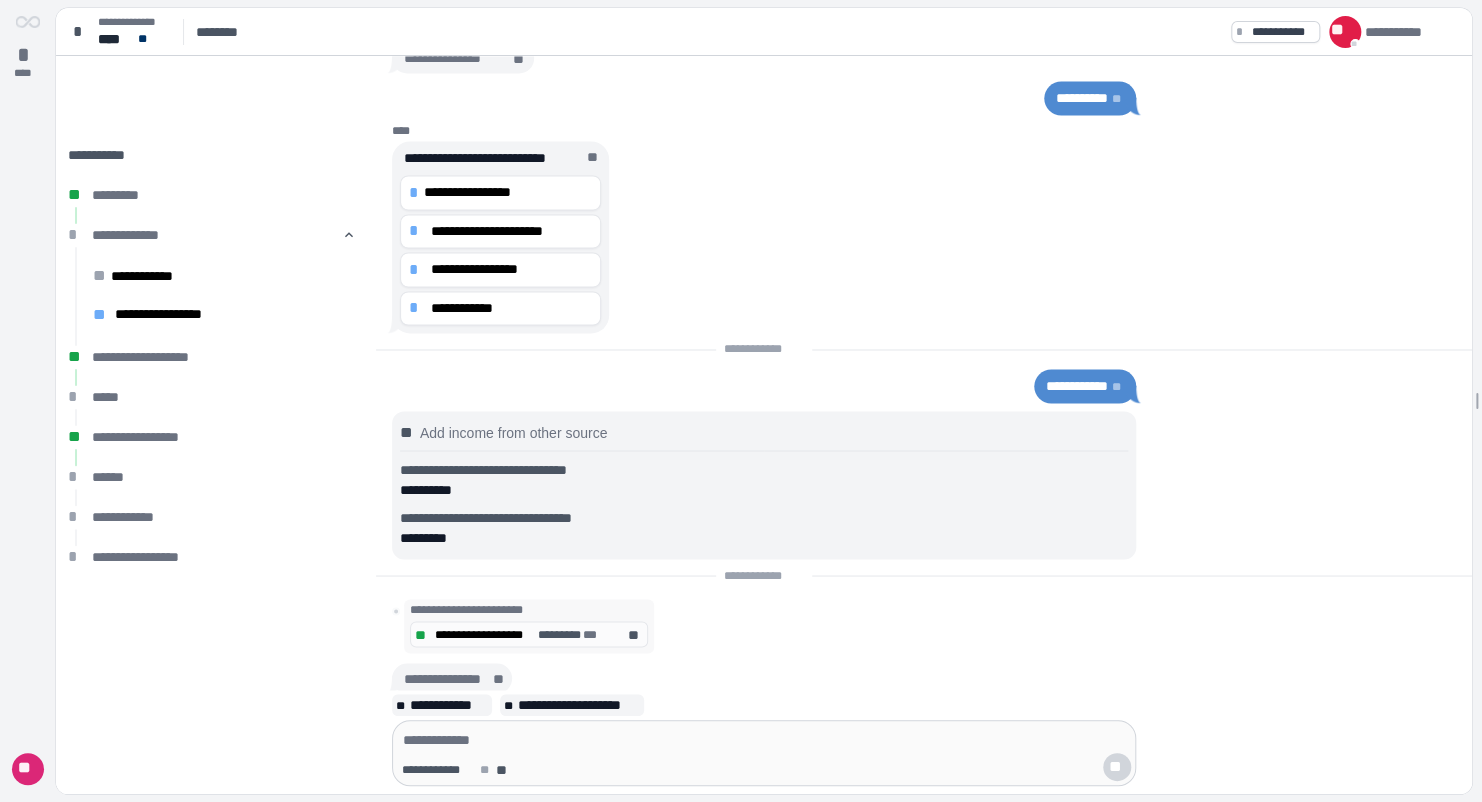 scroll, scrollTop: 0, scrollLeft: 0, axis: both 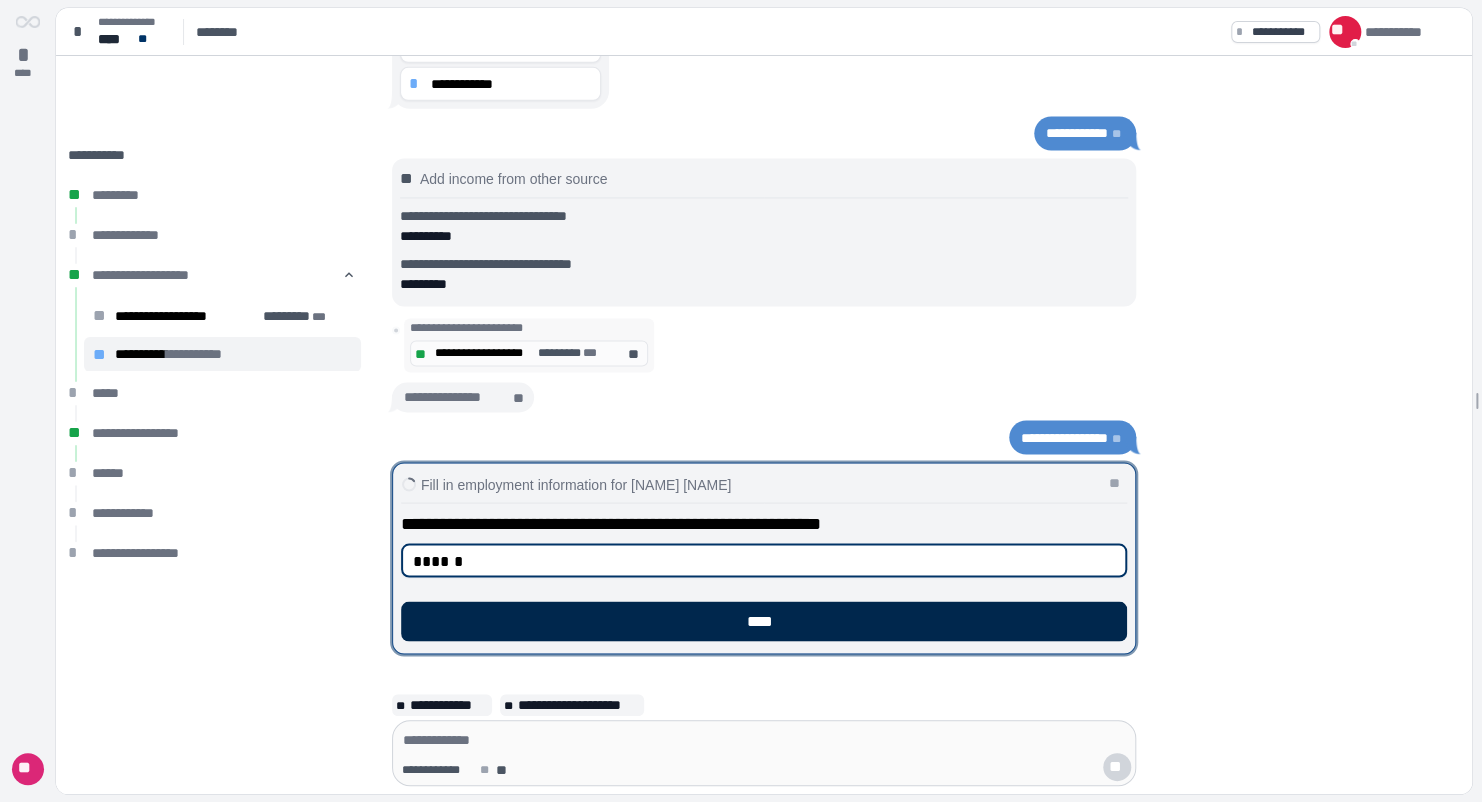 type on "******" 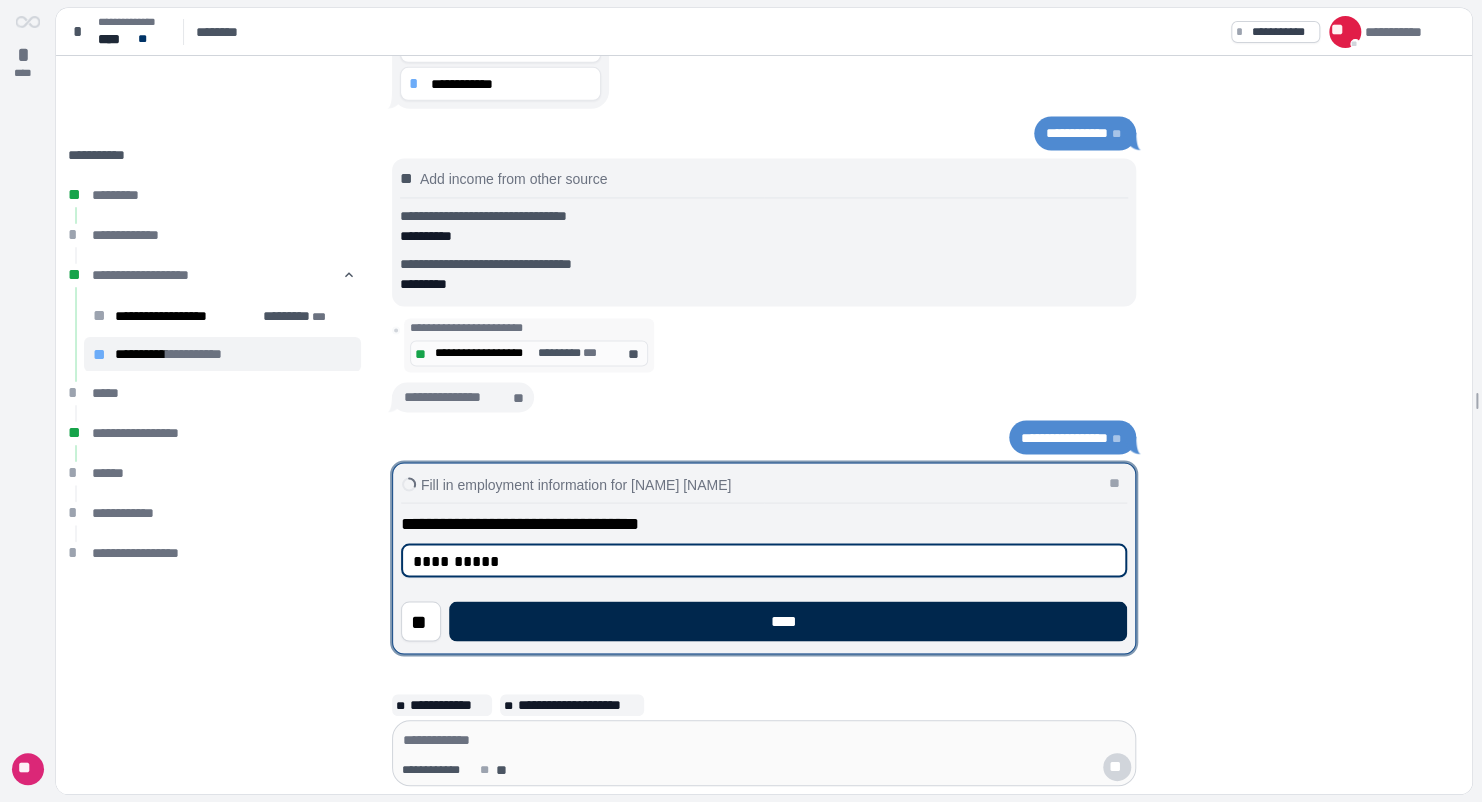 type on "**********" 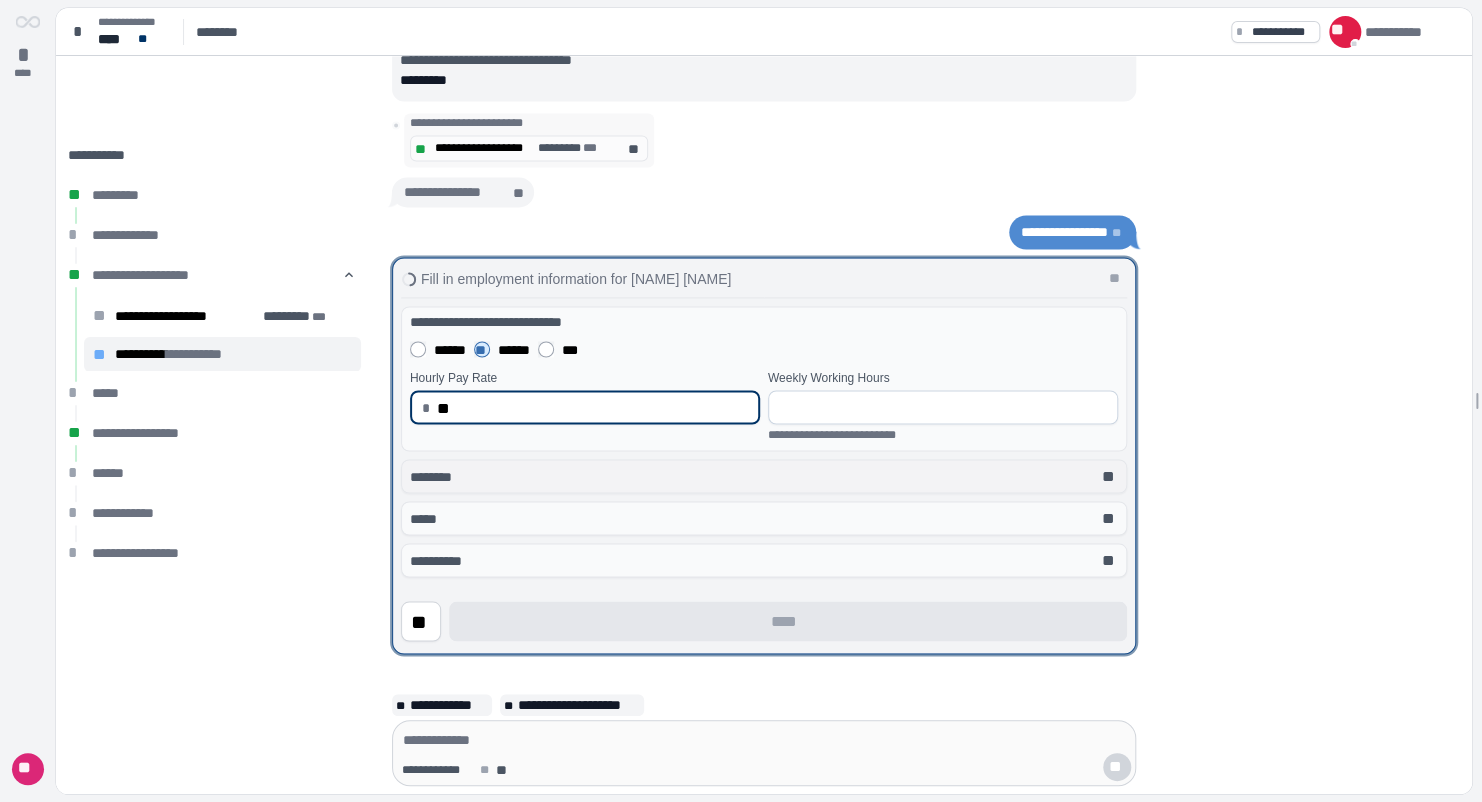 type on "*****" 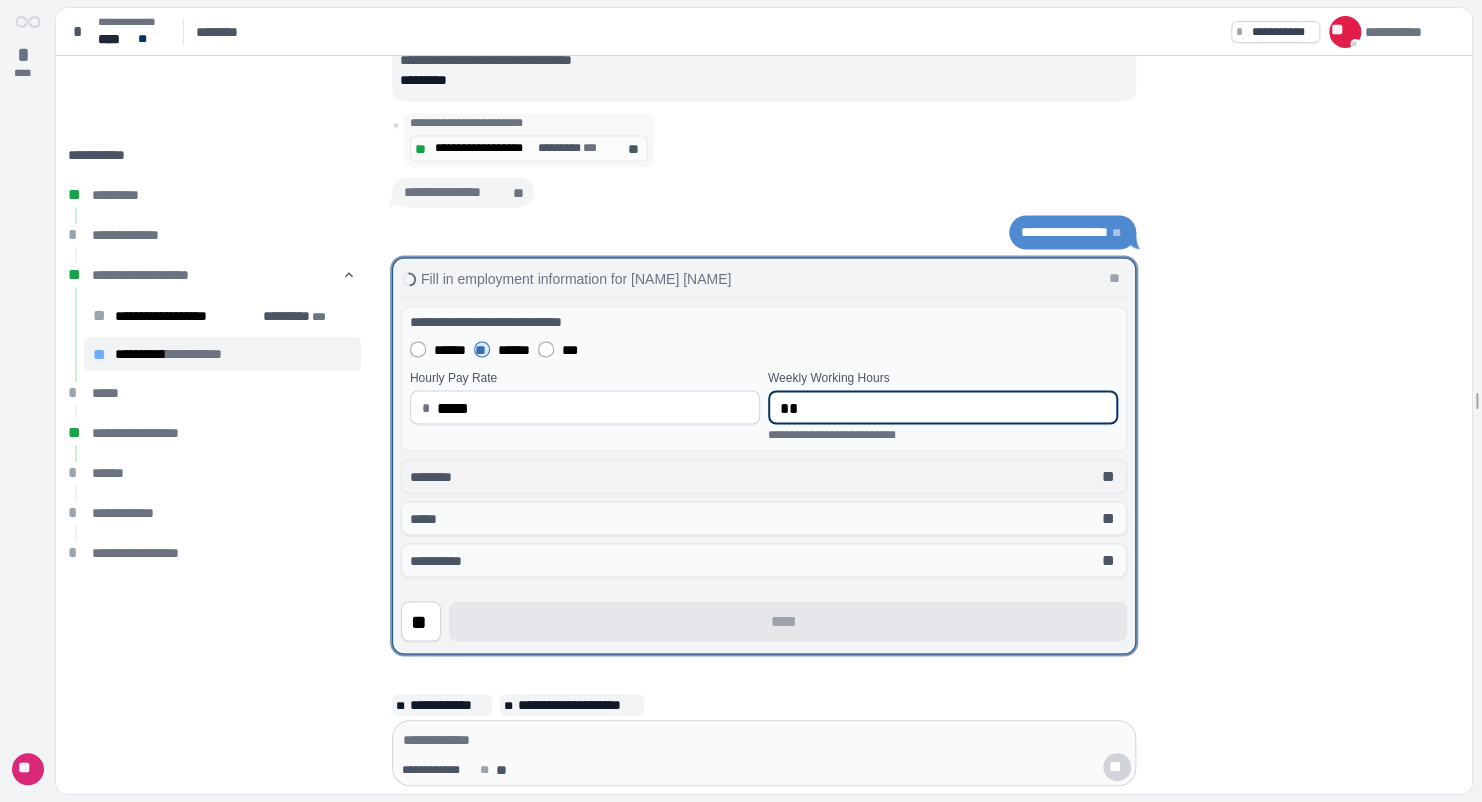 type on "**" 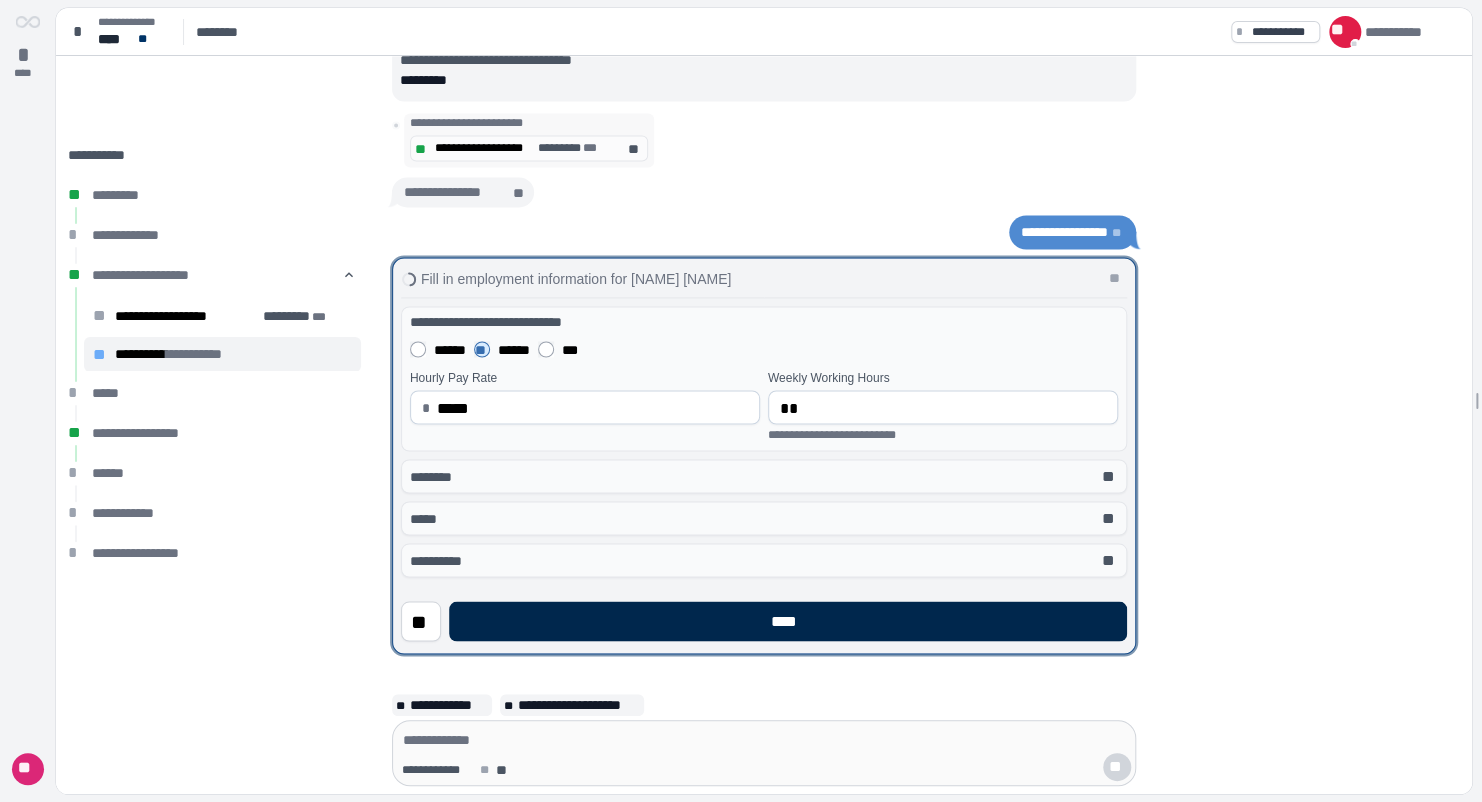 click on "****" at bounding box center (788, 621) 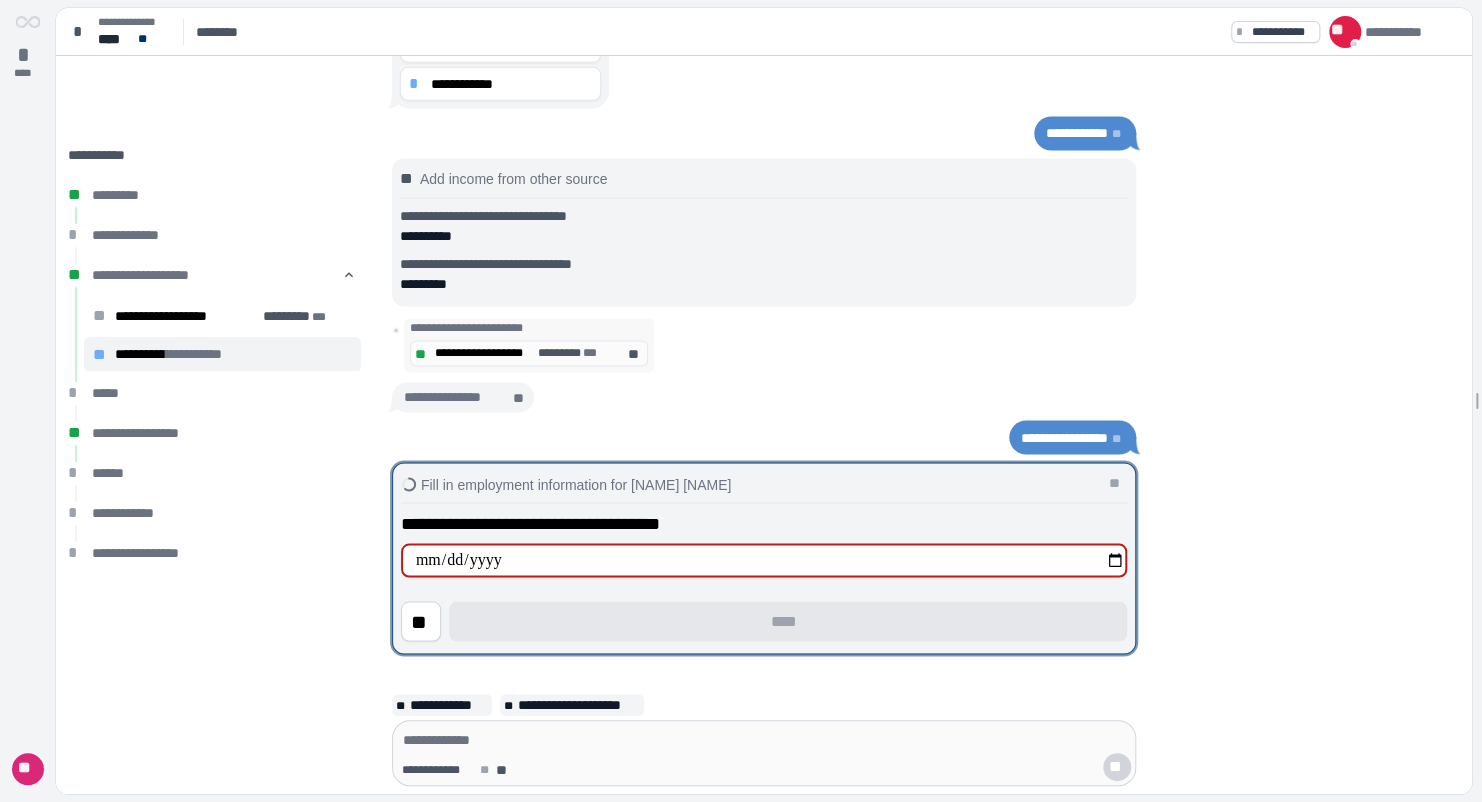 type on "**********" 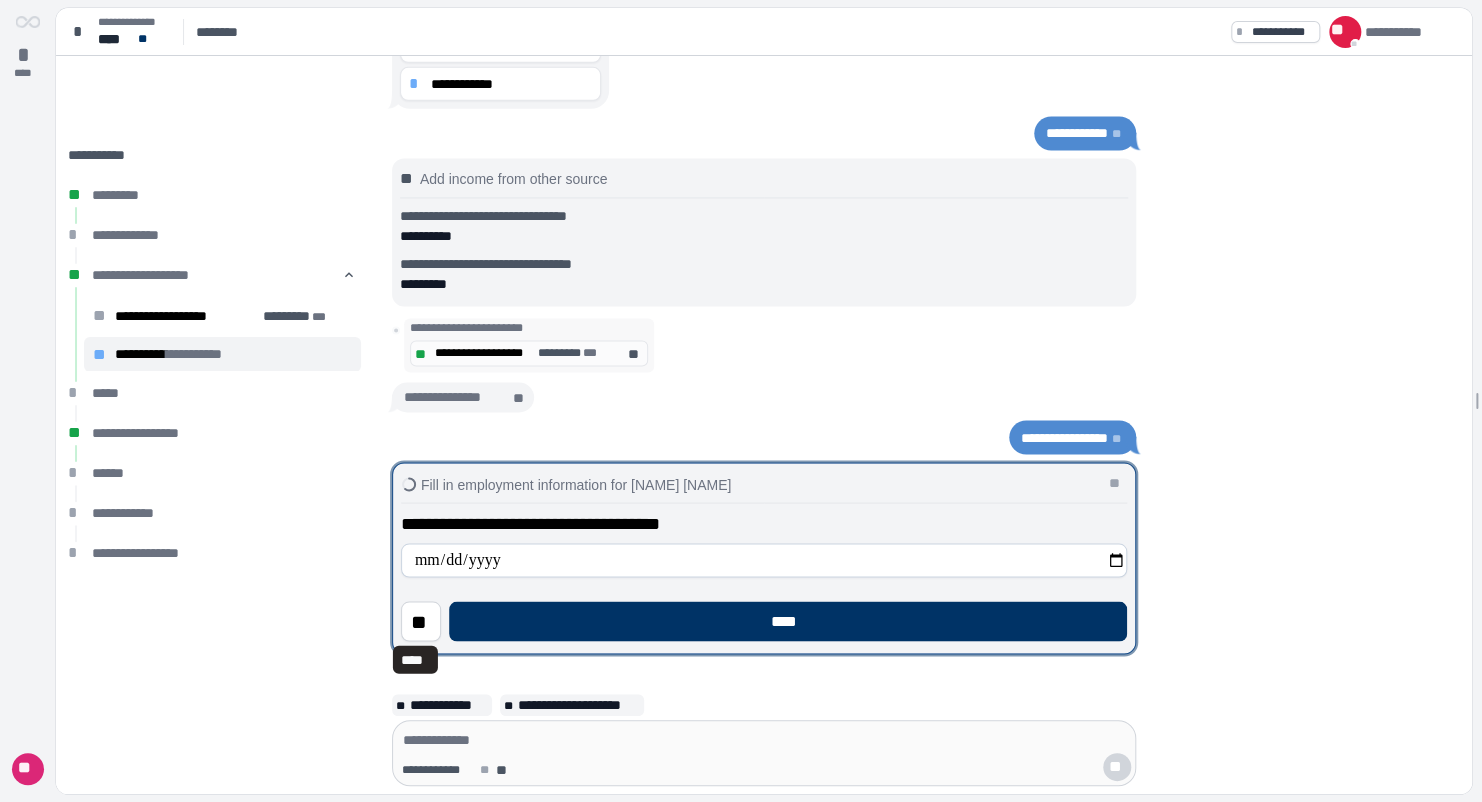 type 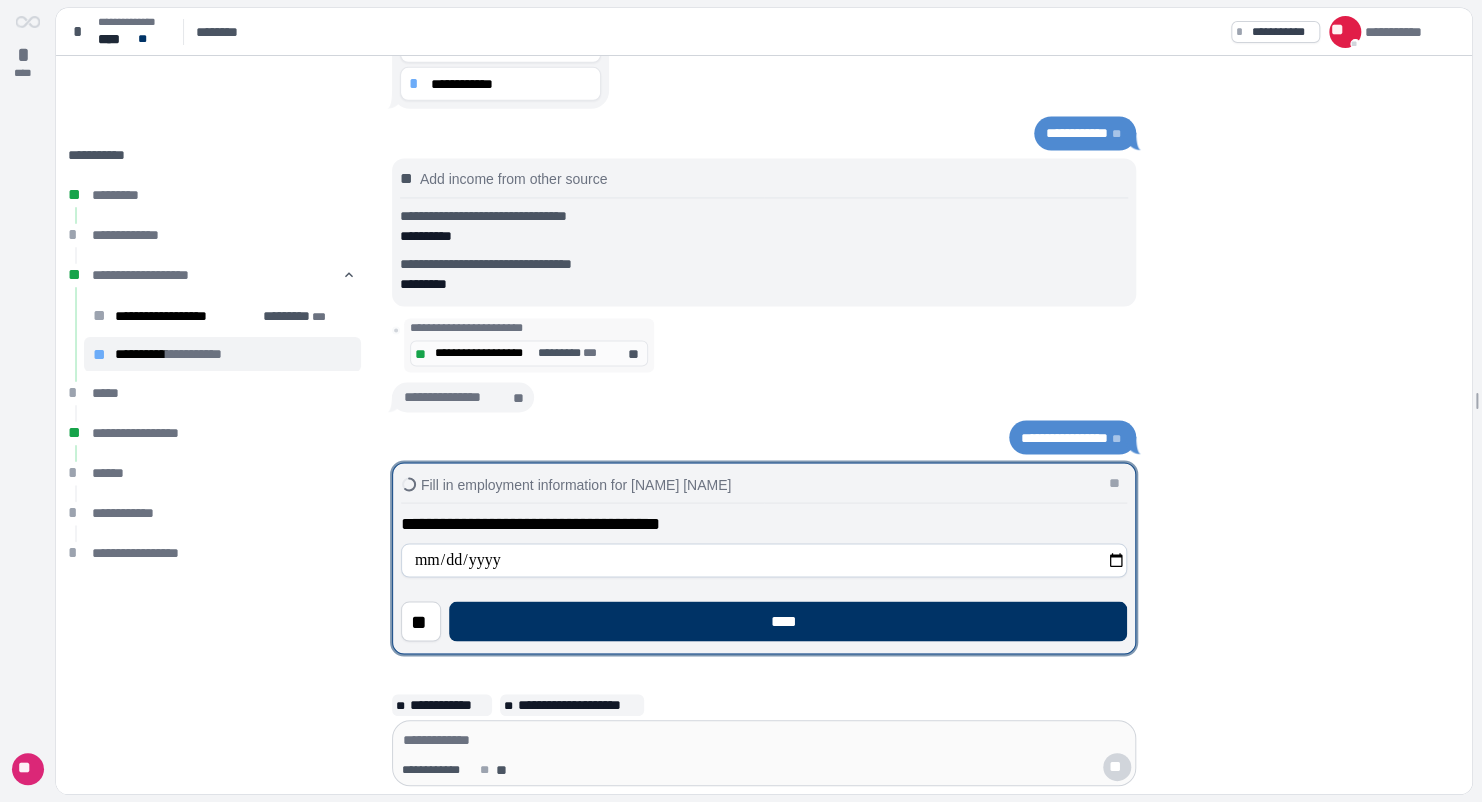 type 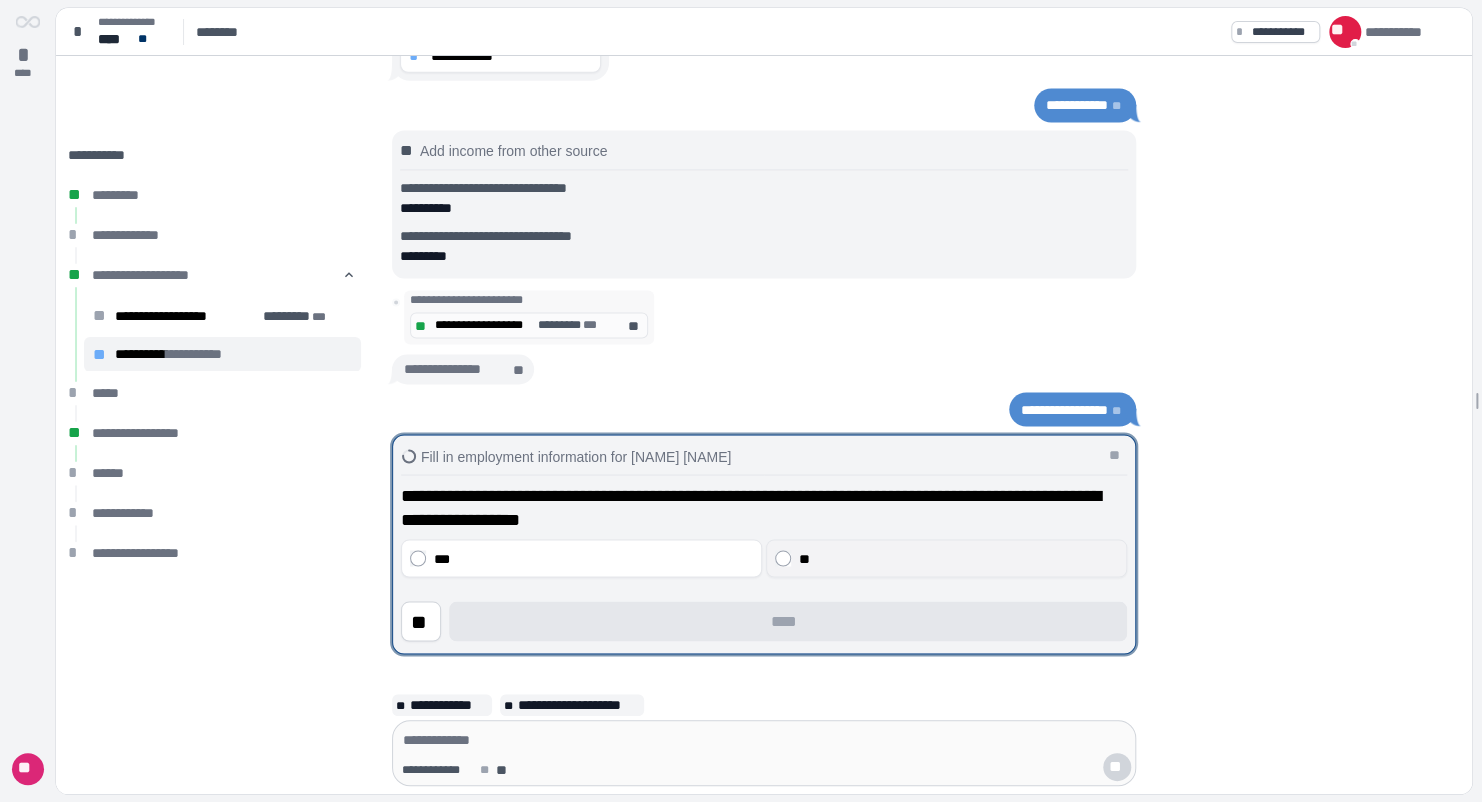 click on "**" at bounding box center (946, 558) 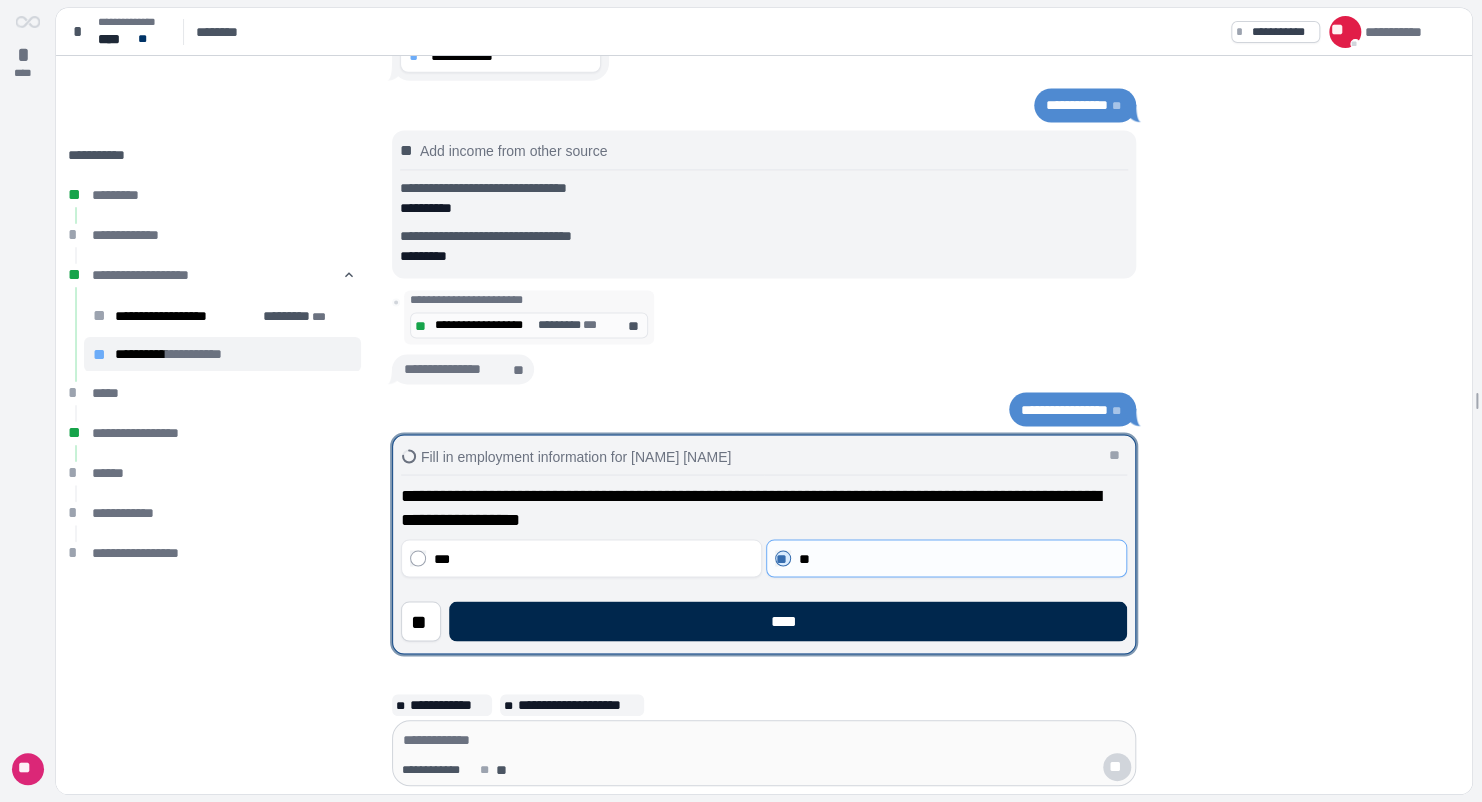click on "****" at bounding box center (788, 621) 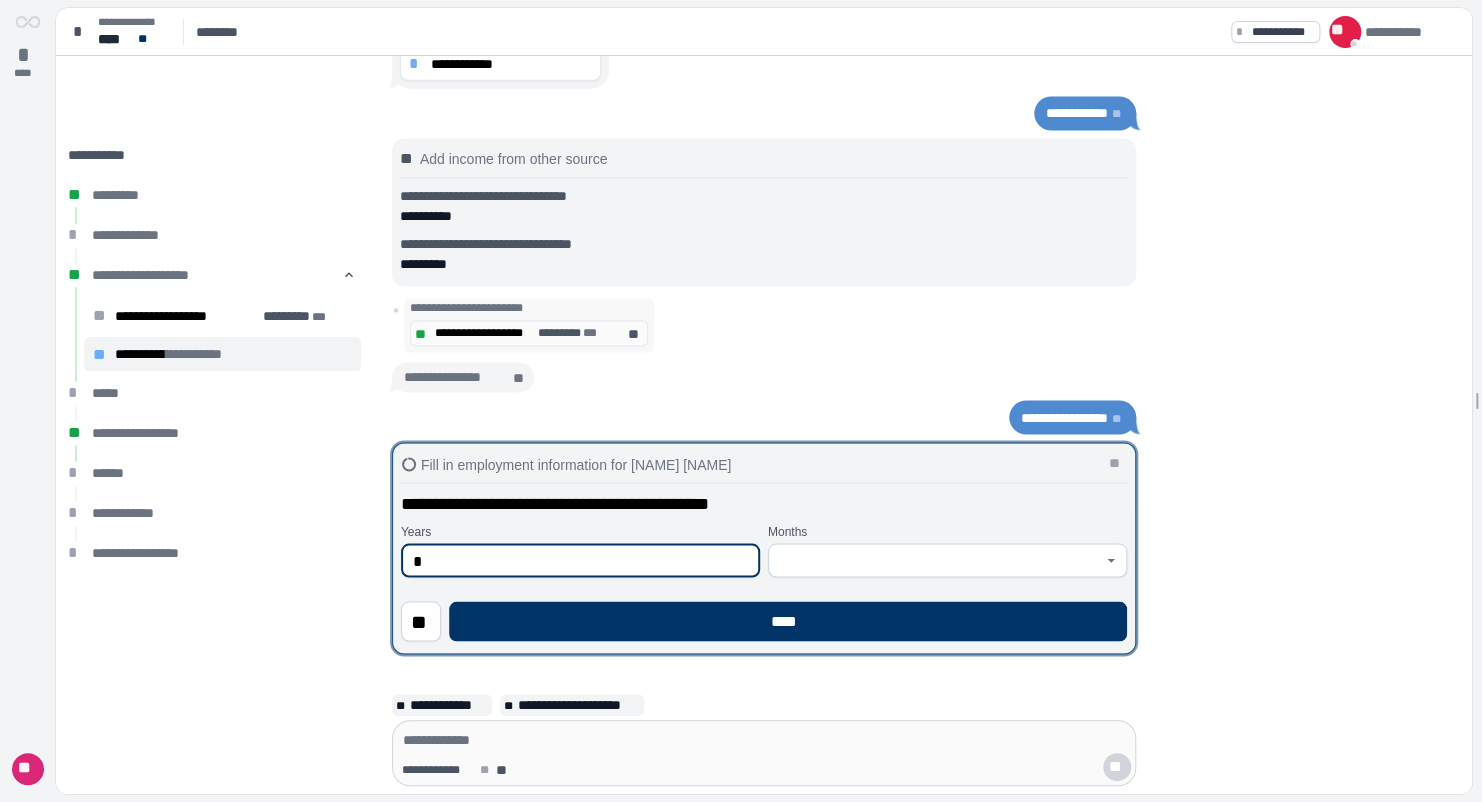 type on "*" 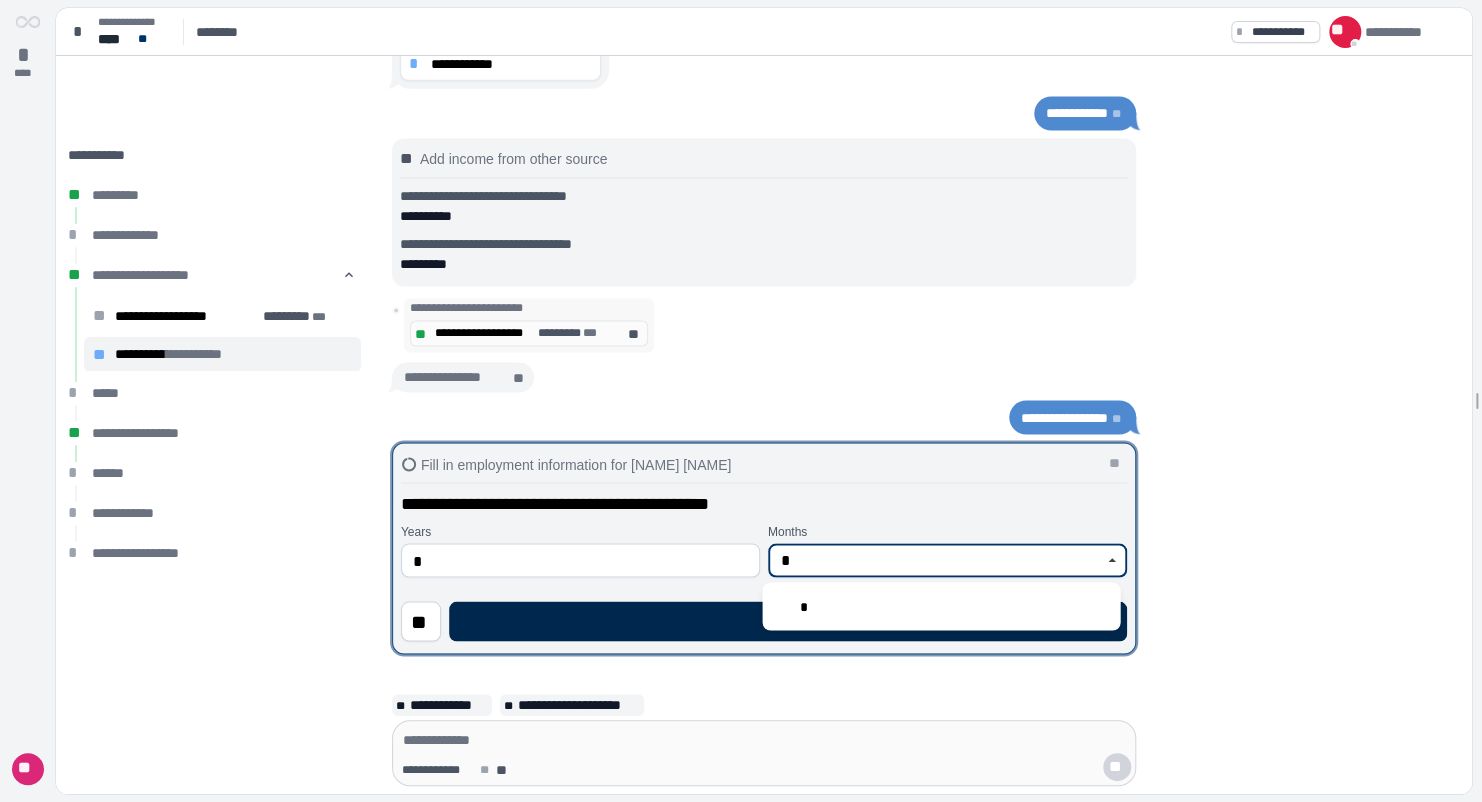type on "*" 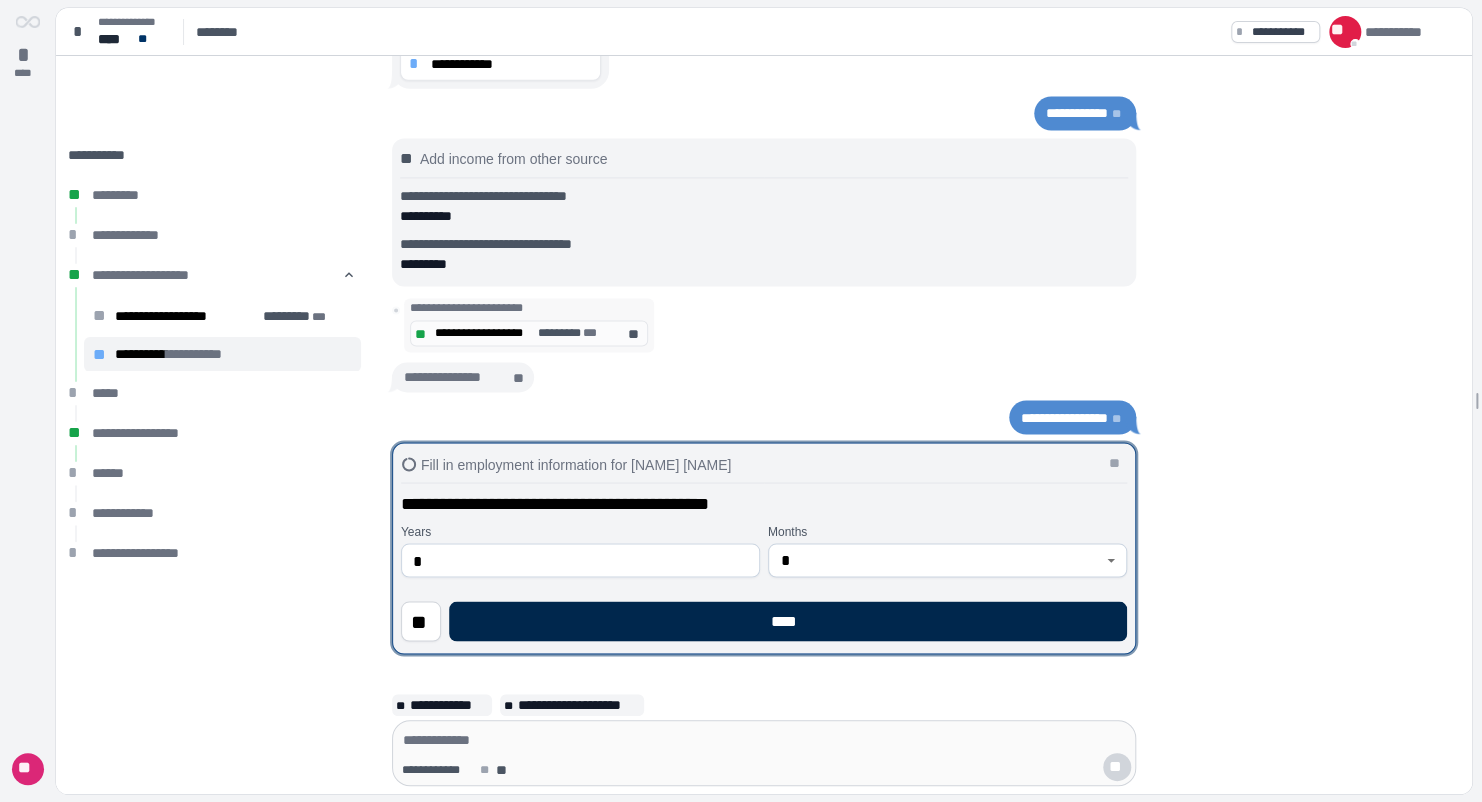 click on "****" at bounding box center [788, 621] 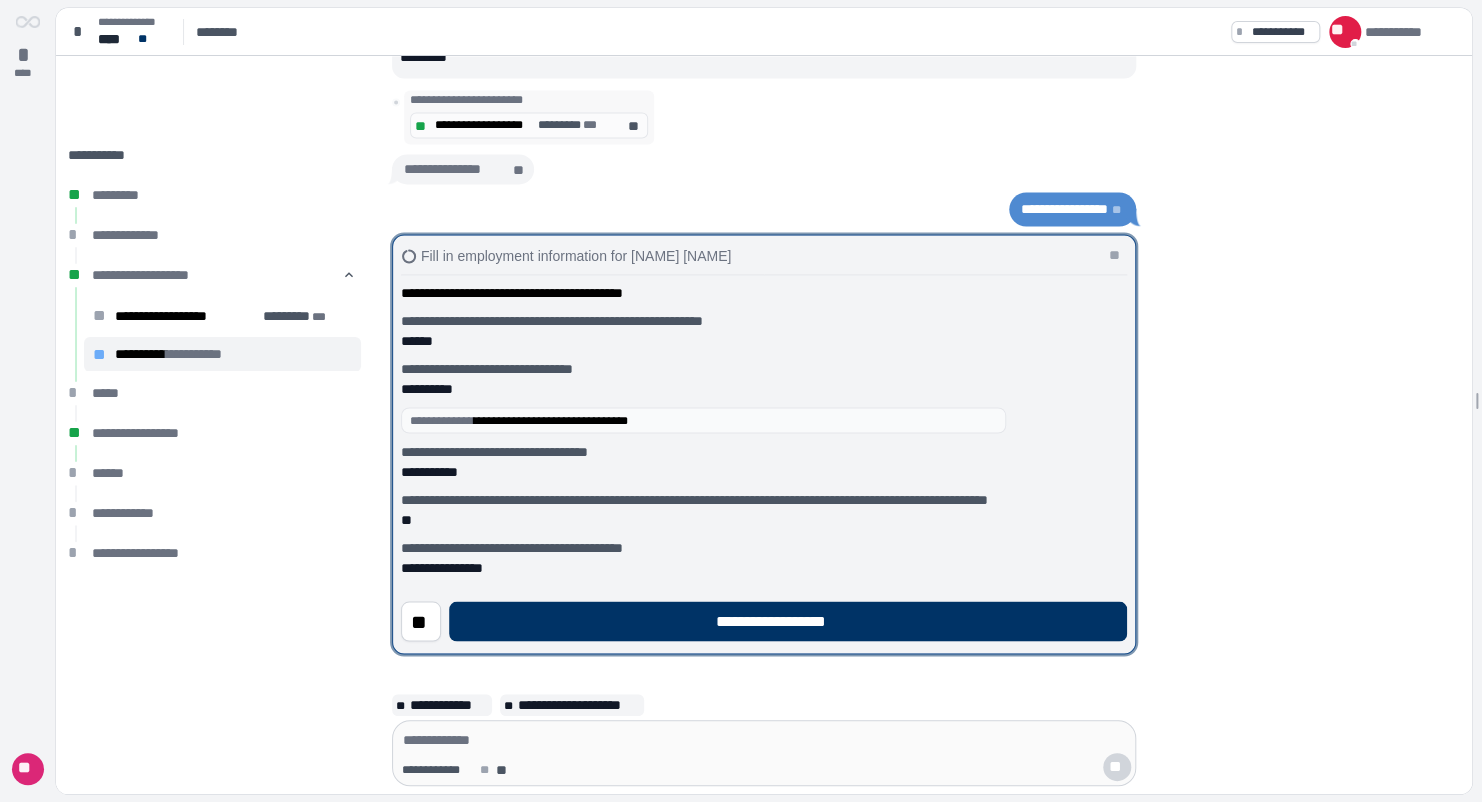 click on "**********" at bounding box center [787, 621] 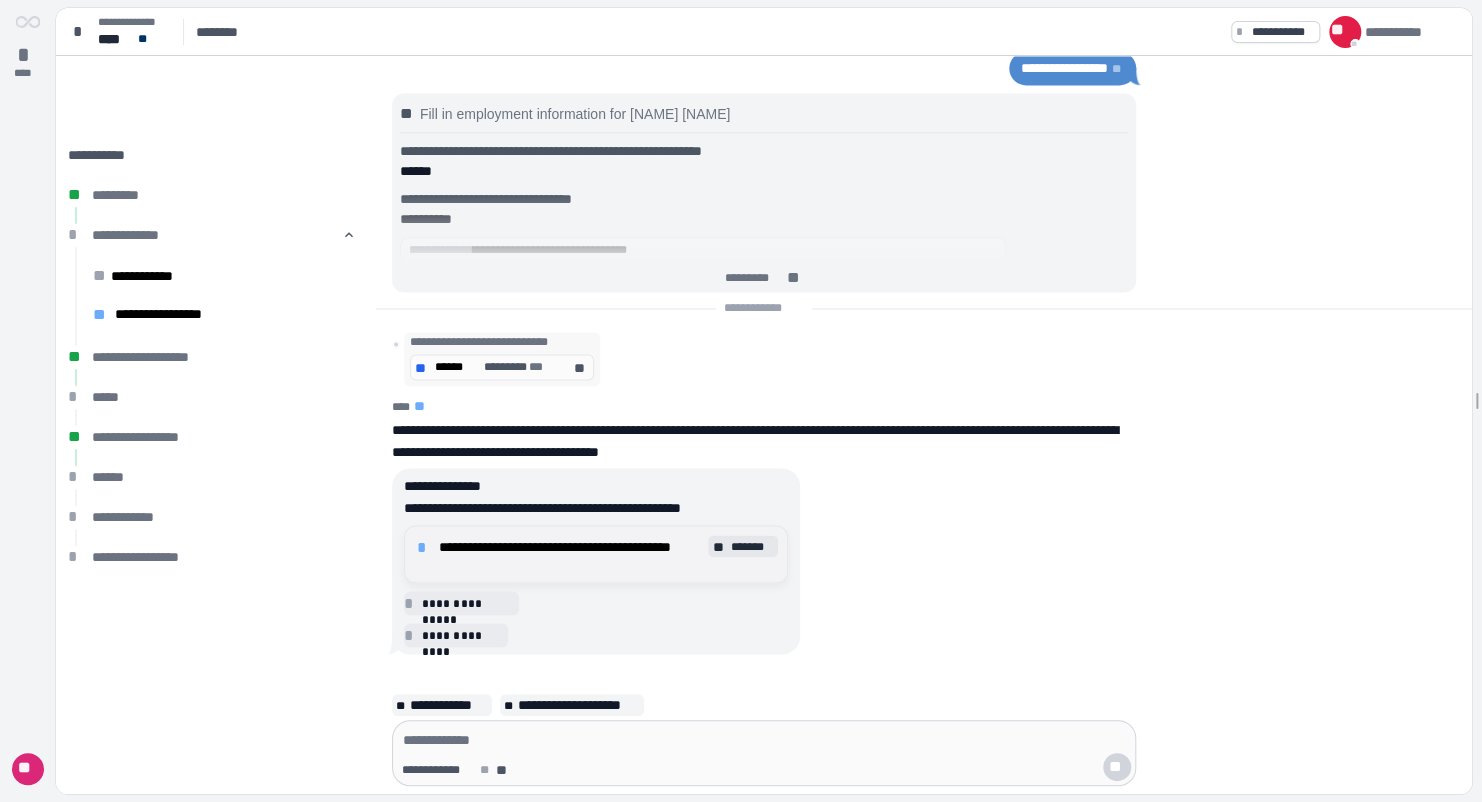 click on "**********" at bounding box center [571, 554] 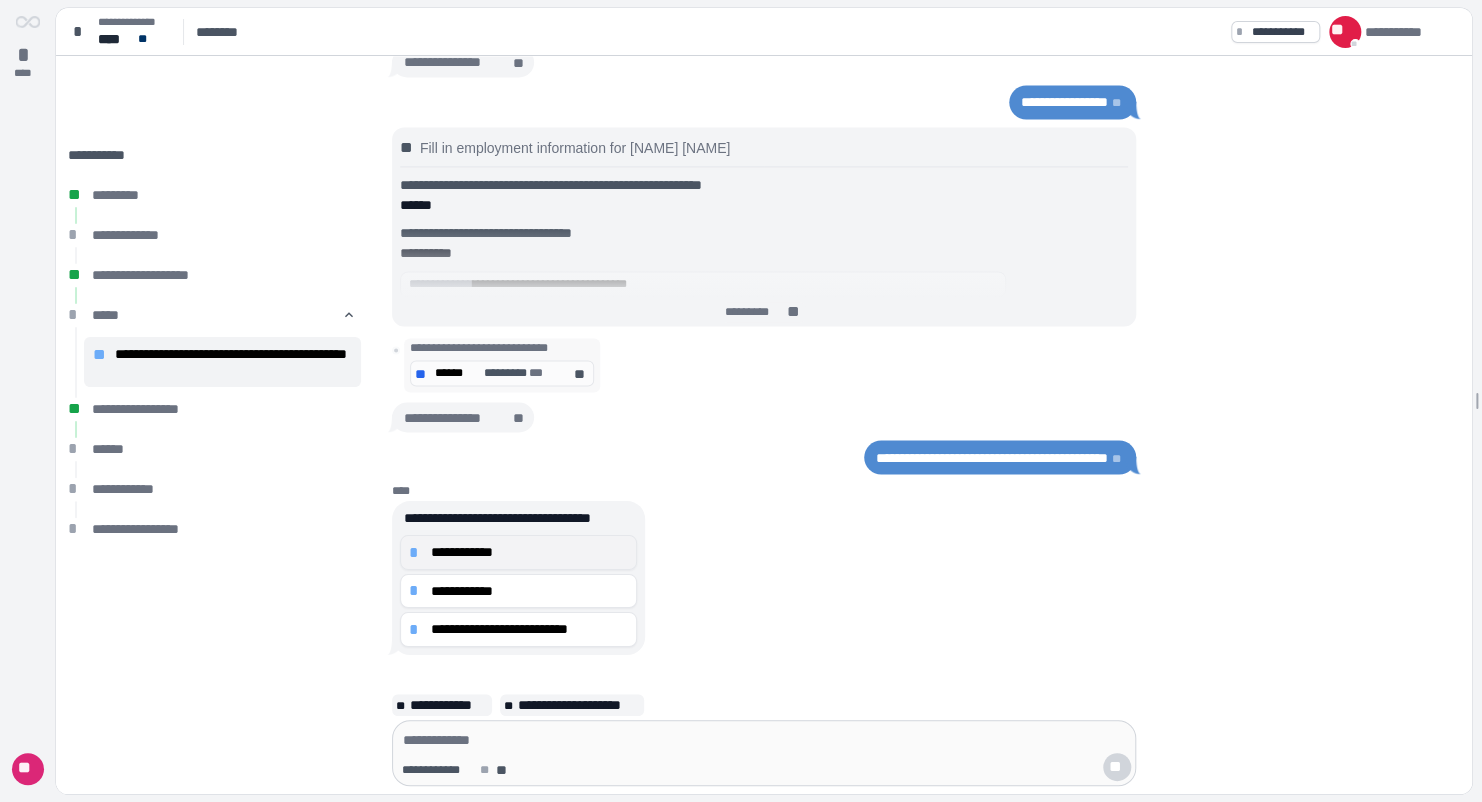 click on "**********" at bounding box center [529, 552] 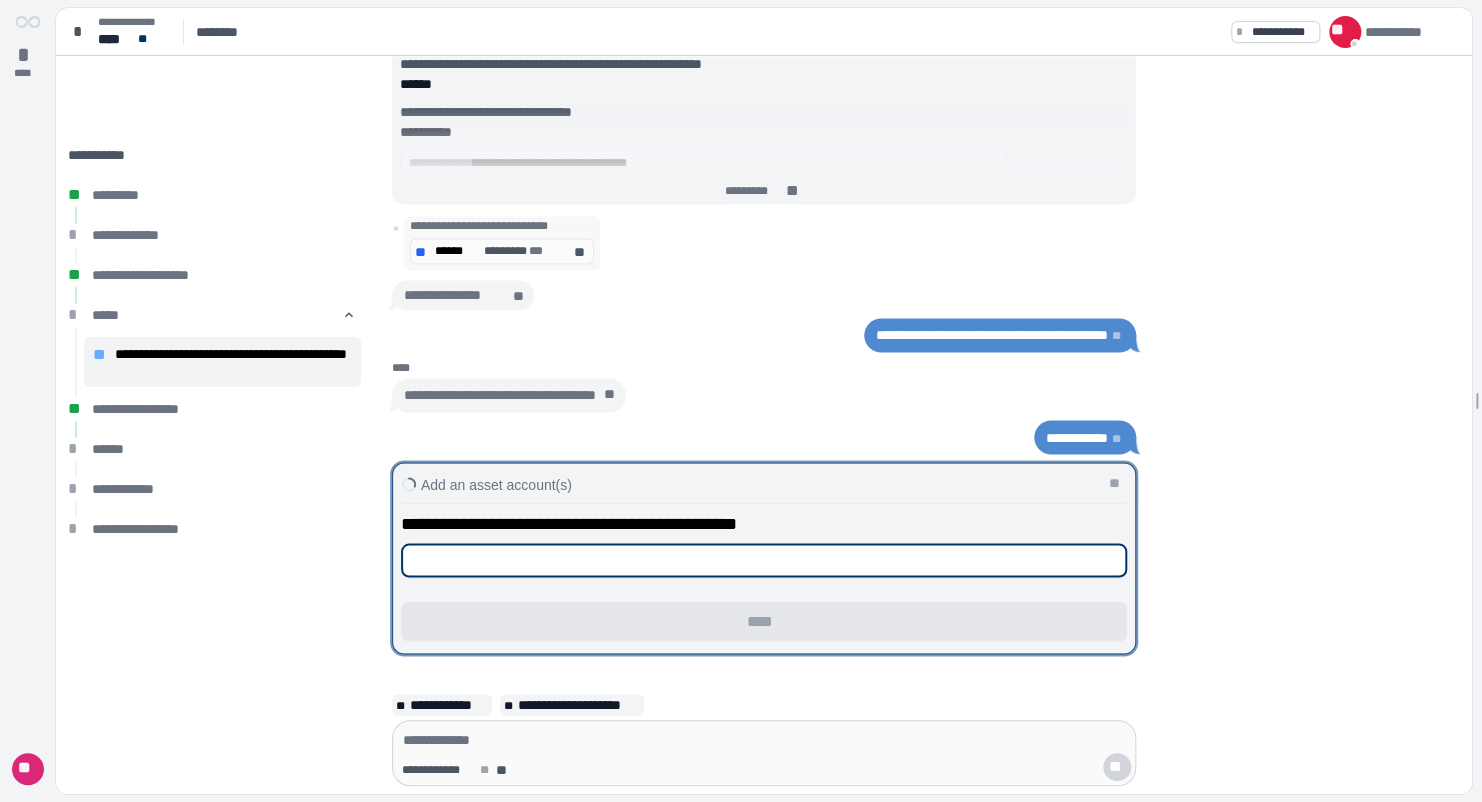 click at bounding box center (764, 560) 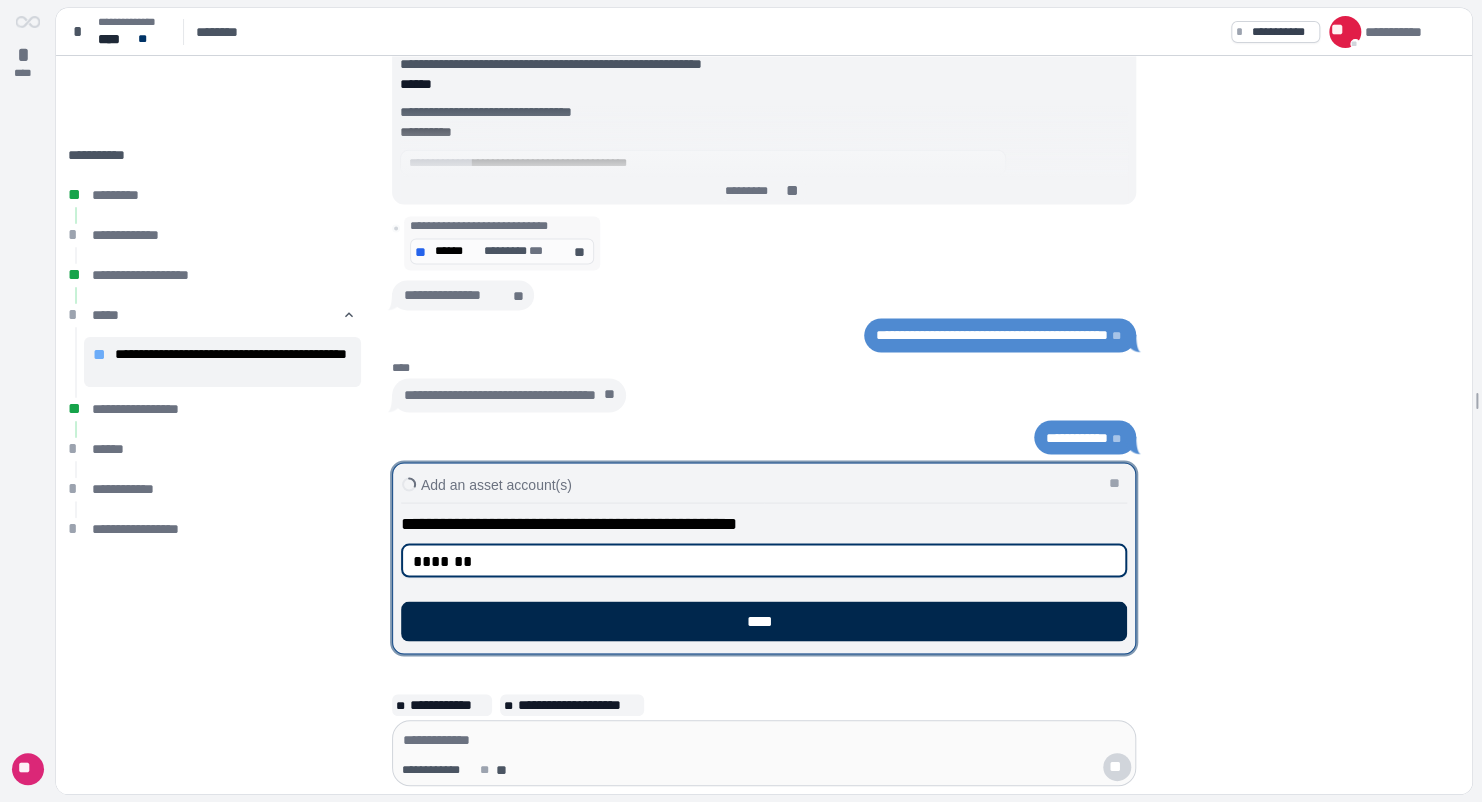 type on "*******" 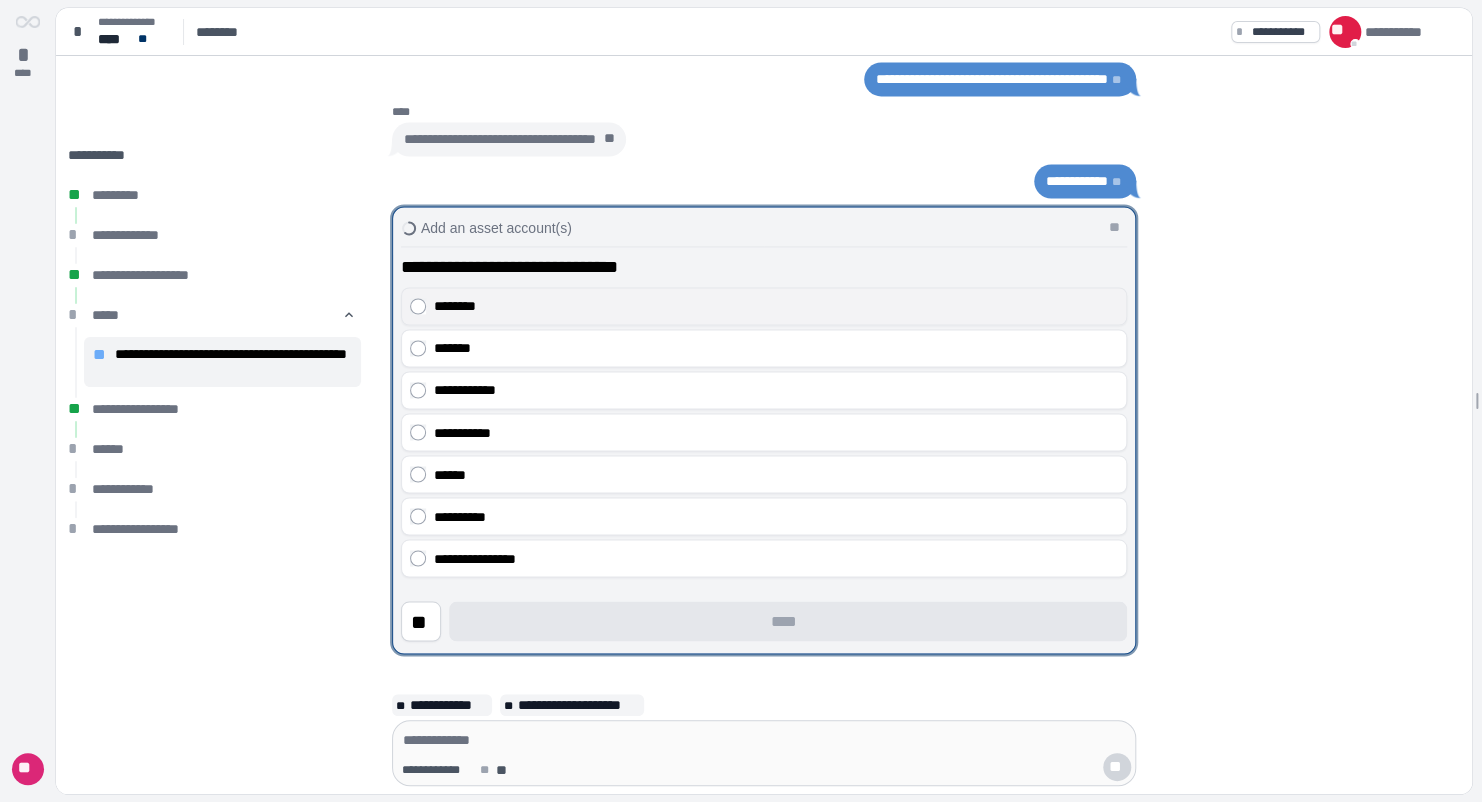 click on "********" at bounding box center [764, 306] 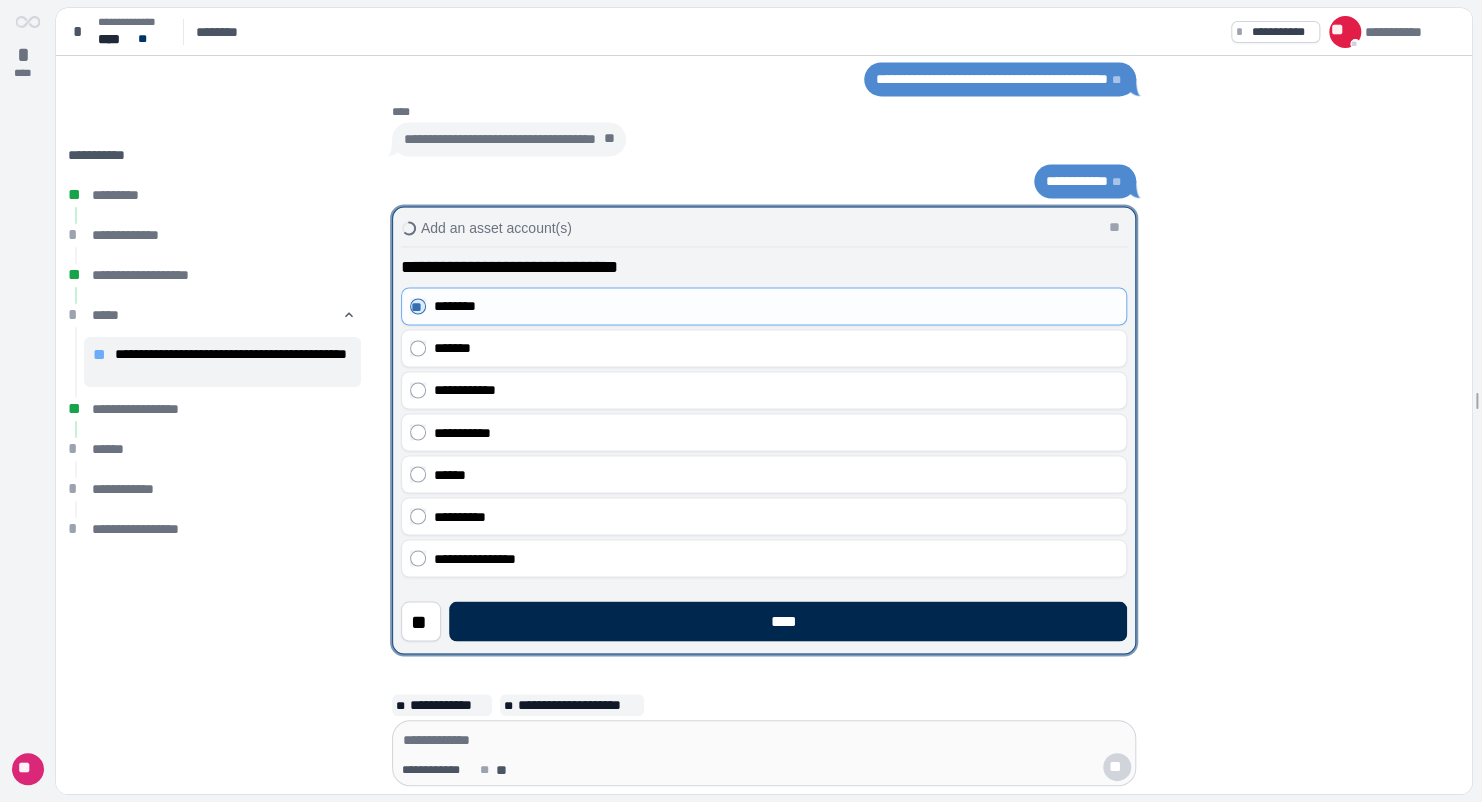 click on "****" at bounding box center [788, 621] 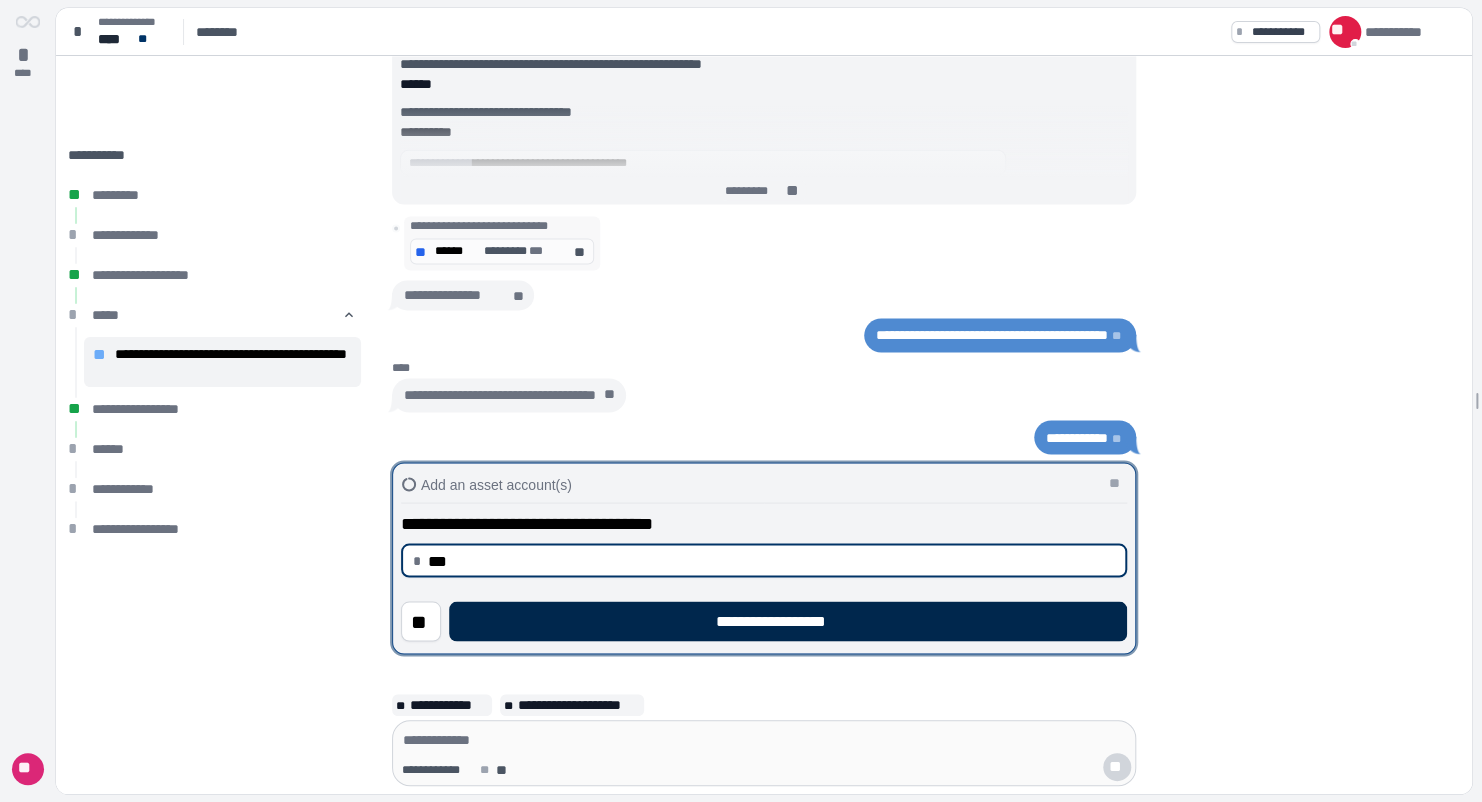 type on "******" 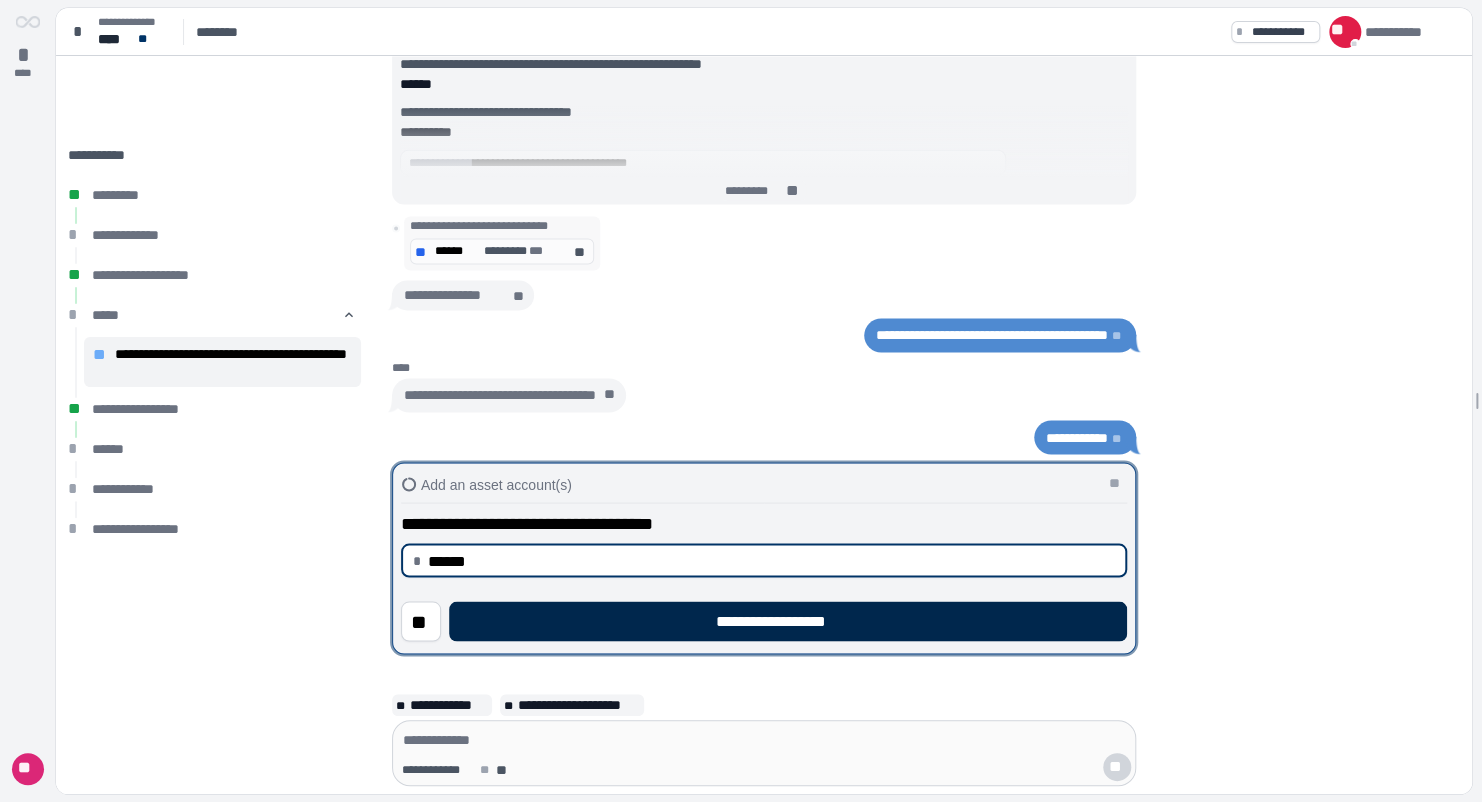 type 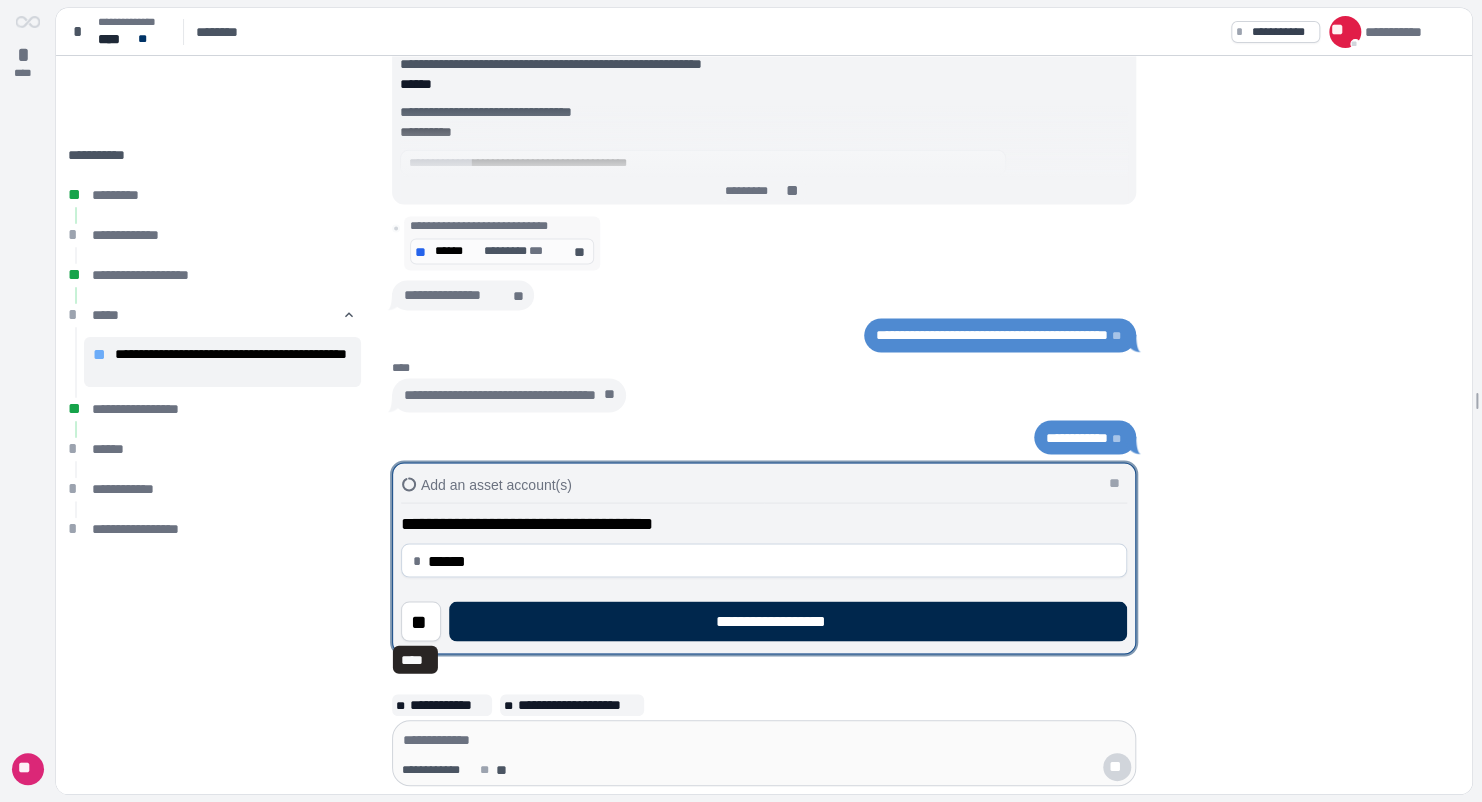 click on "**********" at bounding box center (788, 621) 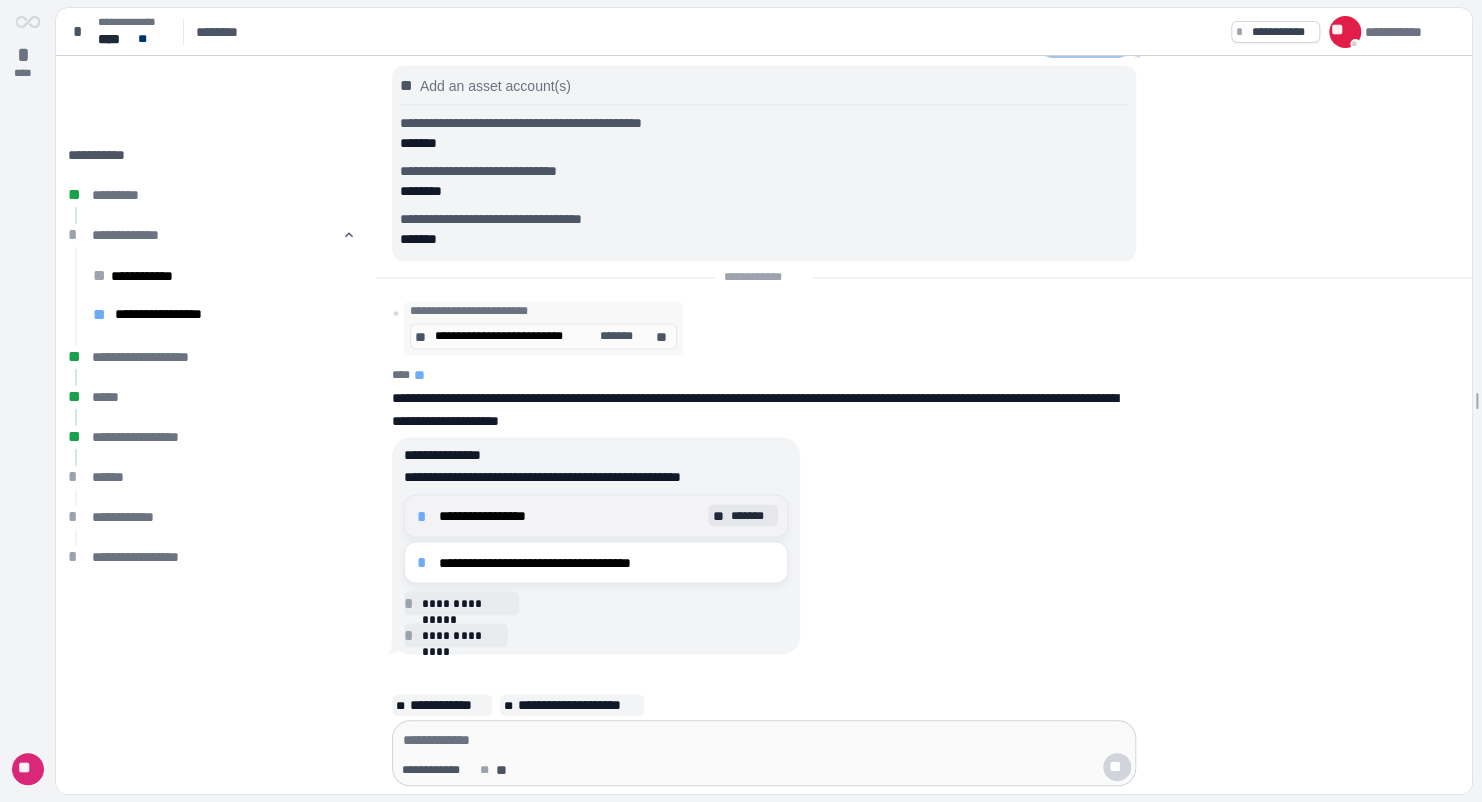 click on "**********" at bounding box center (571, 515) 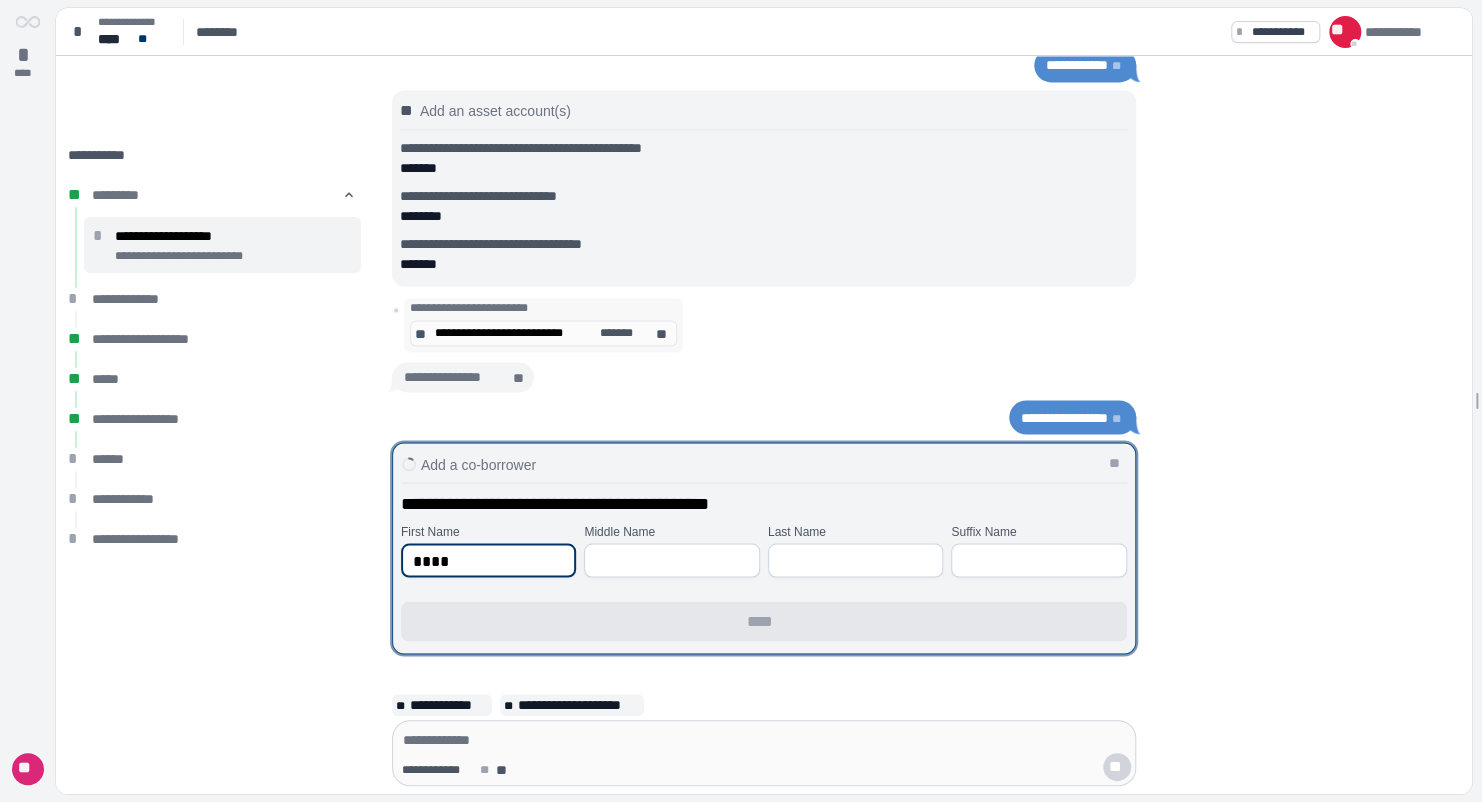 type on "****" 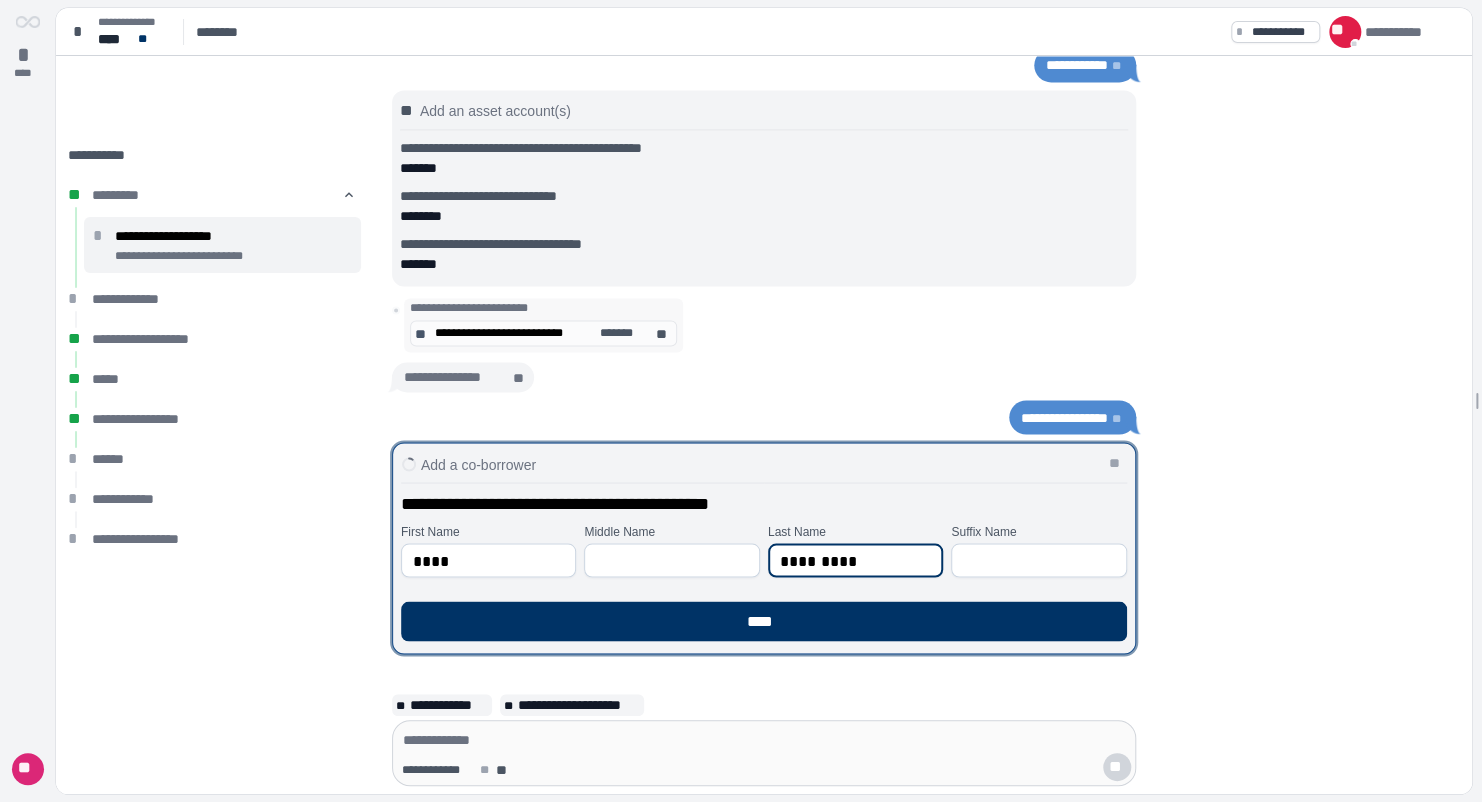 type on "*********" 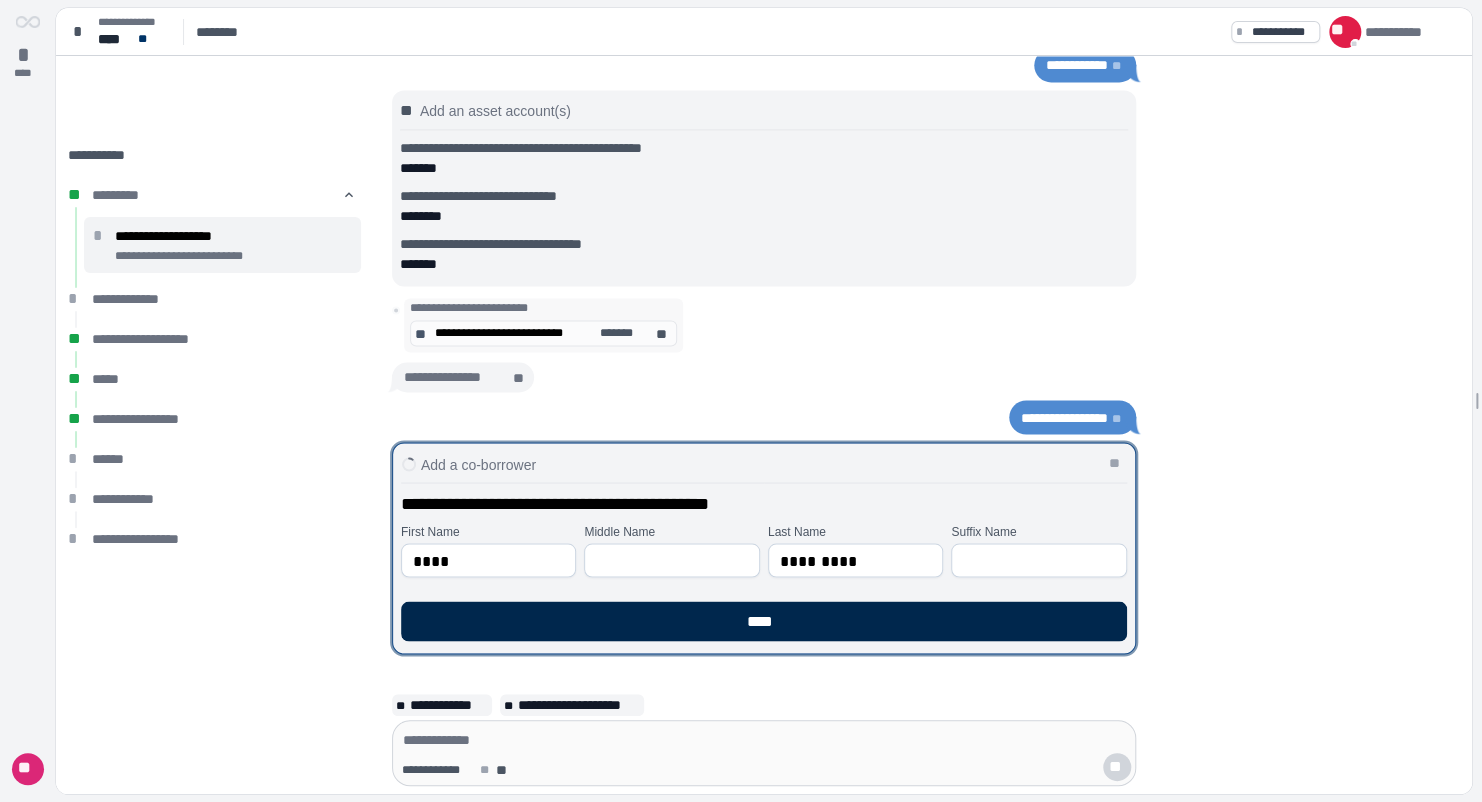 click on "****" at bounding box center [764, 621] 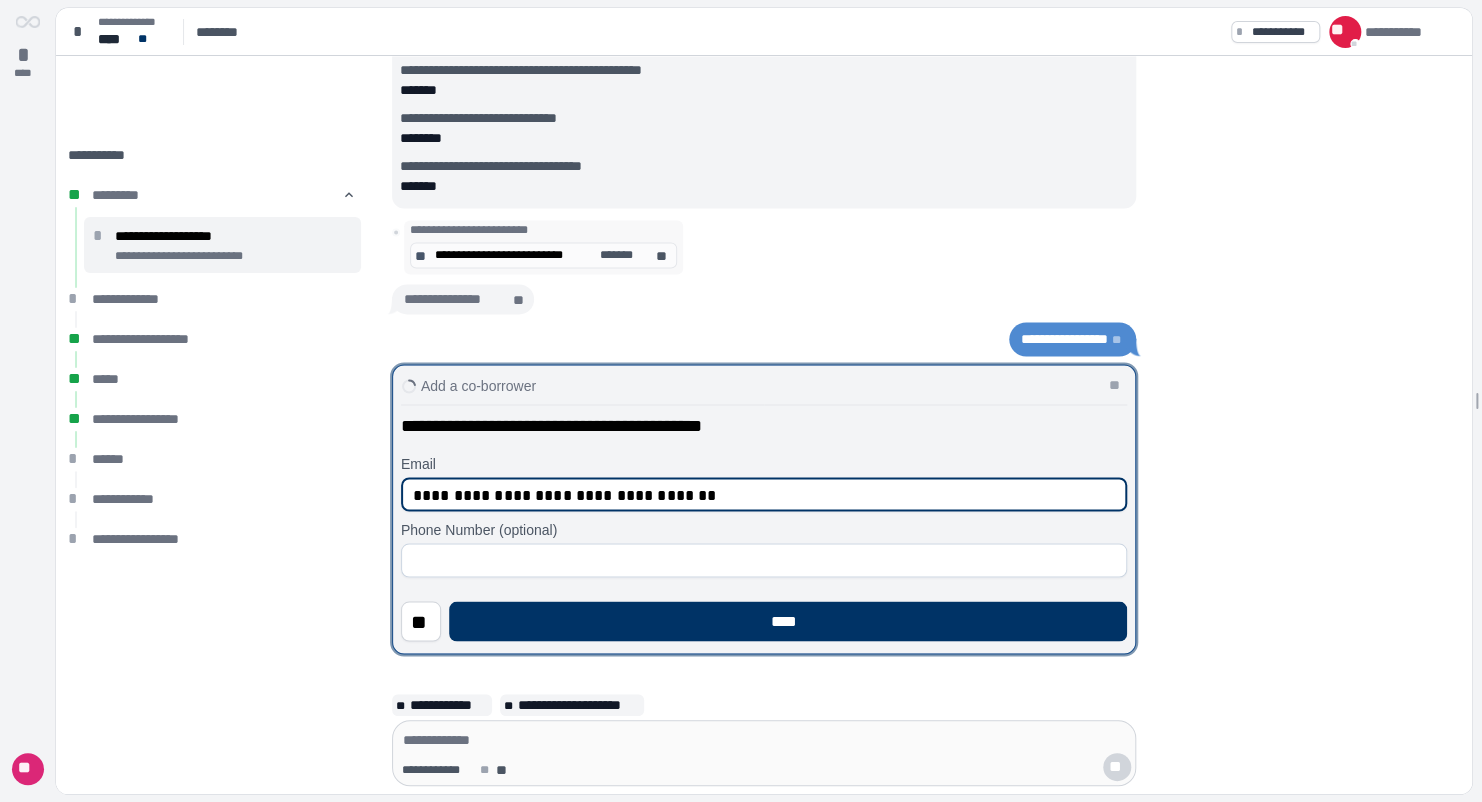 type on "**********" 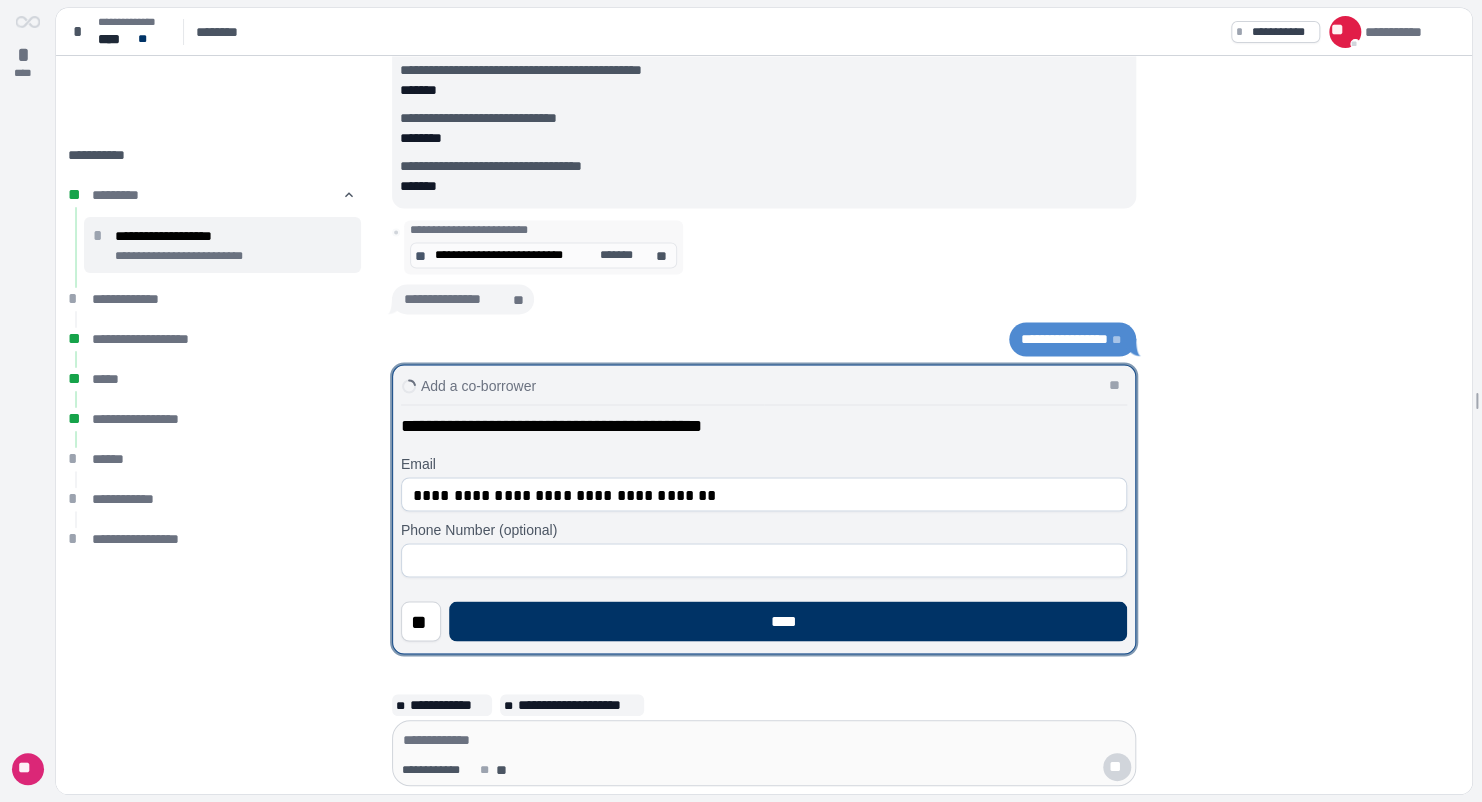 click at bounding box center (764, 560) 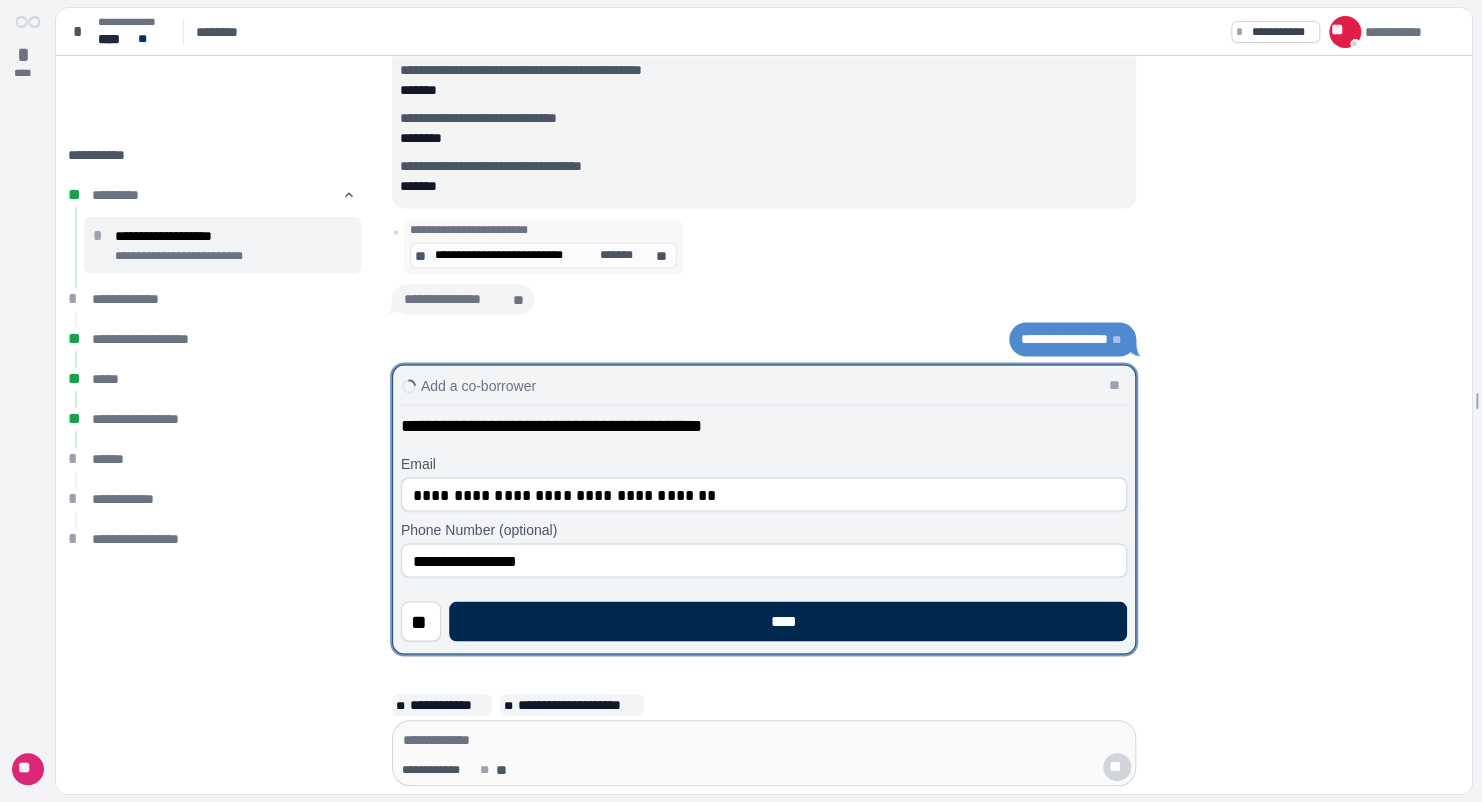 type on "**********" 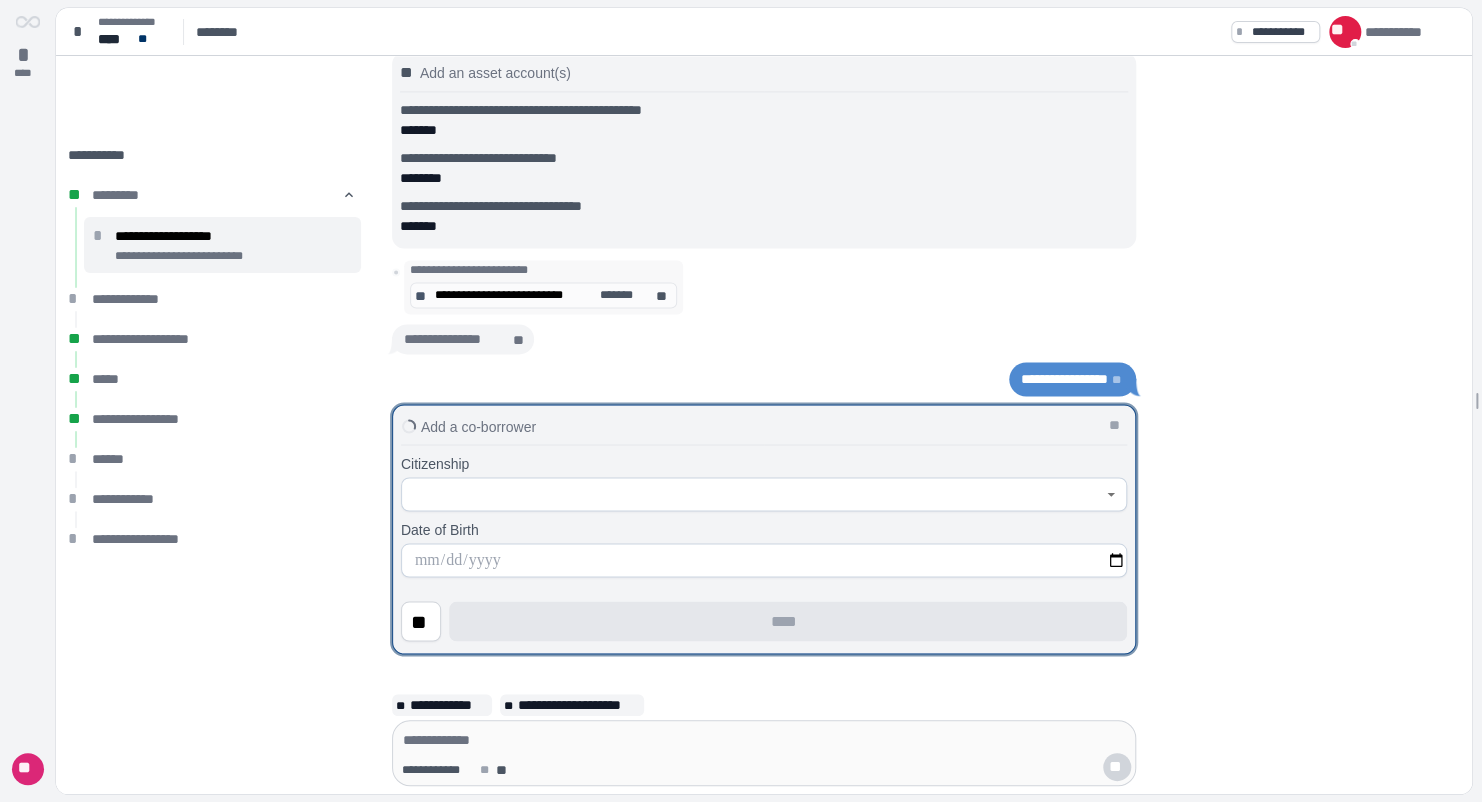 click at bounding box center [753, 494] 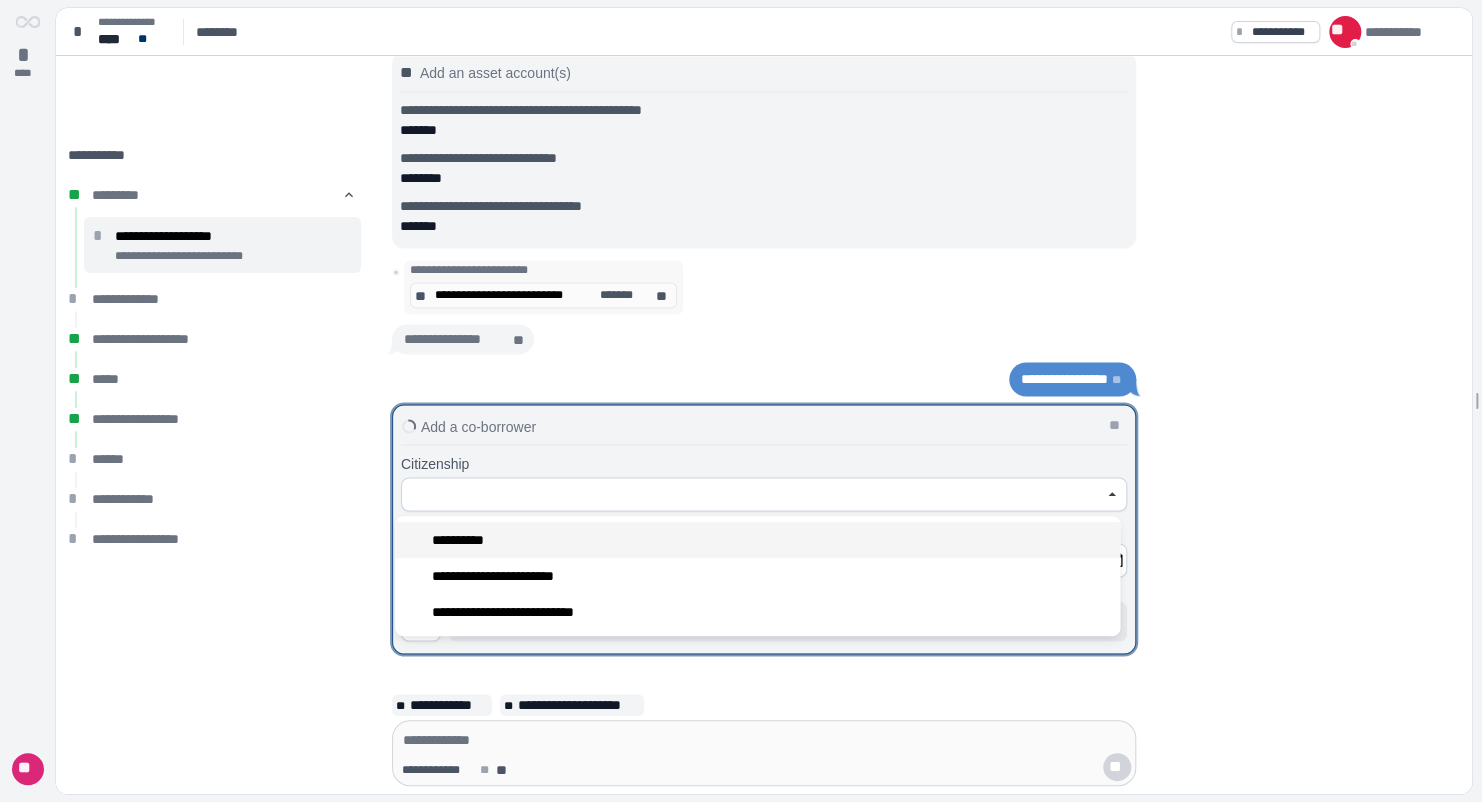 click on "**********" at bounding box center [757, 540] 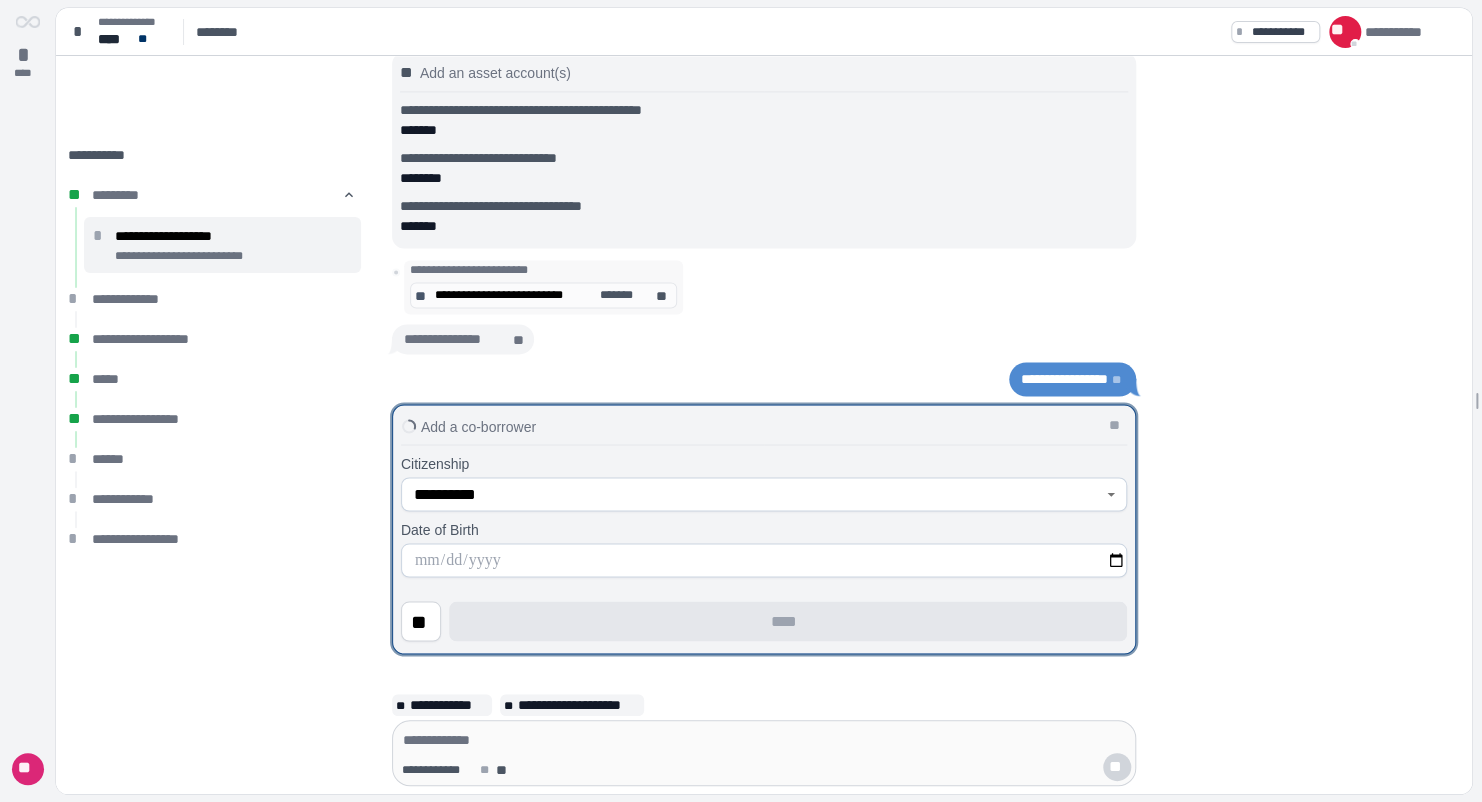click at bounding box center (764, 560) 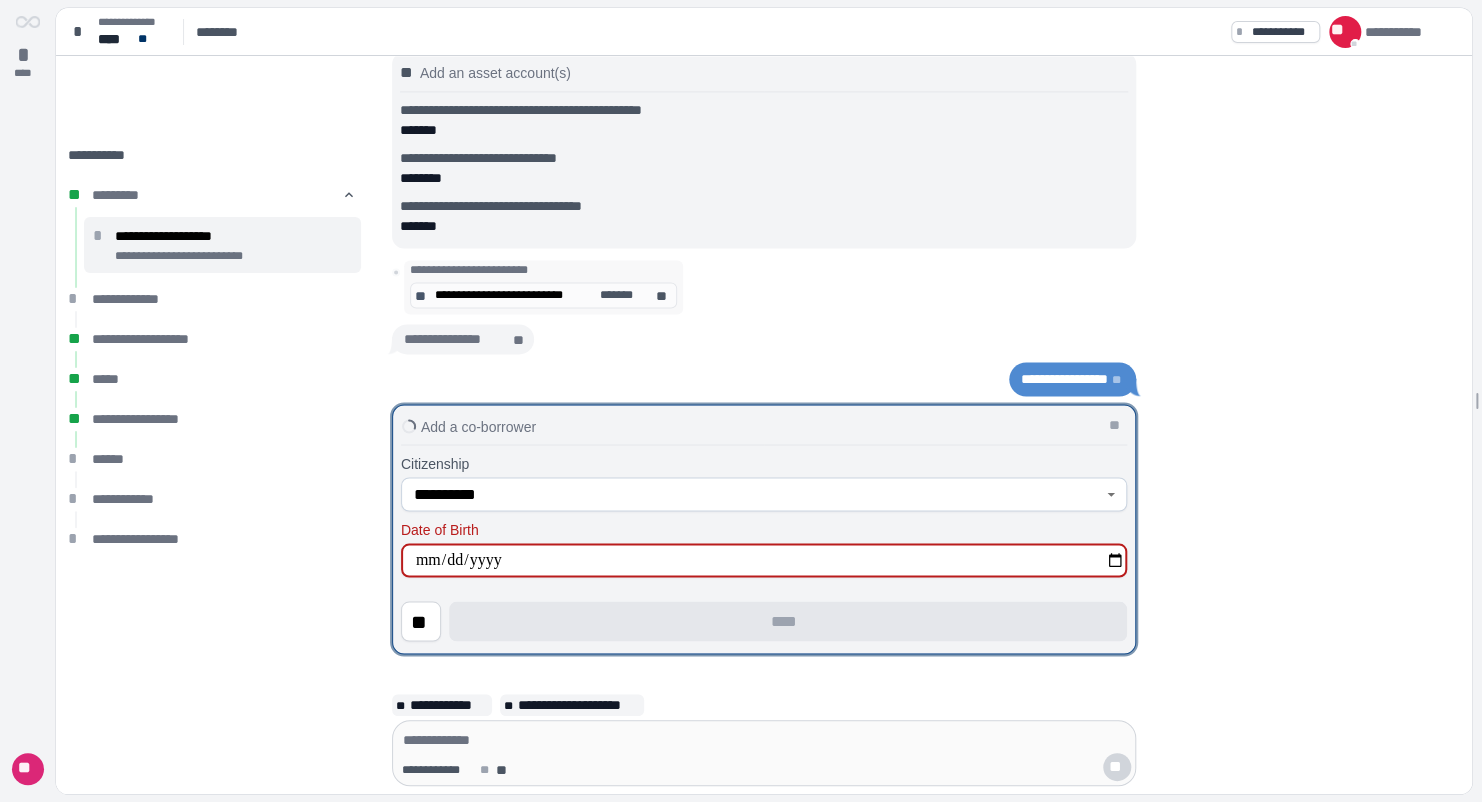 type on "**********" 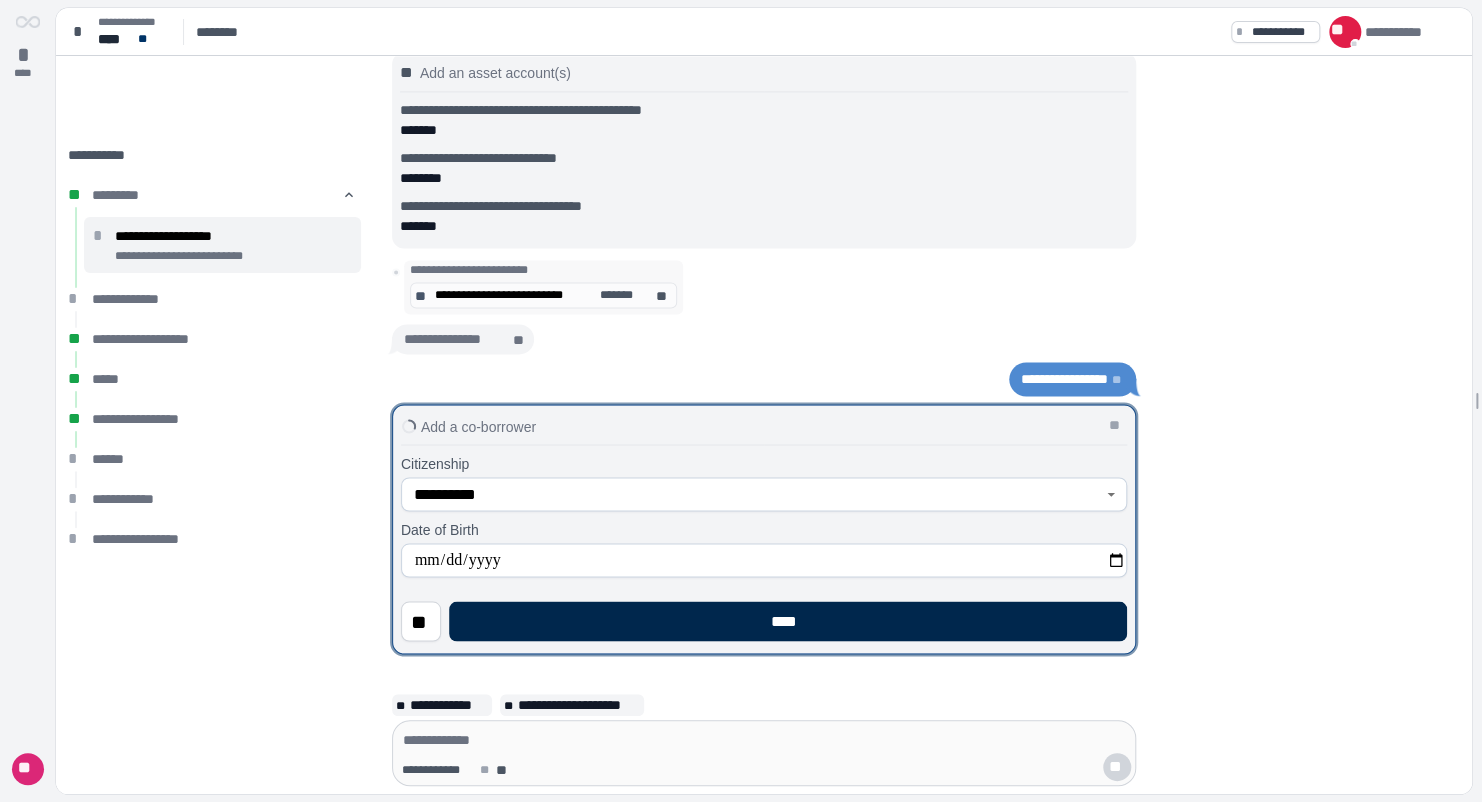 click on "****" at bounding box center (788, 621) 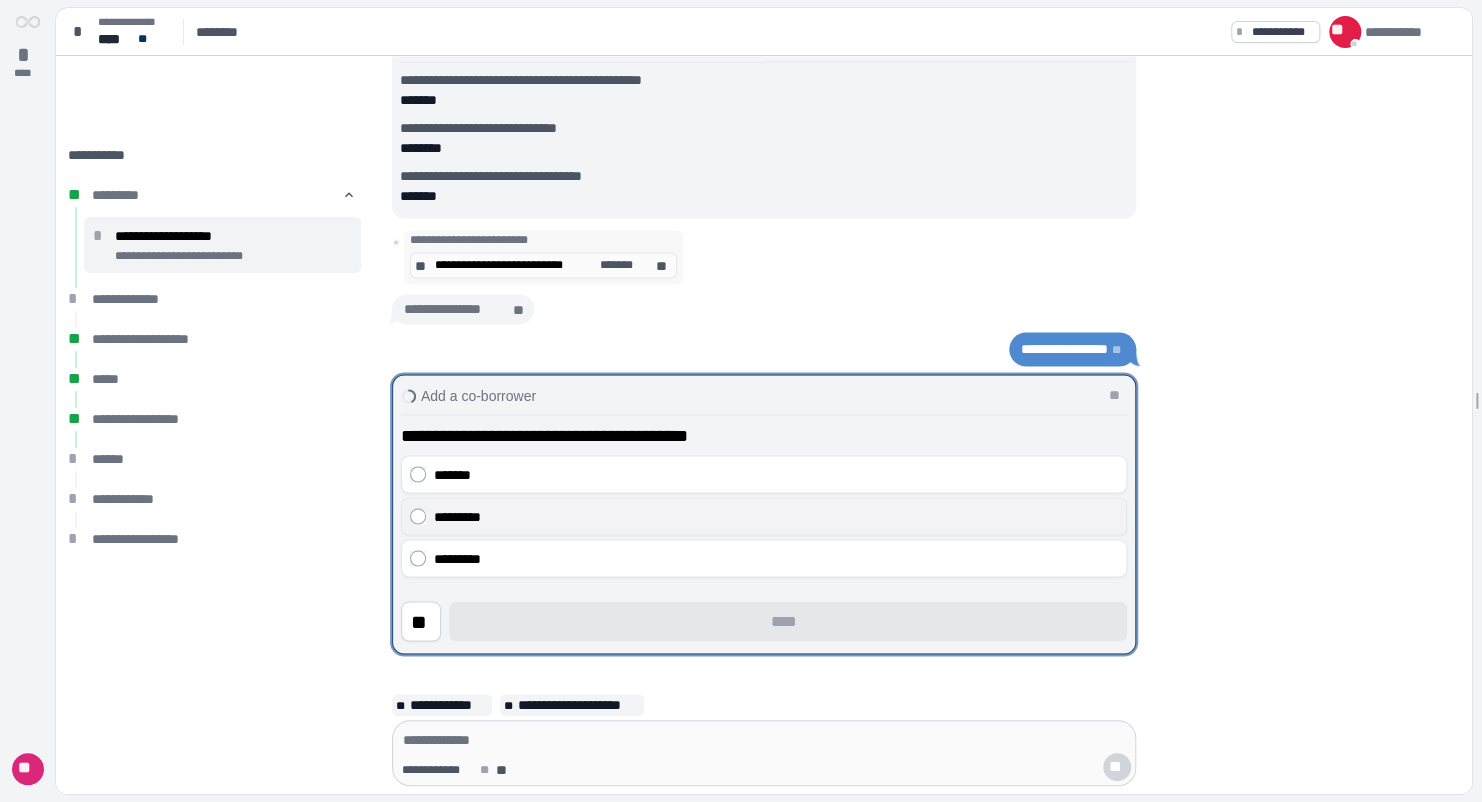 click on "*********" at bounding box center [776, 516] 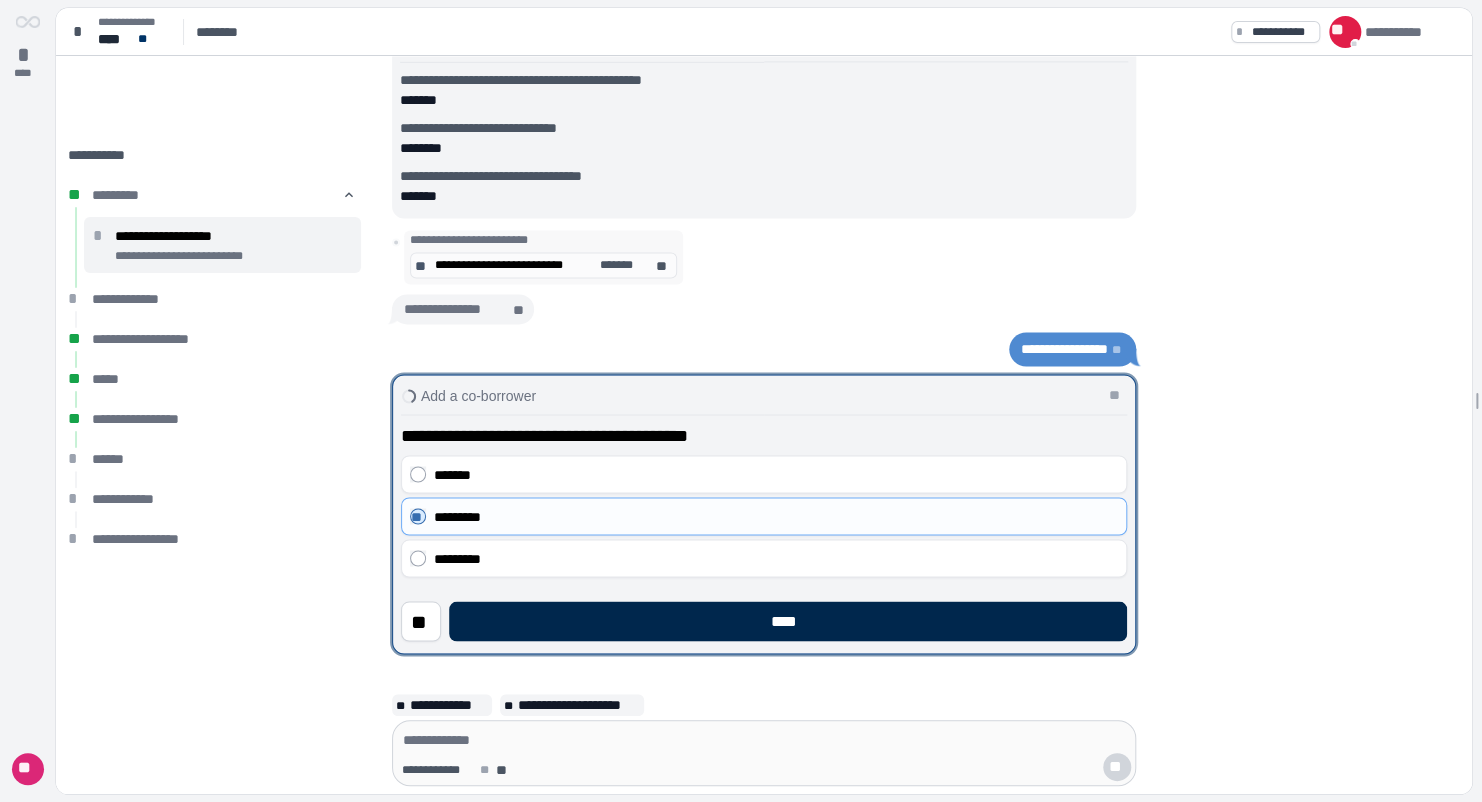 click on "****" at bounding box center (788, 621) 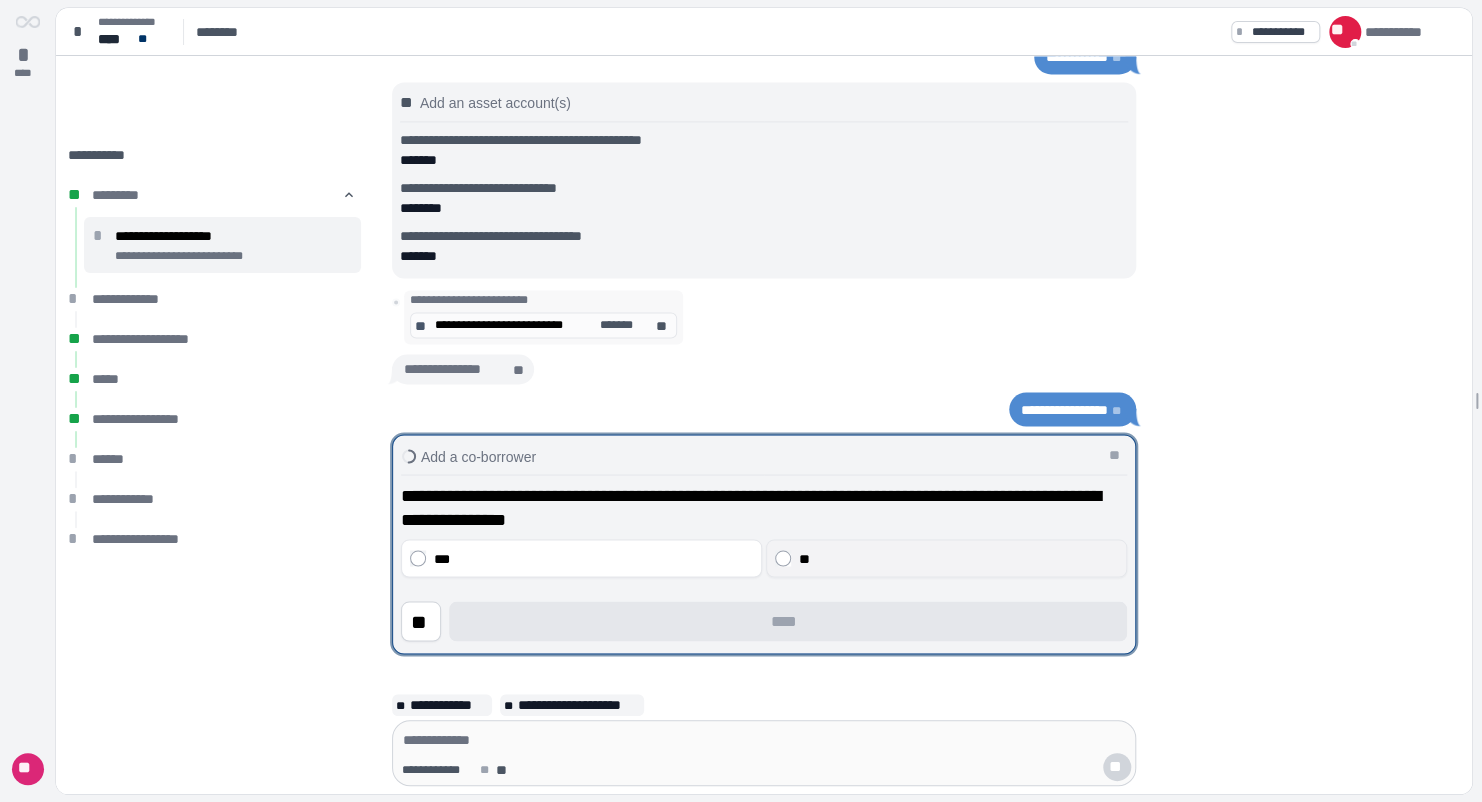 click on "**" at bounding box center (959, 558) 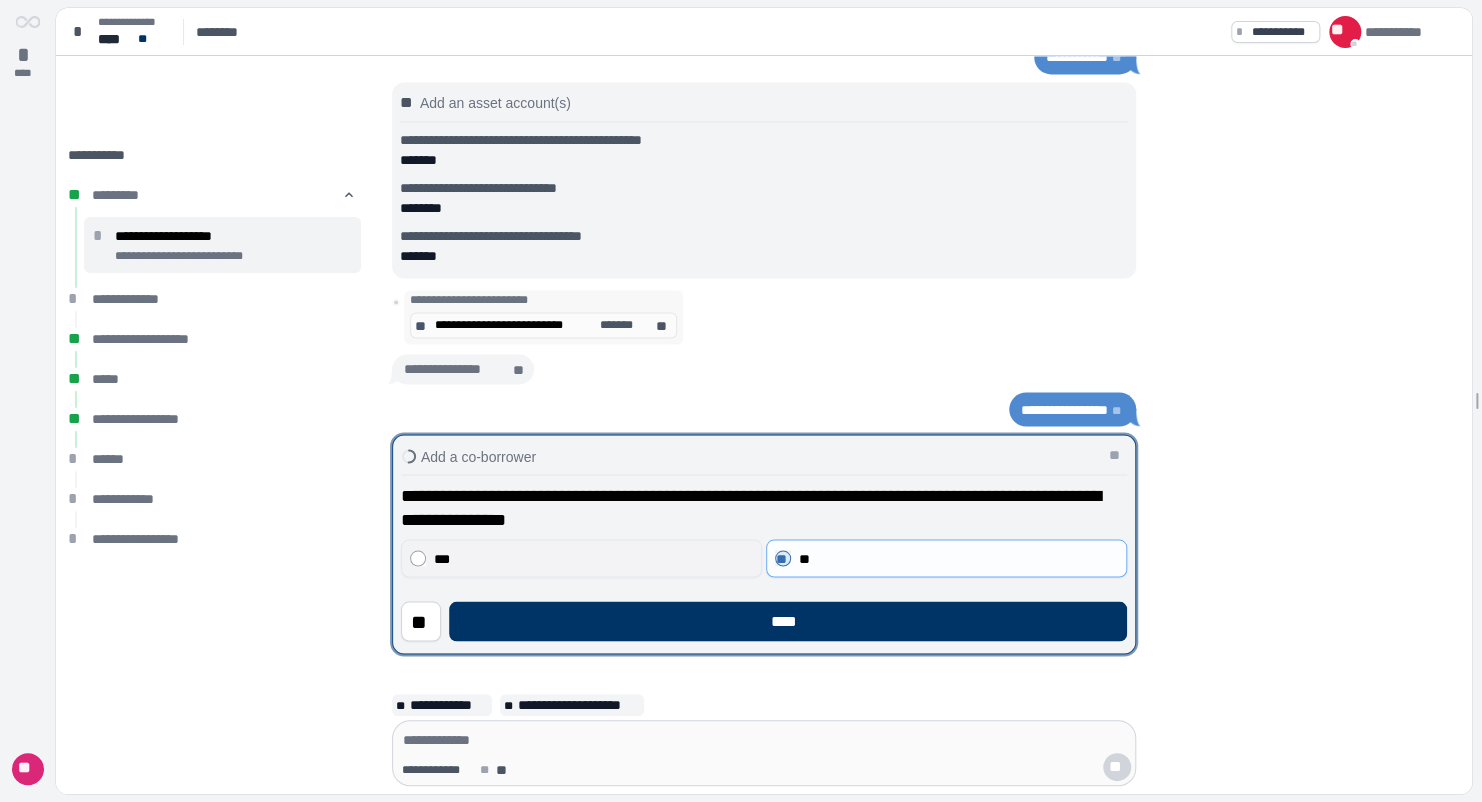 click on "***" at bounding box center (581, 558) 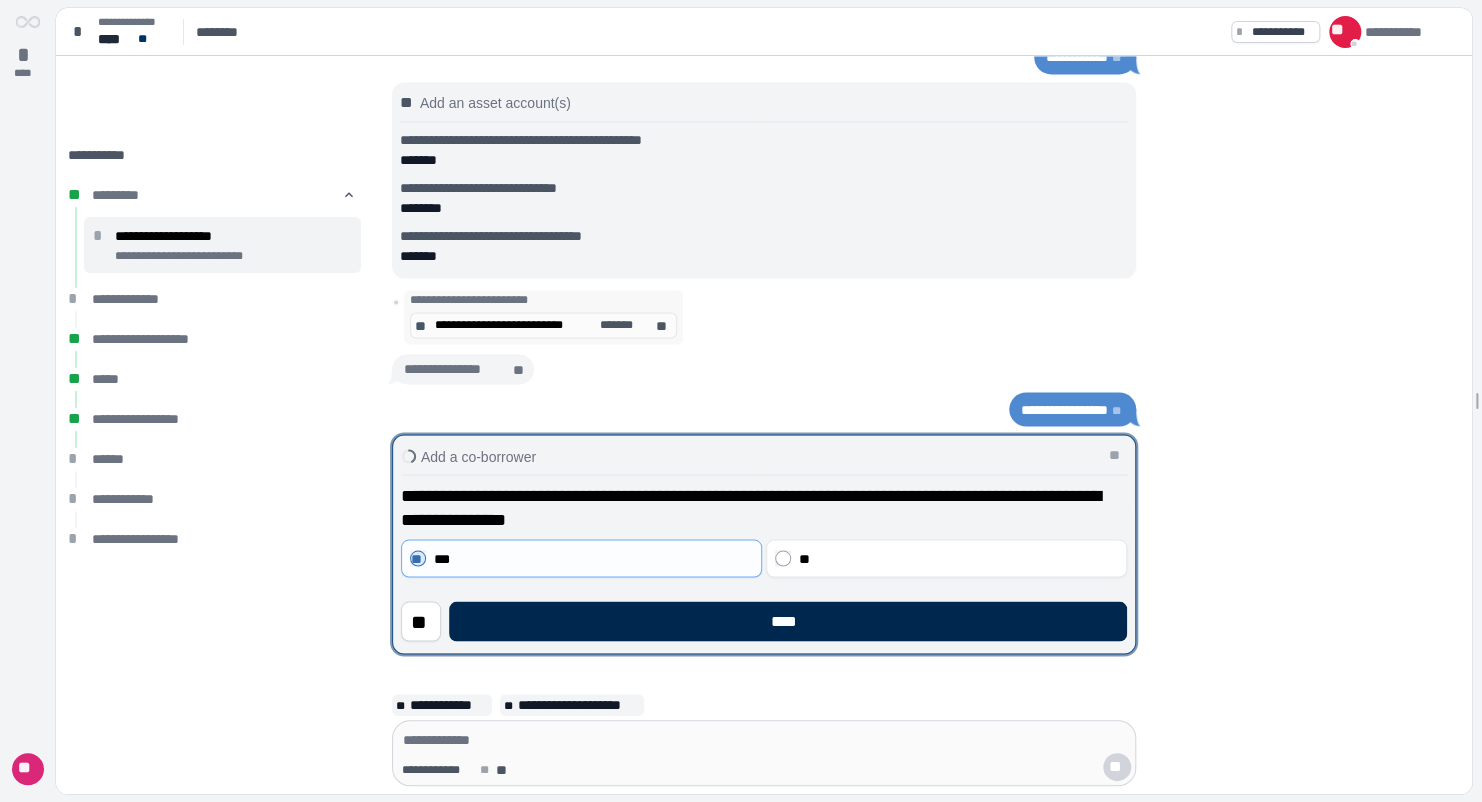 click on "****" at bounding box center (788, 621) 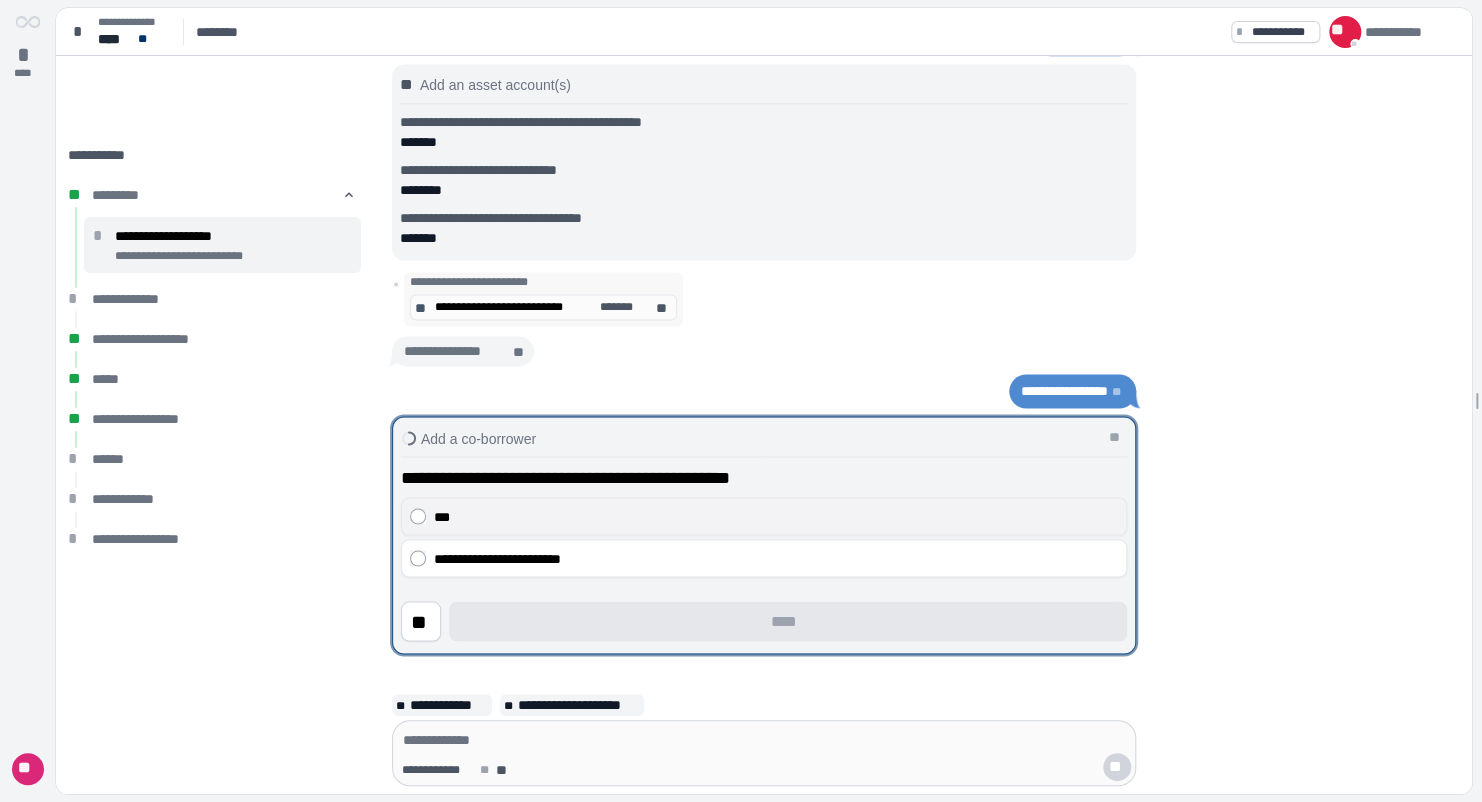 click on "***" at bounding box center [776, 516] 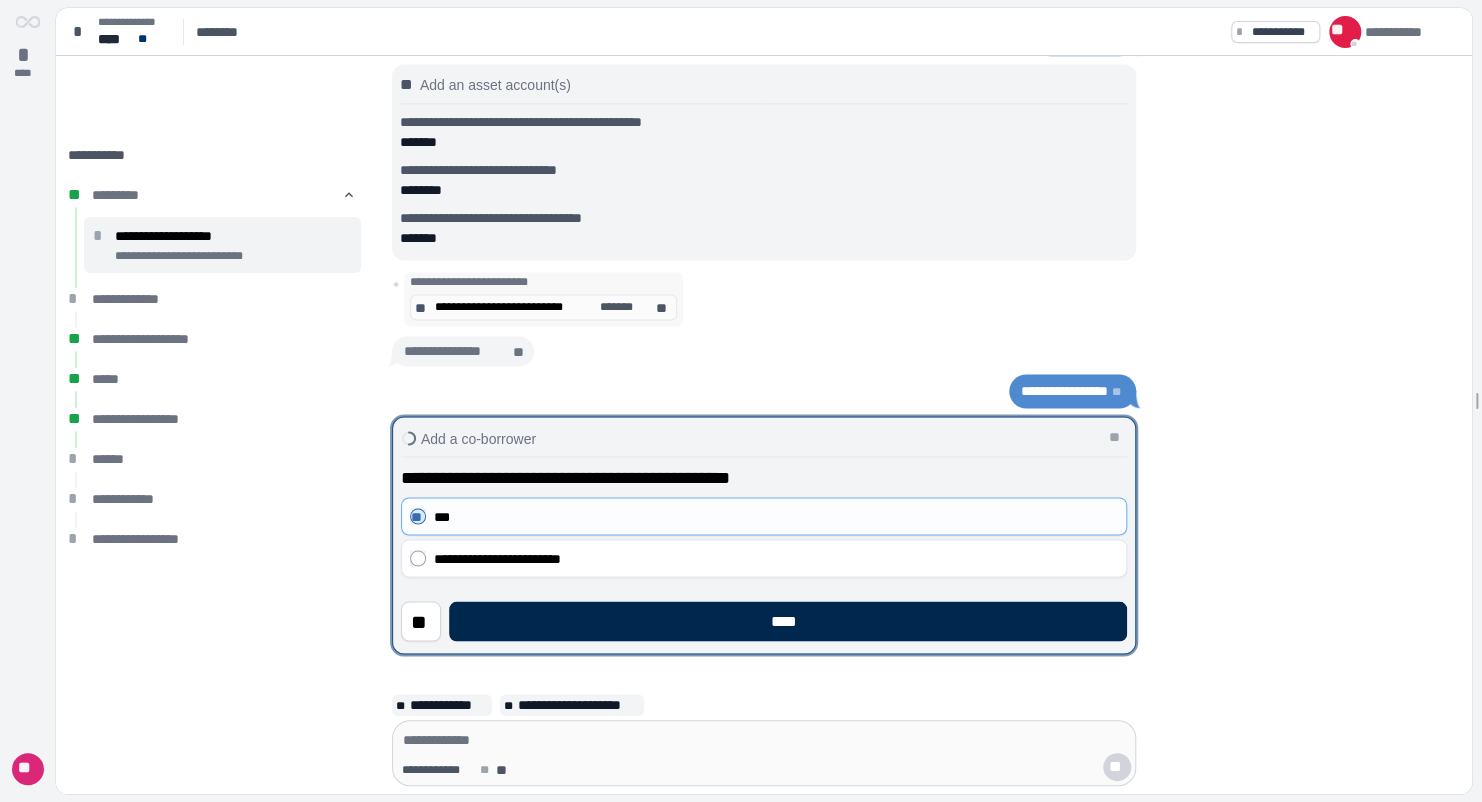 click on "****" at bounding box center (788, 621) 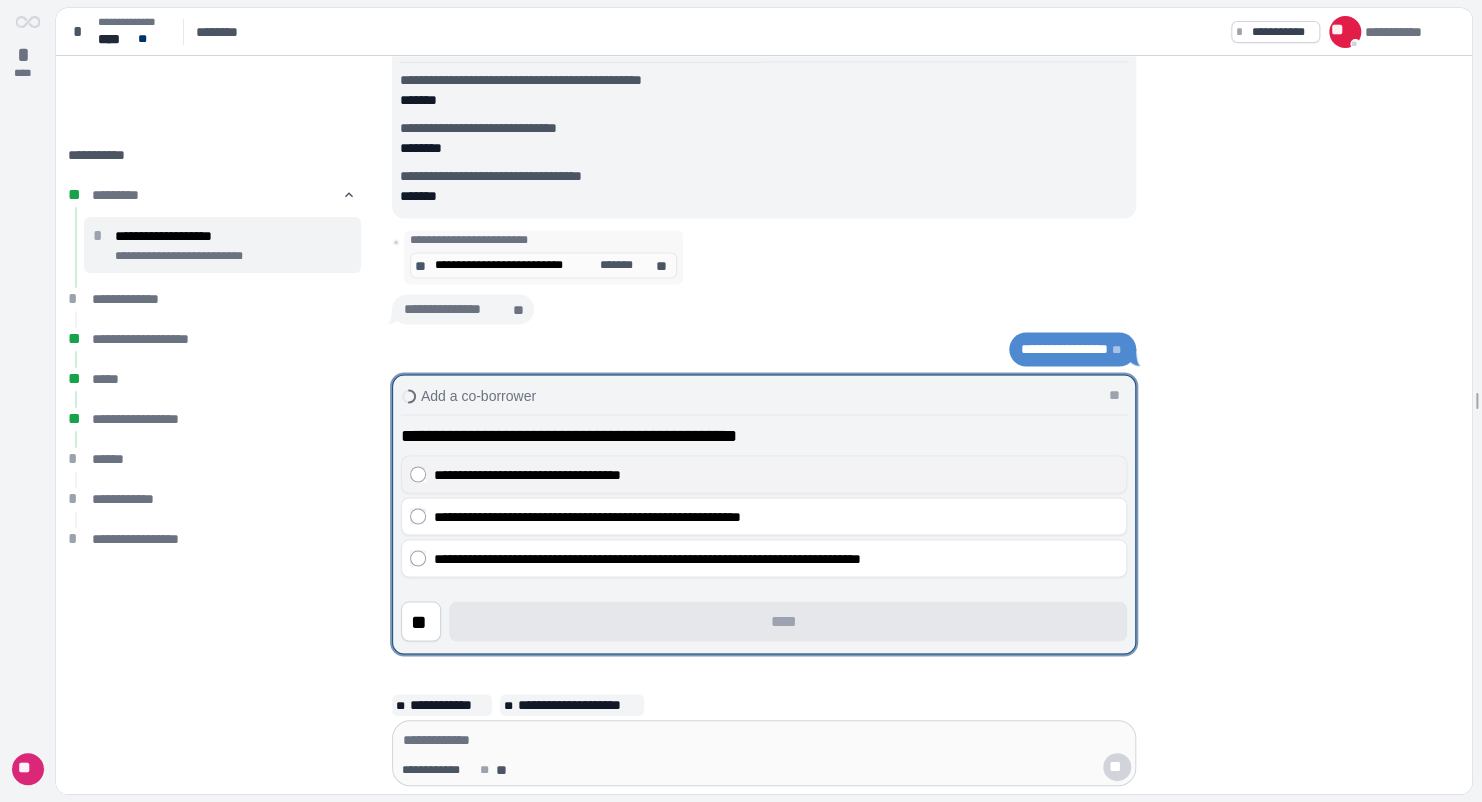 click on "**********" at bounding box center (776, 474) 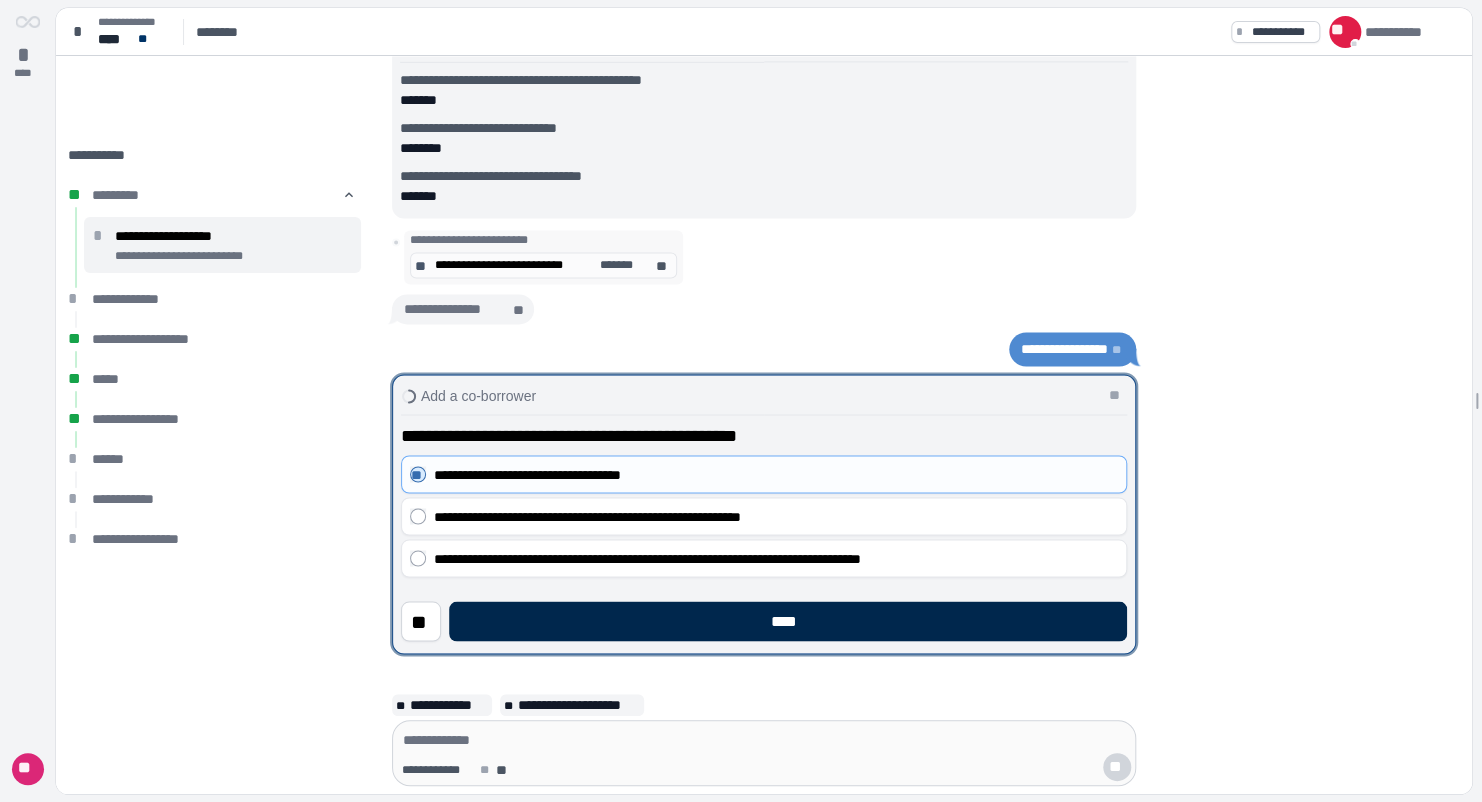 click on "****" at bounding box center (788, 621) 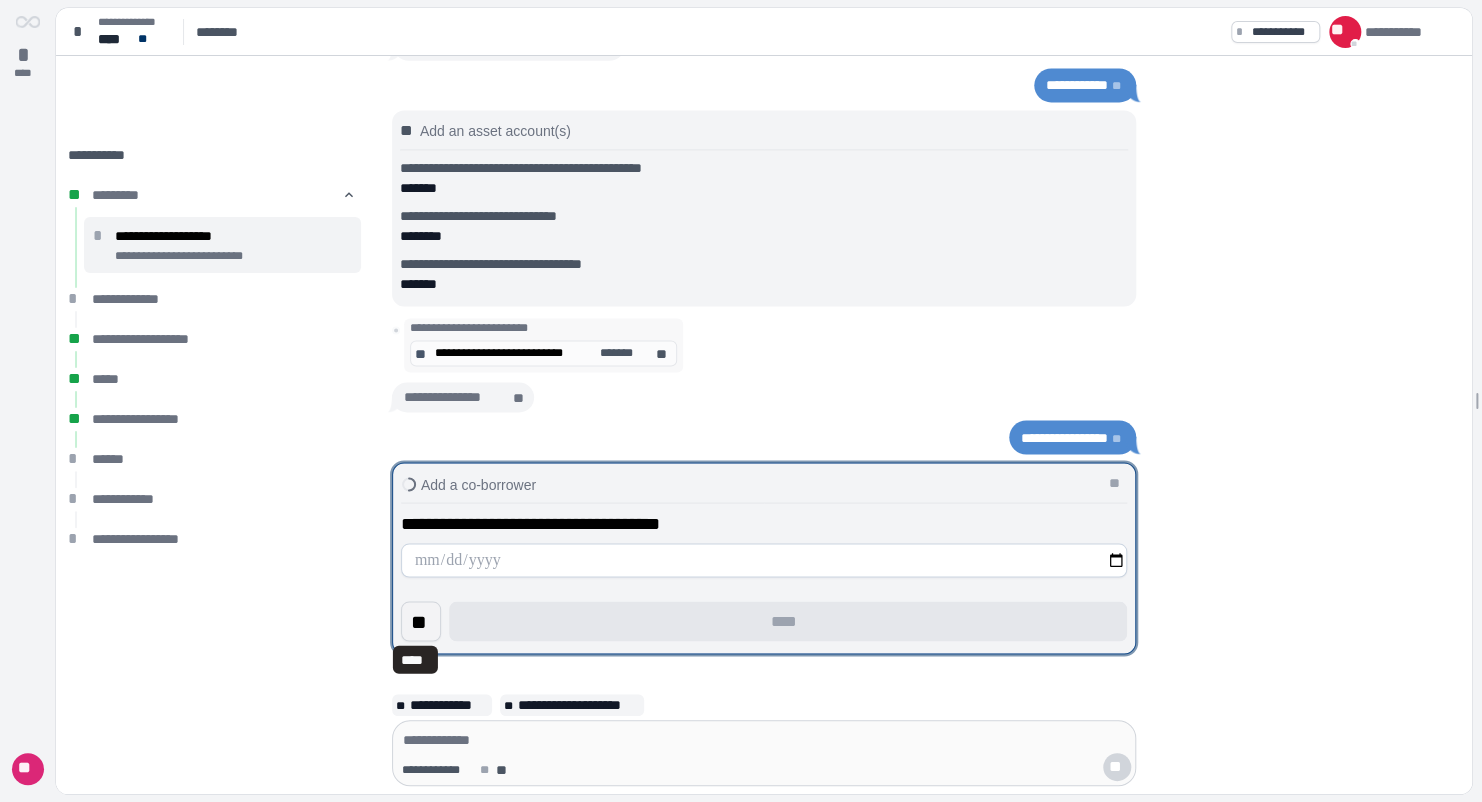 click on "**" at bounding box center [421, 621] 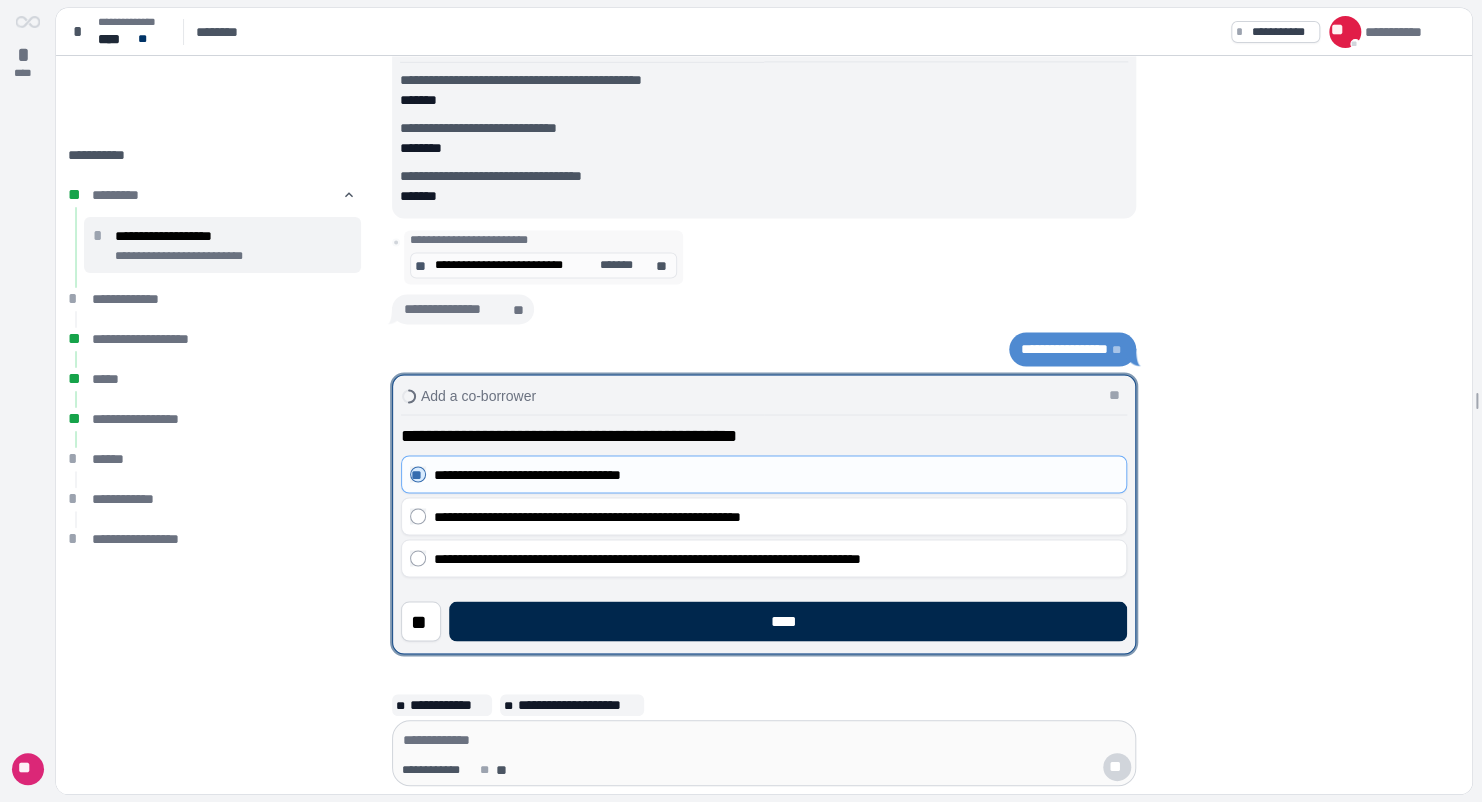 click on "****" at bounding box center (788, 621) 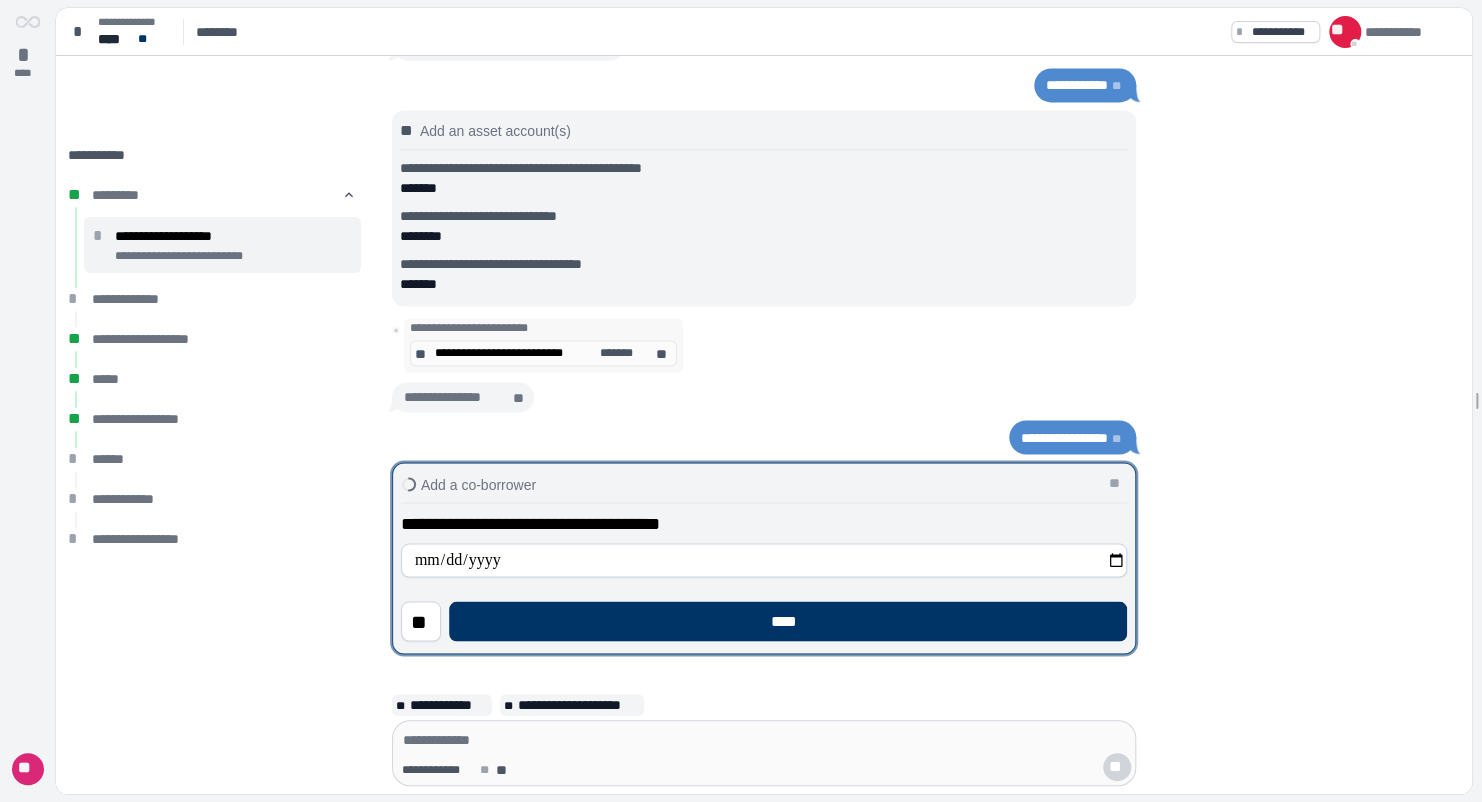 type on "**********" 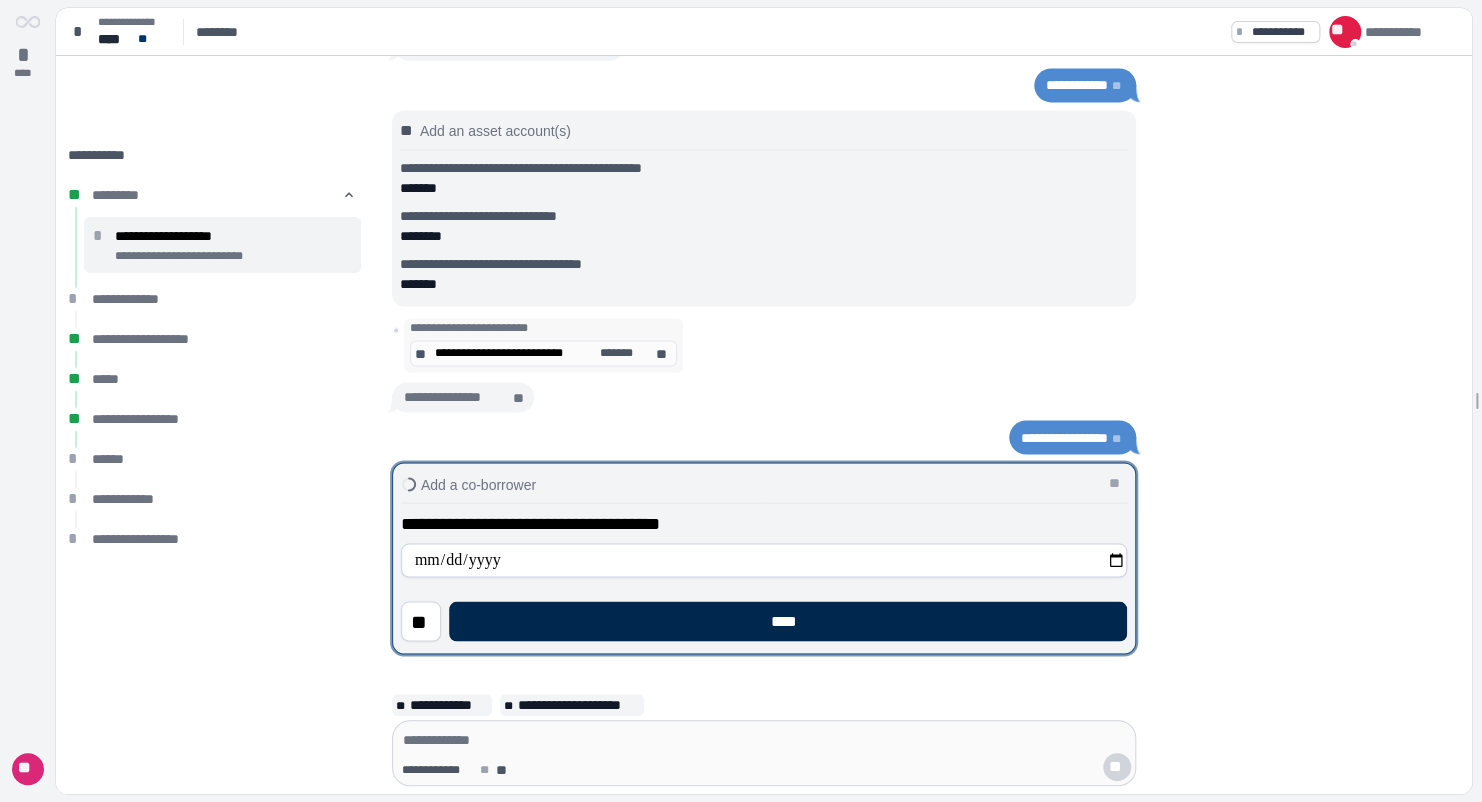 click on "****" at bounding box center [788, 621] 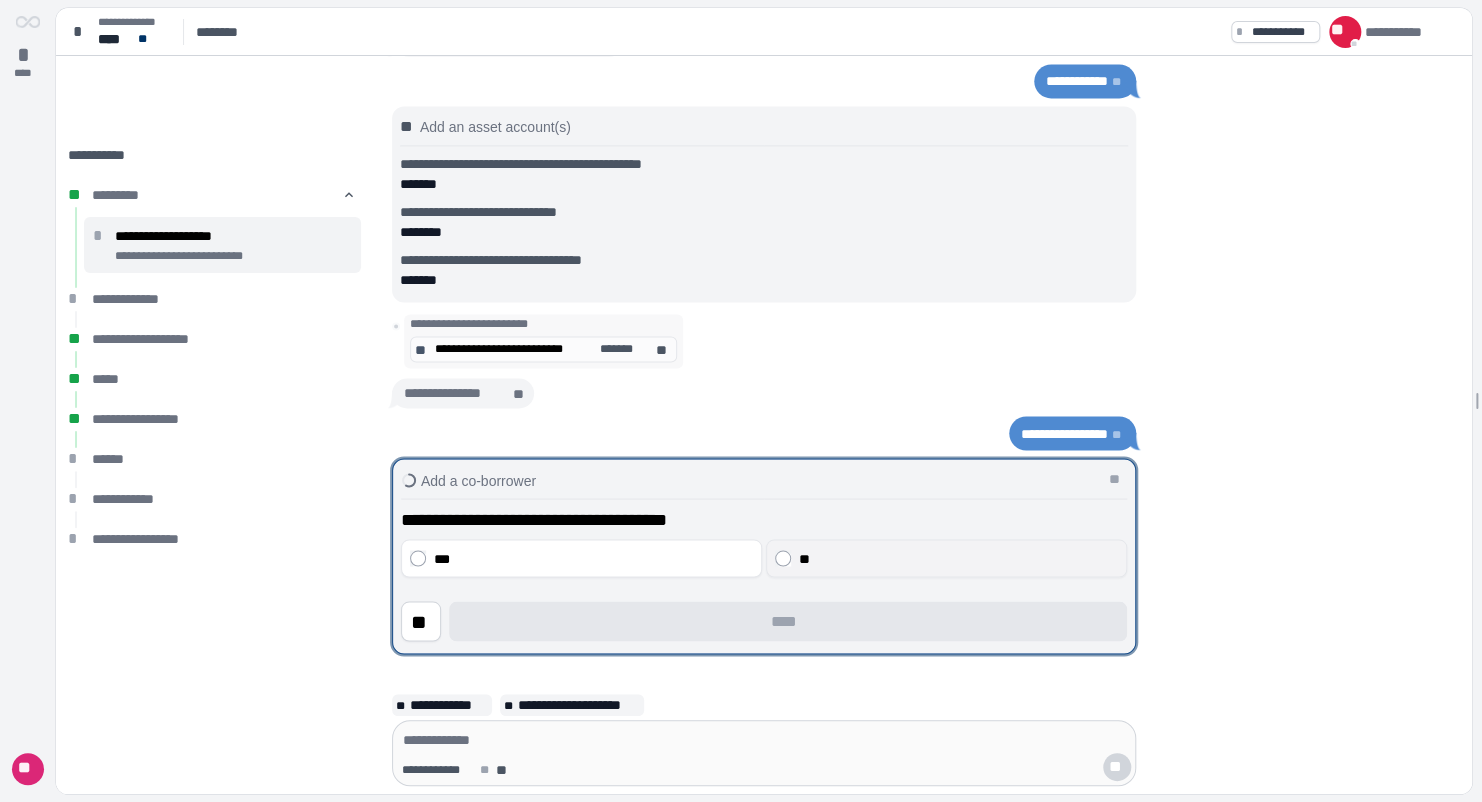 click on "**" at bounding box center [959, 558] 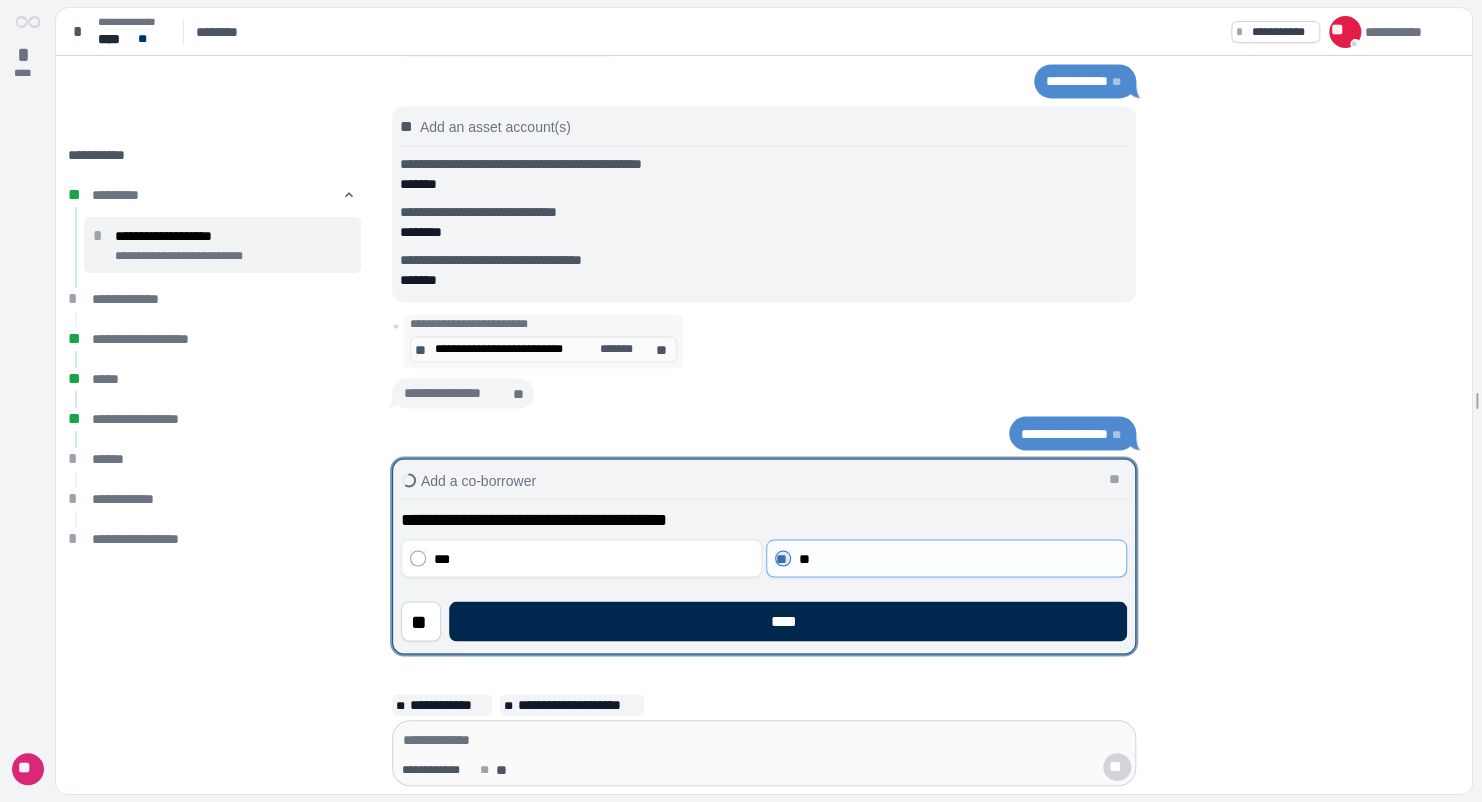 click on "****" at bounding box center (788, 621) 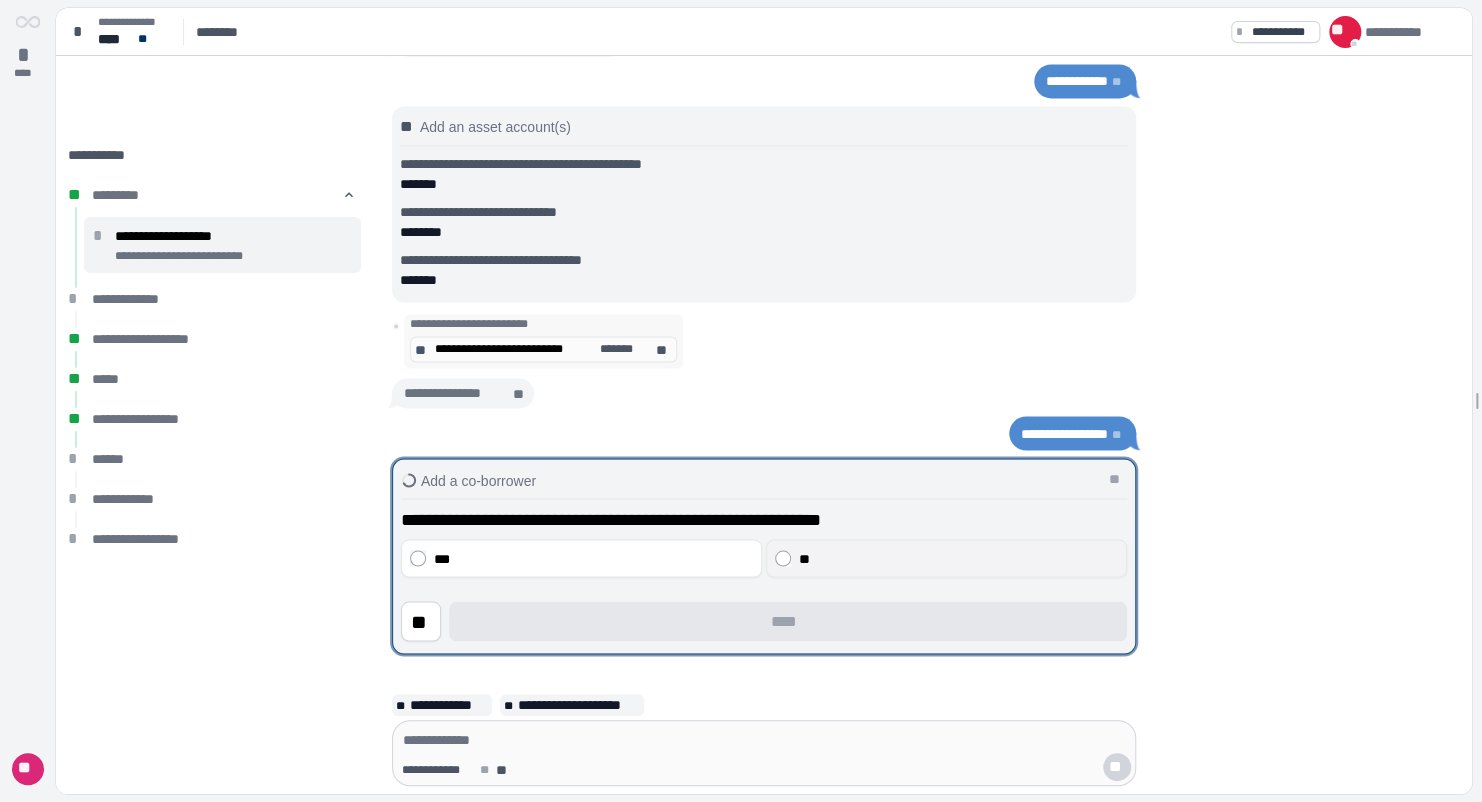 click on "**" at bounding box center [959, 558] 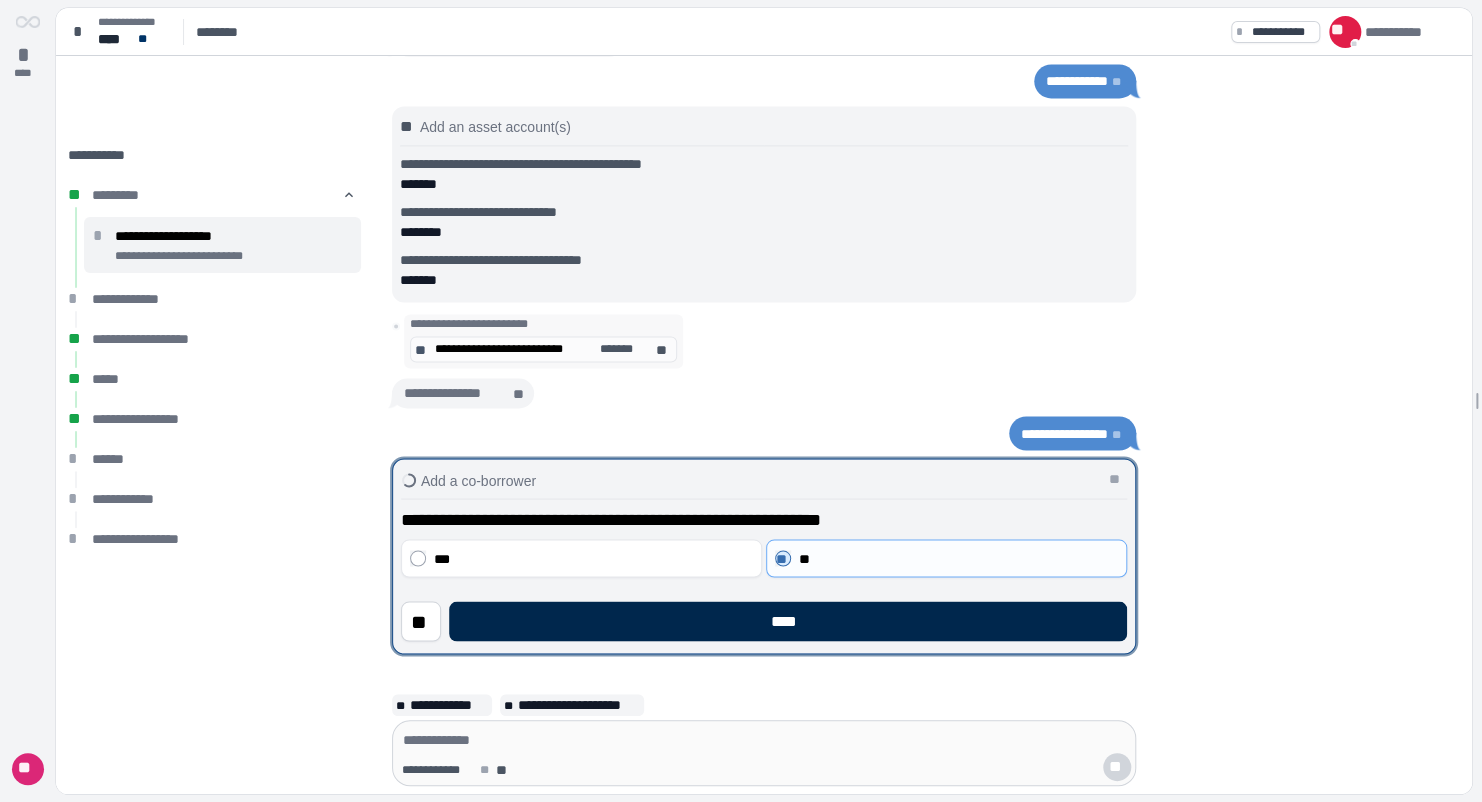 click on "****" at bounding box center (788, 621) 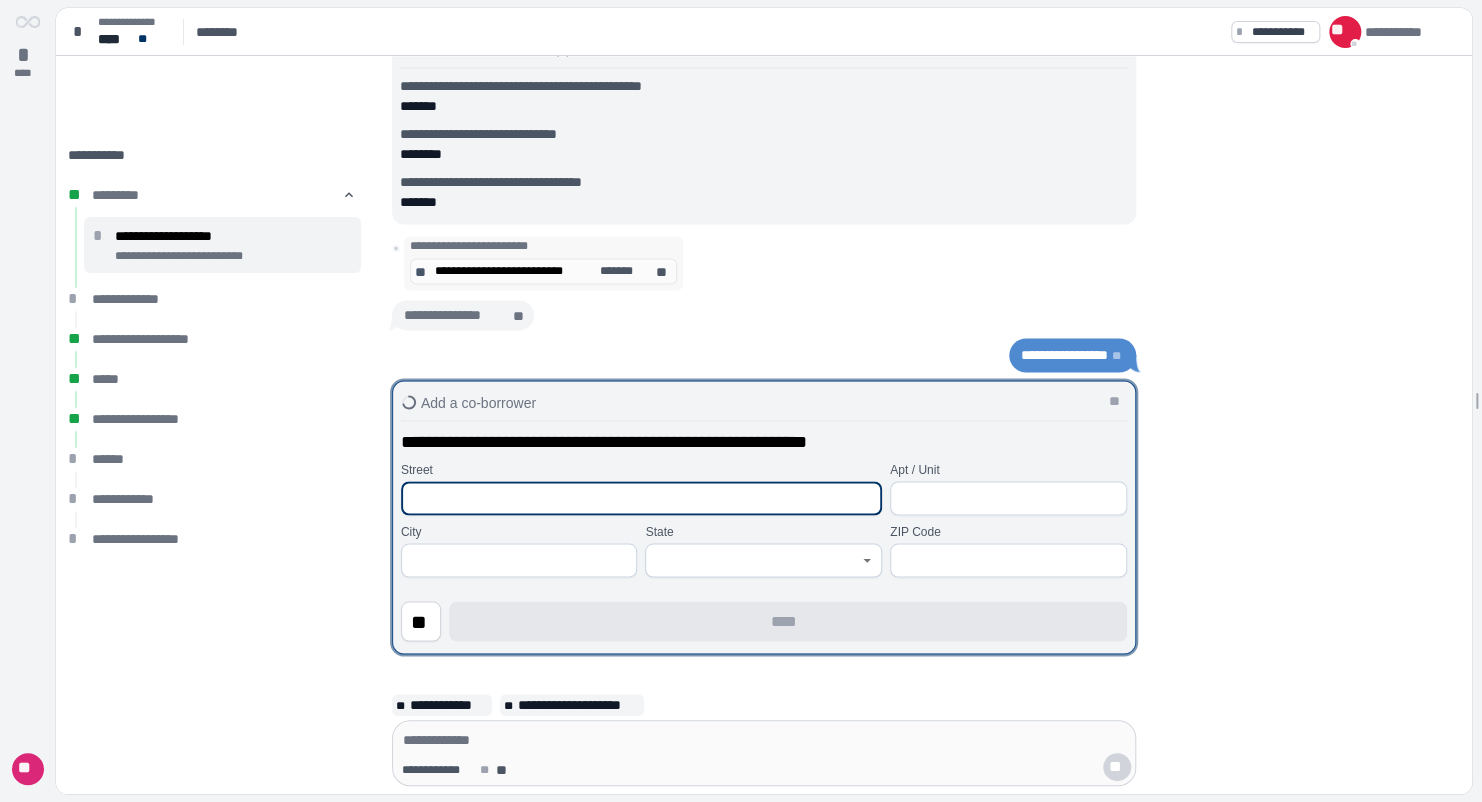 click at bounding box center (641, 498) 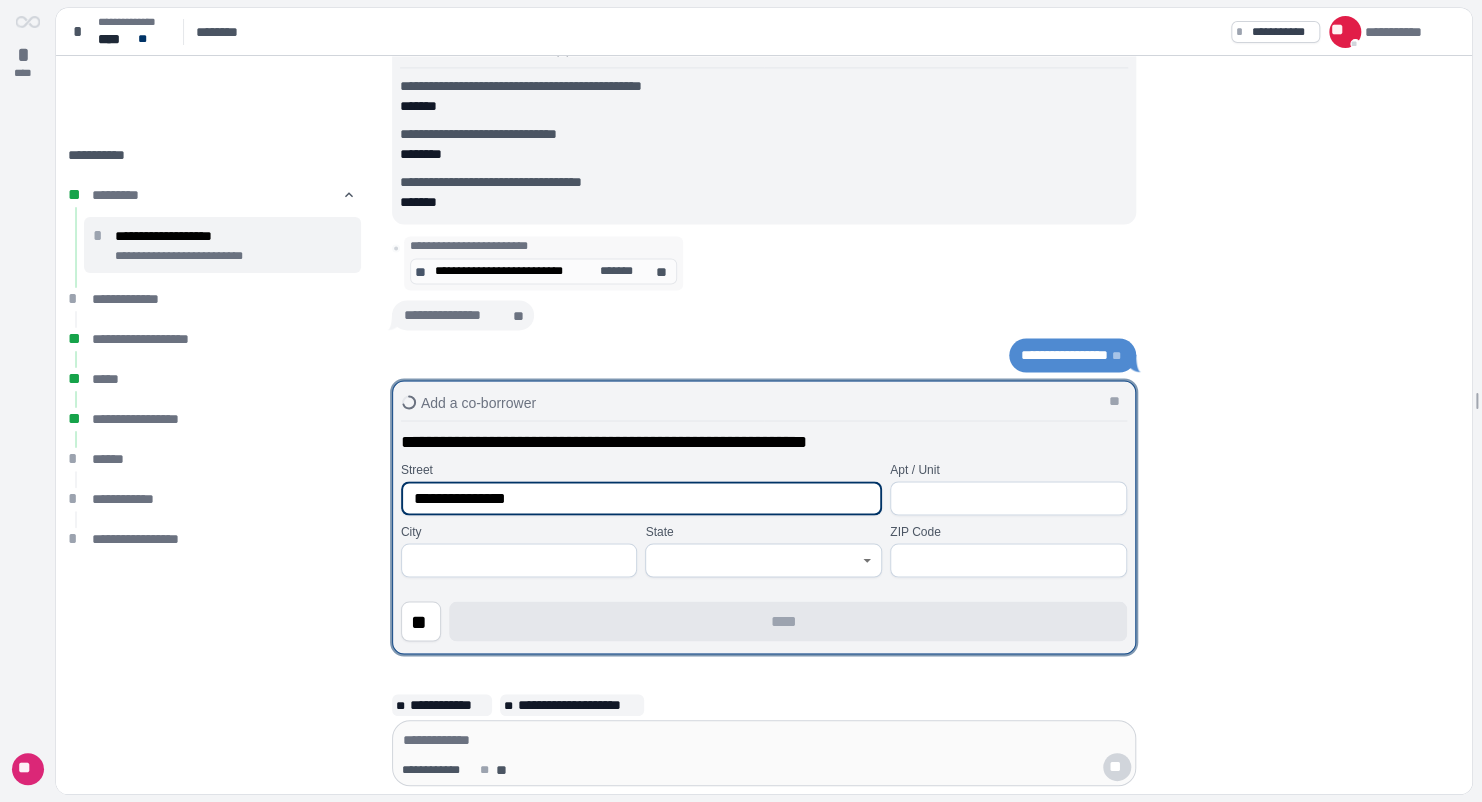 type on "**********" 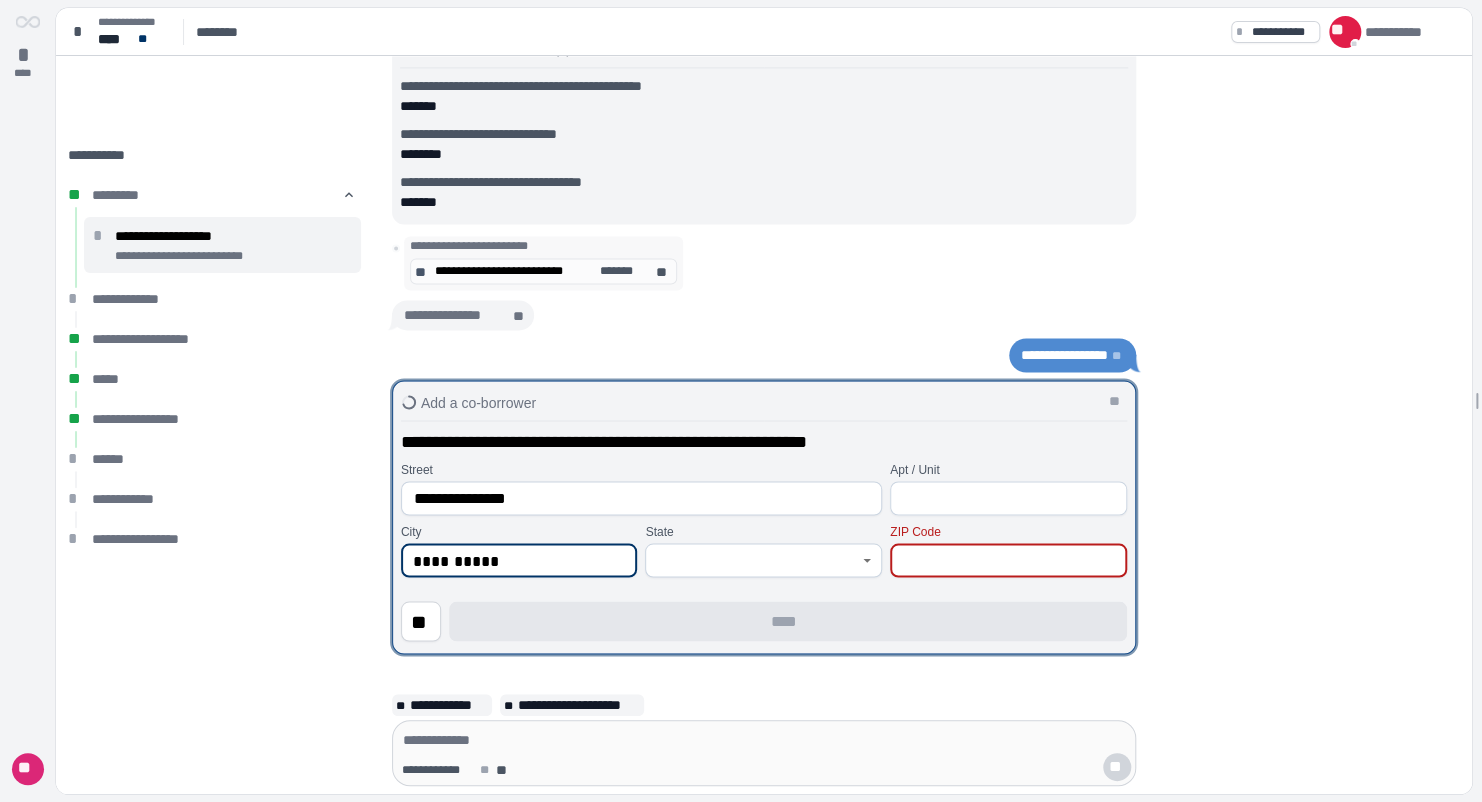 type on "**********" 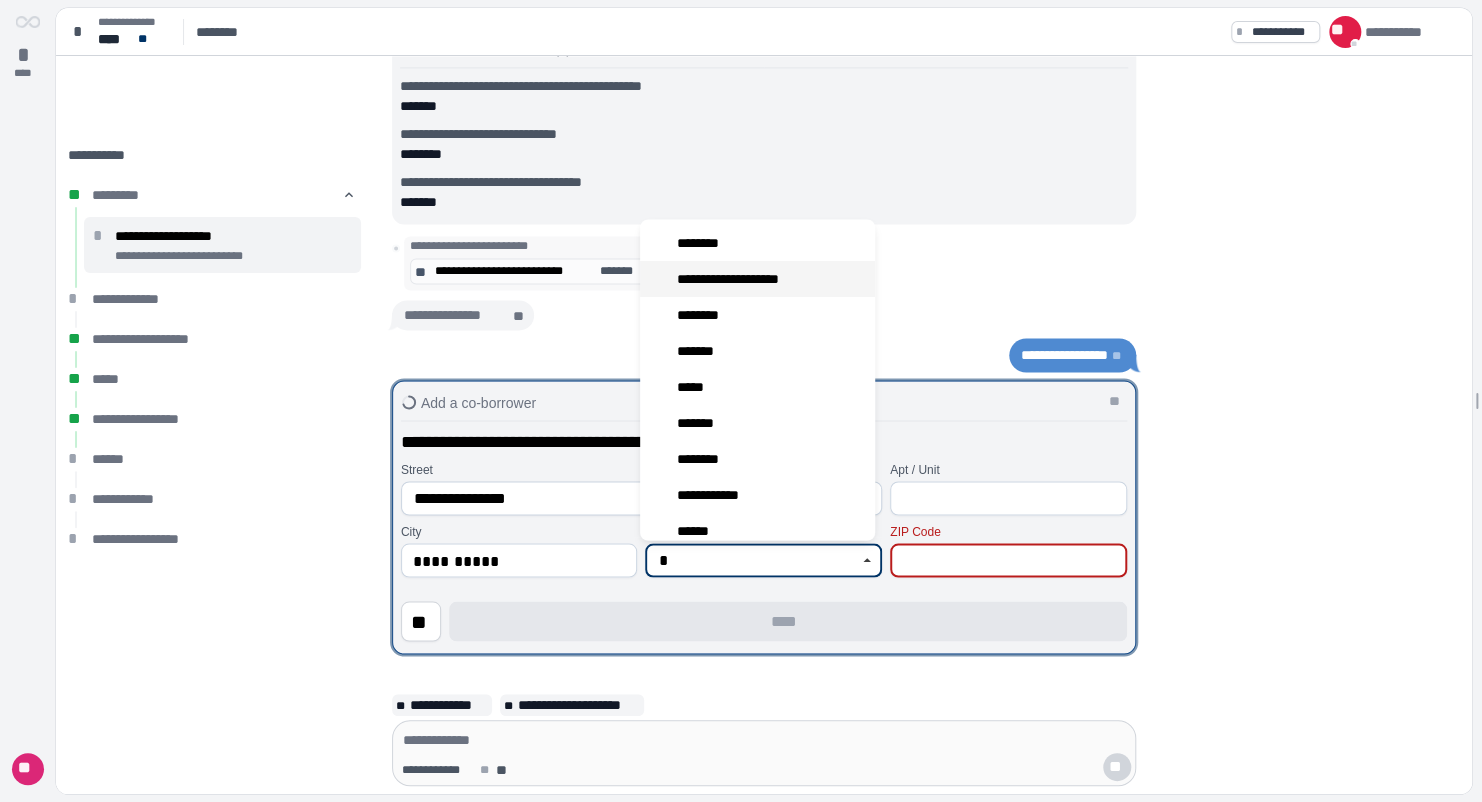 click on "**********" at bounding box center (757, 280) 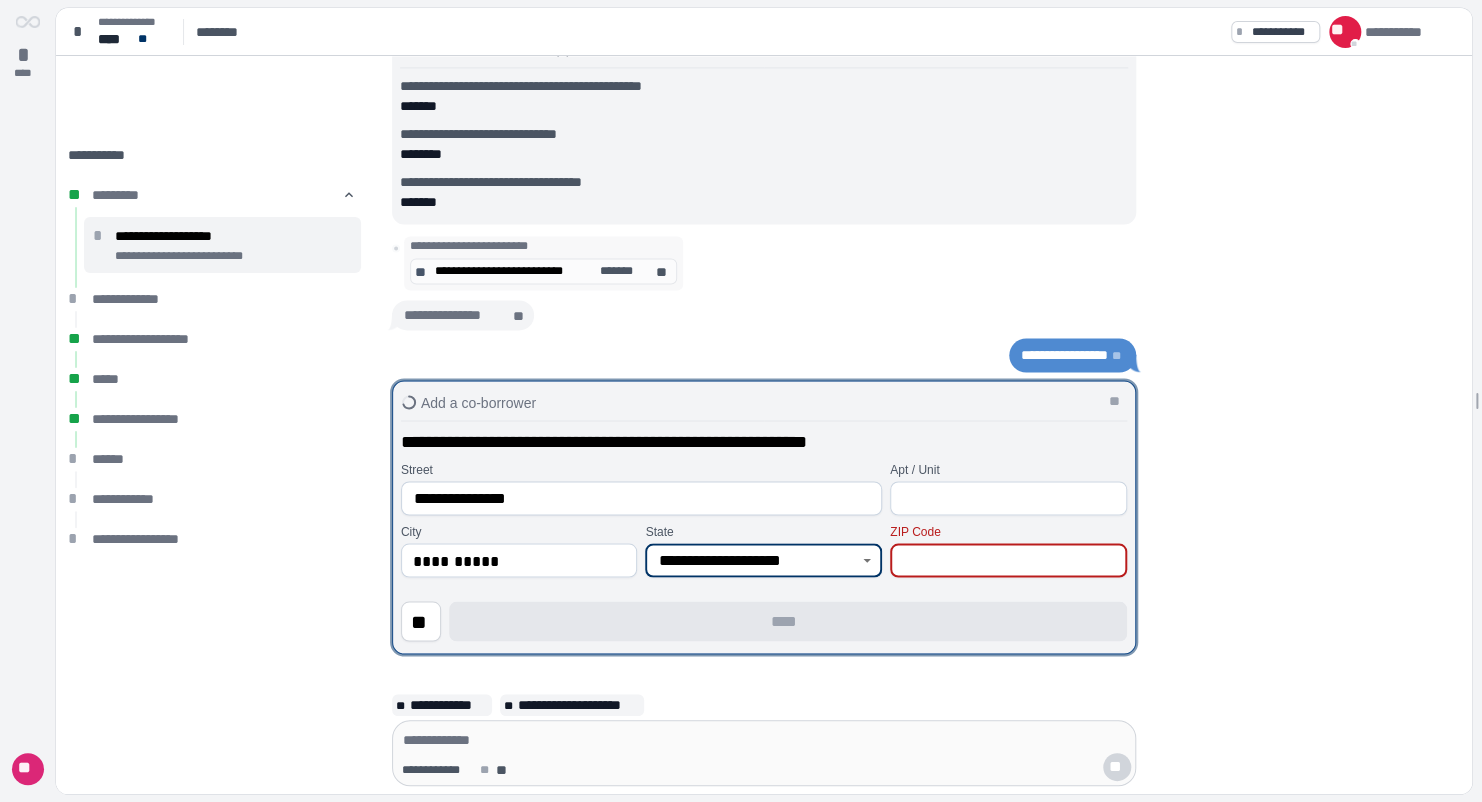 type on "**********" 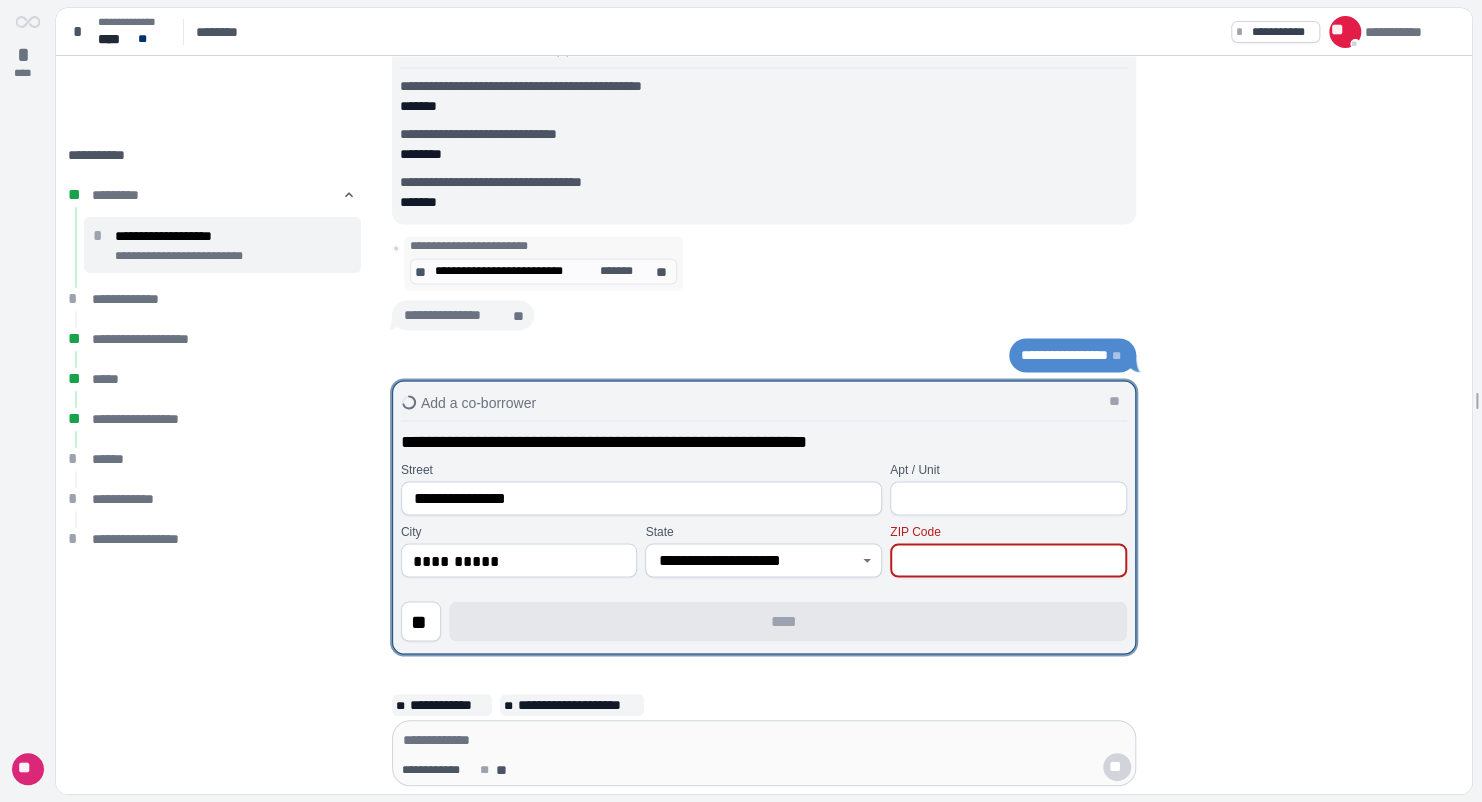 click at bounding box center (1008, 560) 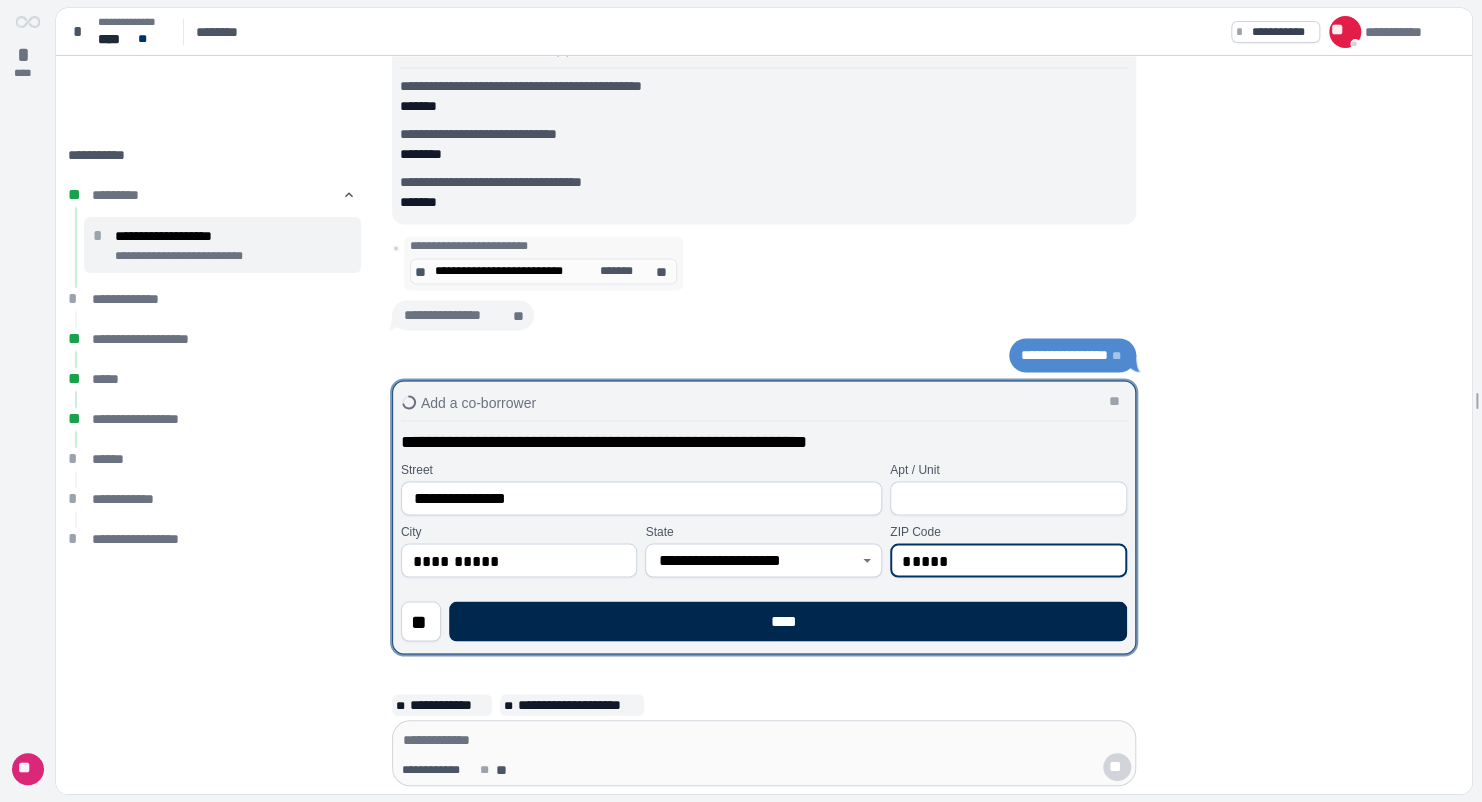 type on "*****" 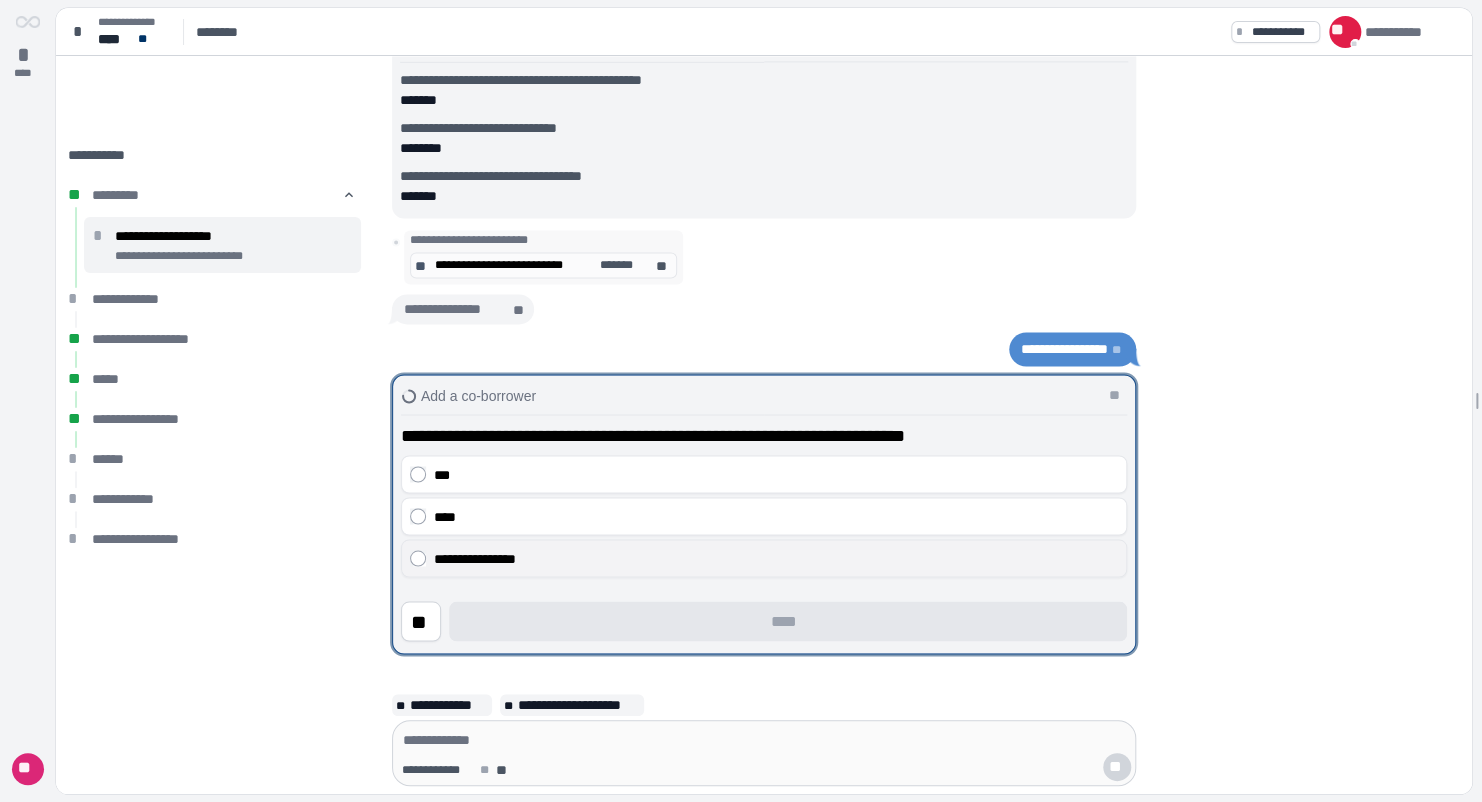 click on "**********" at bounding box center (776, 558) 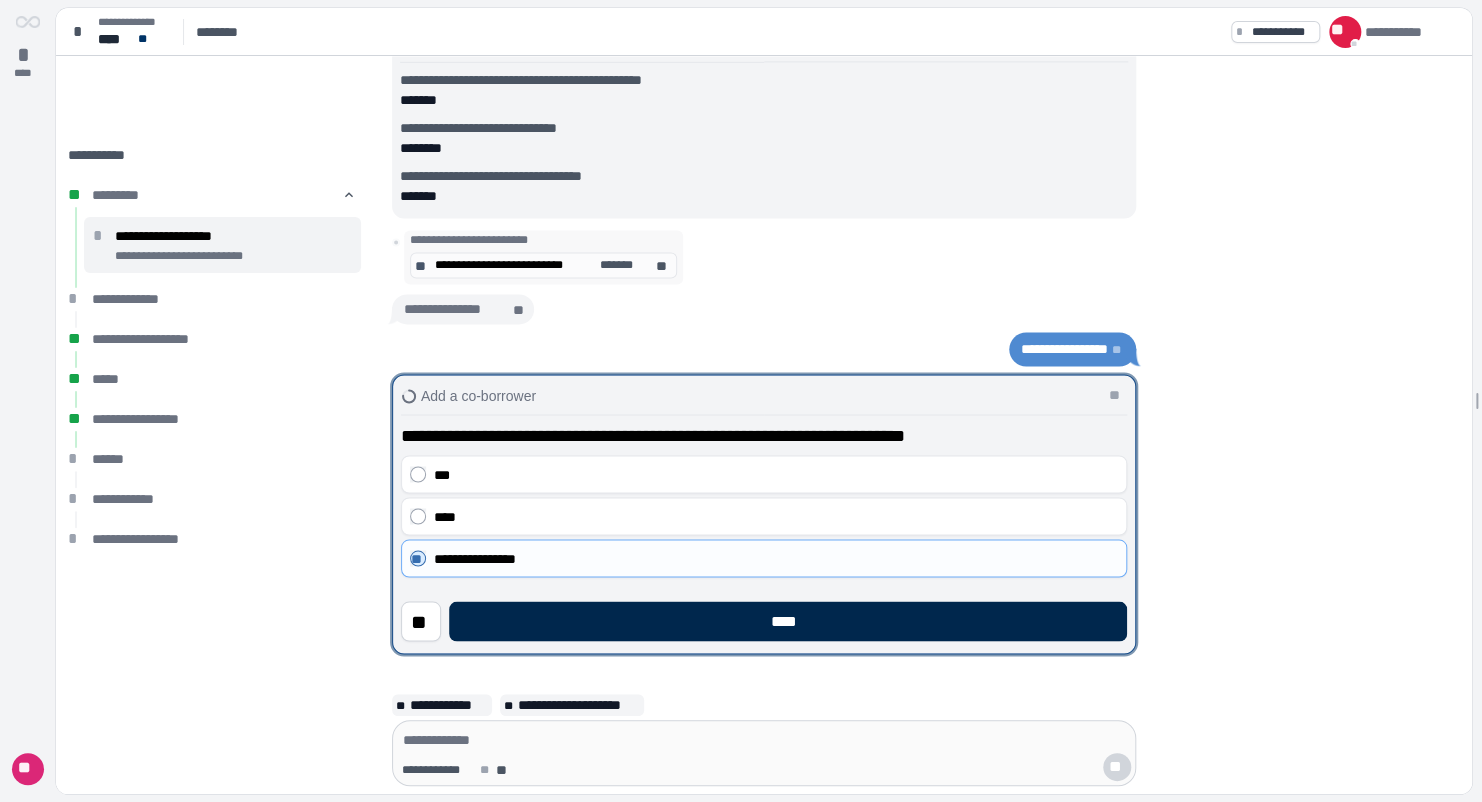 click on "****" at bounding box center (788, 621) 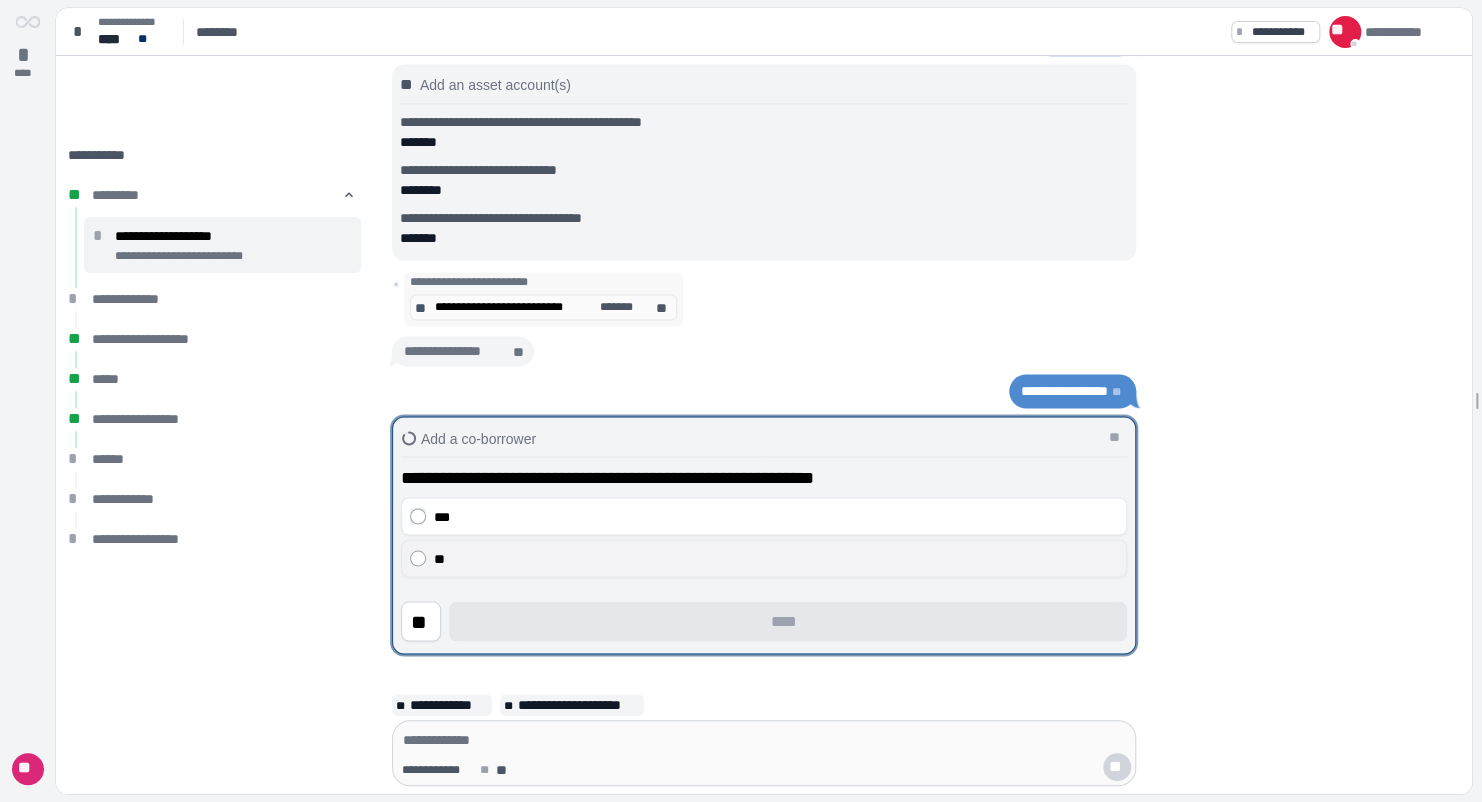 click on "**" at bounding box center (776, 558) 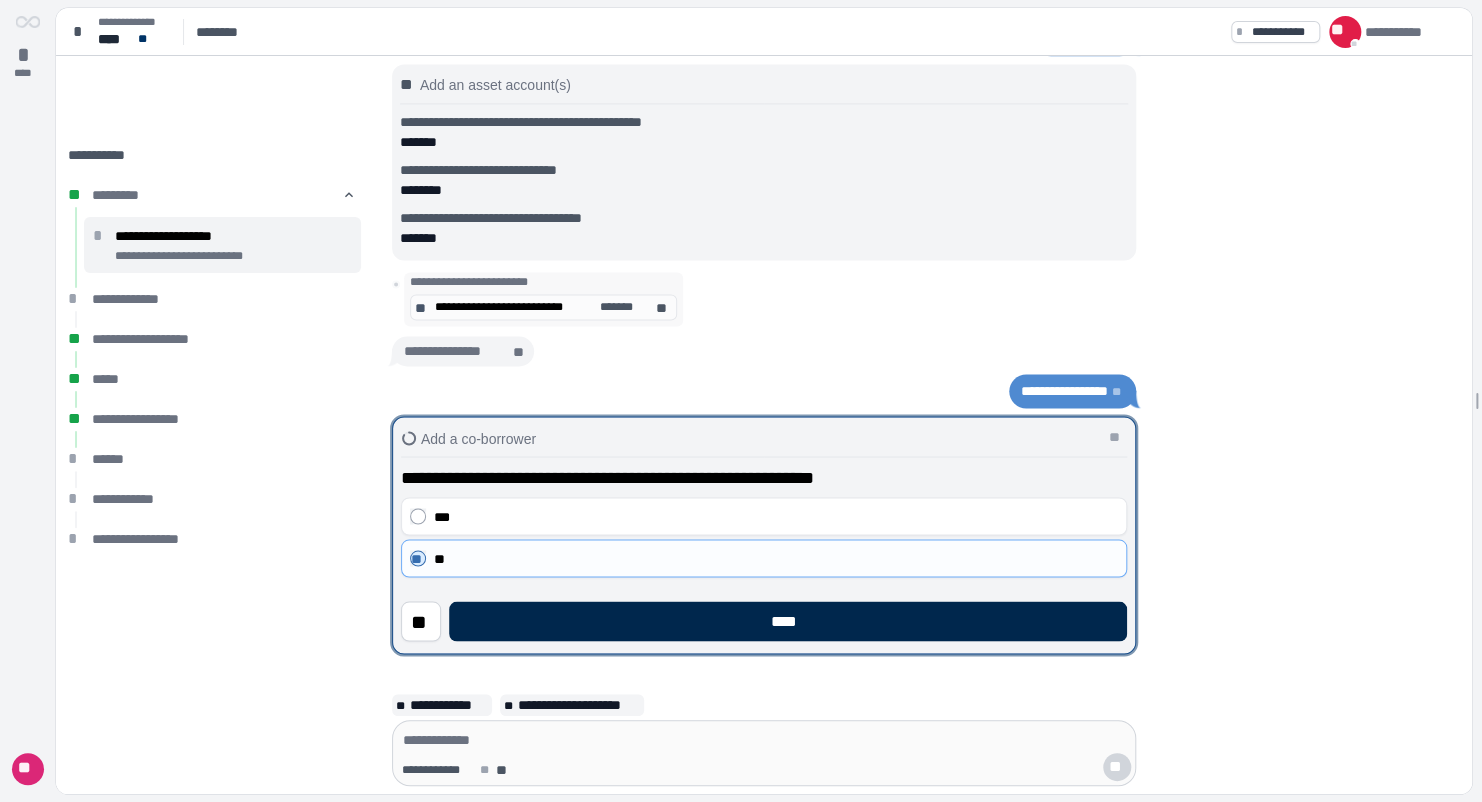 click on "****" at bounding box center (788, 621) 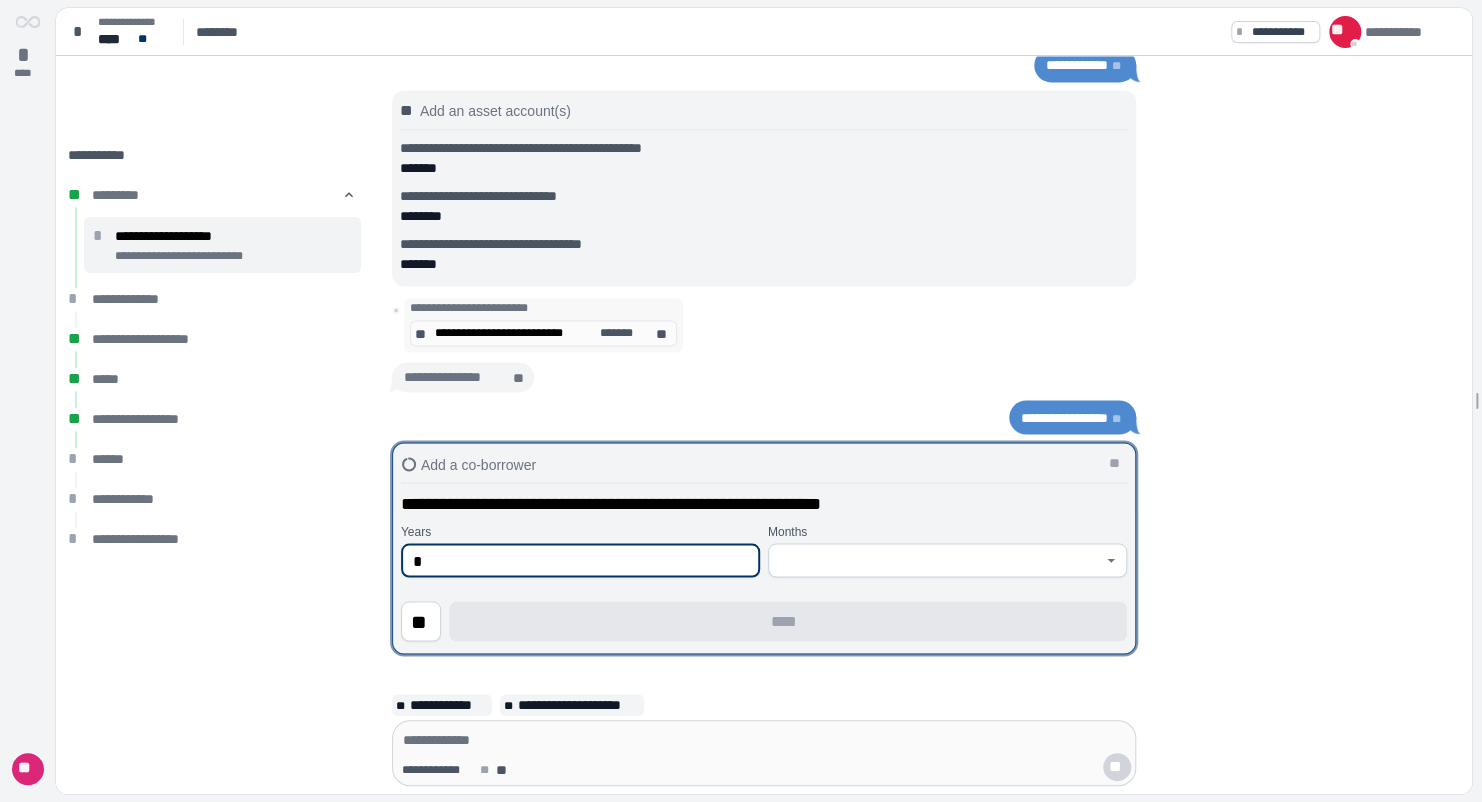 type on "*" 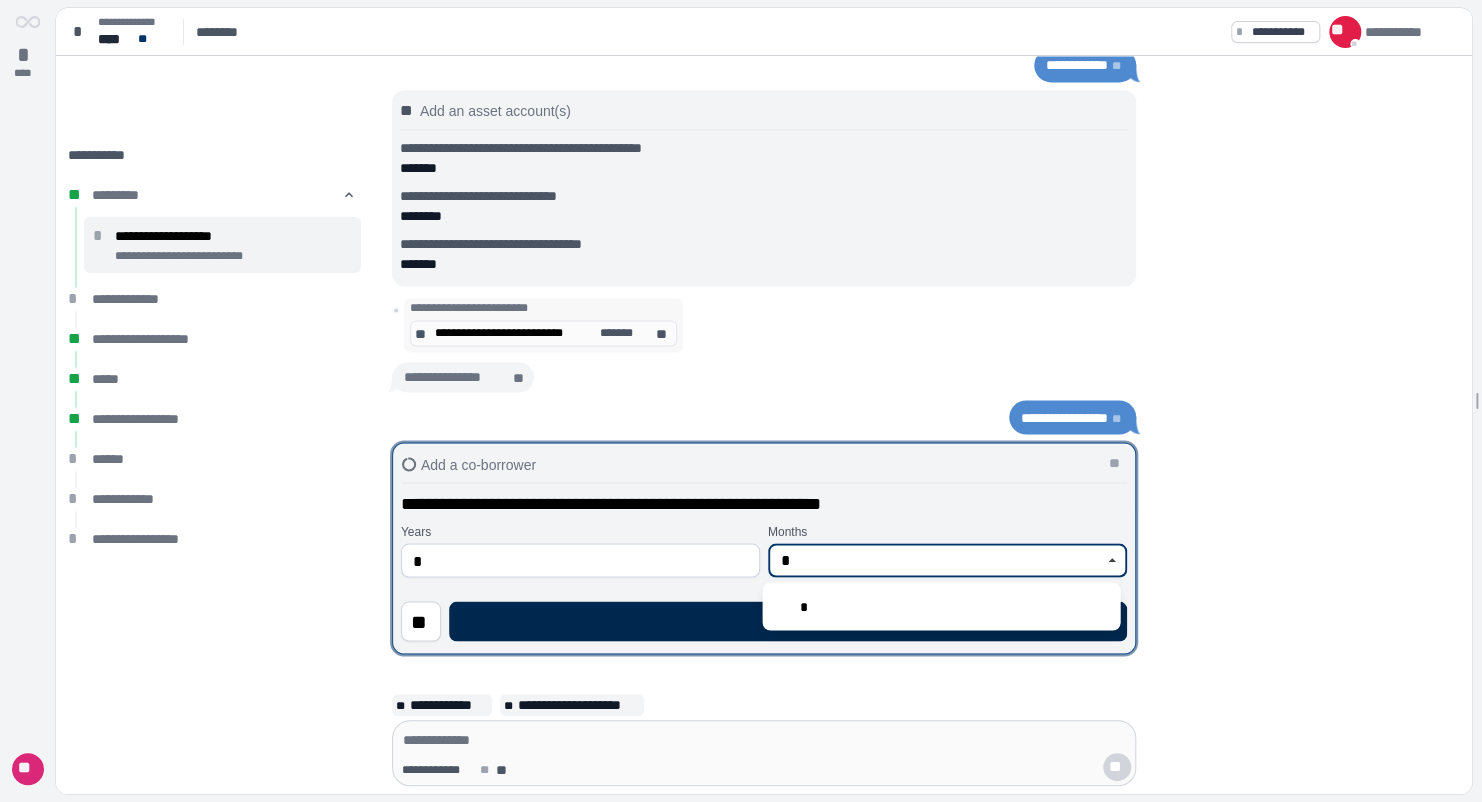 type on "*" 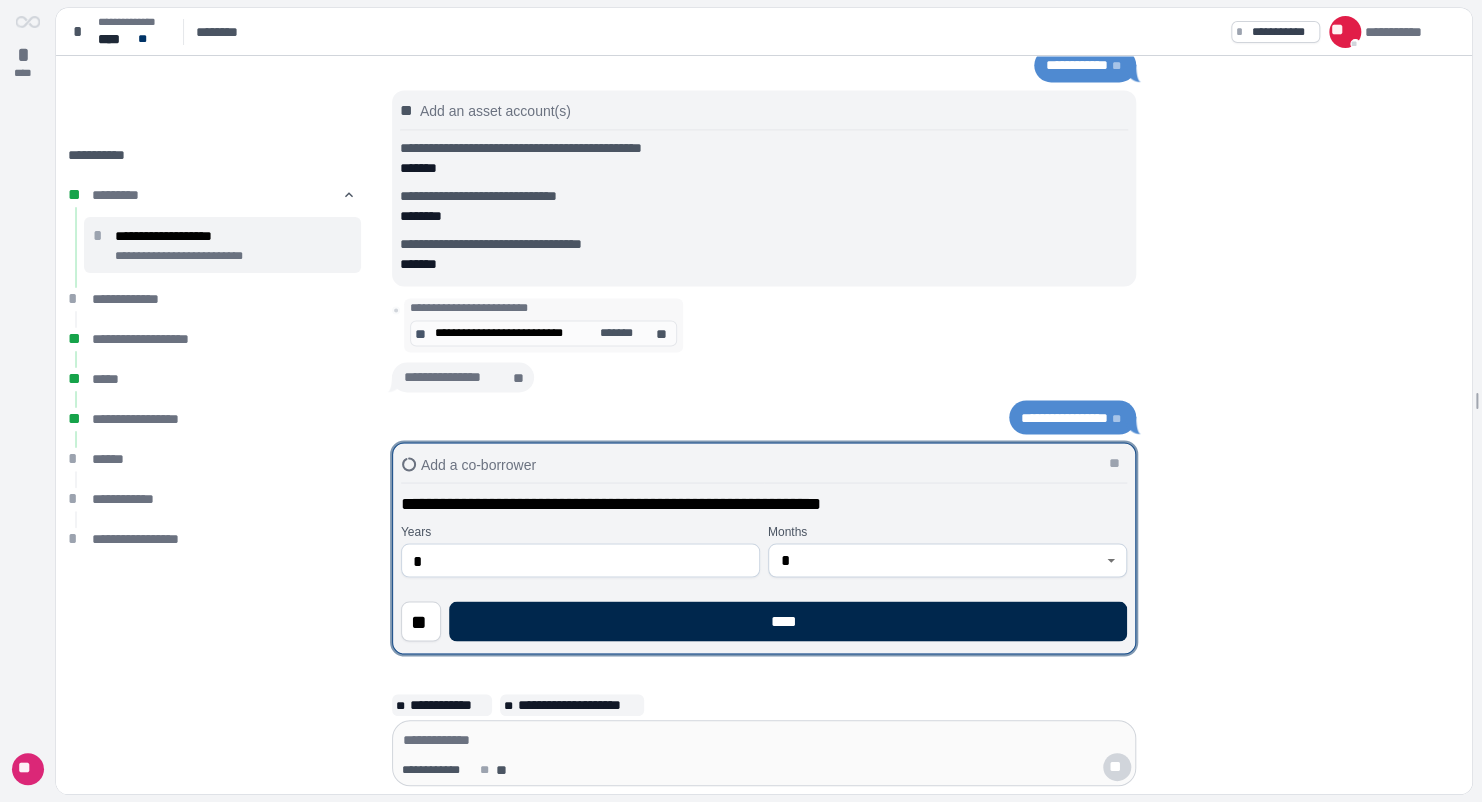 click on "****" at bounding box center [788, 621] 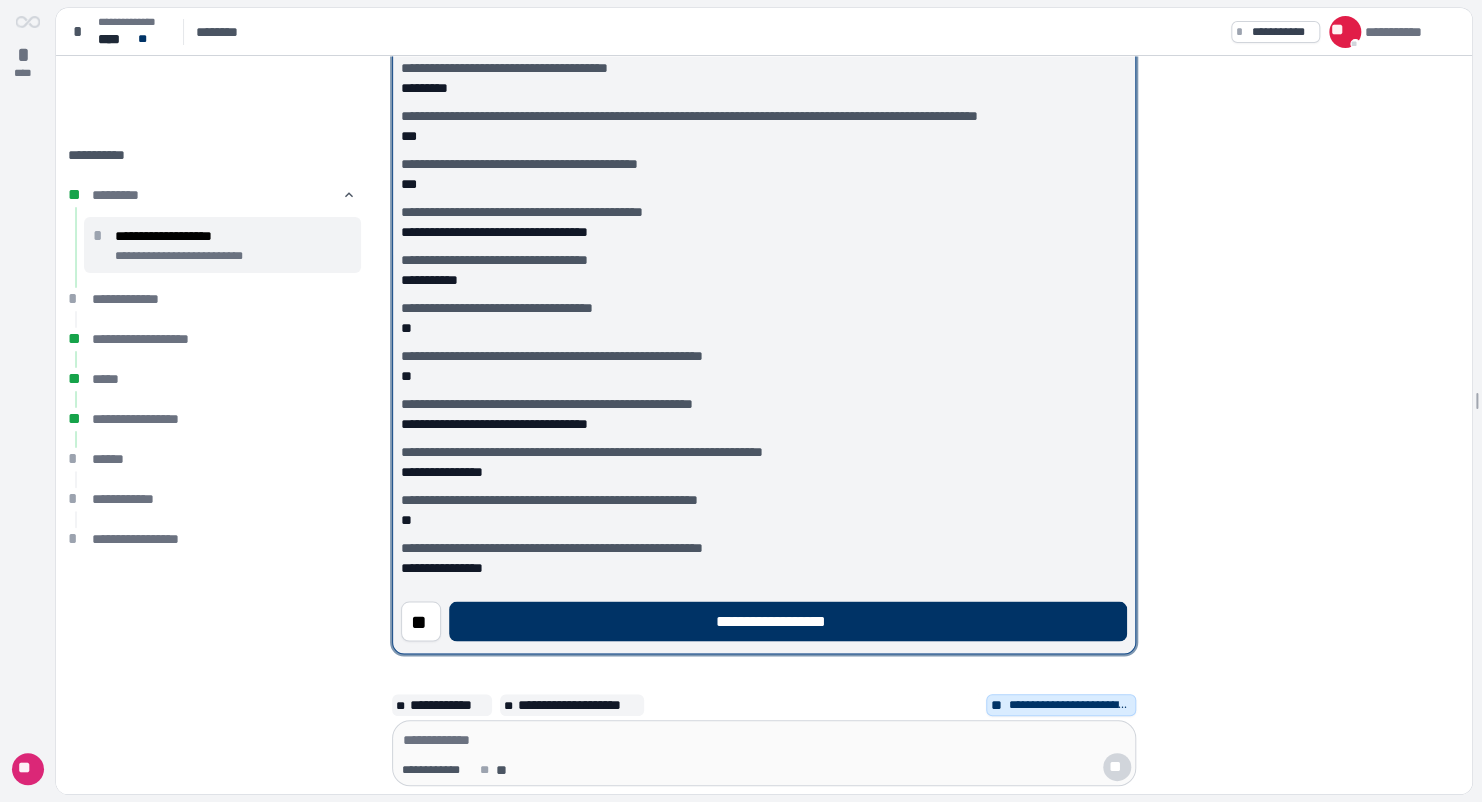 click on "**********" at bounding box center [788, 621] 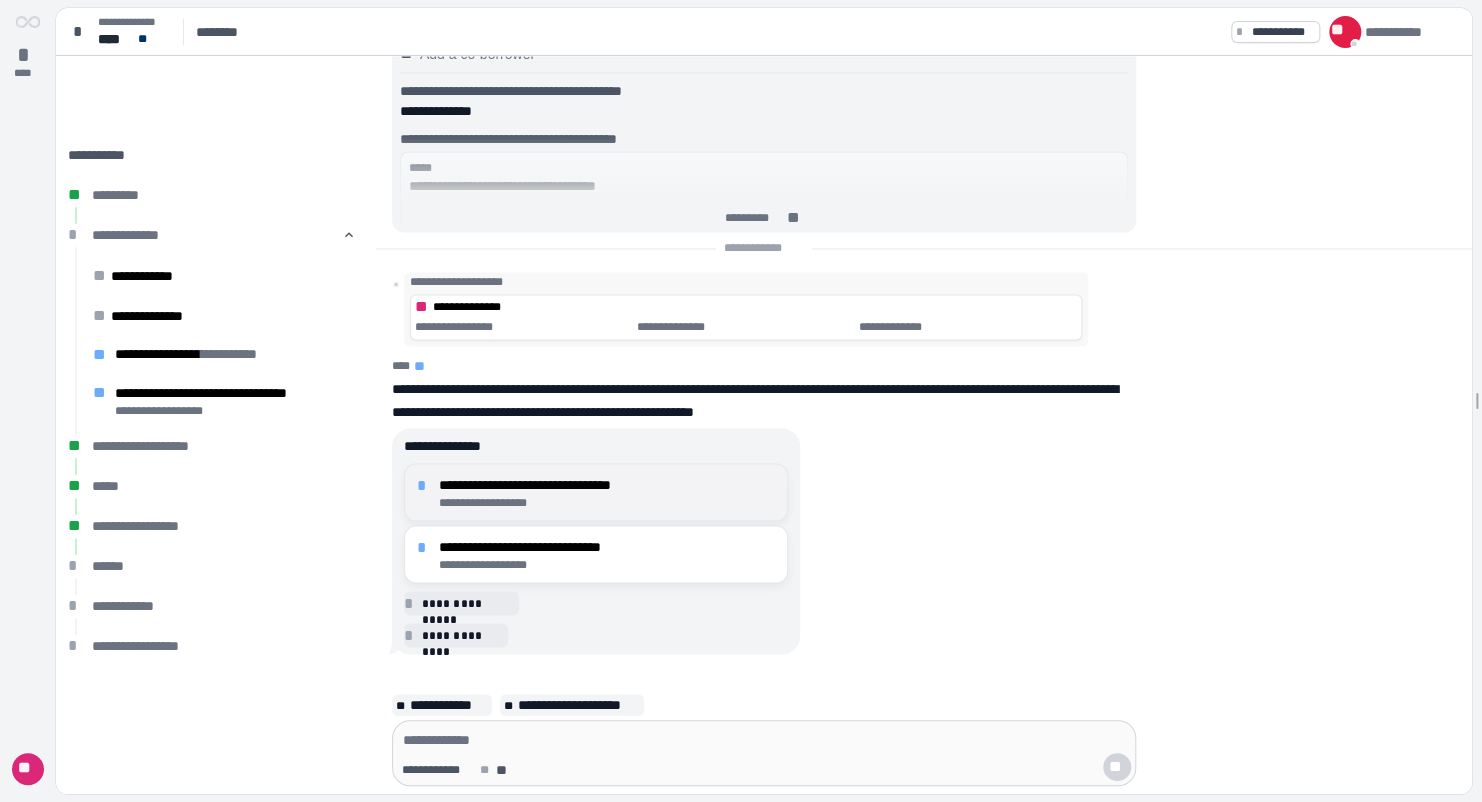 click on "**********" at bounding box center [607, 502] 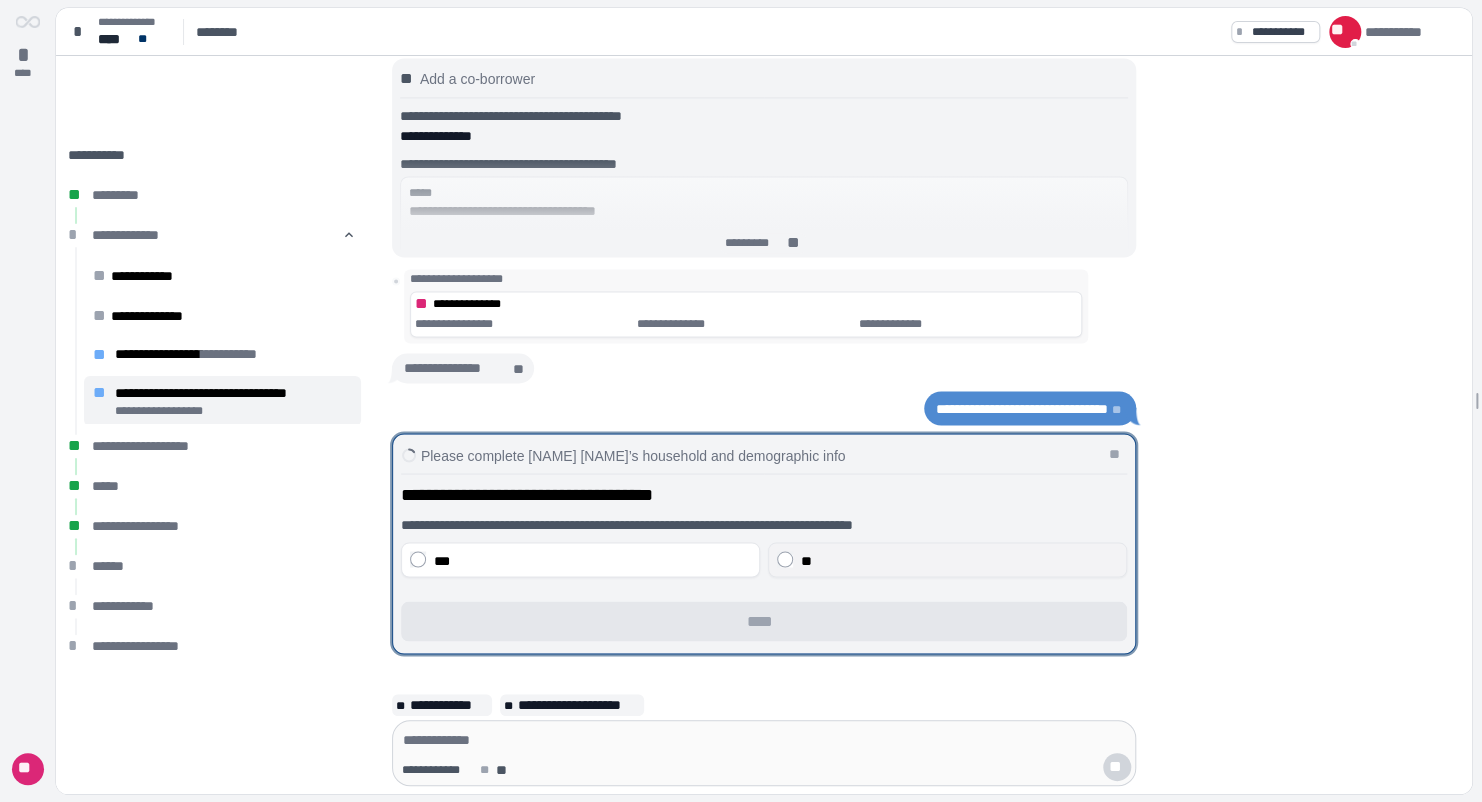 click on "**" at bounding box center [806, 560] 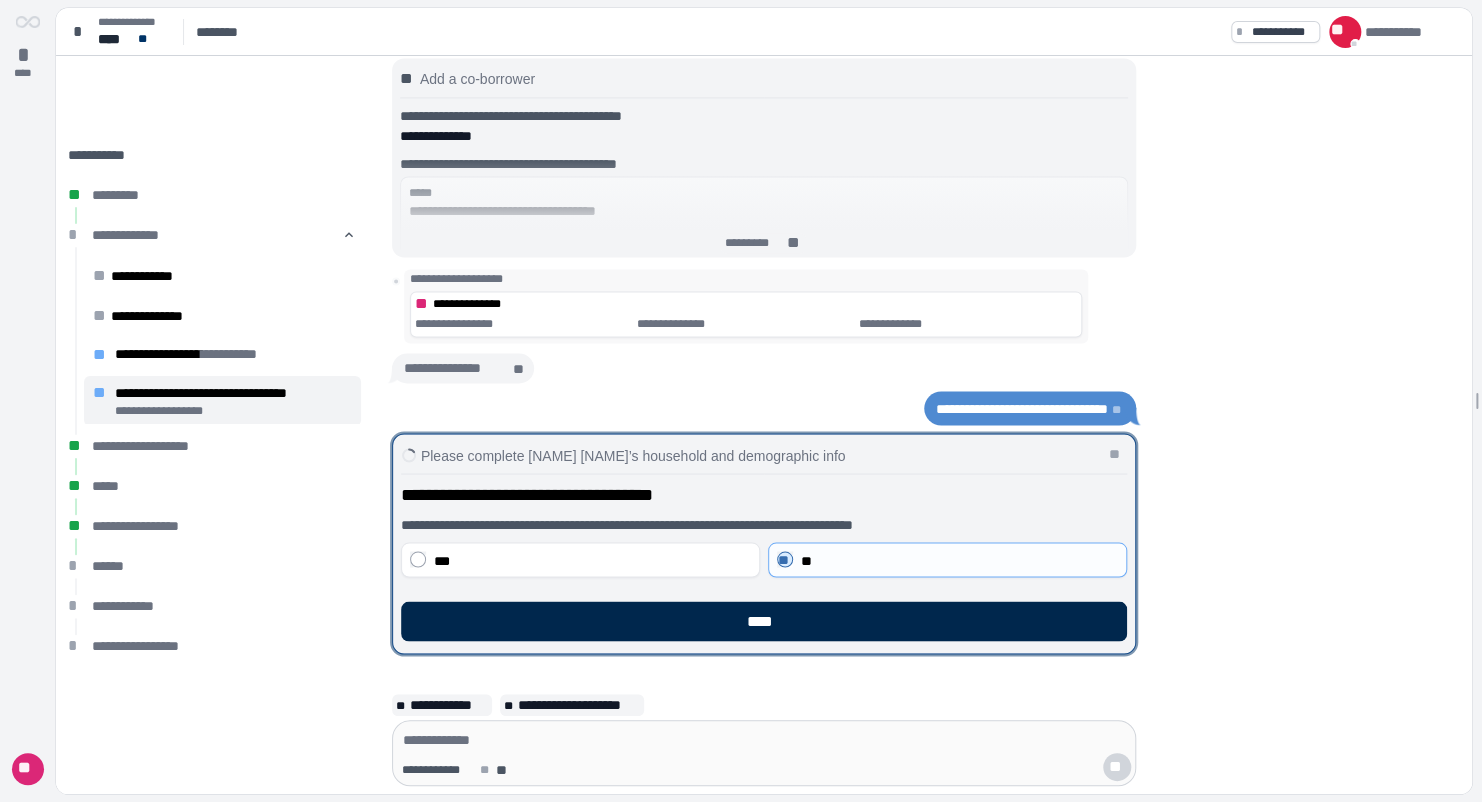 click on "****" at bounding box center (764, 621) 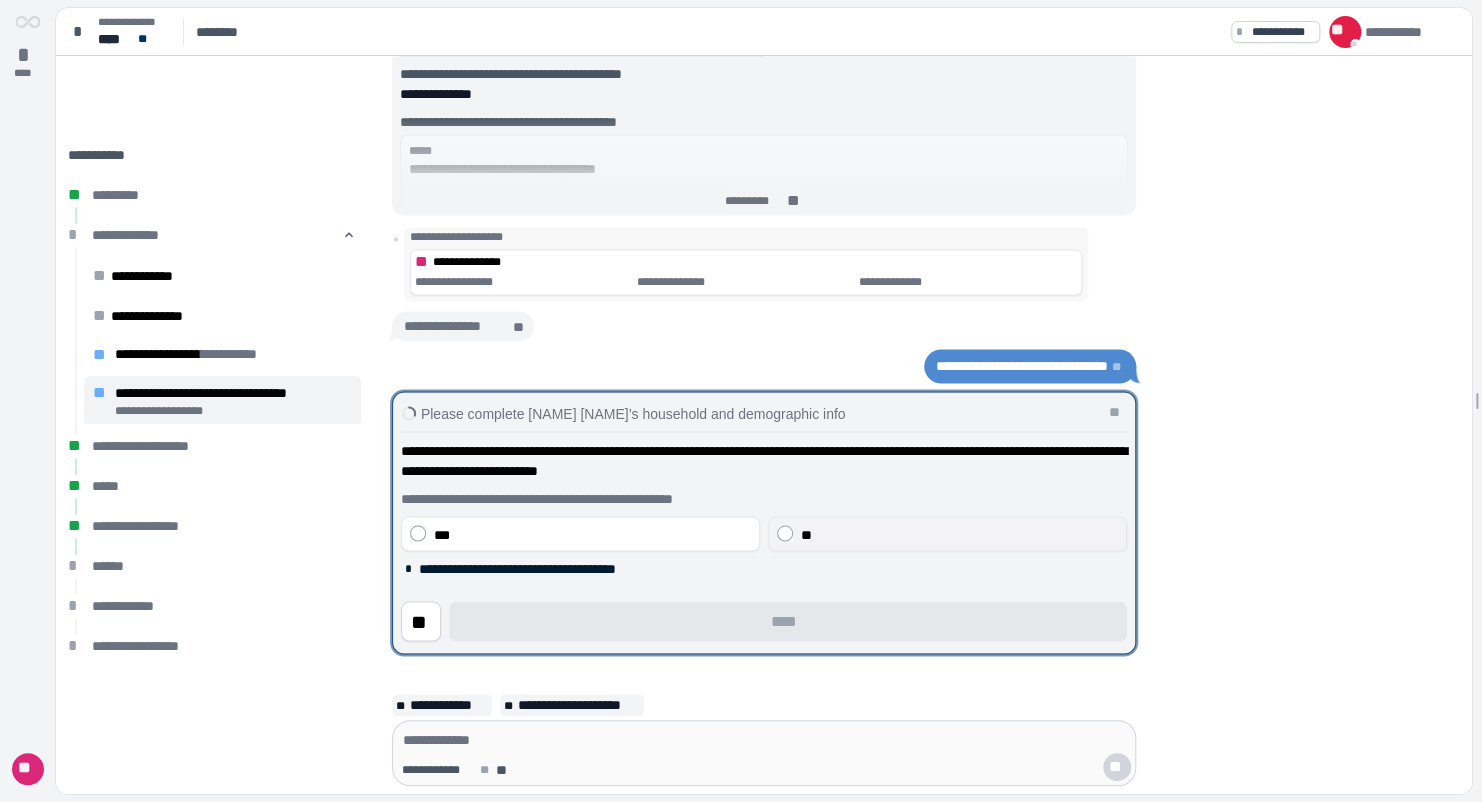 click on "**" at bounding box center [947, 533] 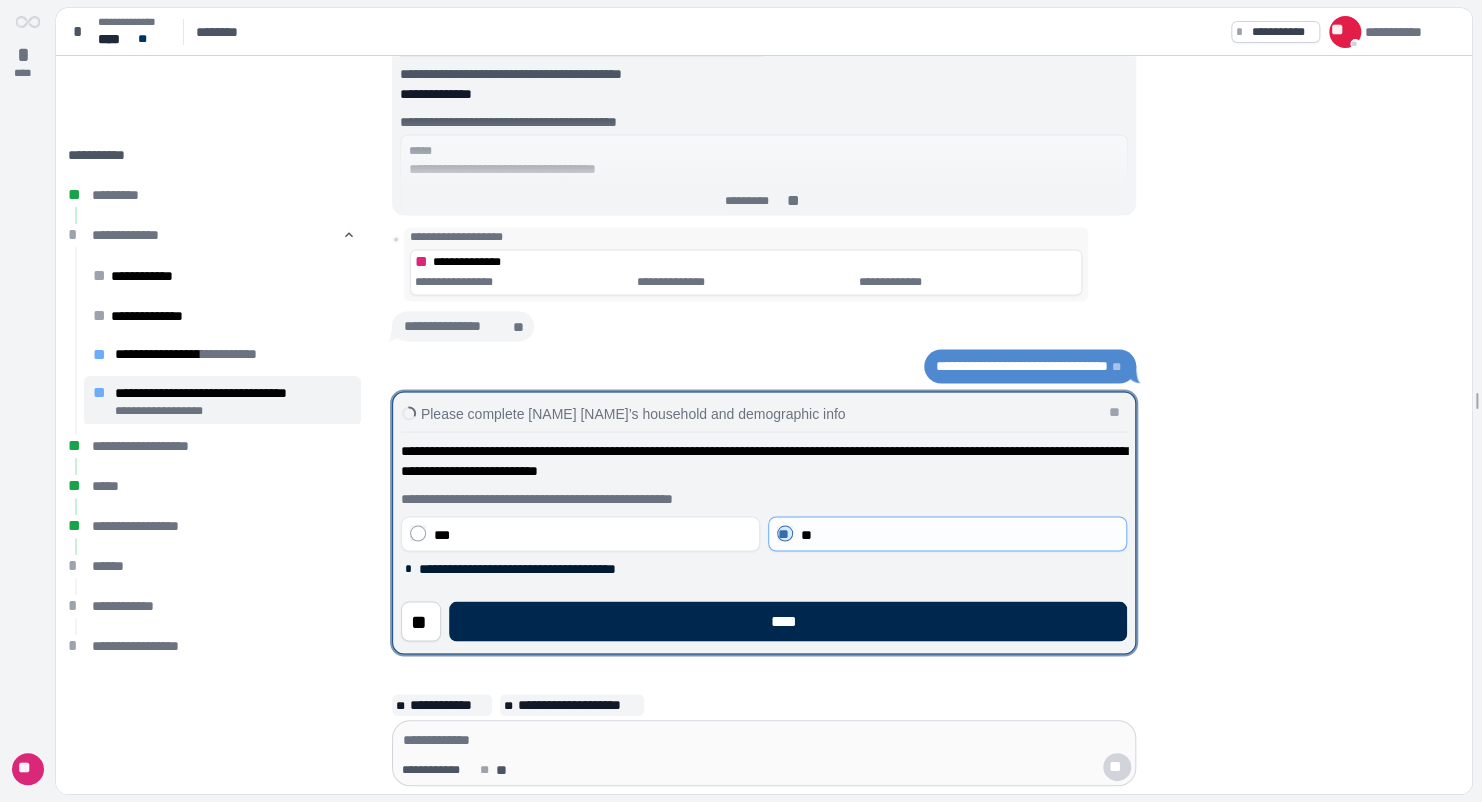 click on "****" at bounding box center [788, 621] 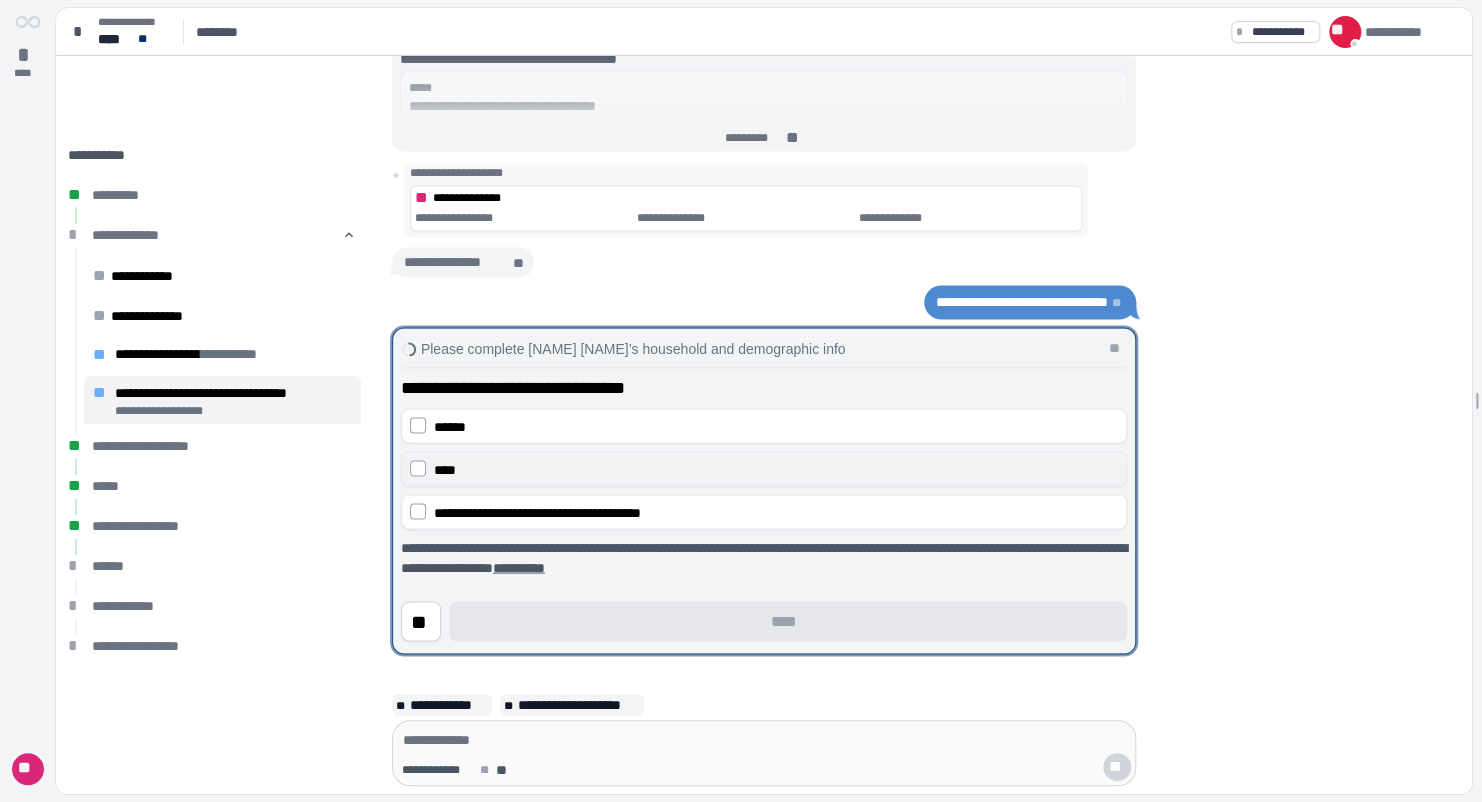 click on "****" at bounding box center [764, 468] 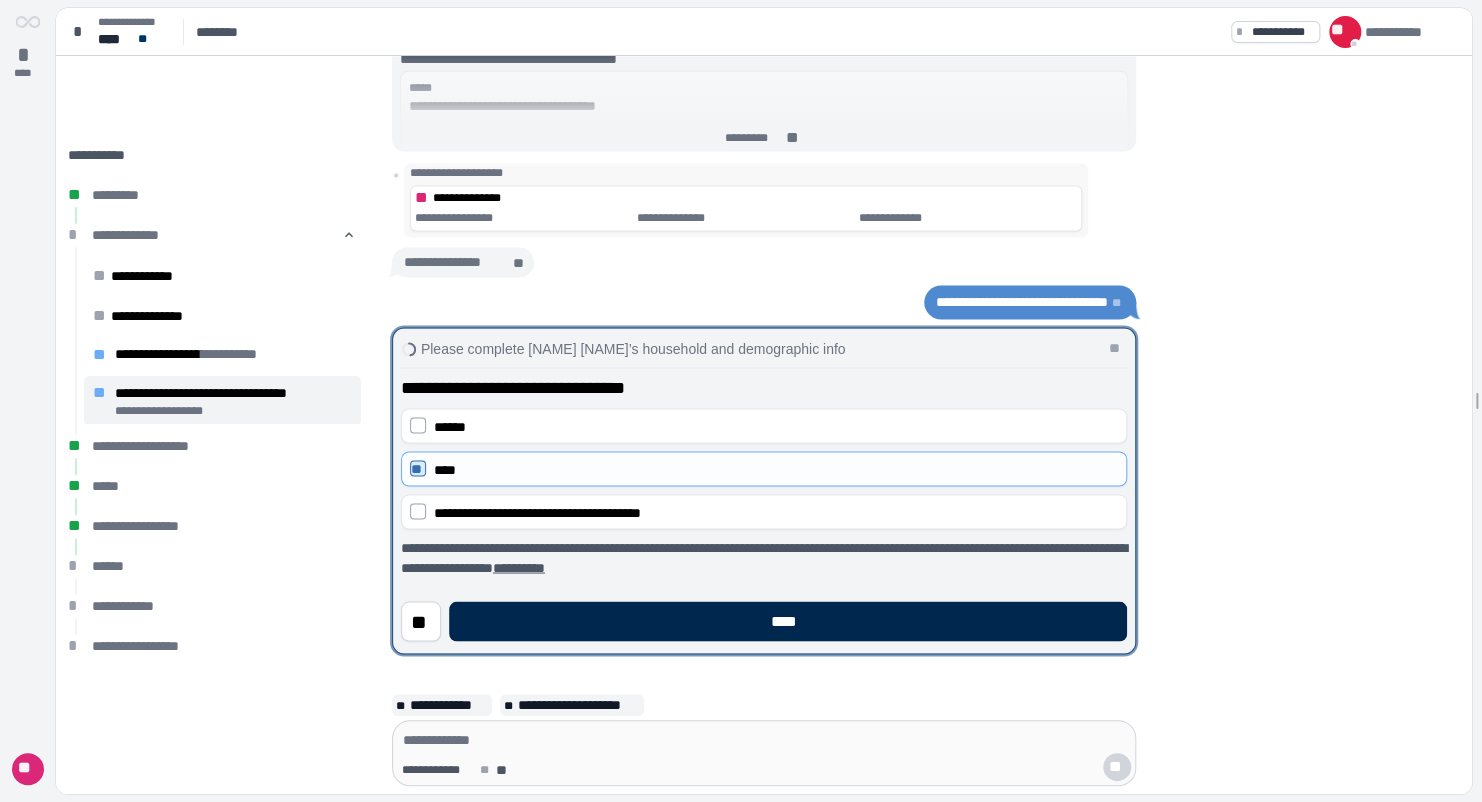 click on "****" at bounding box center [788, 621] 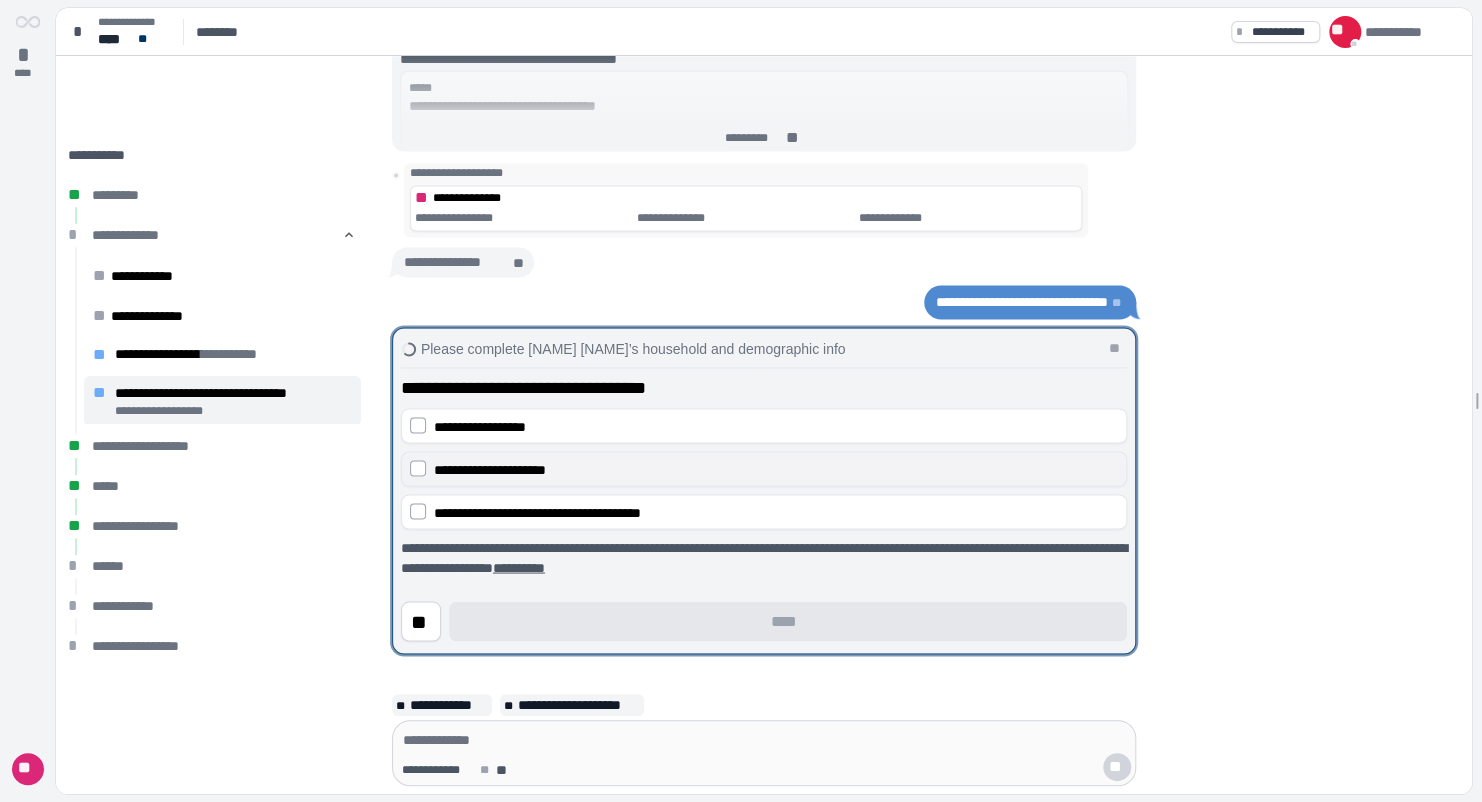 click on "**********" at bounding box center (490, 469) 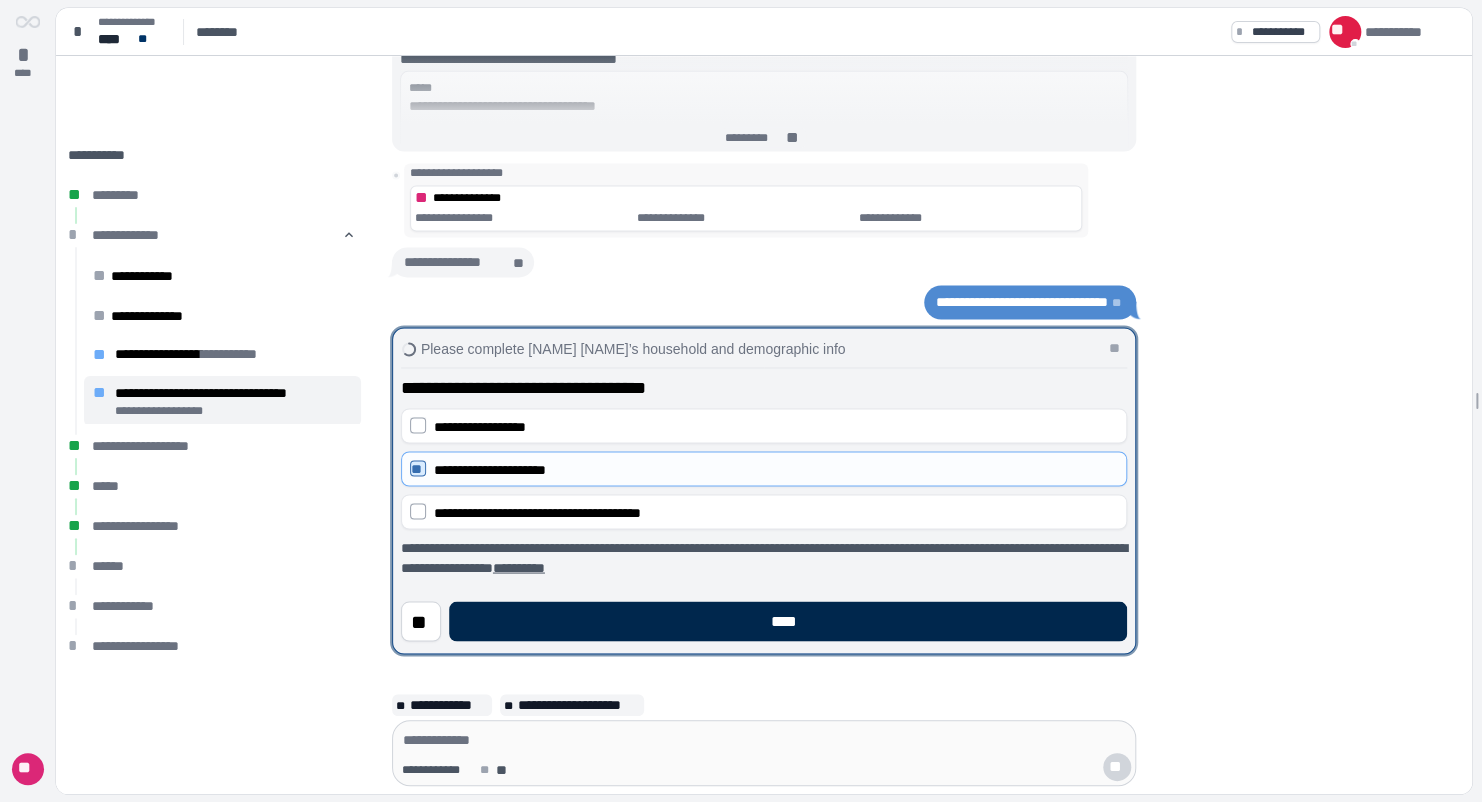 click on "****" at bounding box center (788, 621) 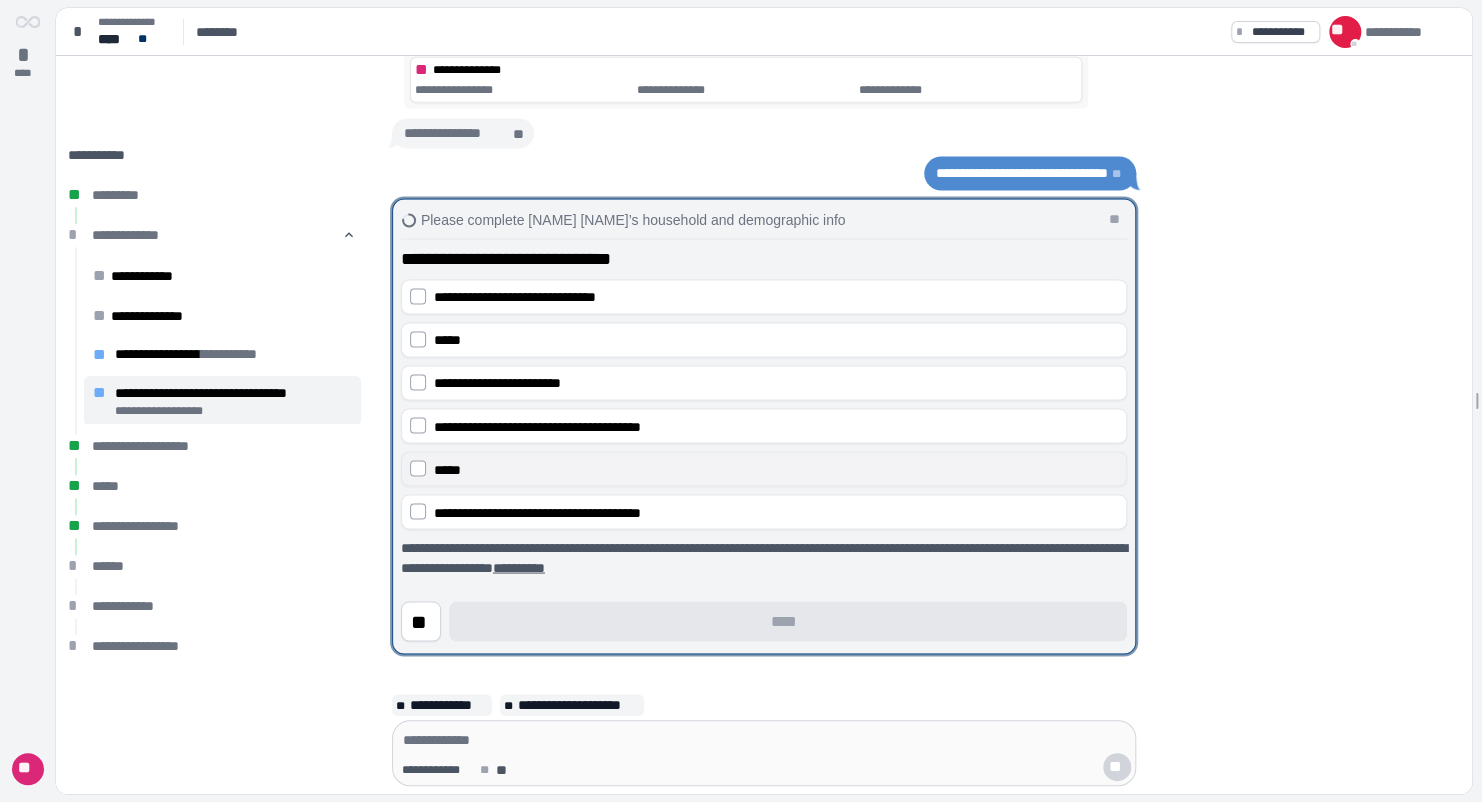 click on "*****" at bounding box center (776, 469) 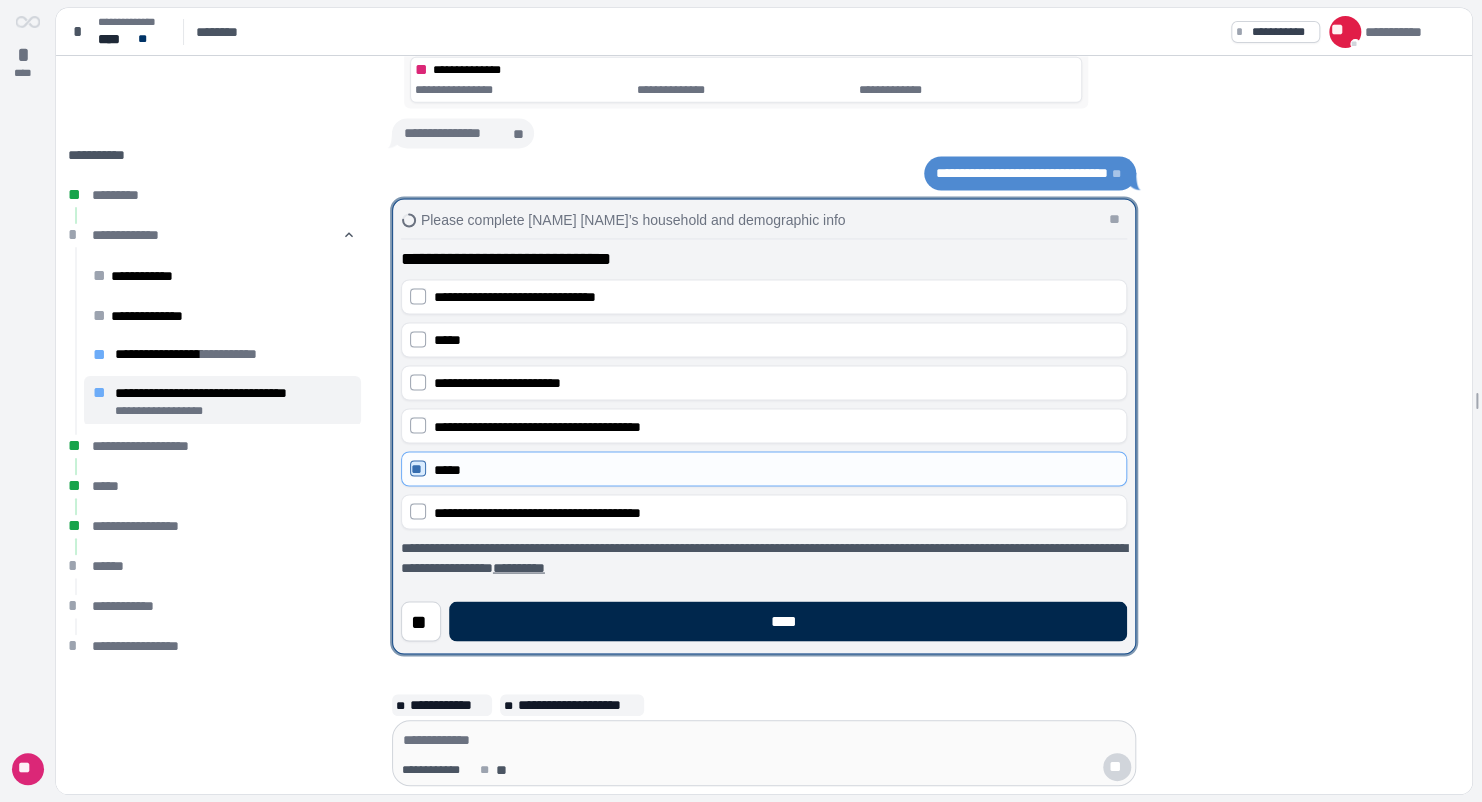 click on "****" at bounding box center (788, 621) 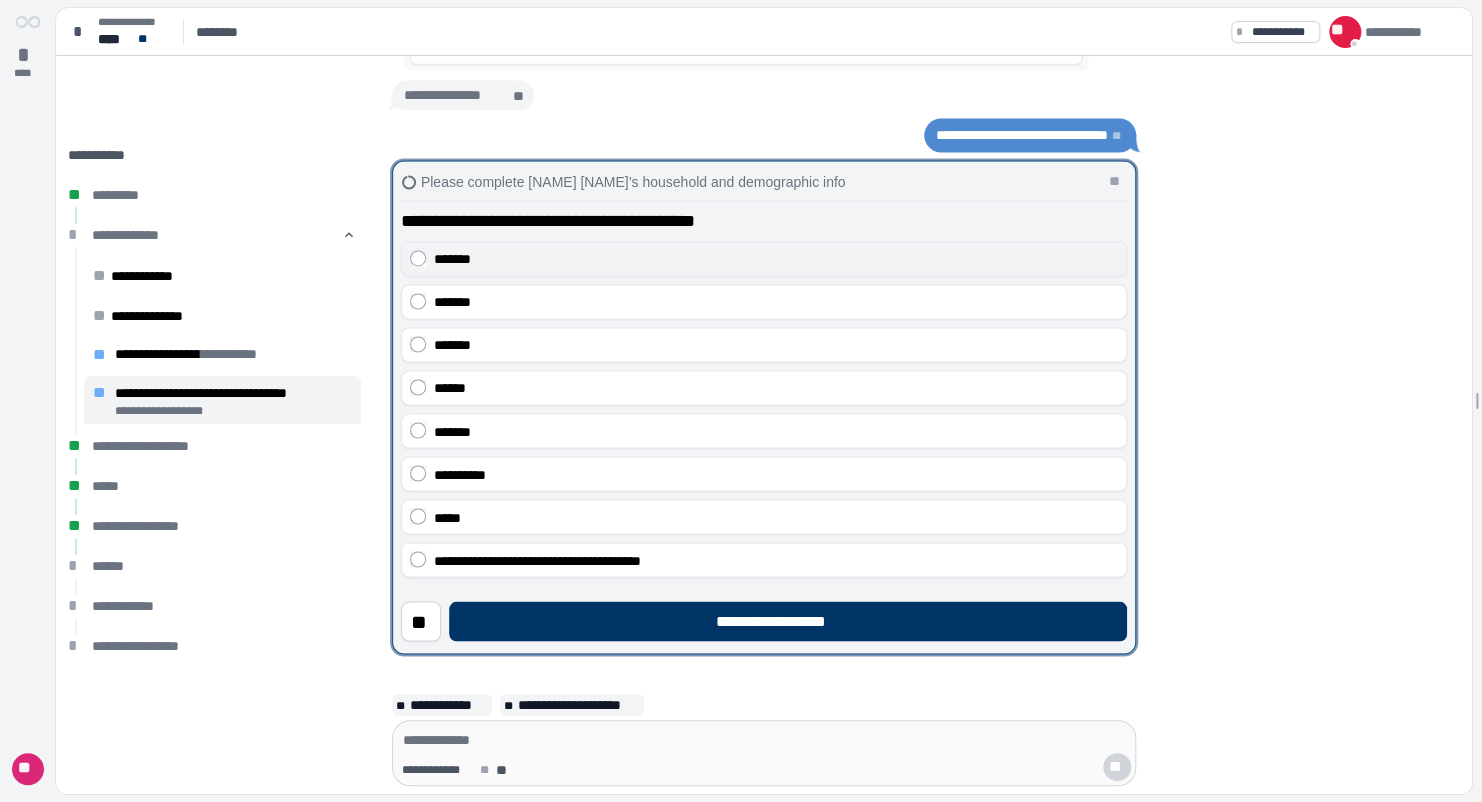 click on "*******" at bounding box center (776, 259) 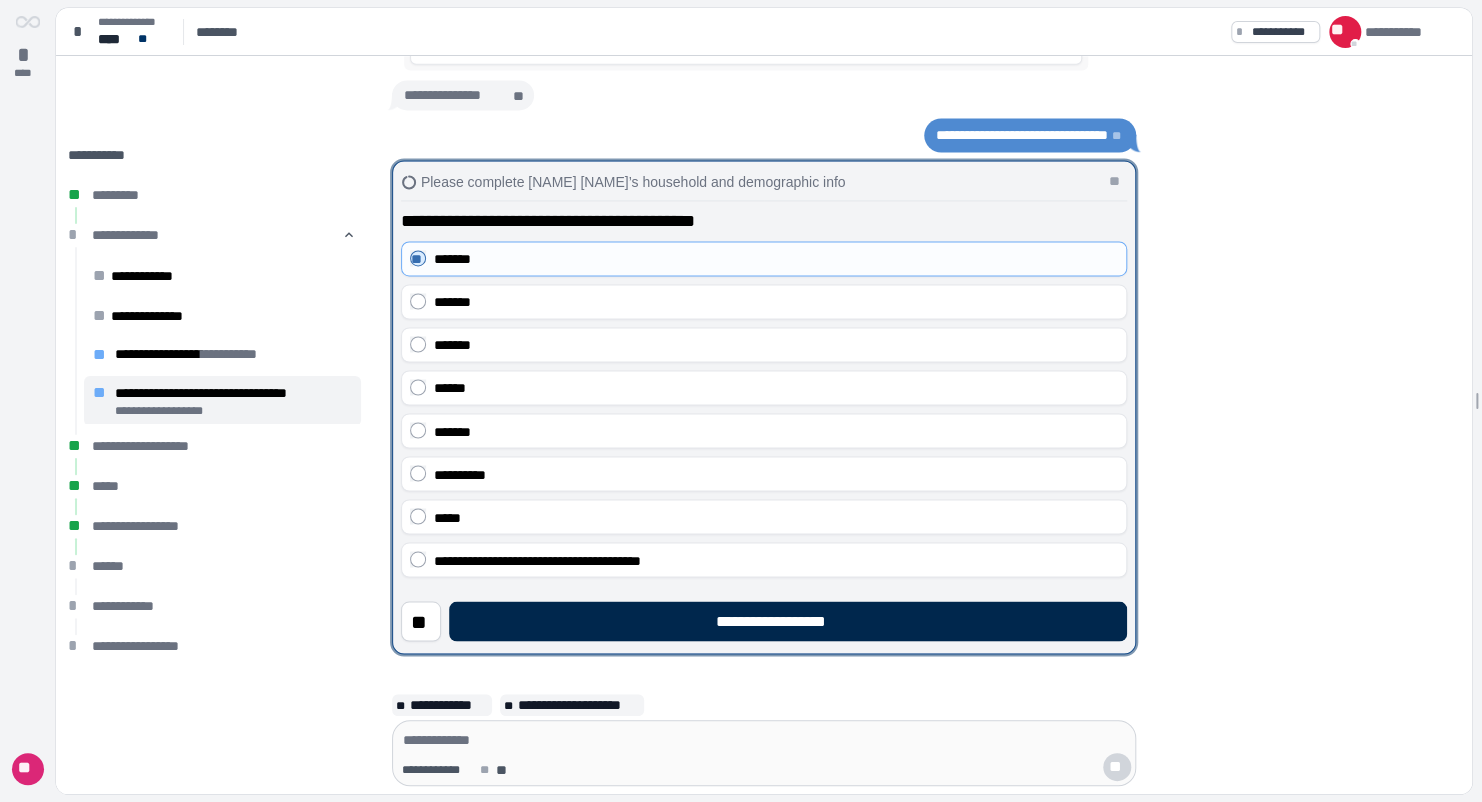 click on "**********" at bounding box center (788, 621) 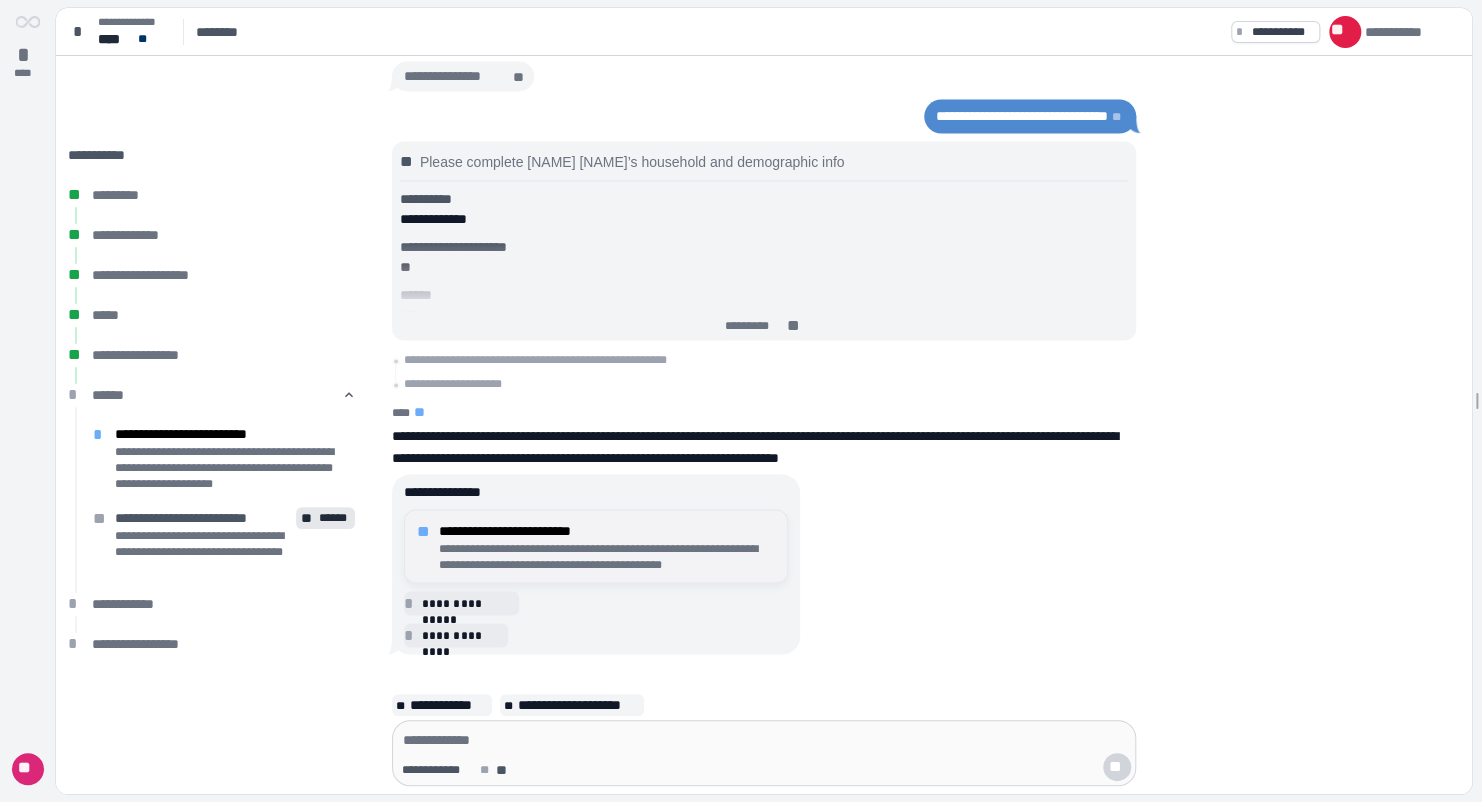 click on "**********" at bounding box center [607, 530] 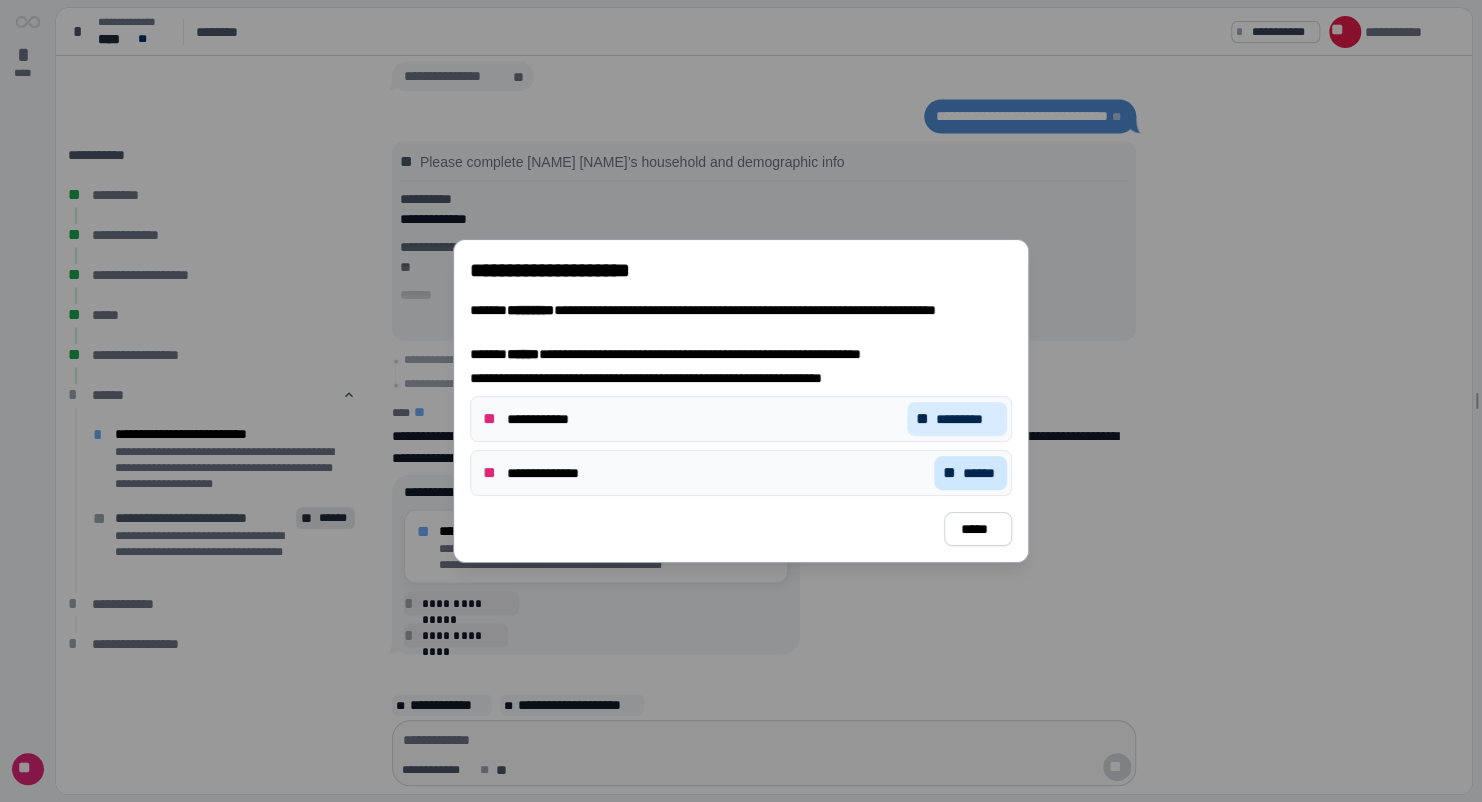 click on "******" at bounding box center [979, 473] 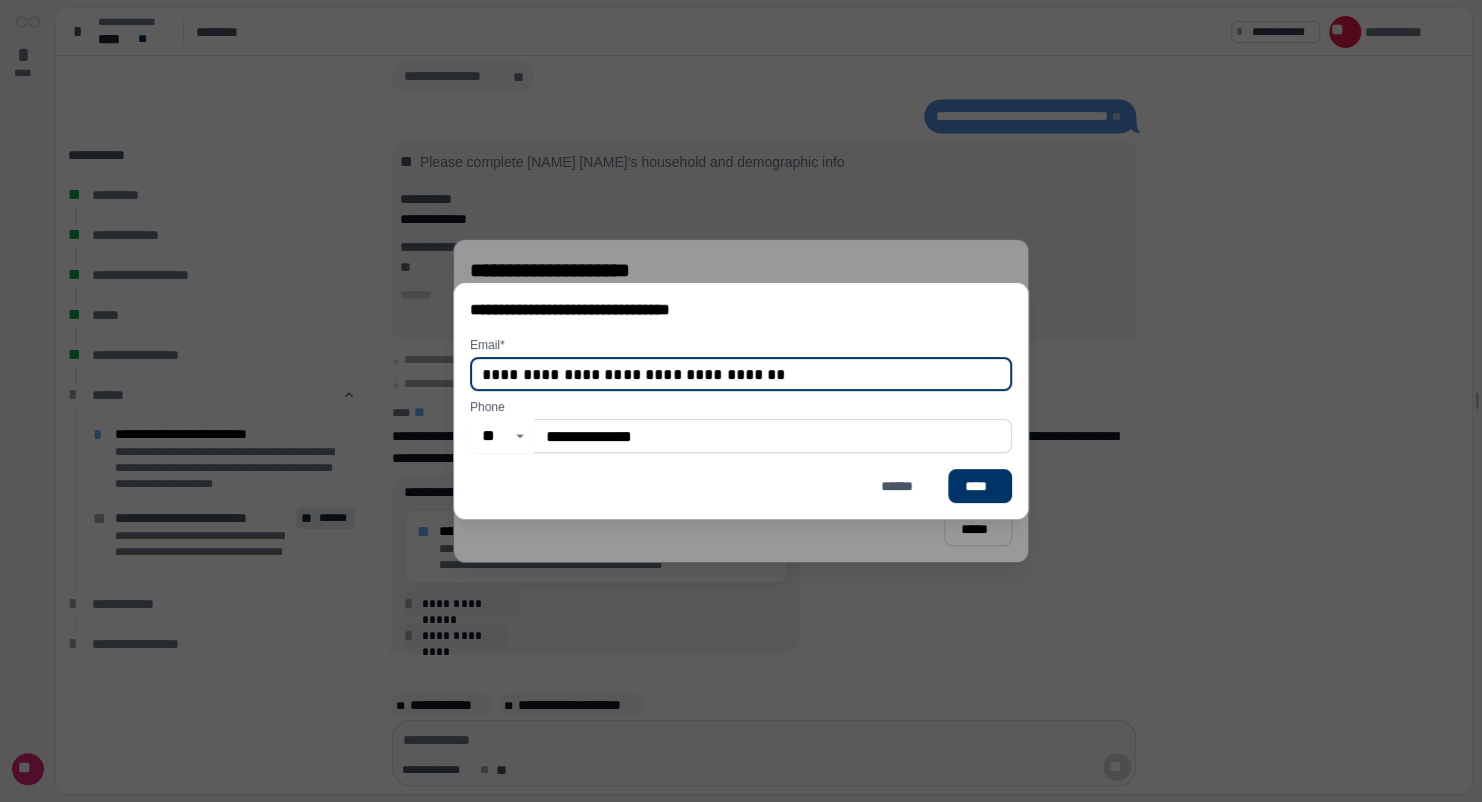 click on "**********" at bounding box center [741, 374] 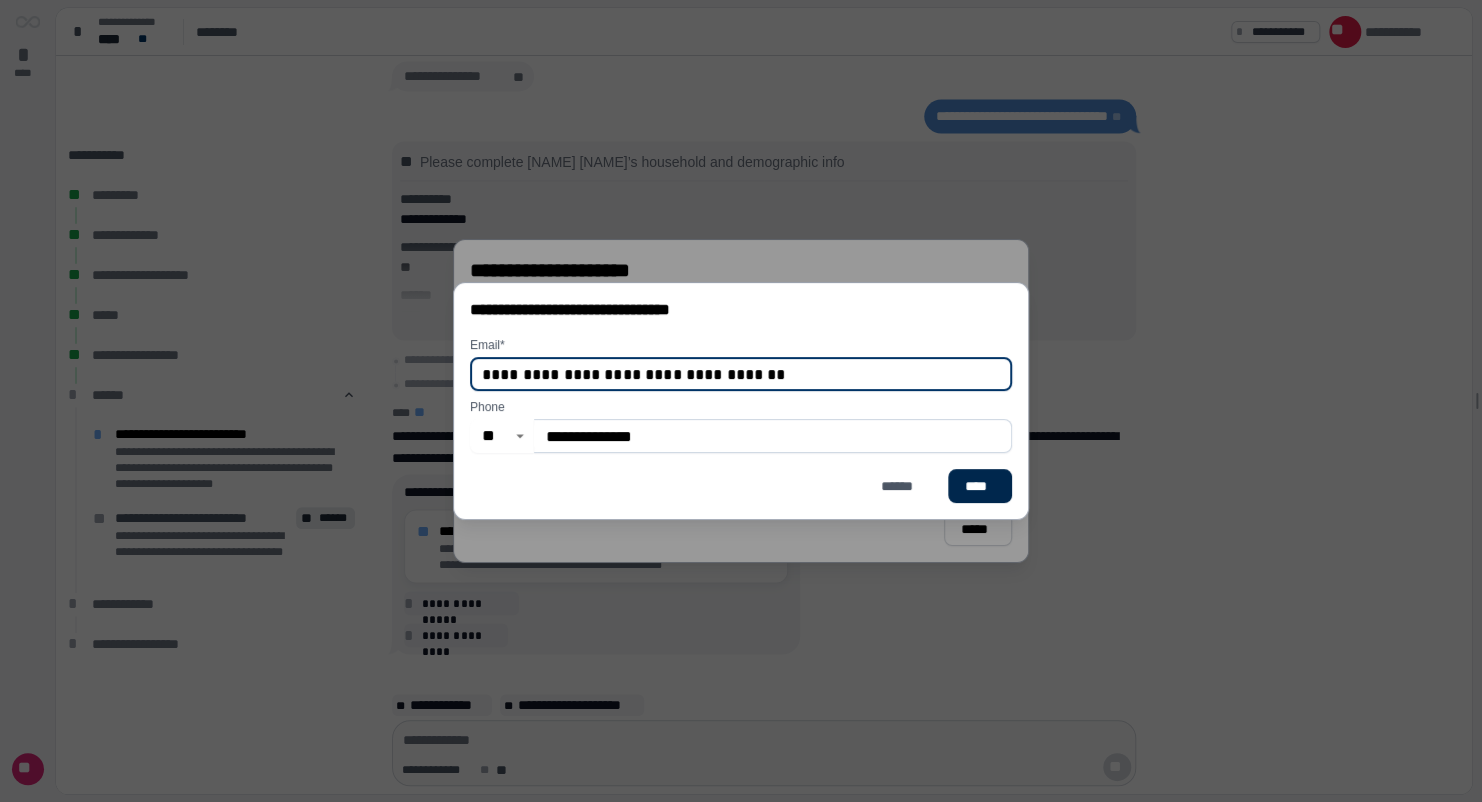 type on "**********" 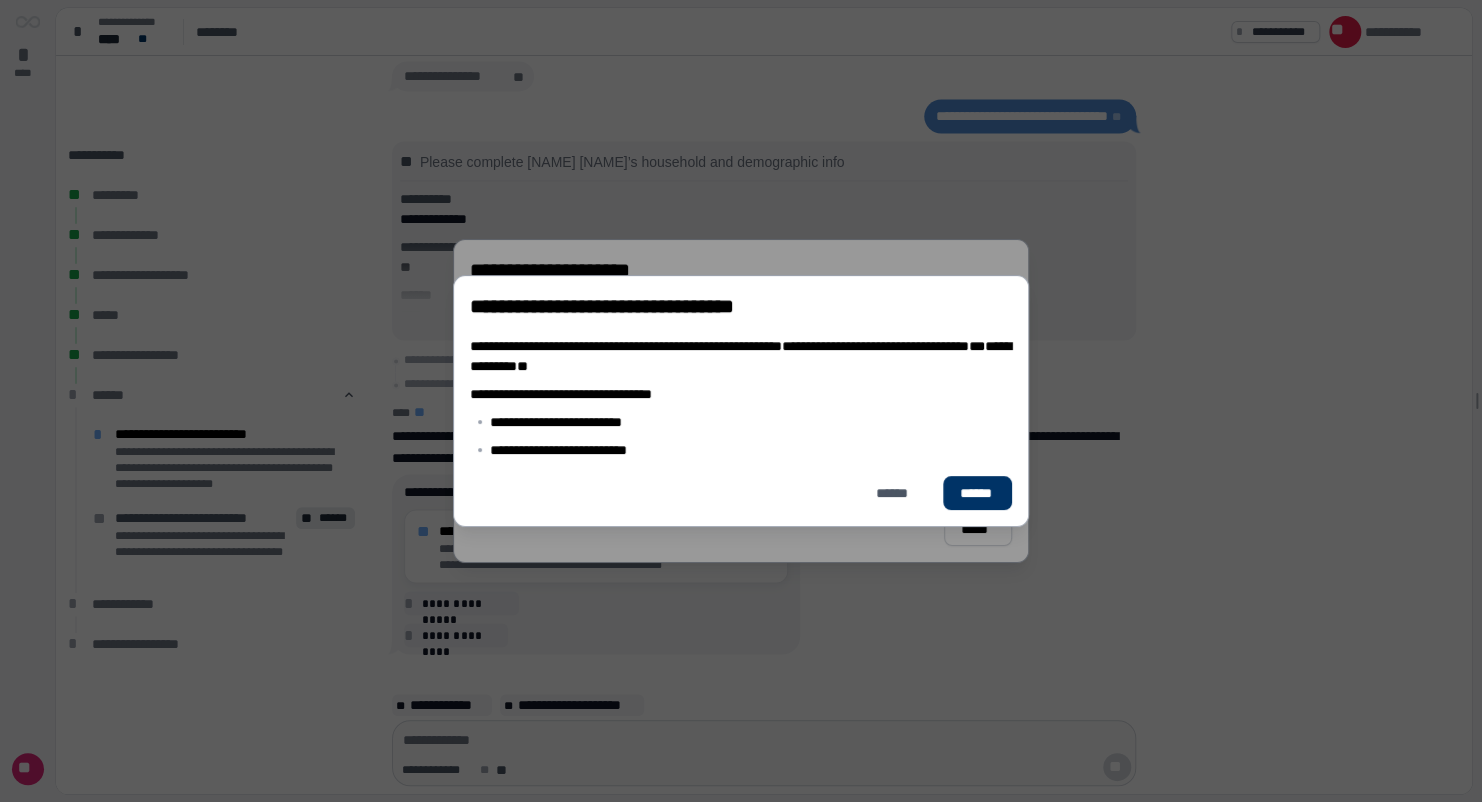 click on "******" at bounding box center [976, 493] 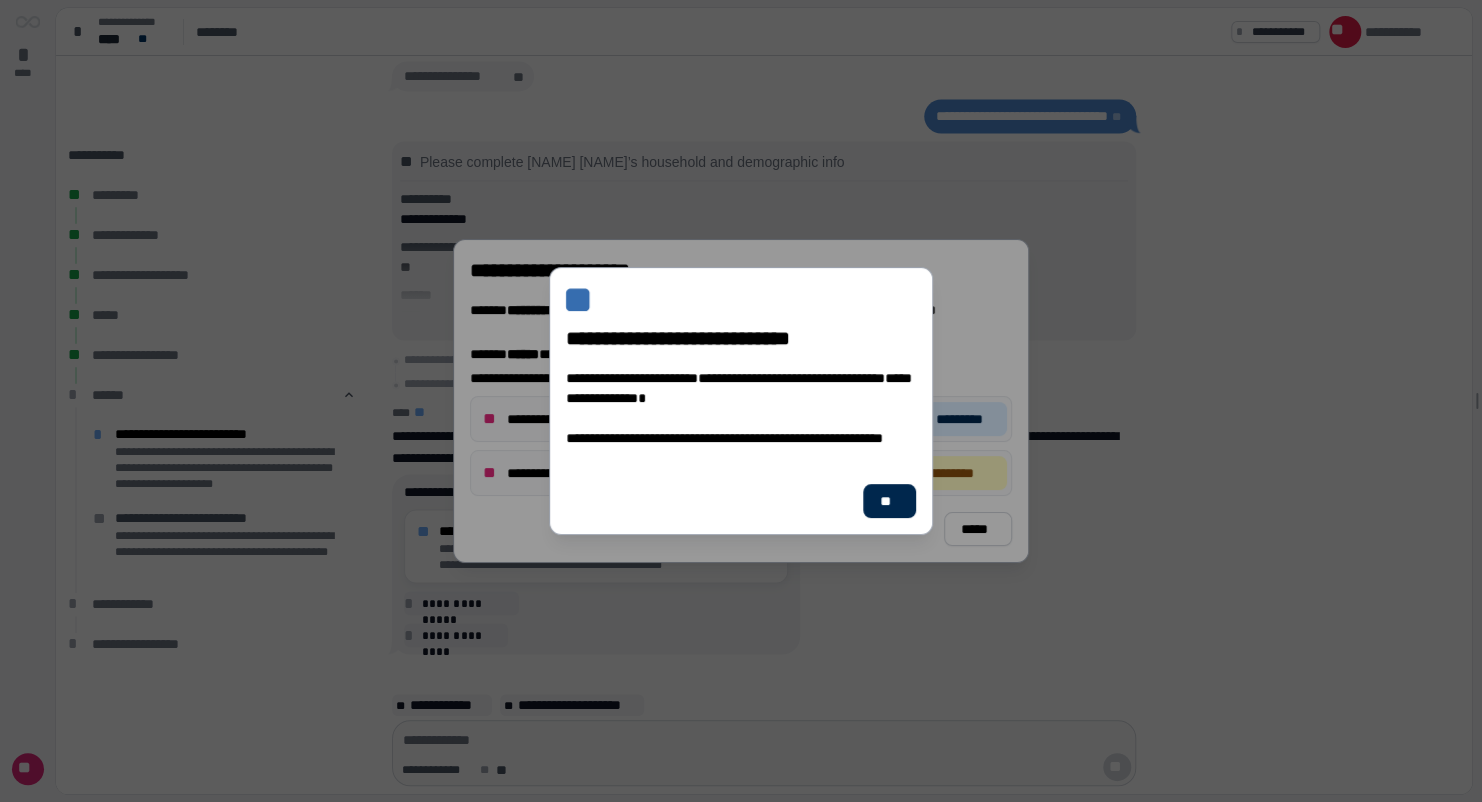 click on "**" at bounding box center [889, 501] 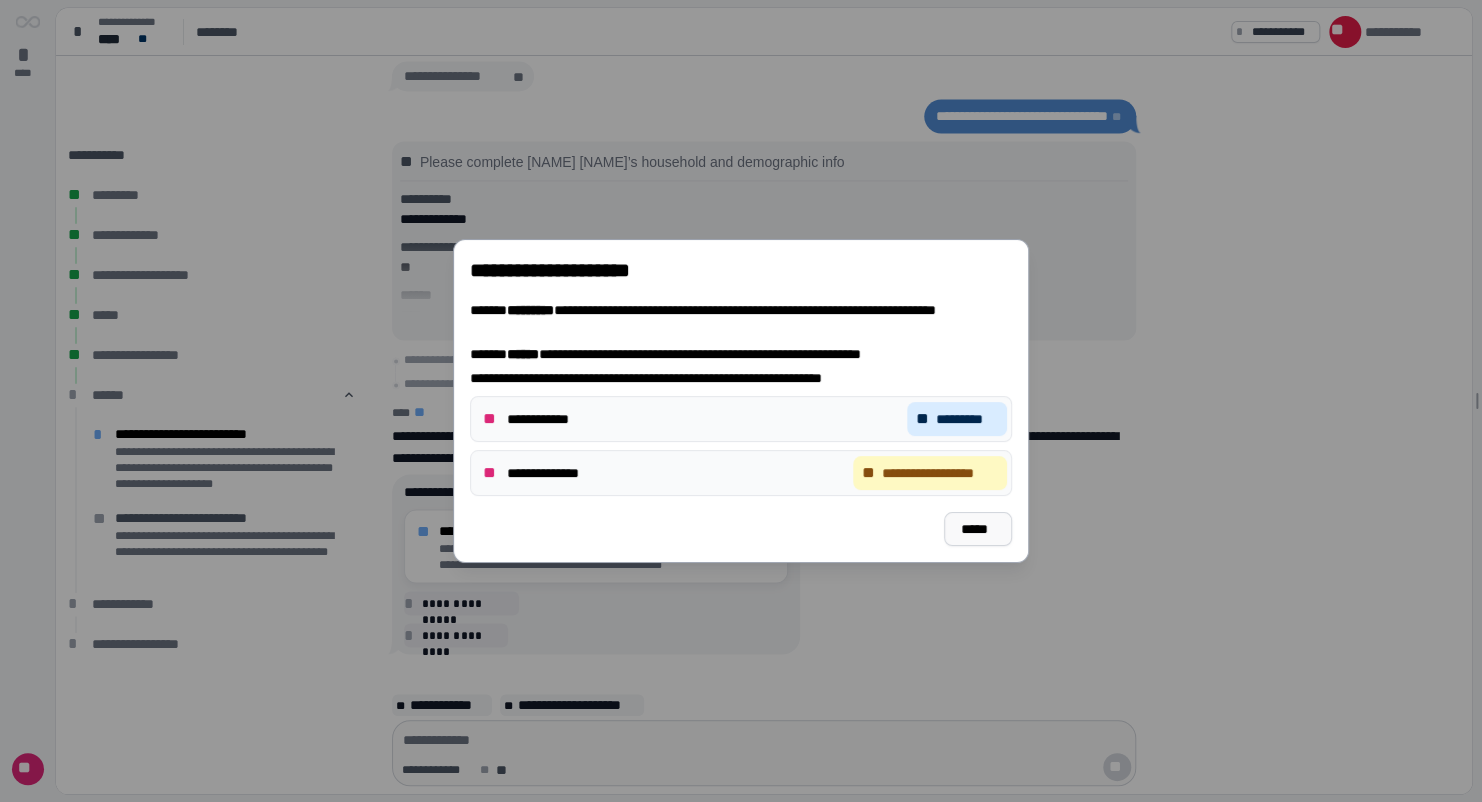 click on "*****" at bounding box center [978, 529] 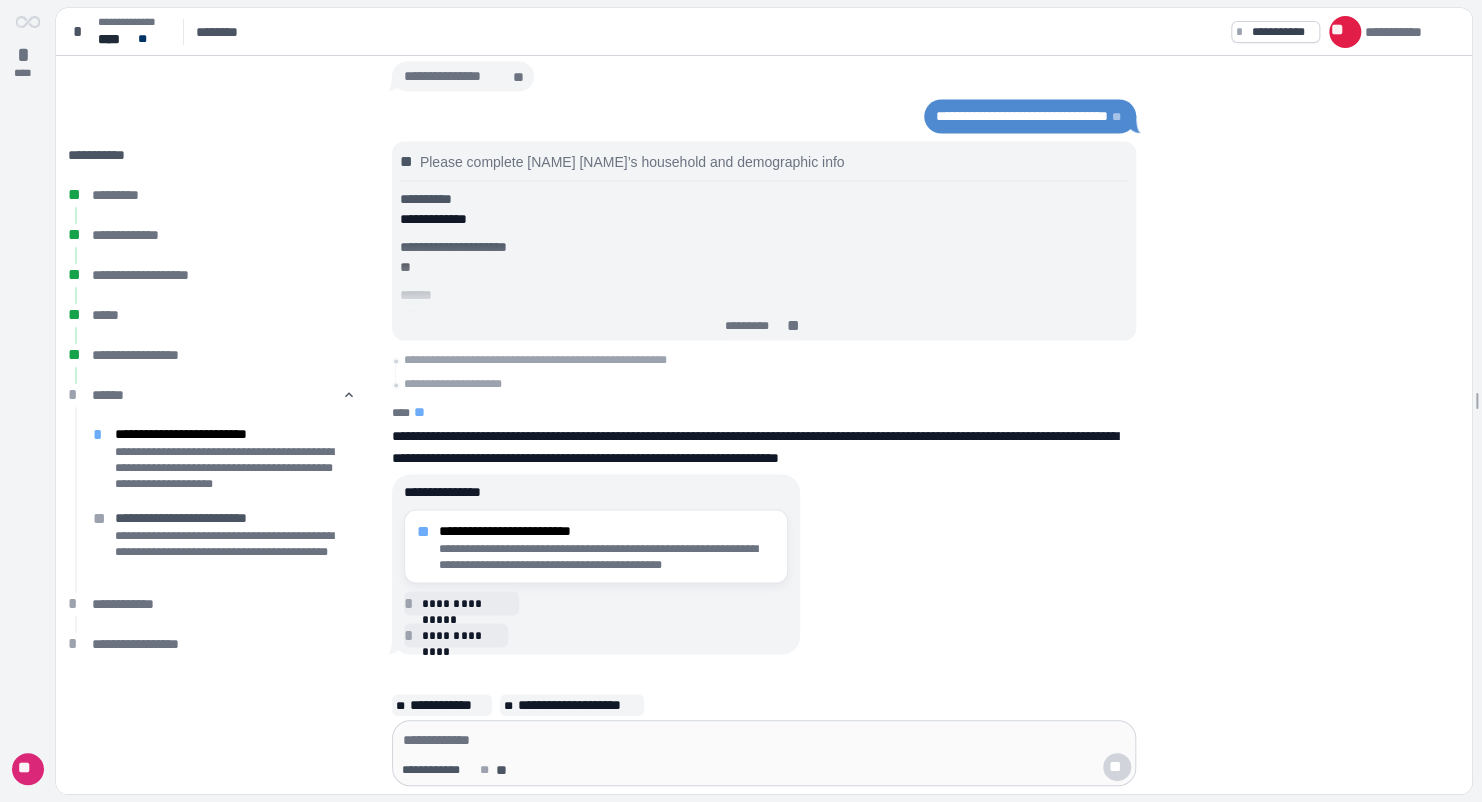 click on "**********" at bounding box center (770, 565) 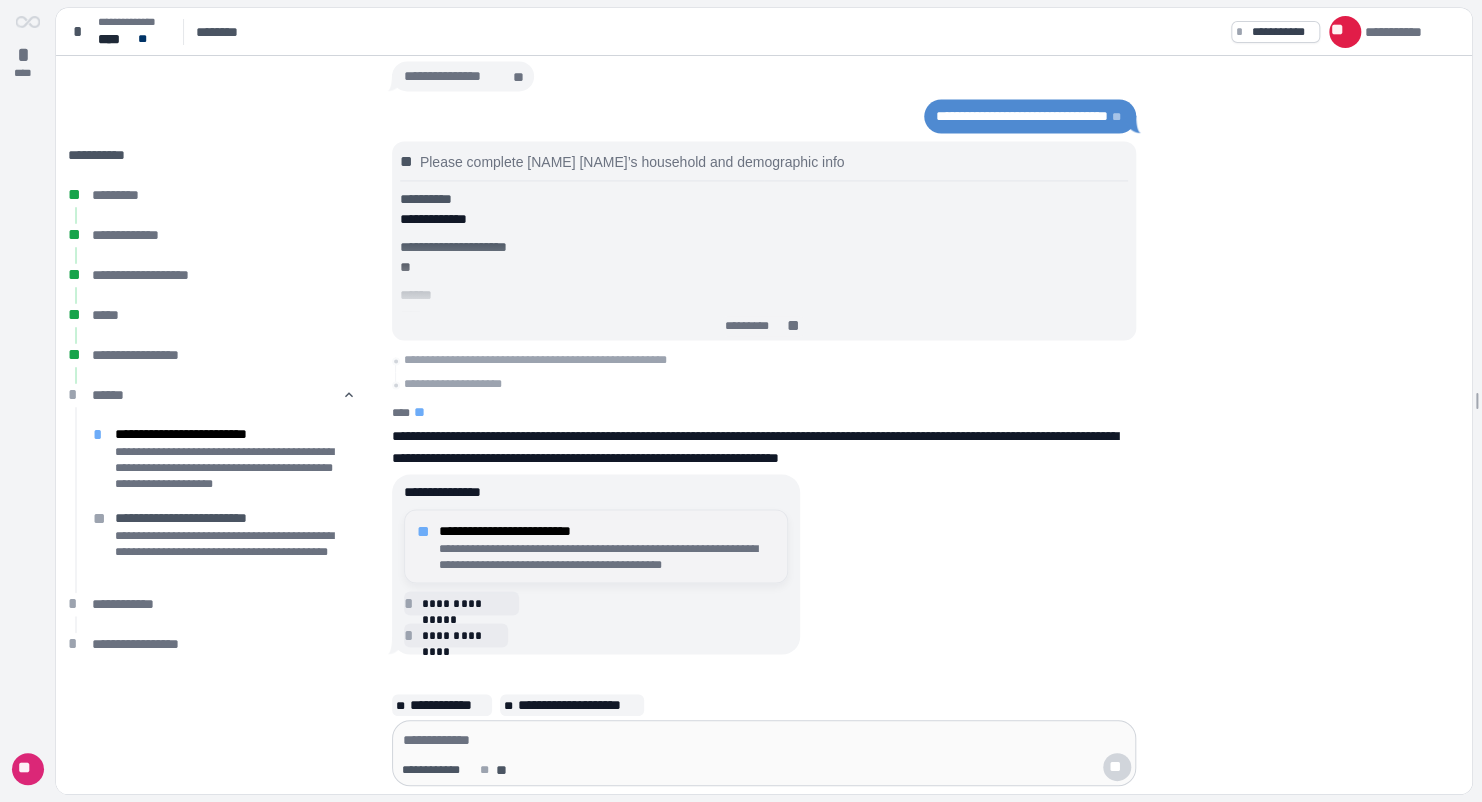 click on "**********" at bounding box center [607, 556] 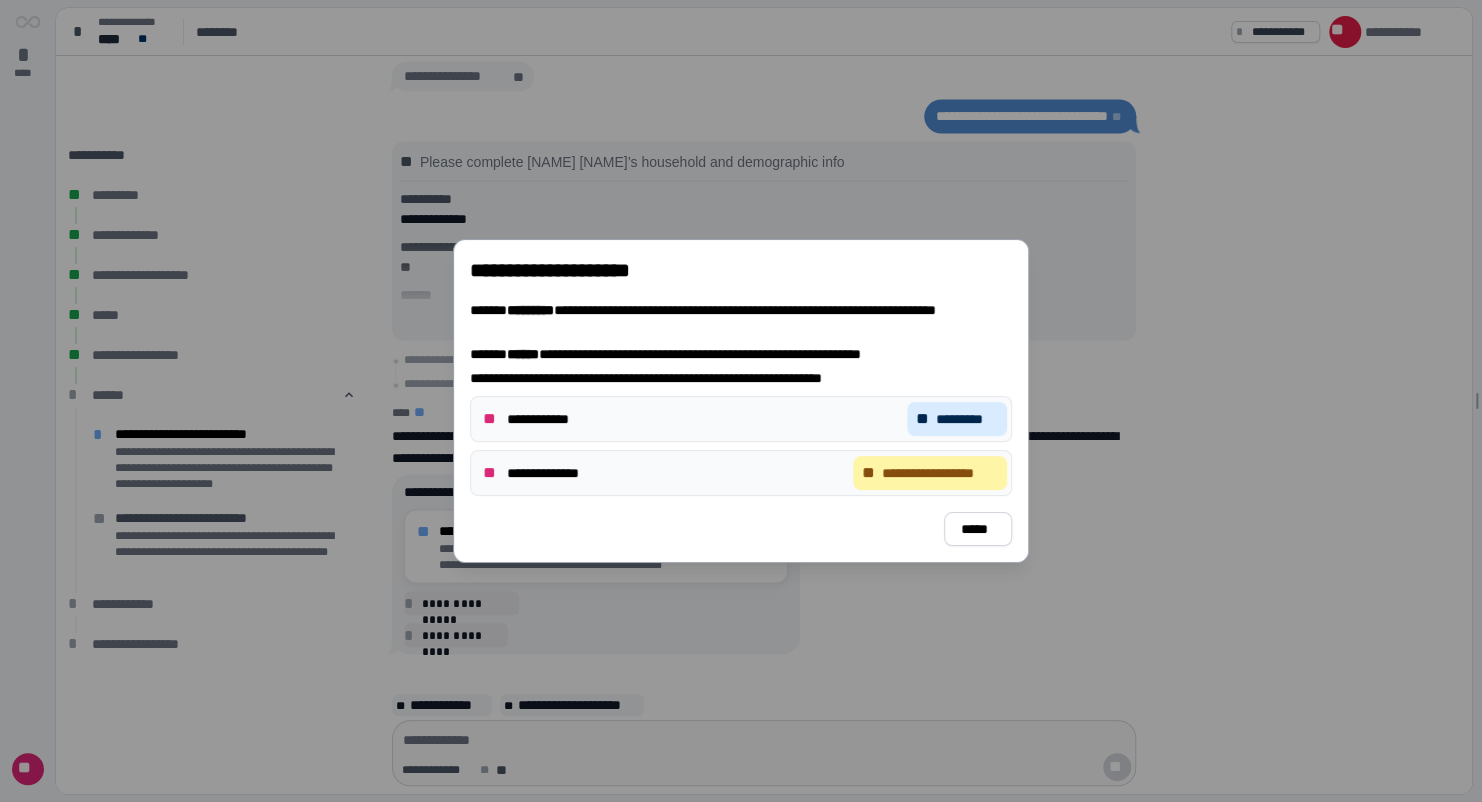 click on "**********" at bounding box center (939, 473) 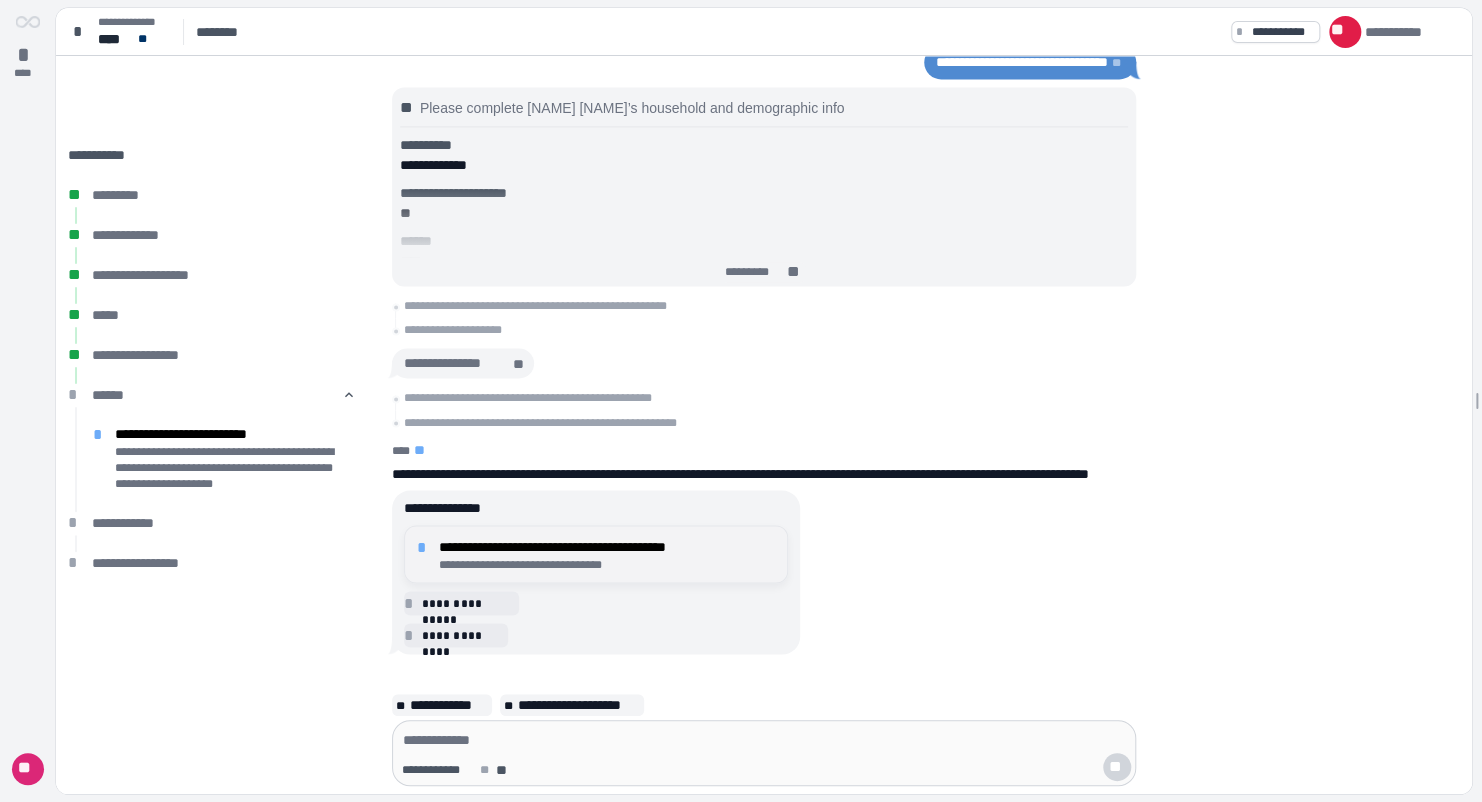 click on "**********" at bounding box center [607, 546] 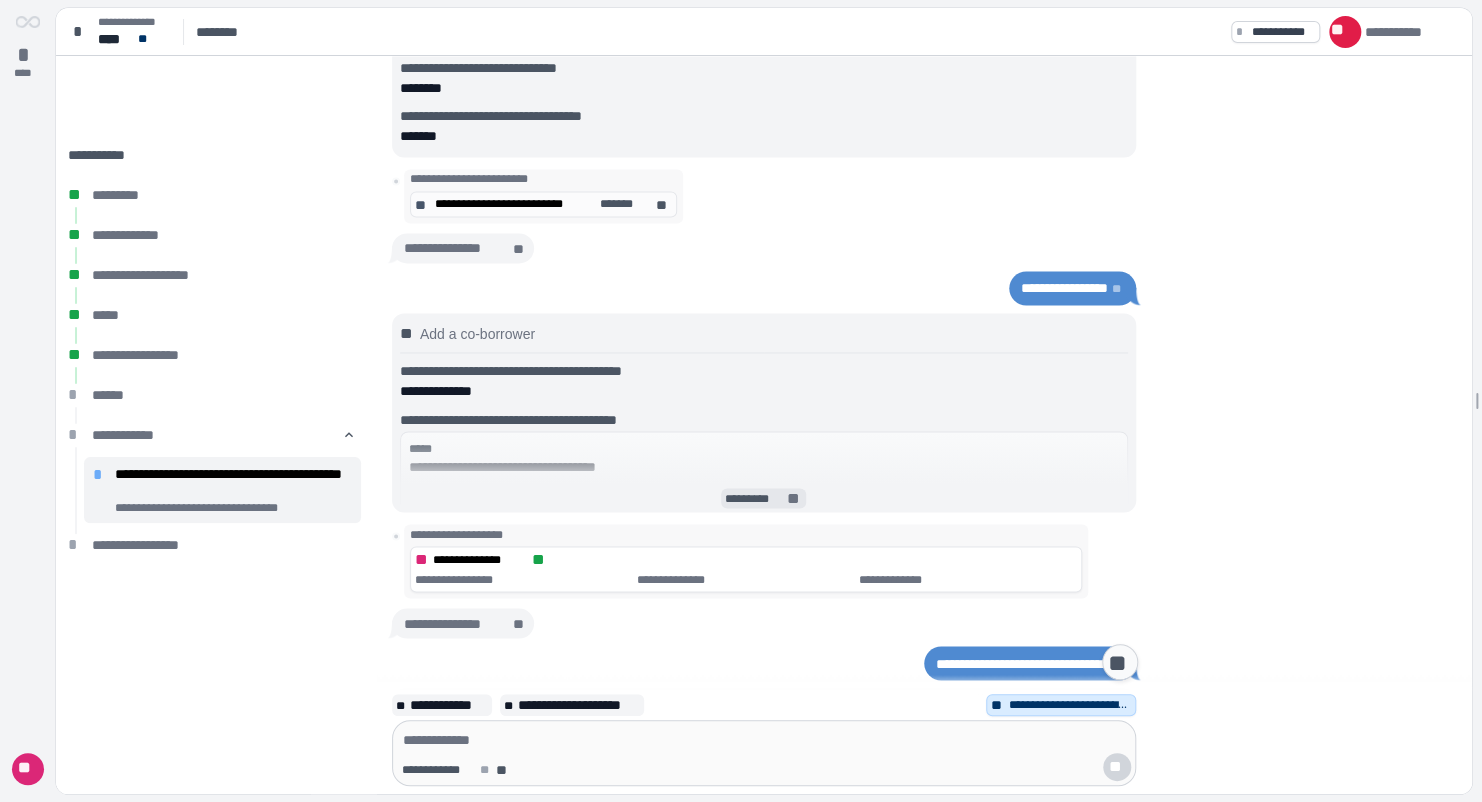 scroll, scrollTop: 0, scrollLeft: 0, axis: both 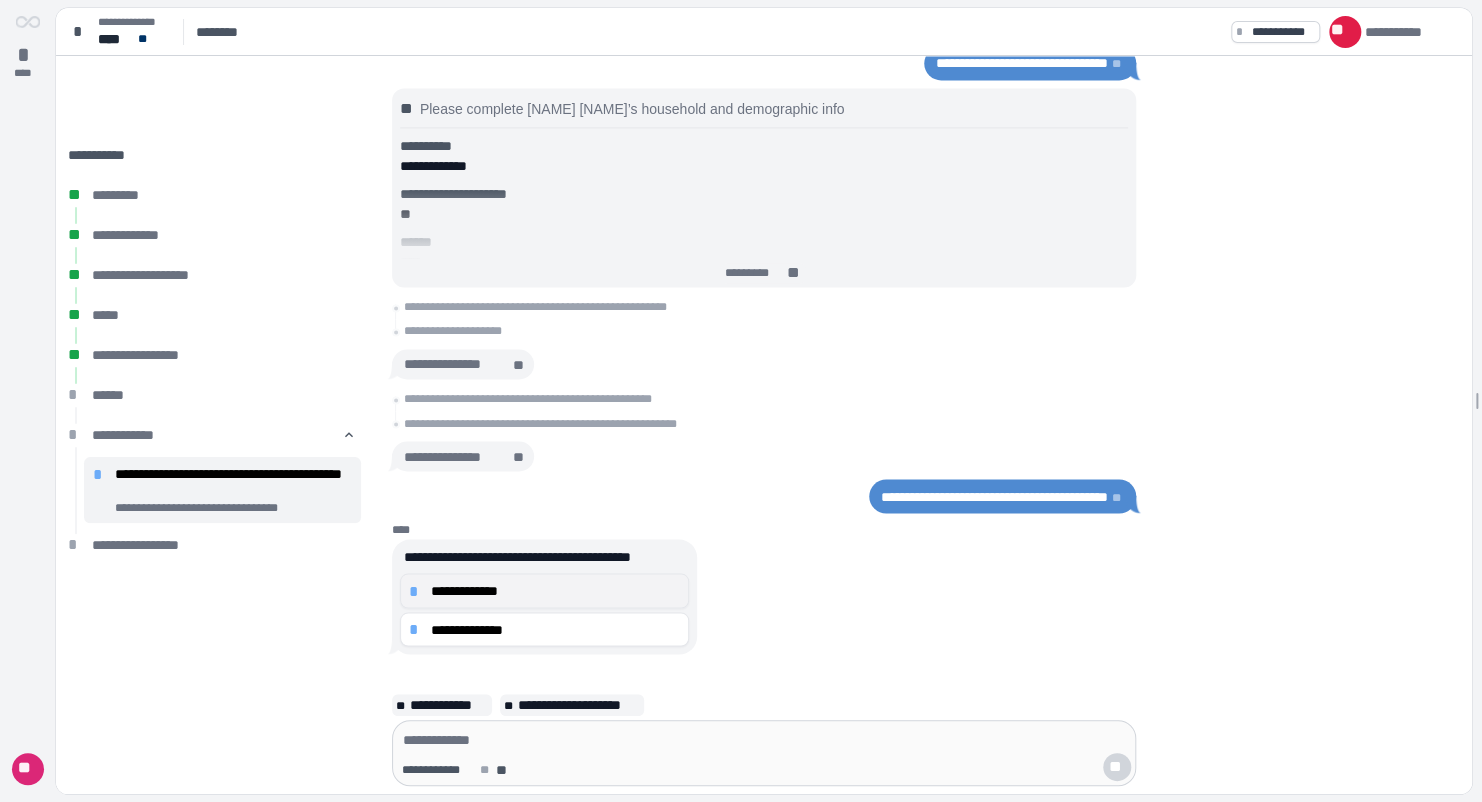 click on "**********" at bounding box center (555, 590) 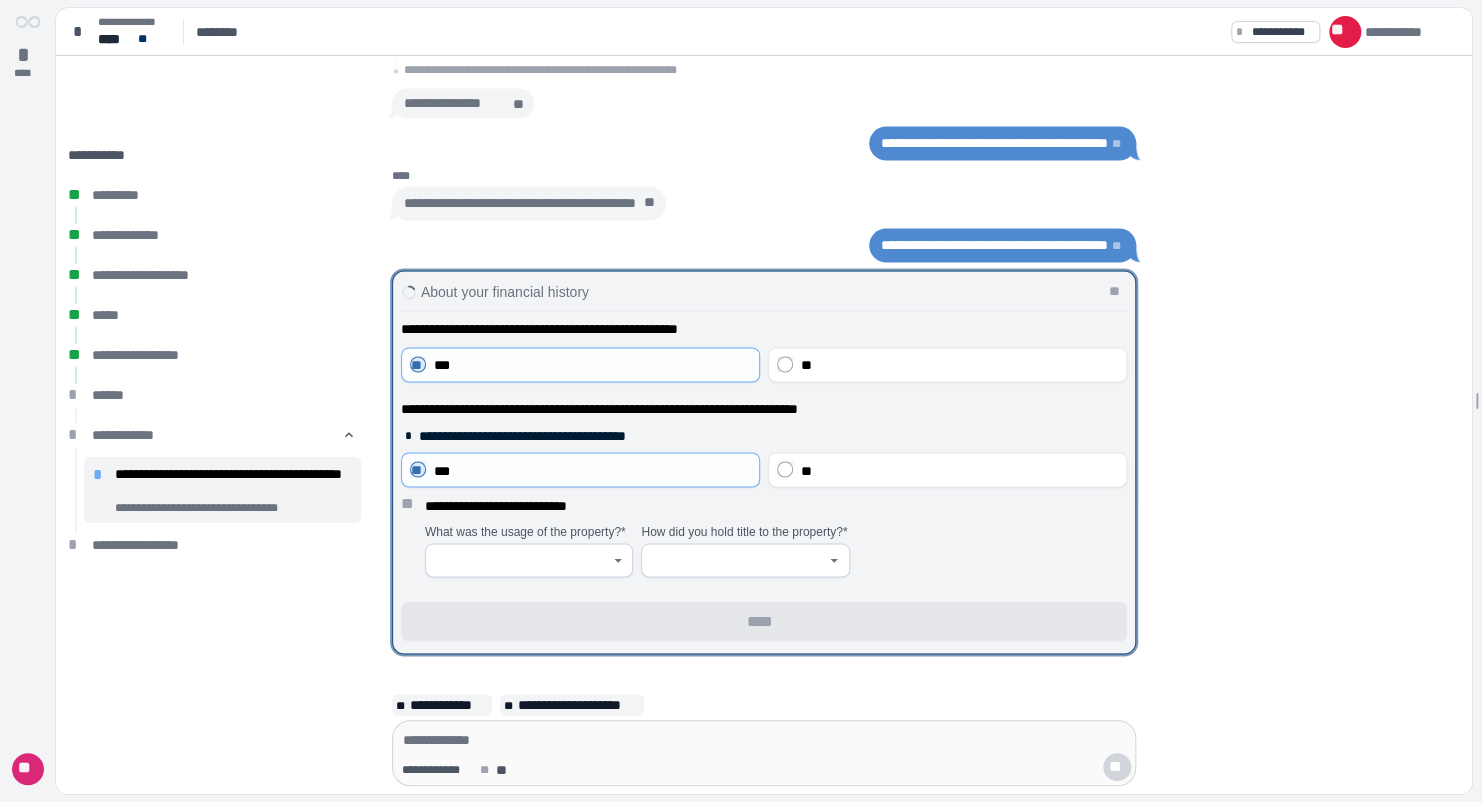 click 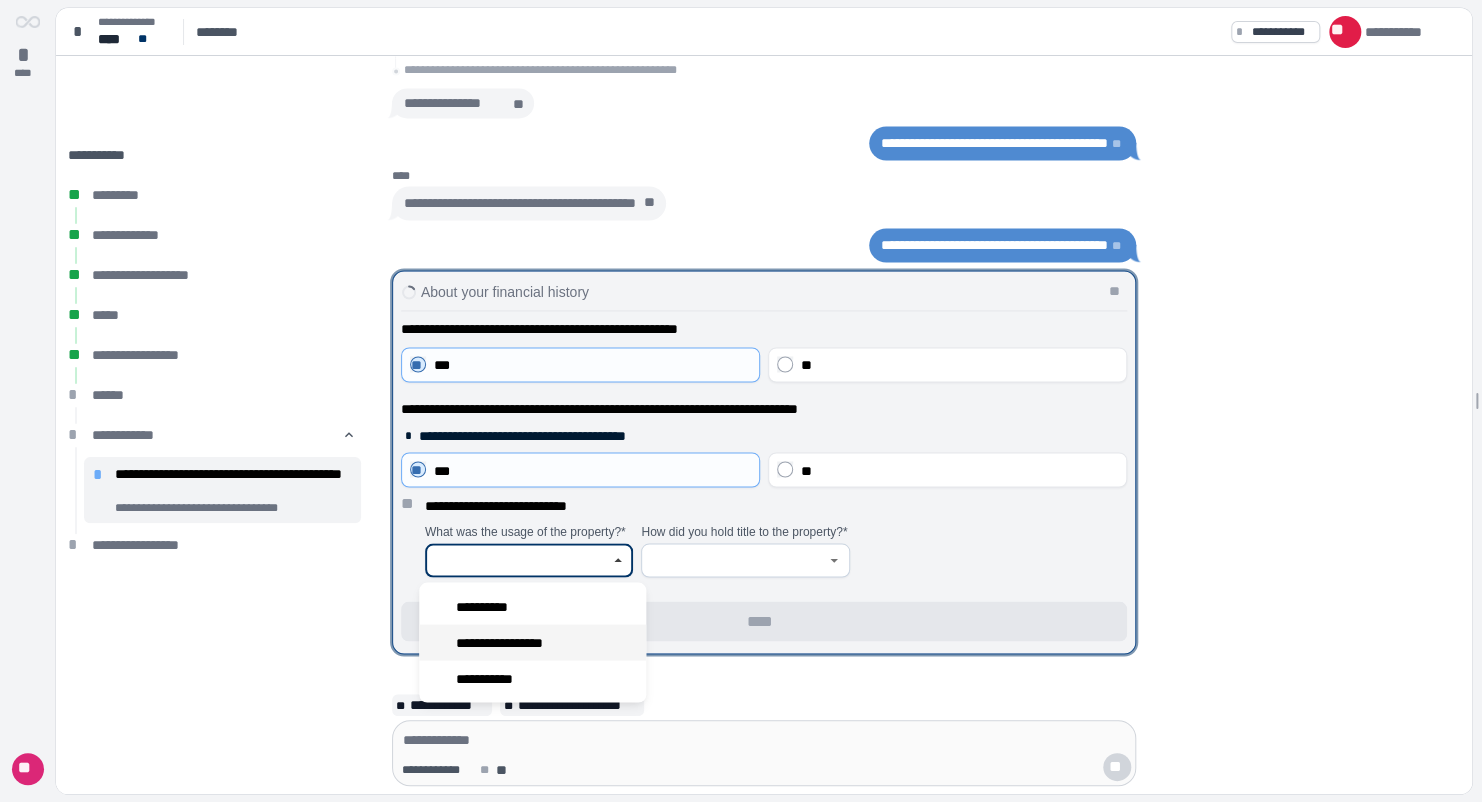click on "**********" at bounding box center (532, 642) 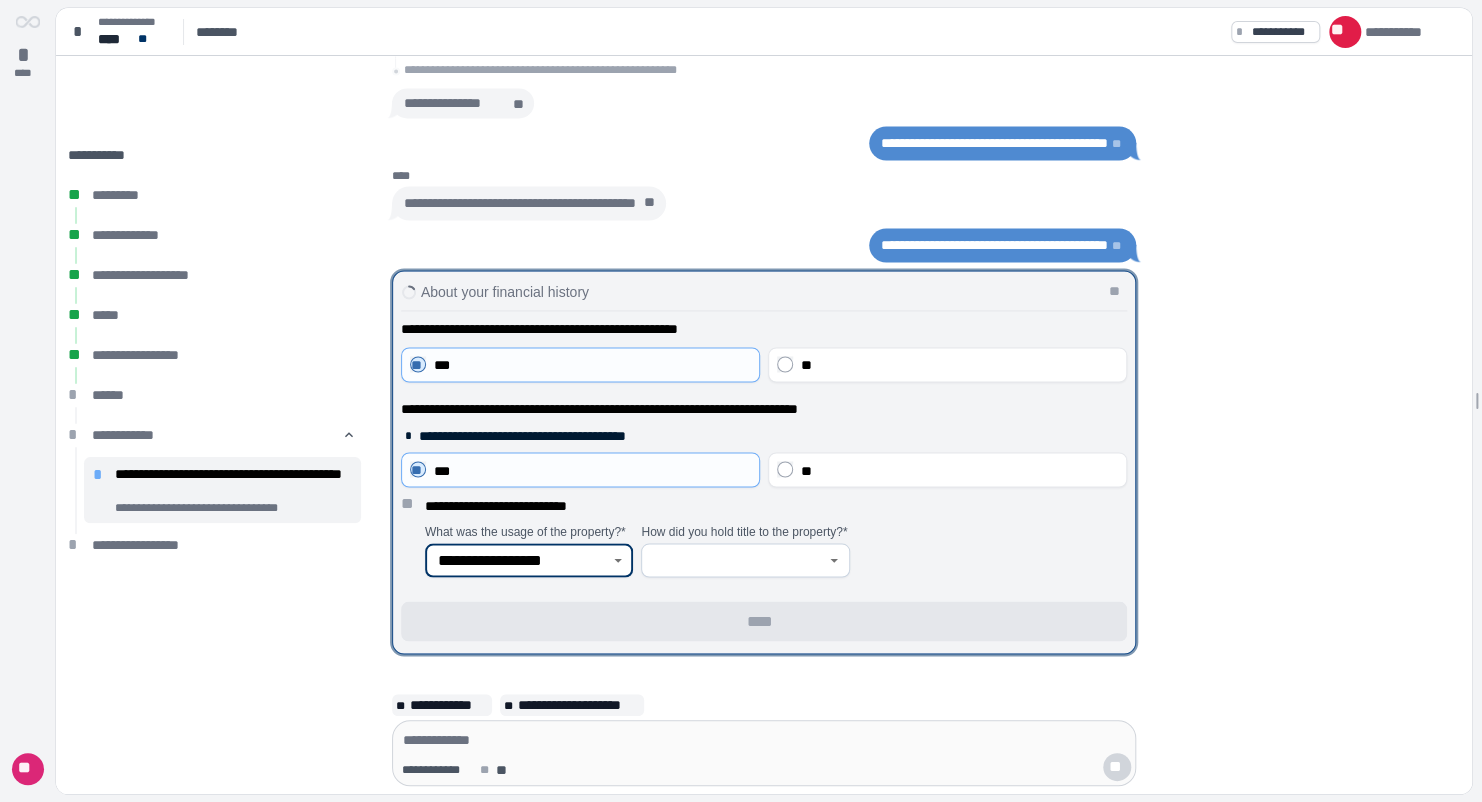 click 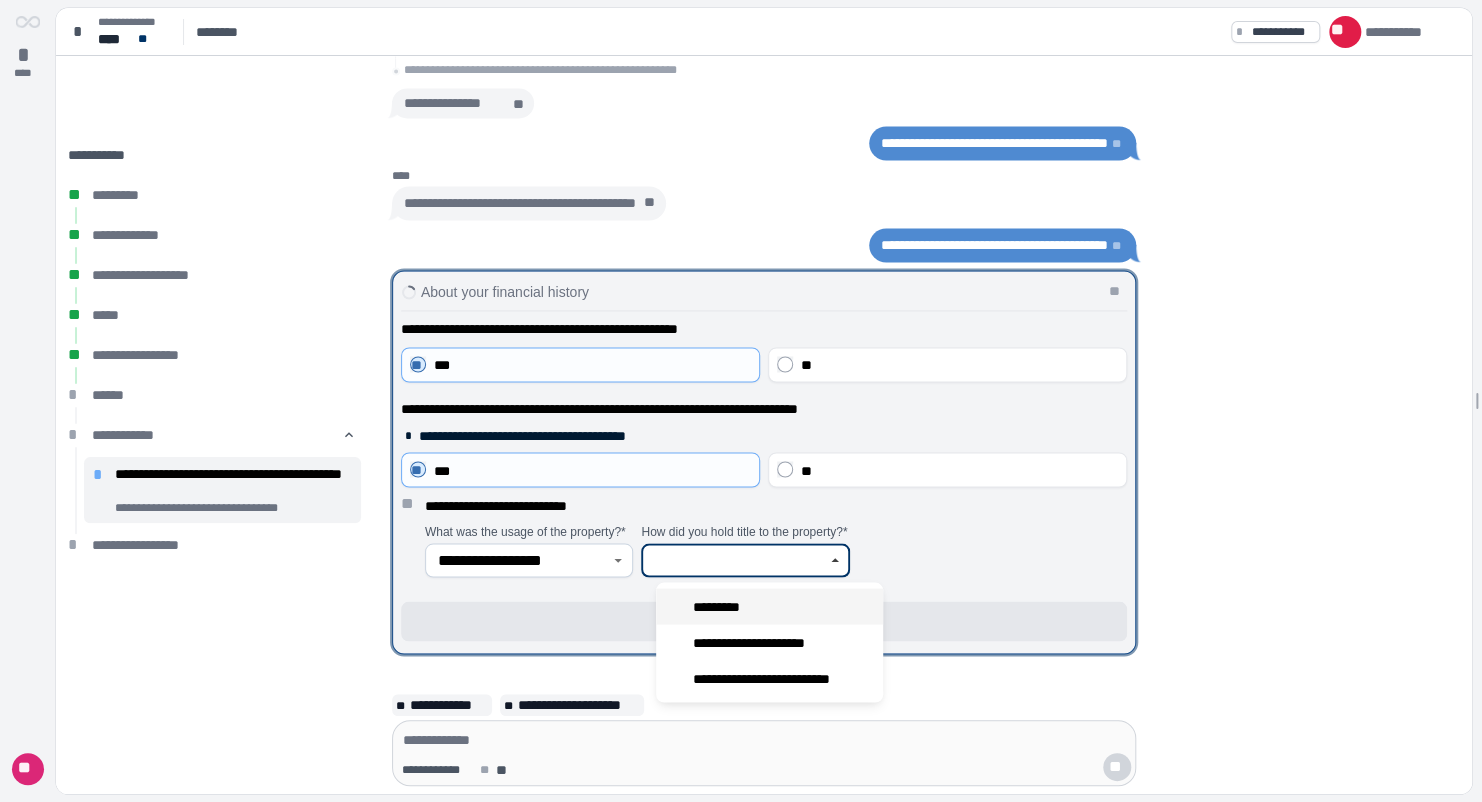 click on "*********" at bounding box center (769, 606) 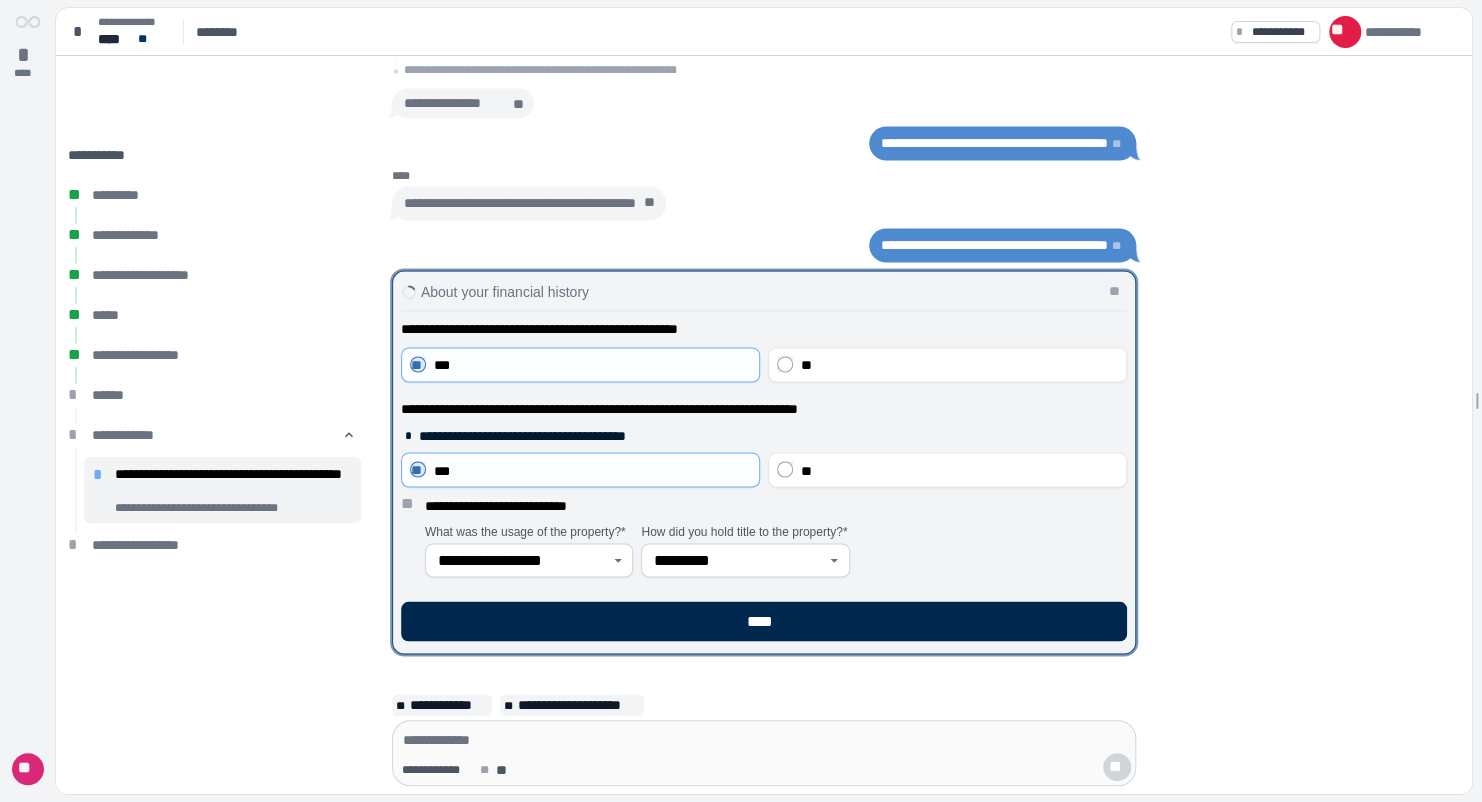 click on "****" at bounding box center [764, 621] 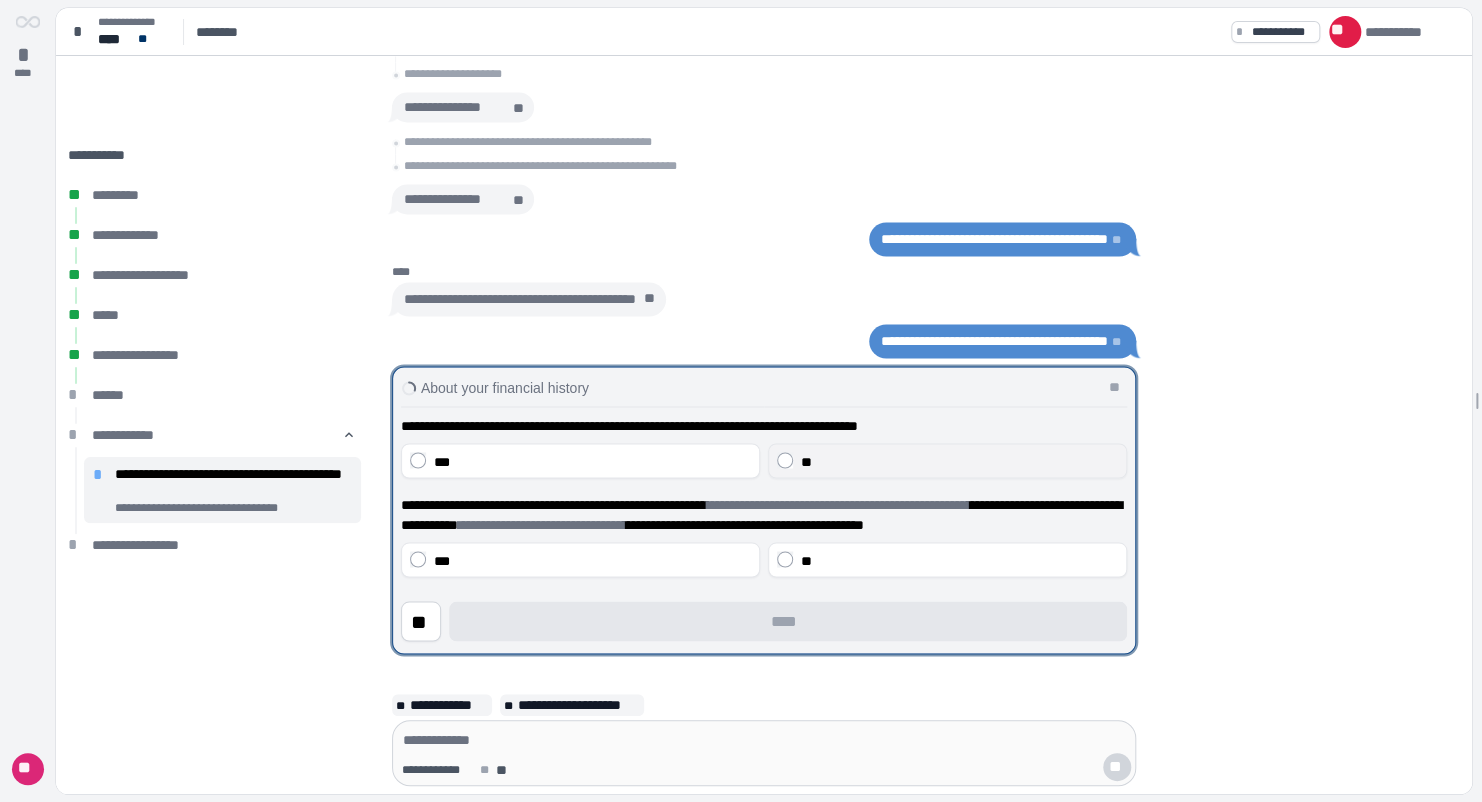 click on "**" at bounding box center (959, 461) 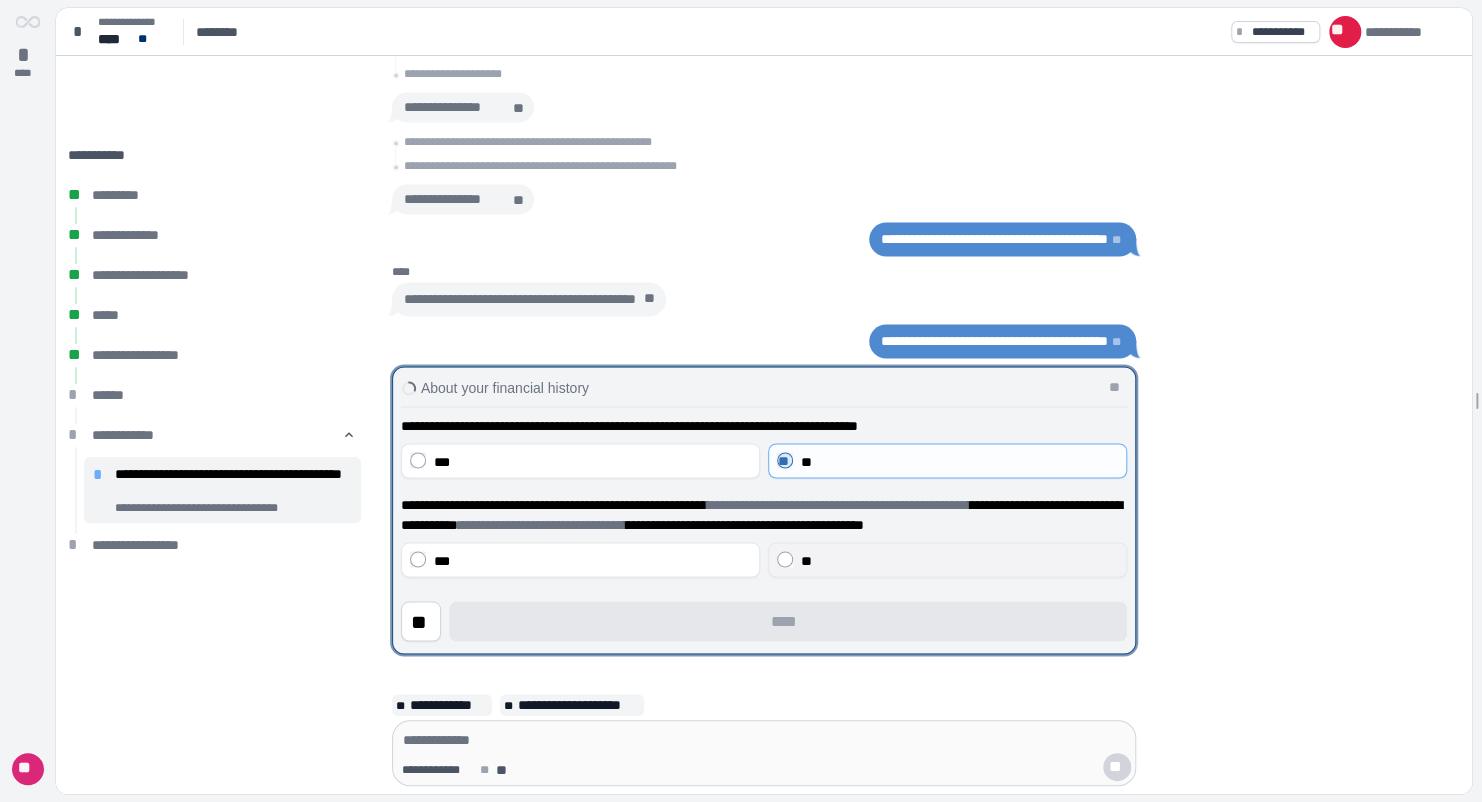 click on "**" at bounding box center (959, 560) 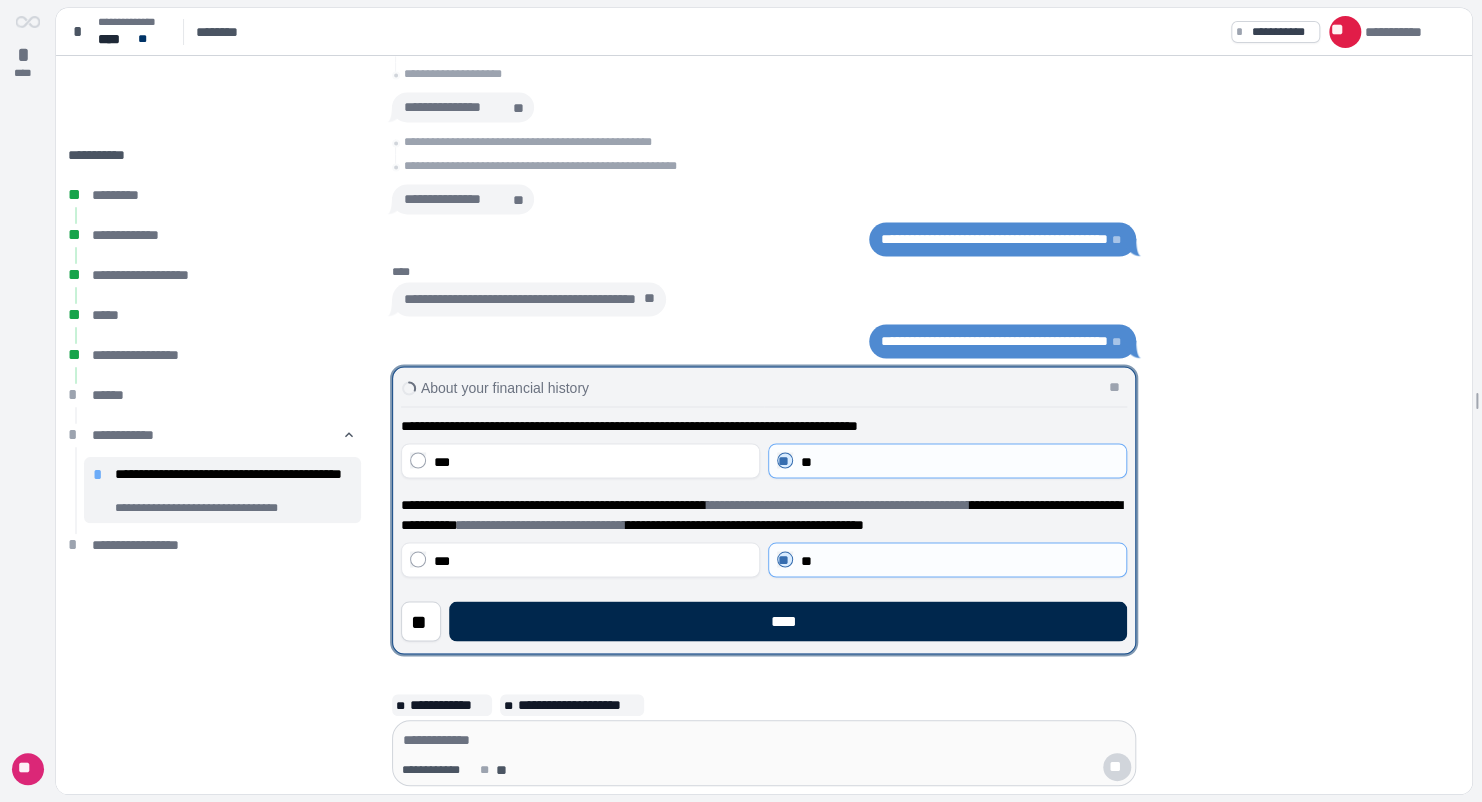click on "****" at bounding box center [788, 621] 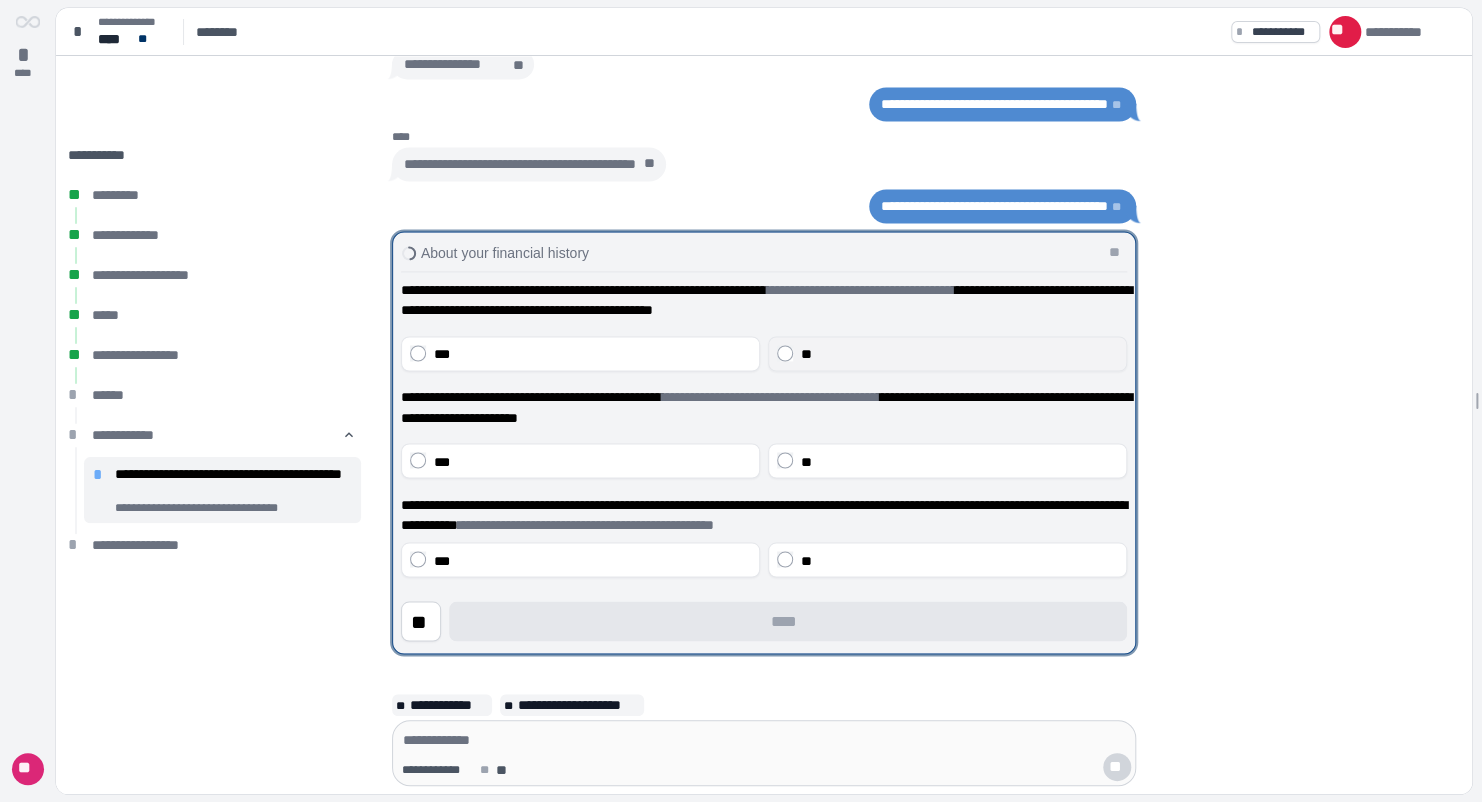 click on "**" at bounding box center [959, 354] 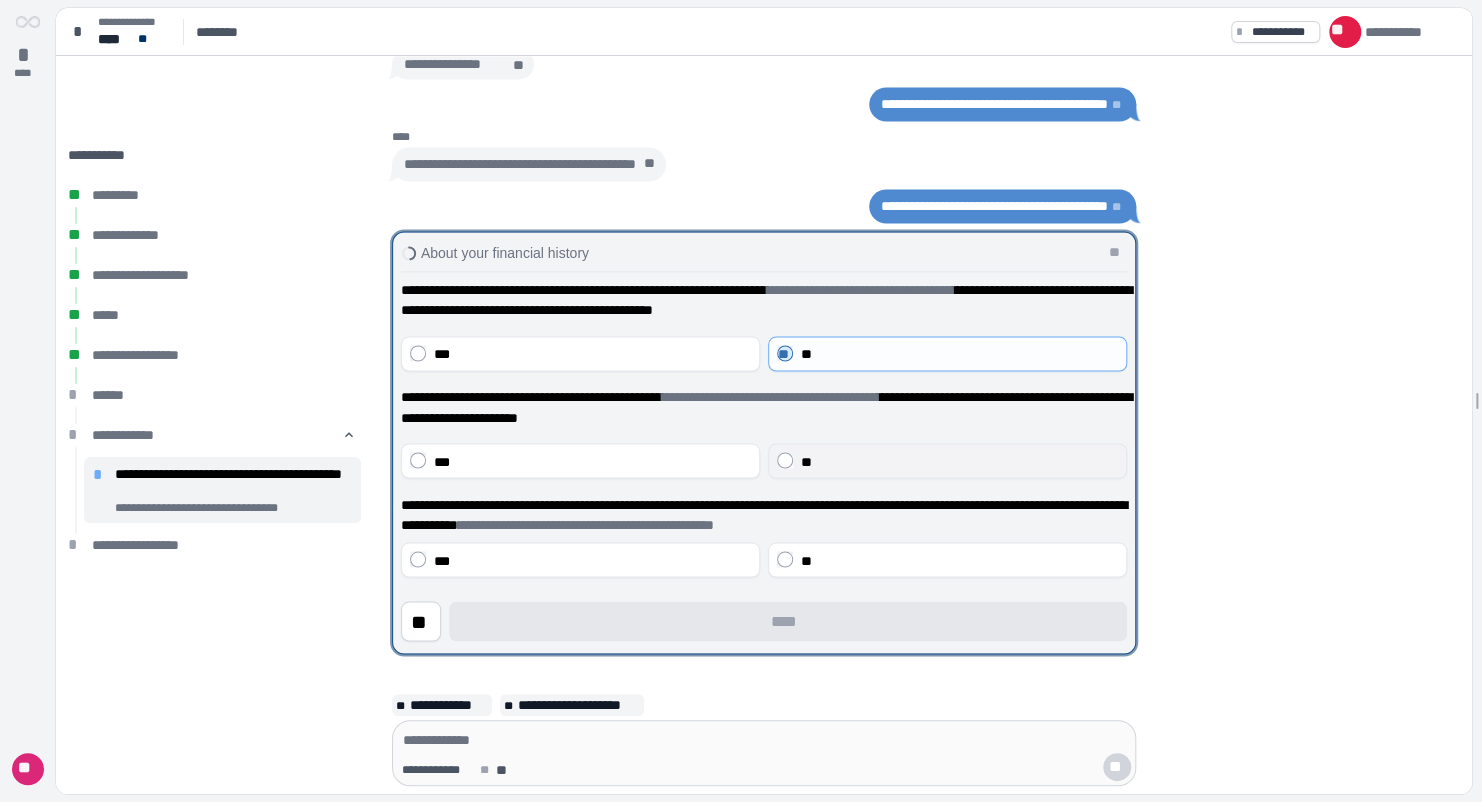 click on "**" at bounding box center (959, 461) 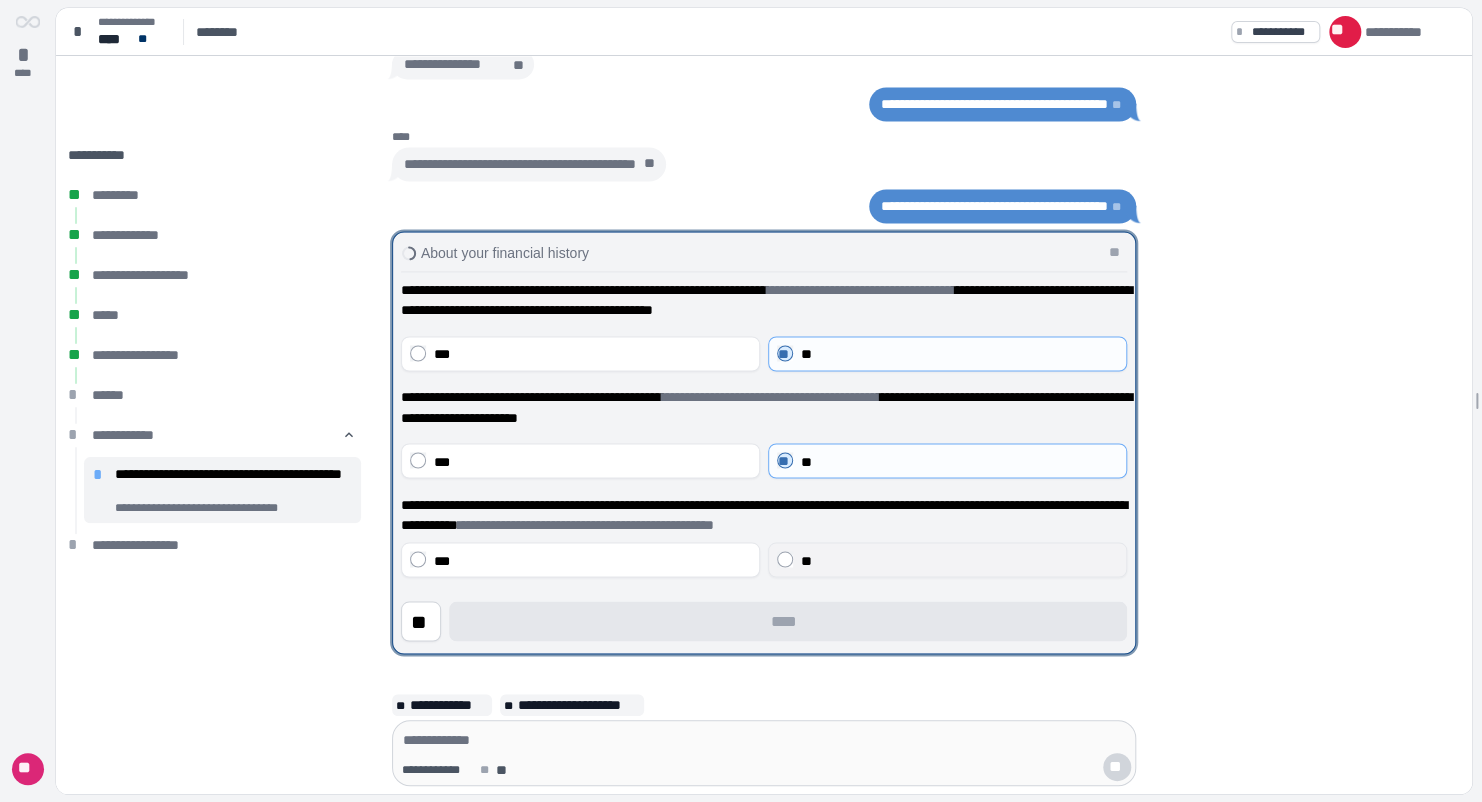 click on "**" at bounding box center [806, 560] 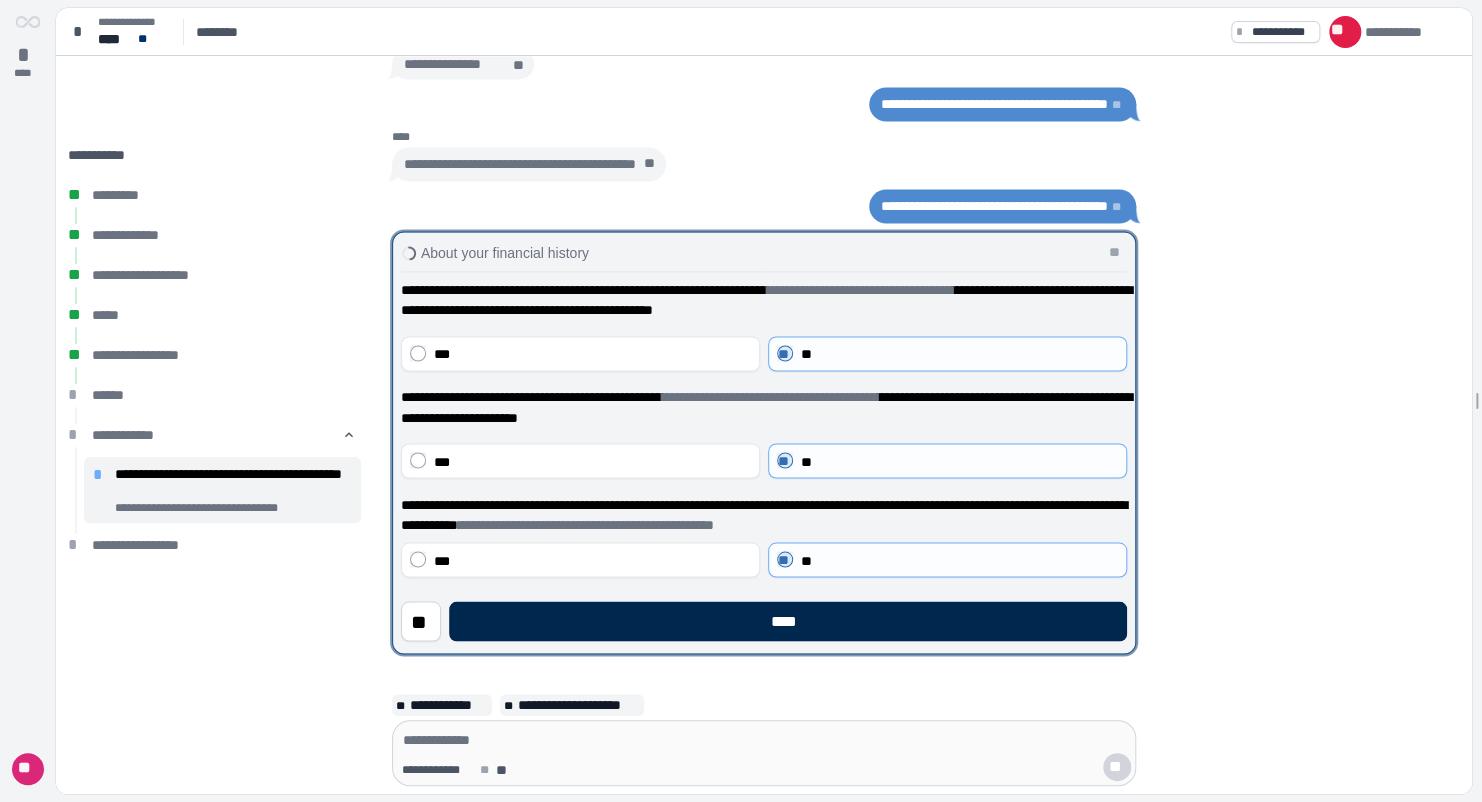 click on "****" at bounding box center [788, 621] 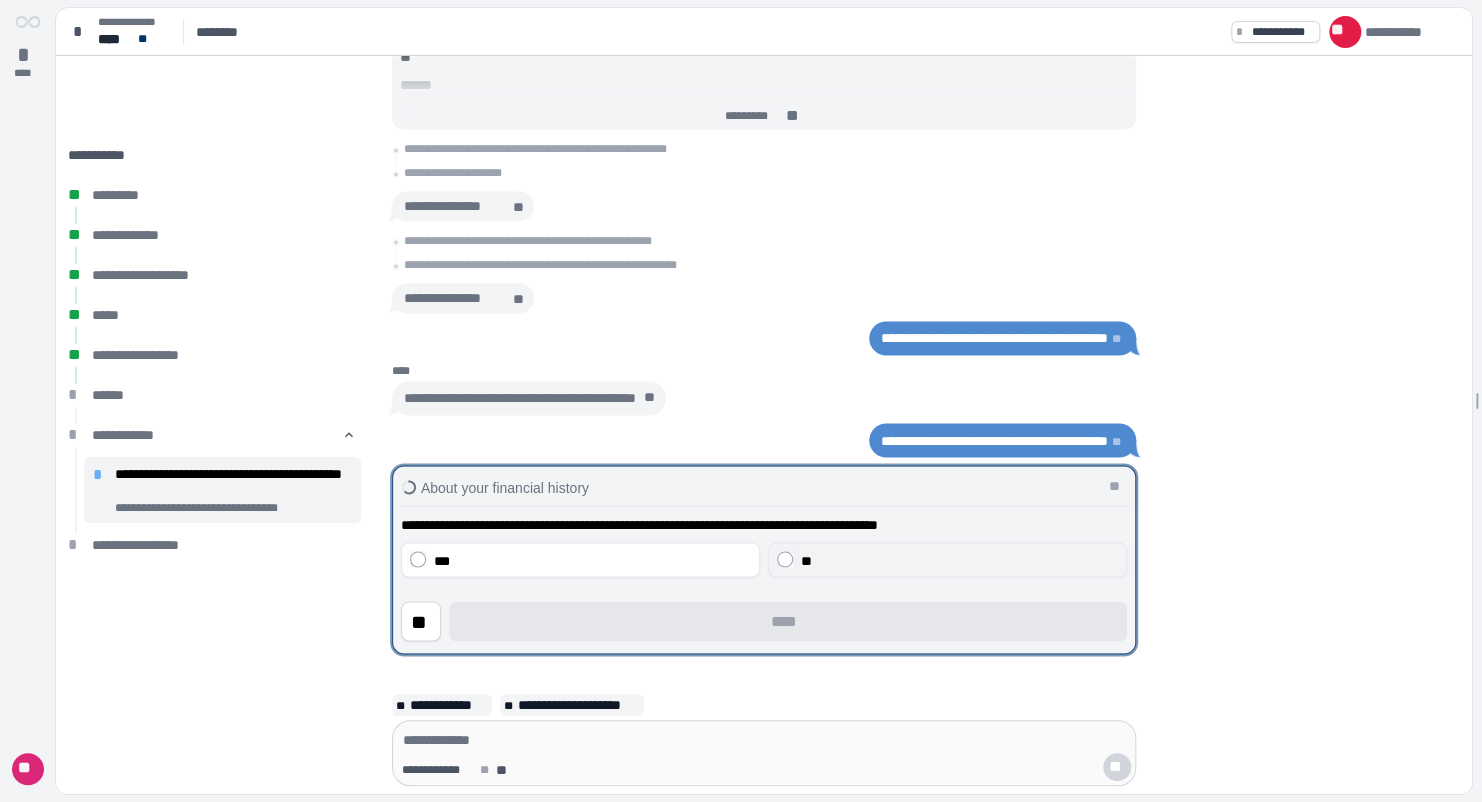 click on "**" at bounding box center [806, 560] 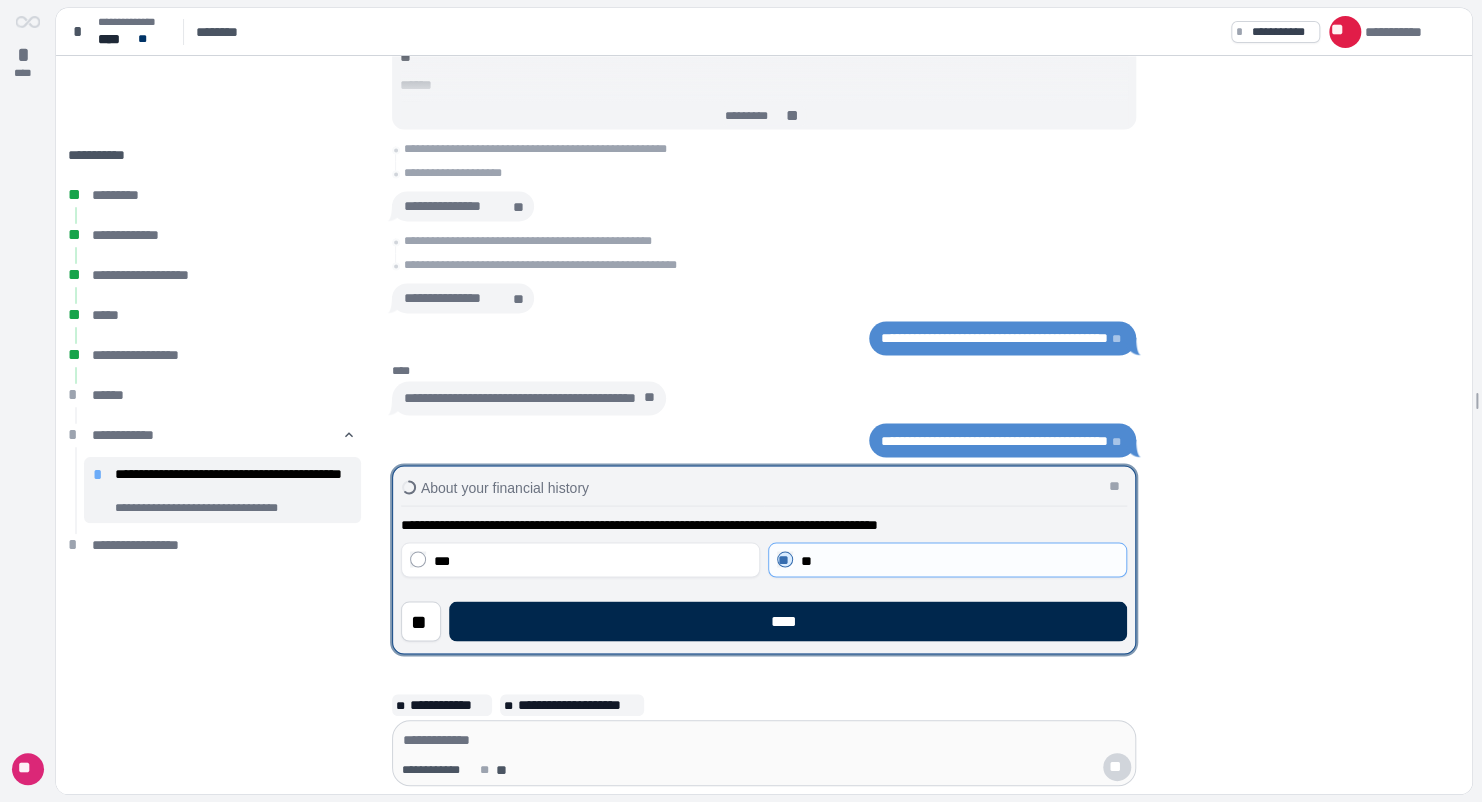 click on "****" at bounding box center [788, 621] 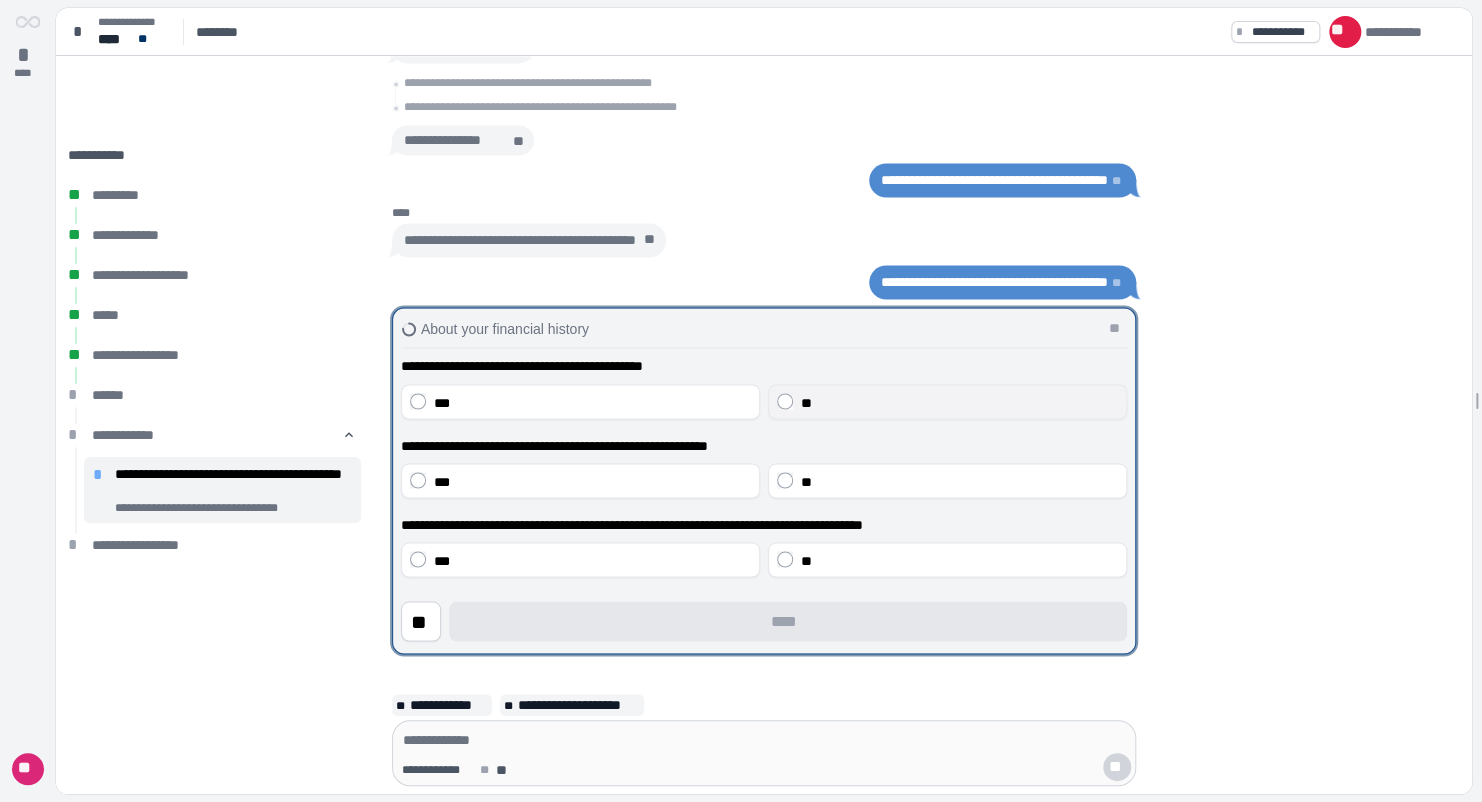 click on "**" at bounding box center (959, 402) 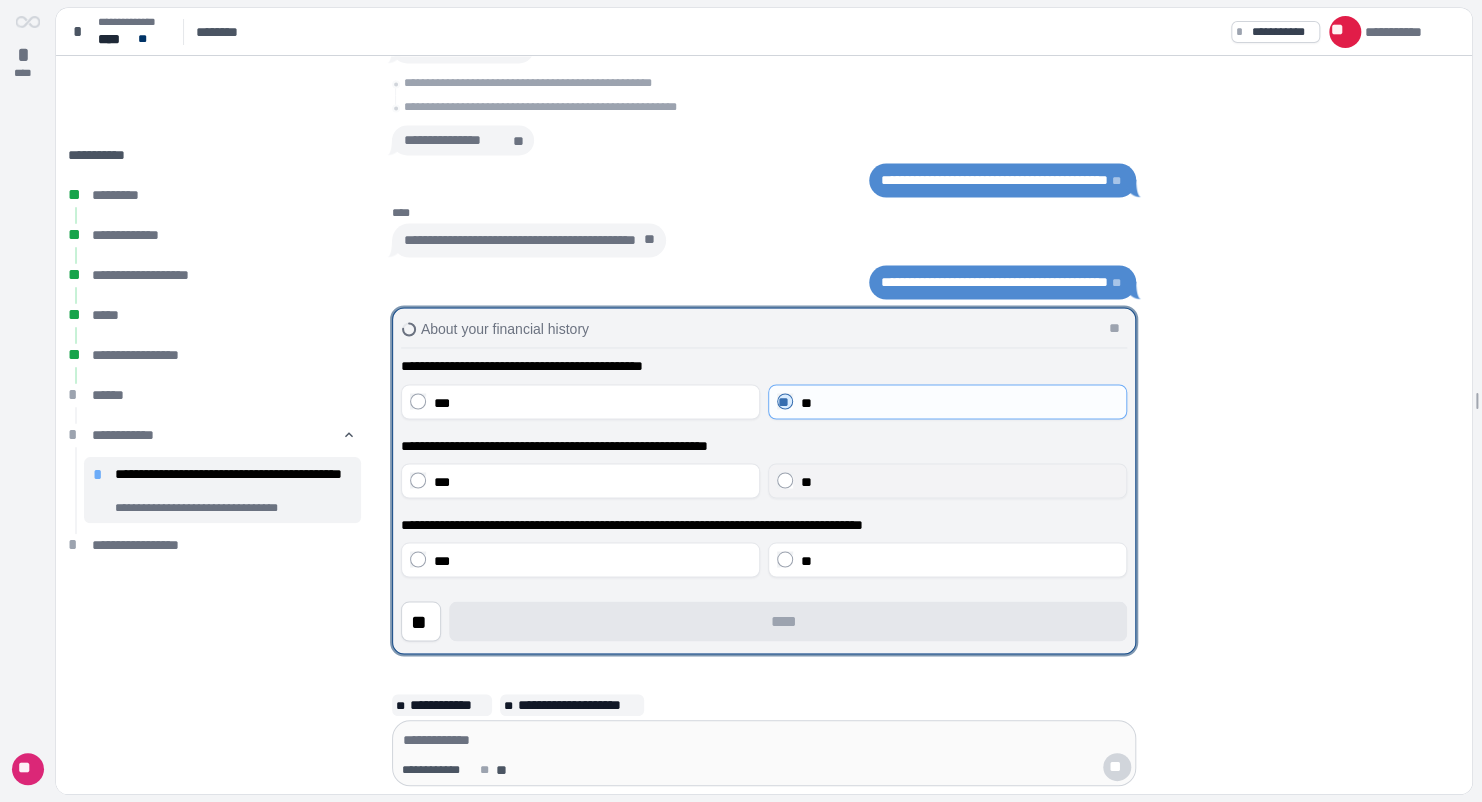 click on "**" at bounding box center [959, 481] 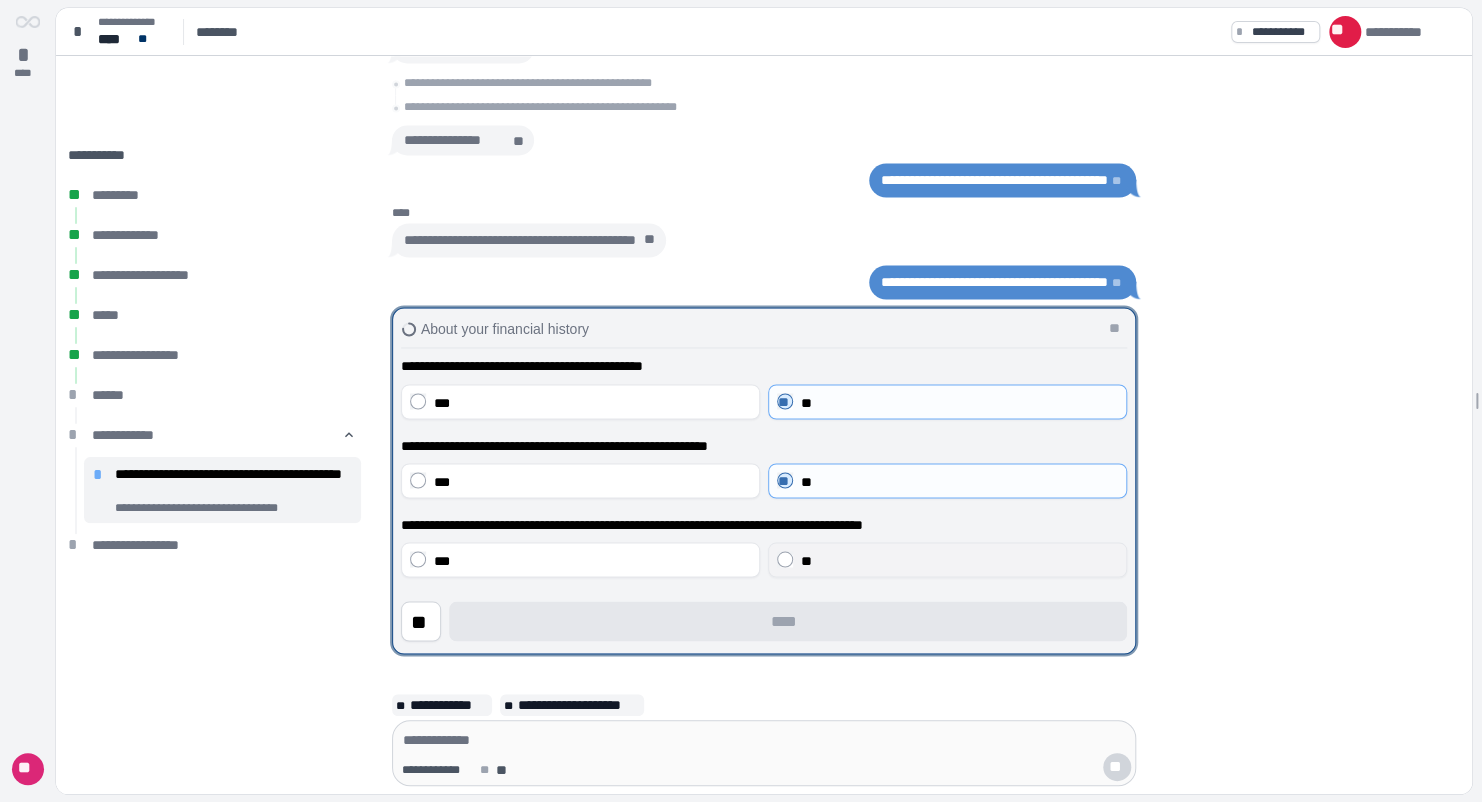 click on "**" at bounding box center (947, 559) 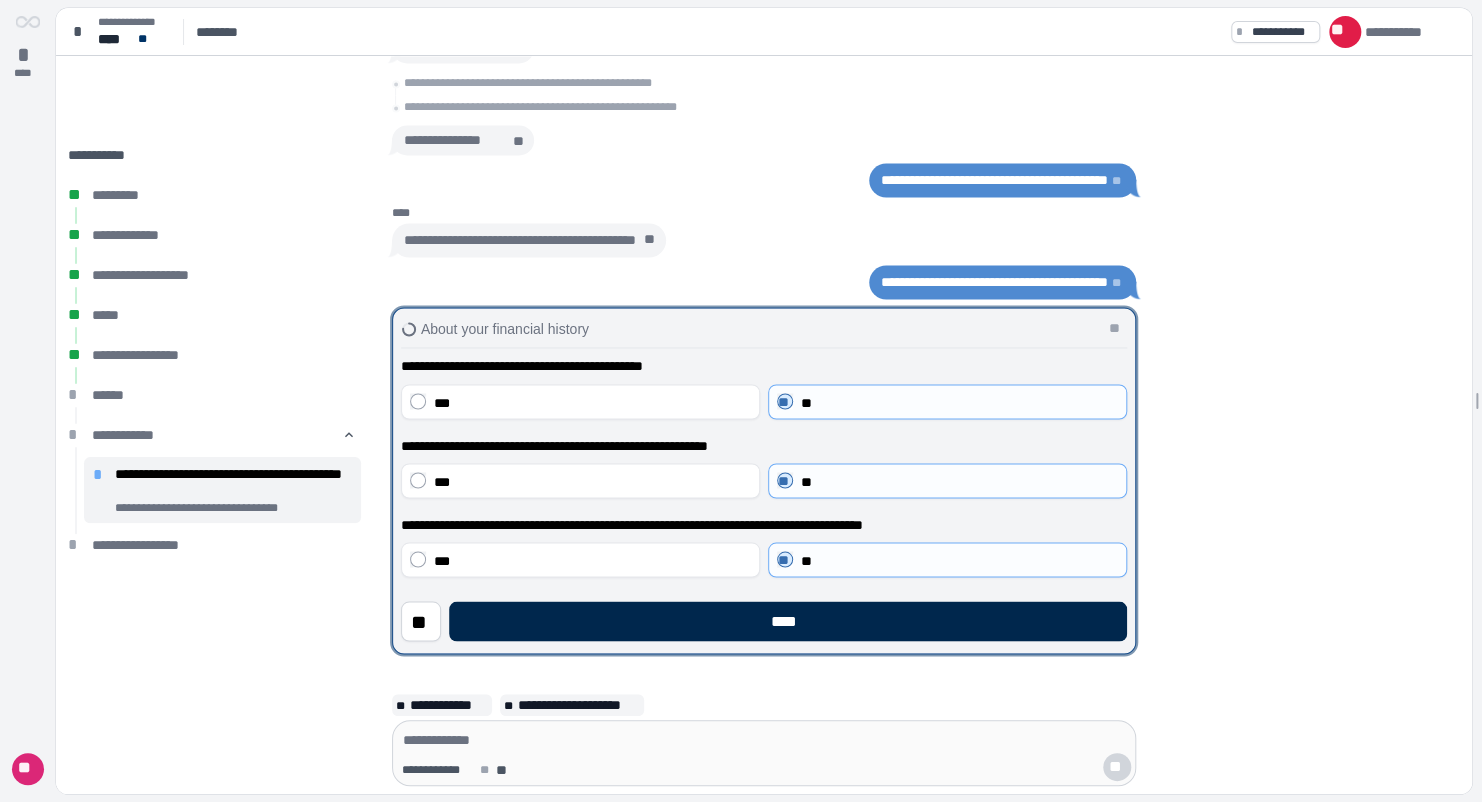 click on "****" at bounding box center [788, 621] 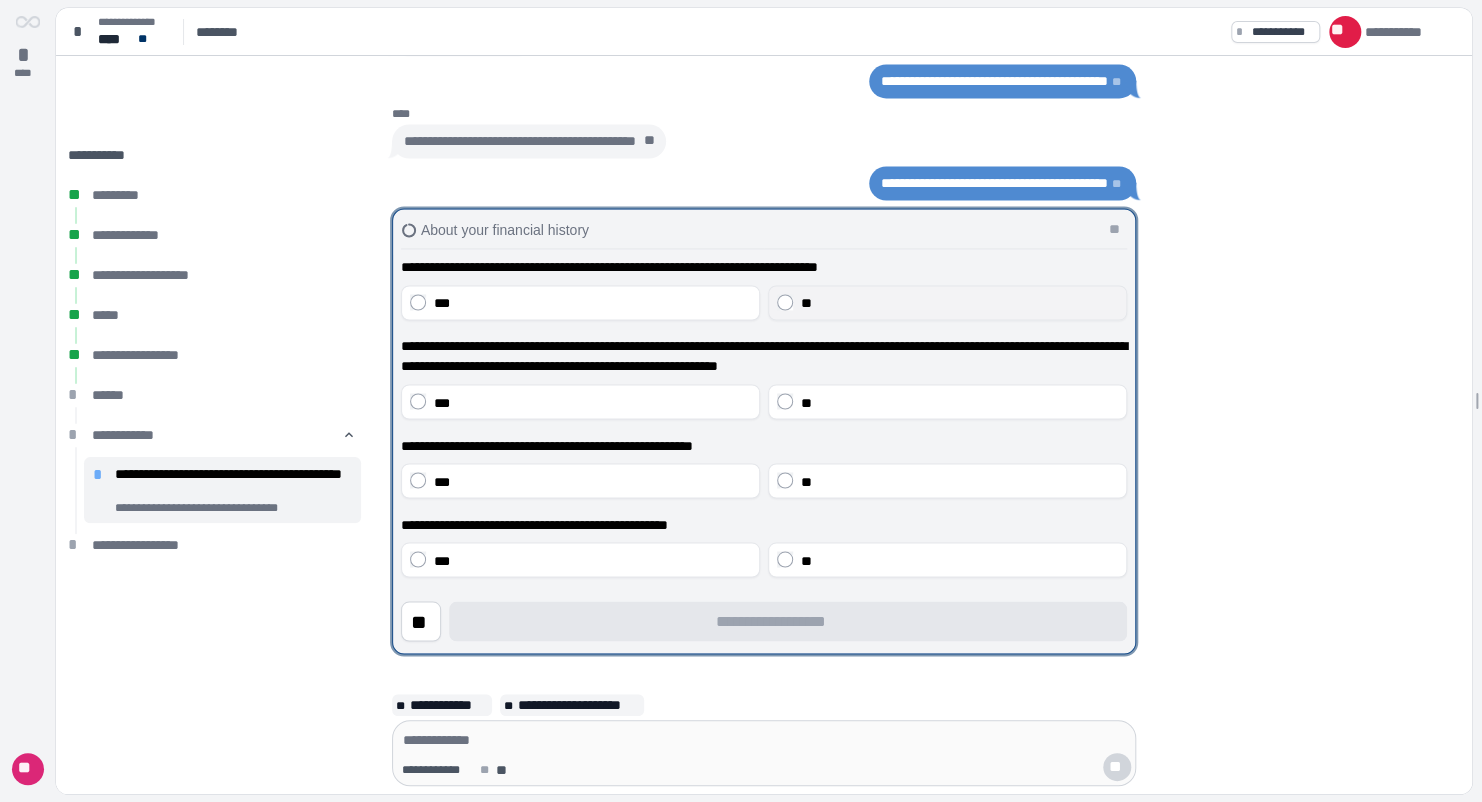 click on "**" at bounding box center (959, 303) 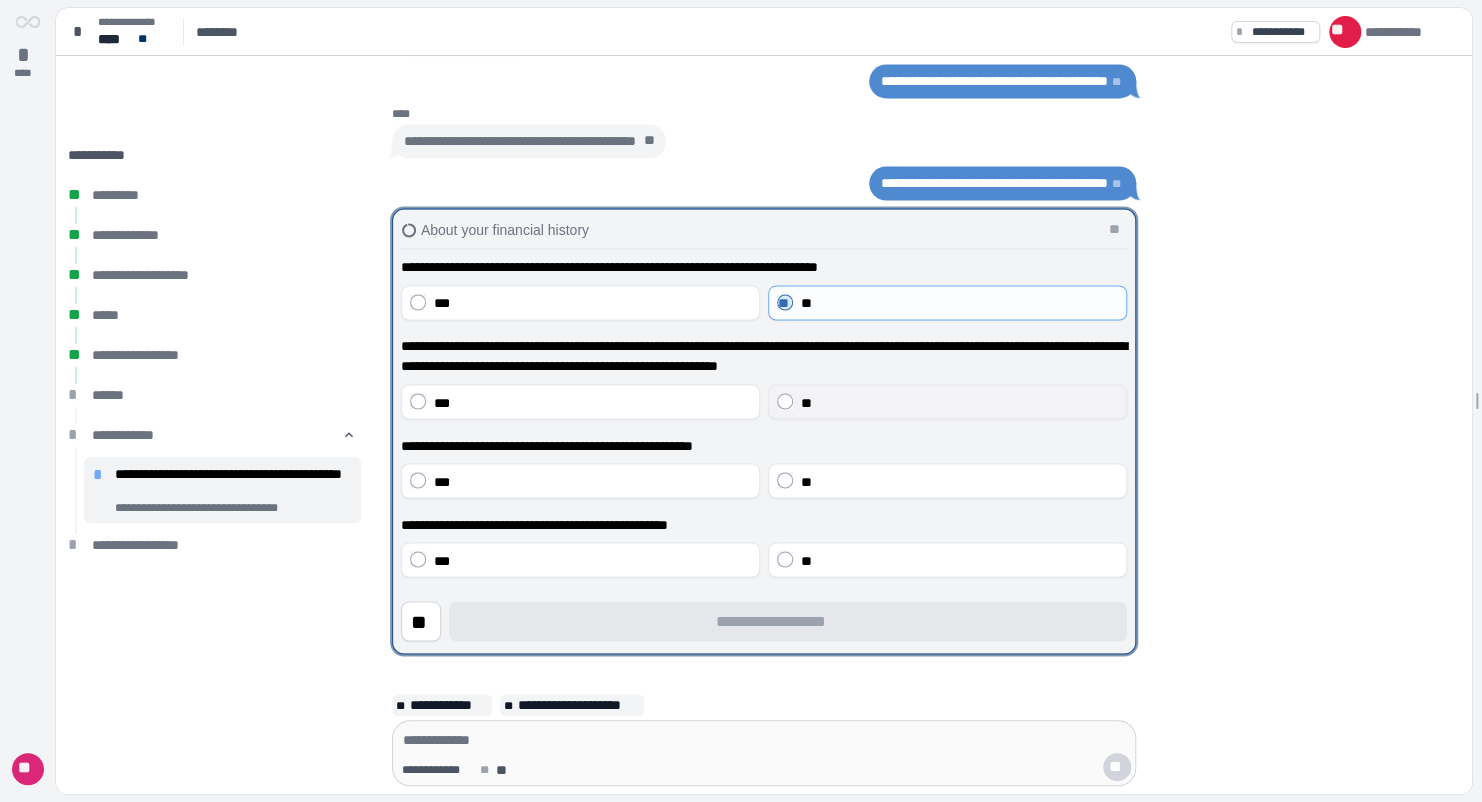 click on "**" at bounding box center (959, 402) 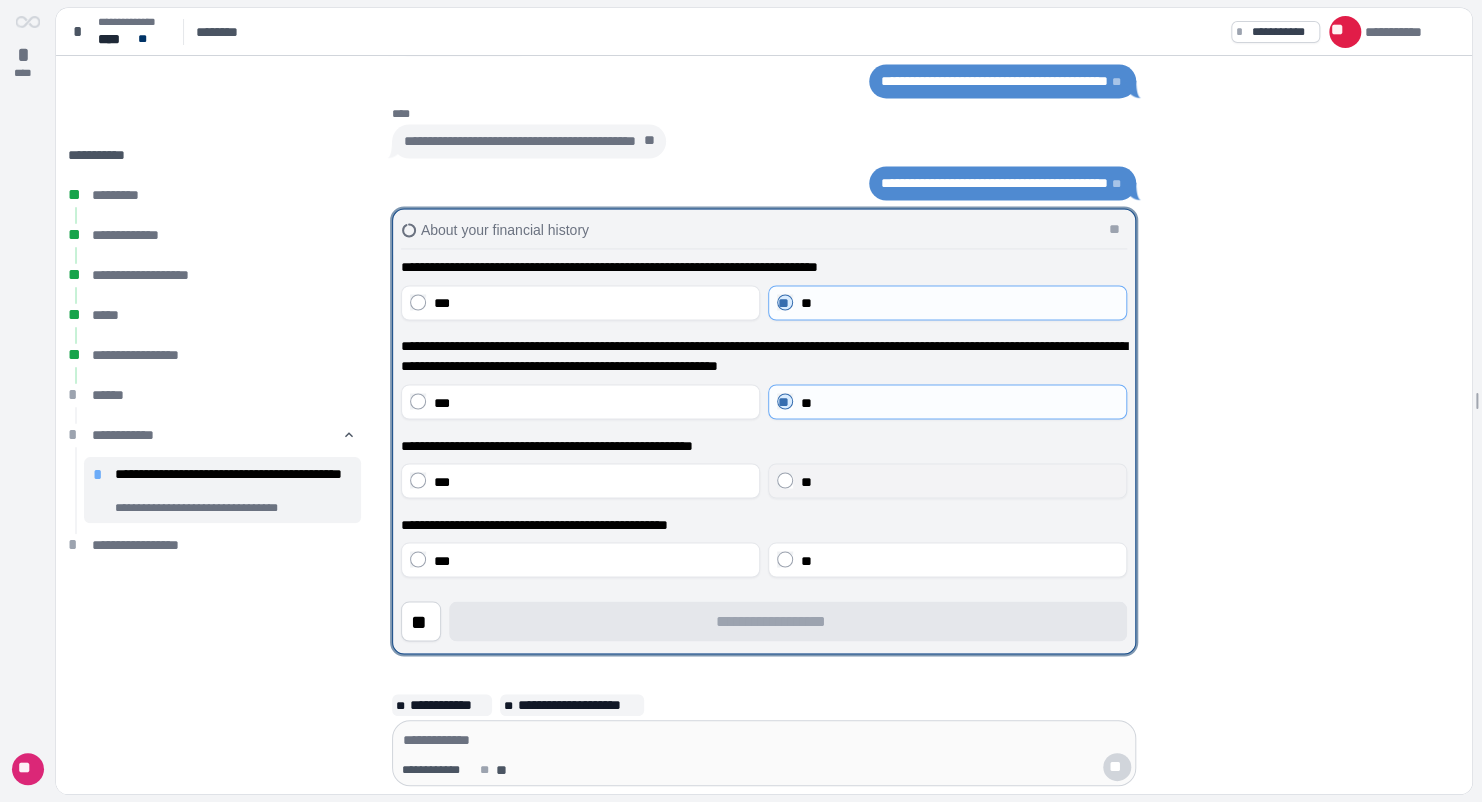click on "**" at bounding box center [806, 481] 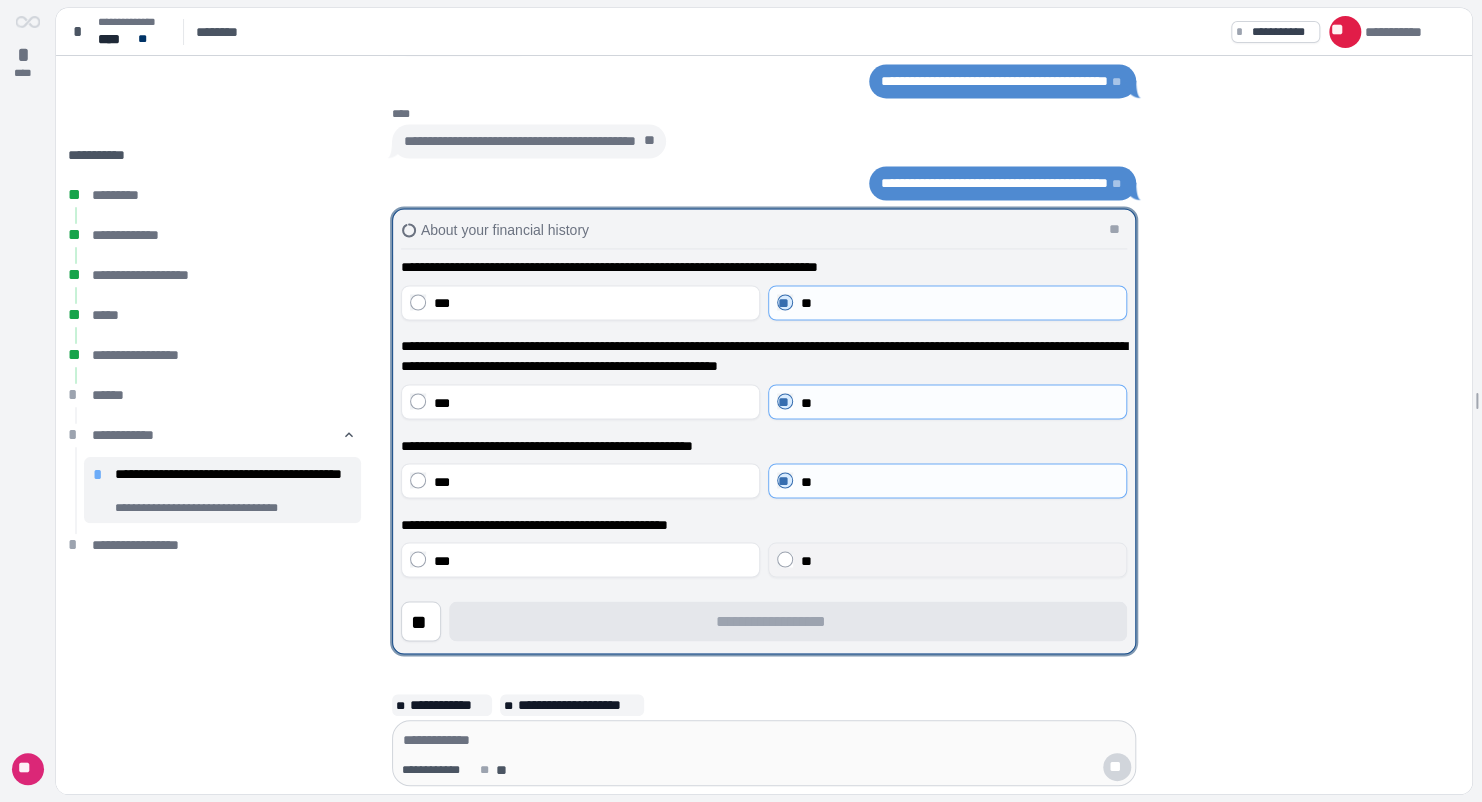 click on "**" at bounding box center (947, 559) 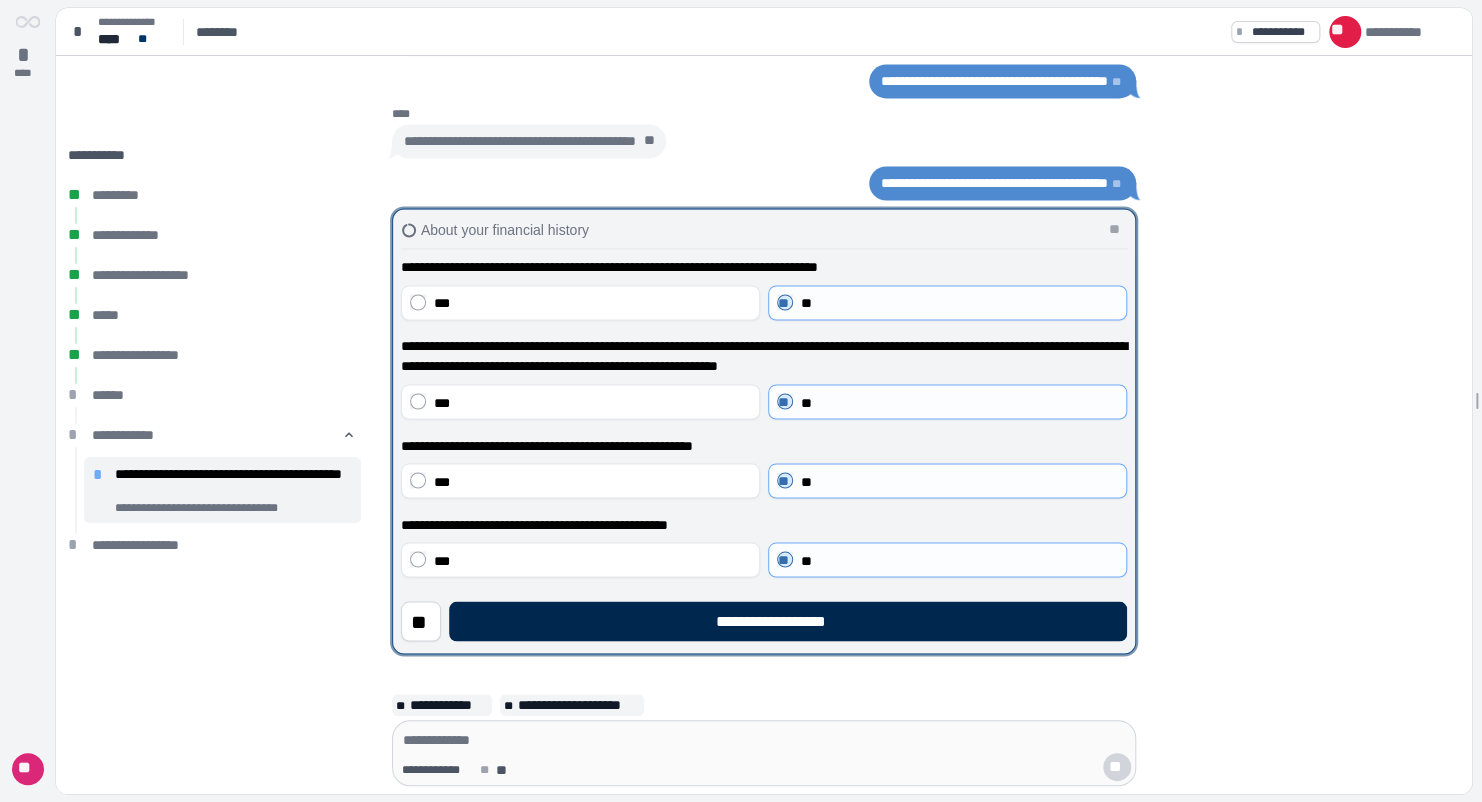 click on "**********" at bounding box center [788, 621] 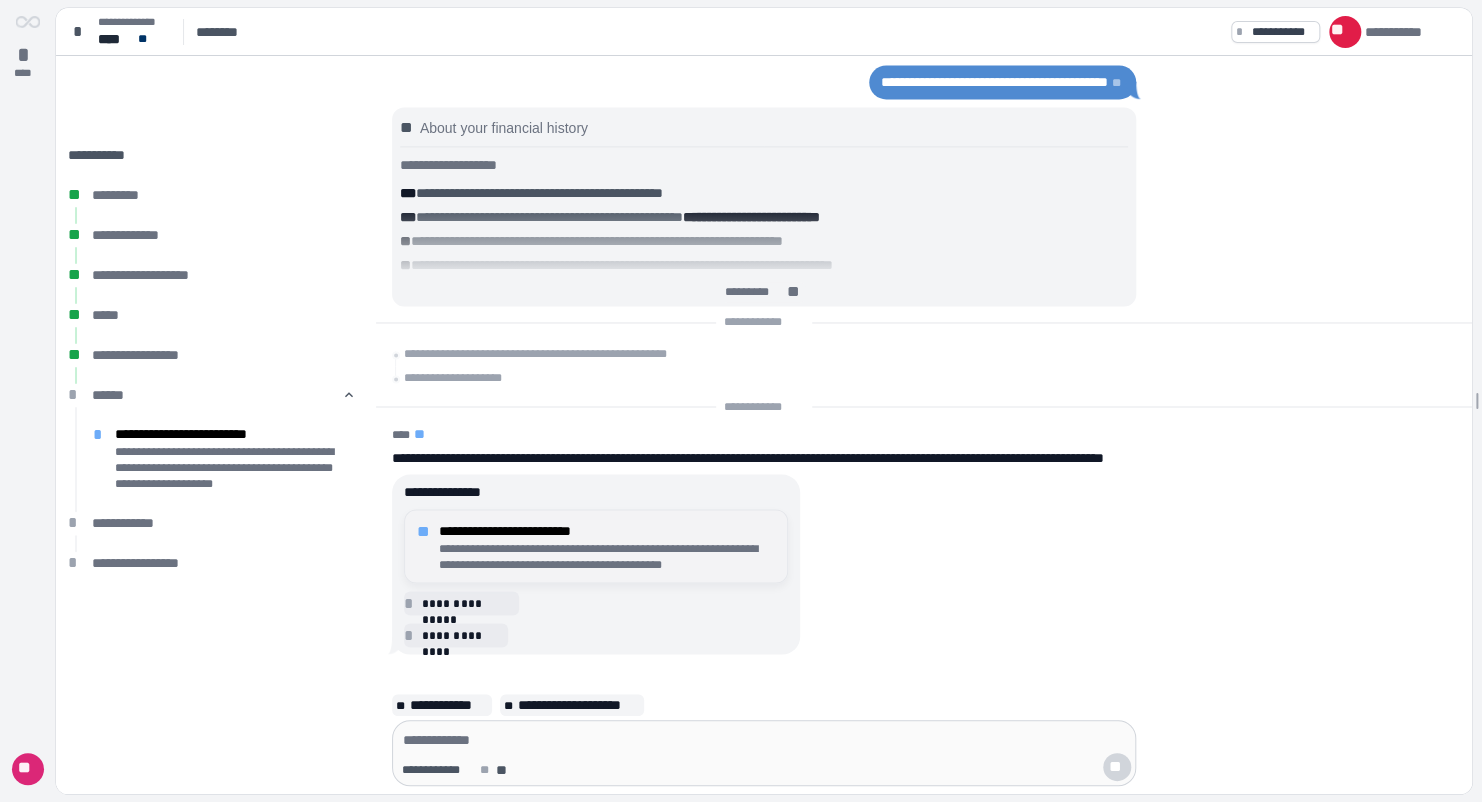 click on "**********" at bounding box center [607, 556] 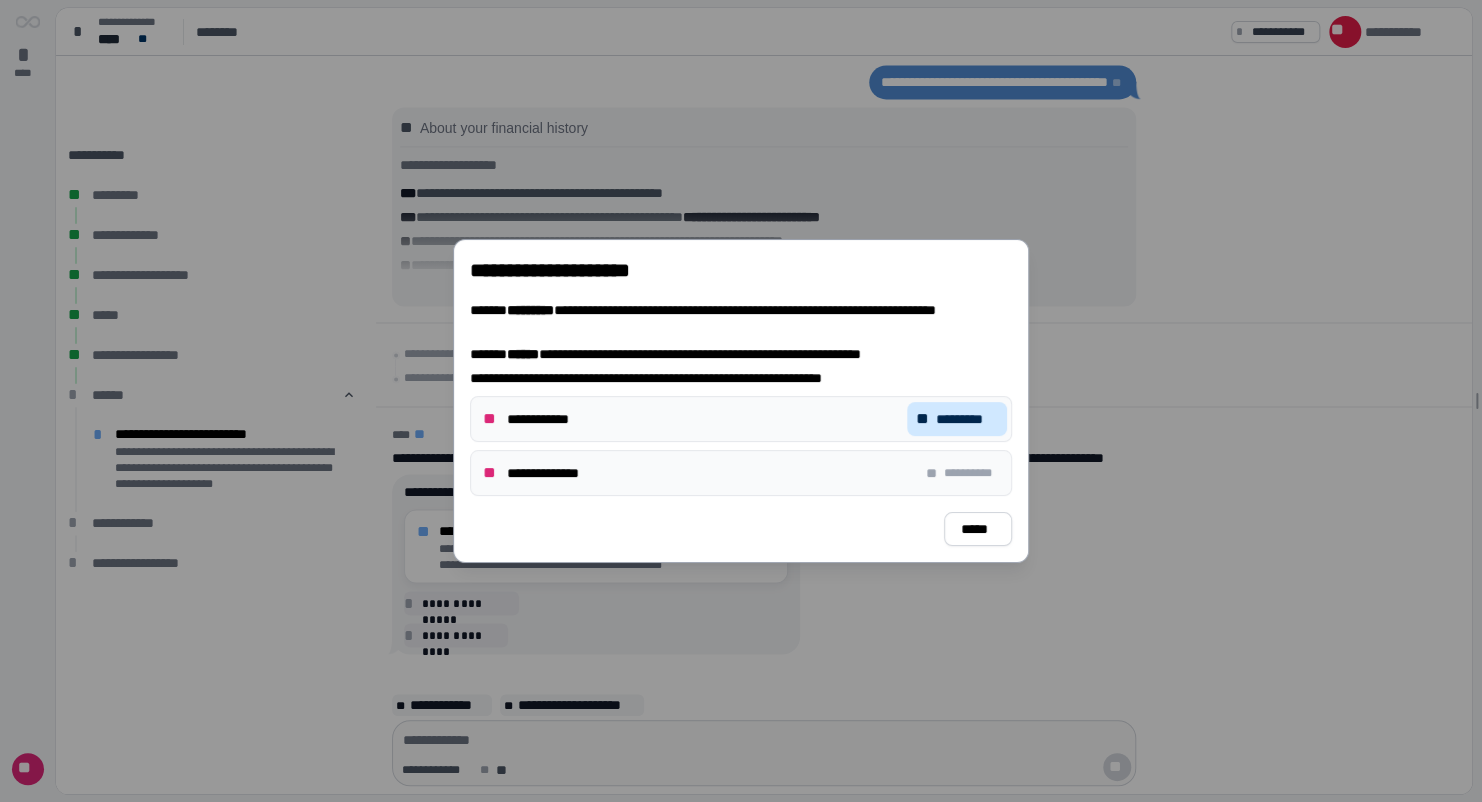 click on "*********" at bounding box center (967, 419) 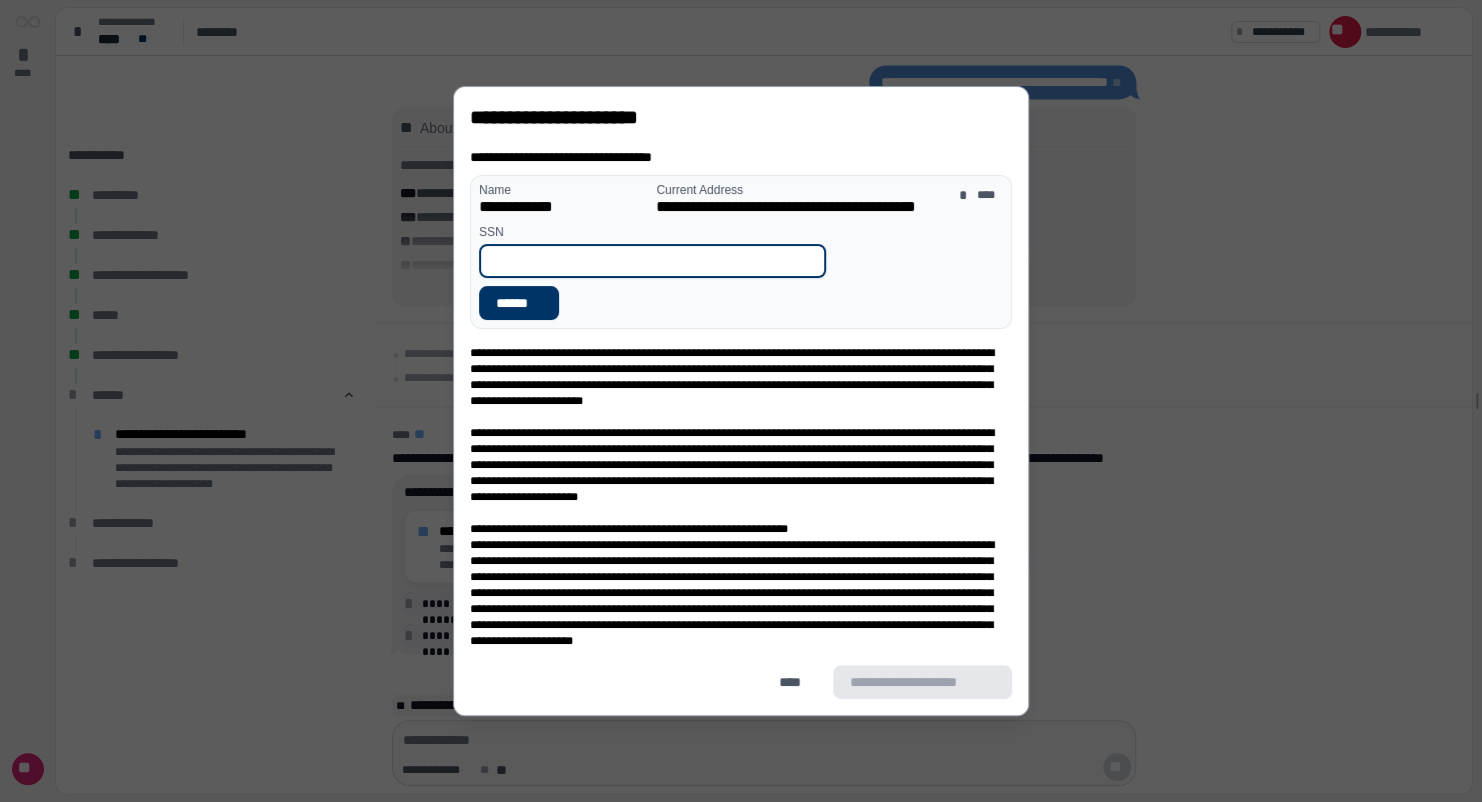 click at bounding box center [652, 261] 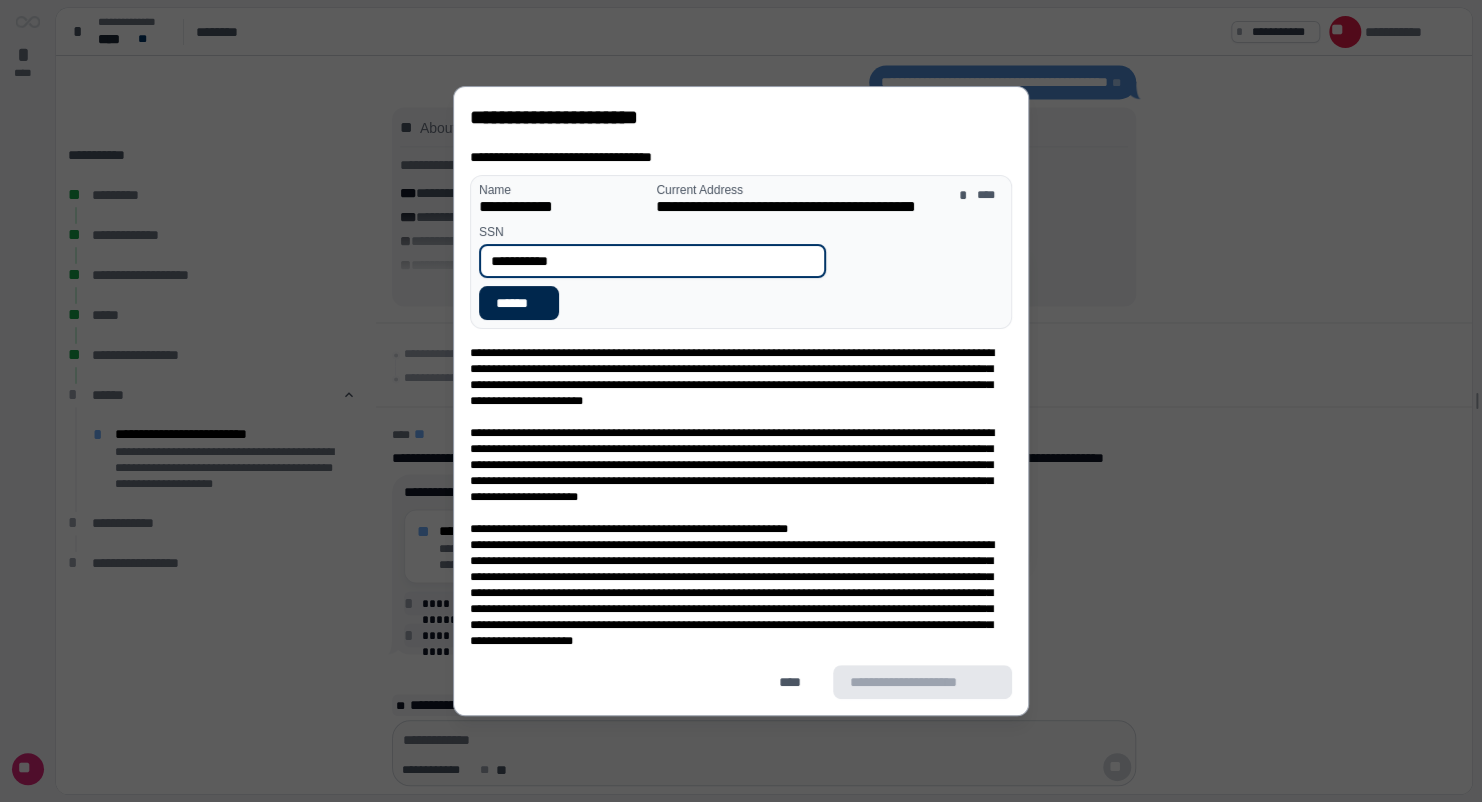 type on "**********" 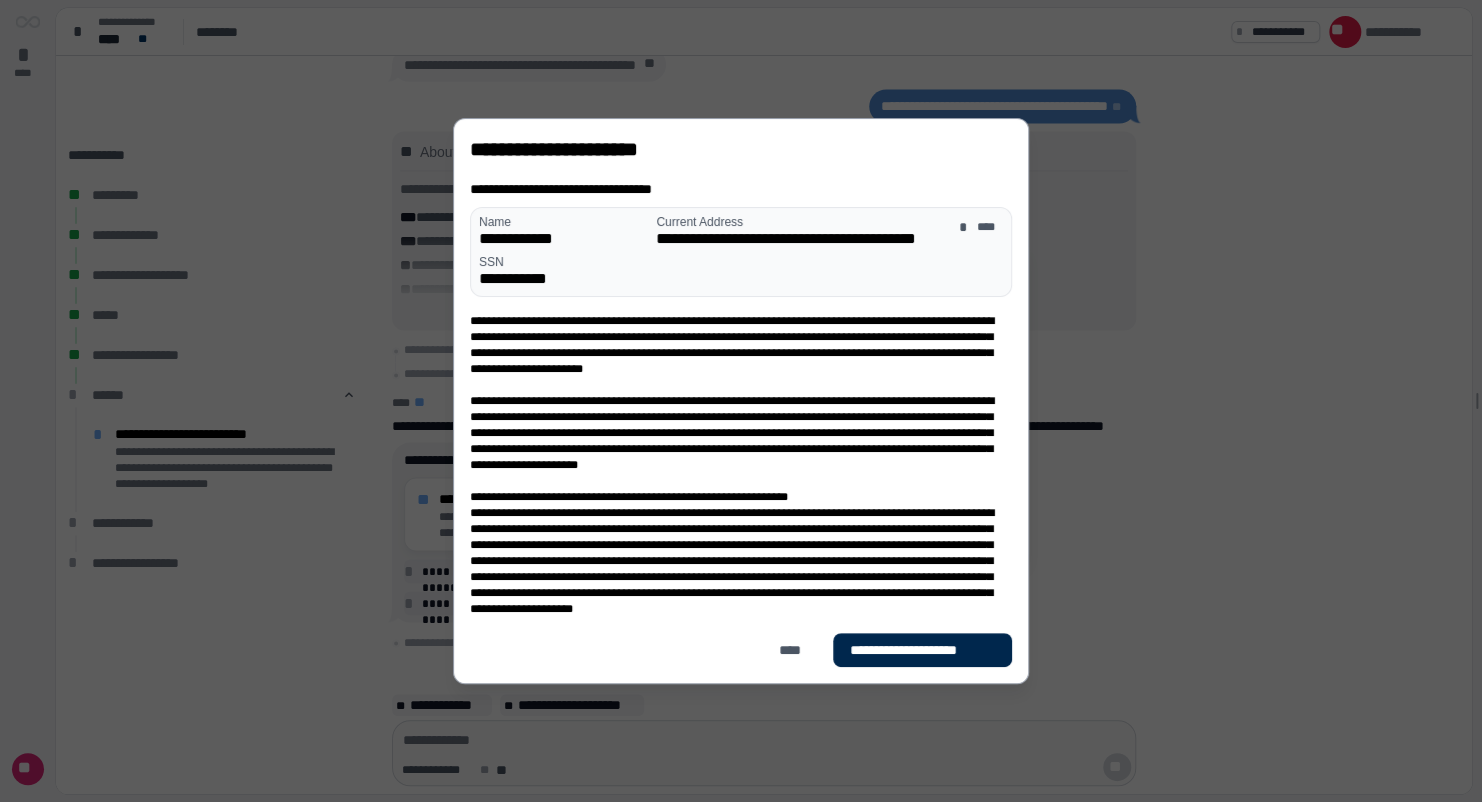 click on "**********" at bounding box center (922, 650) 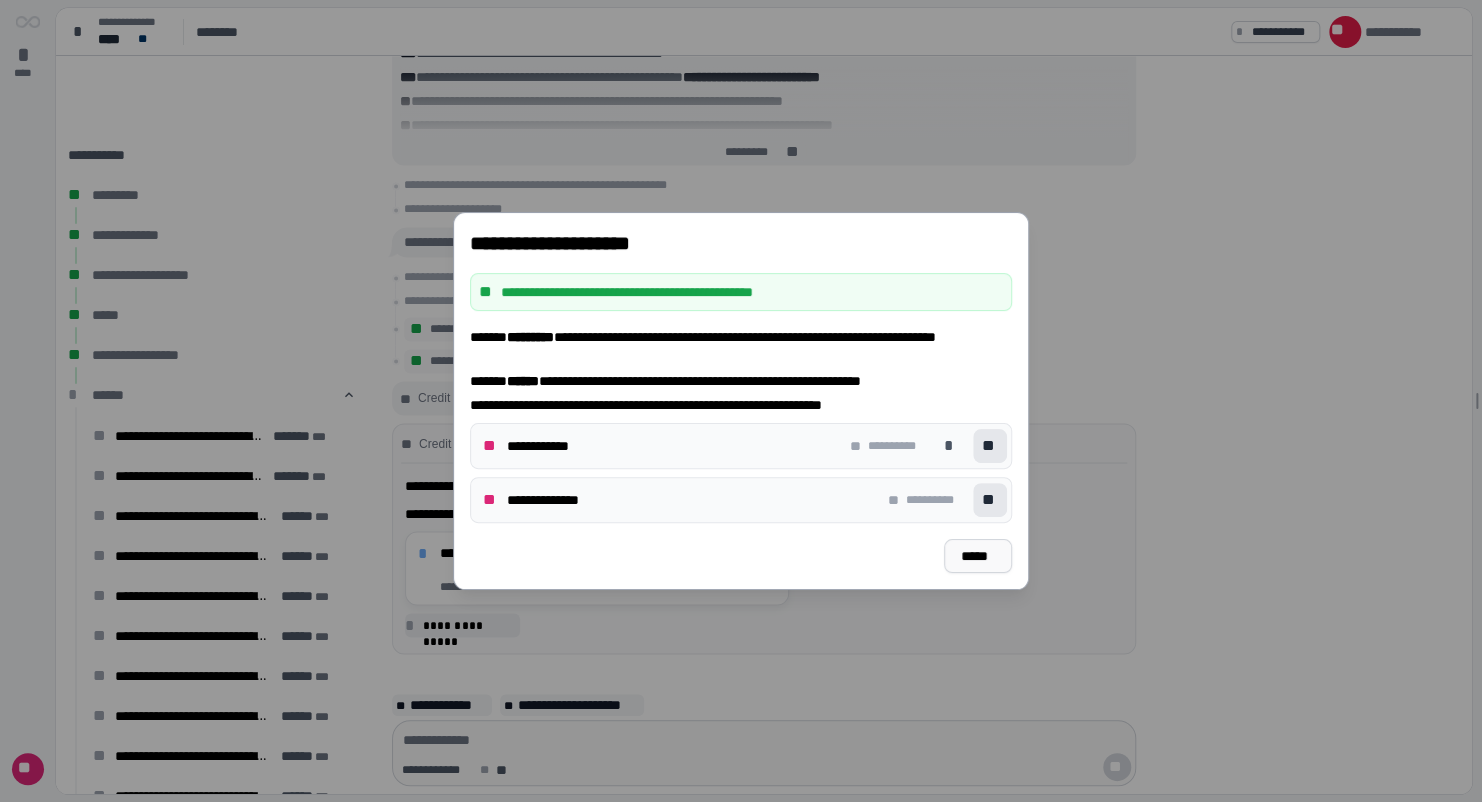 click on "*****" at bounding box center [978, 556] 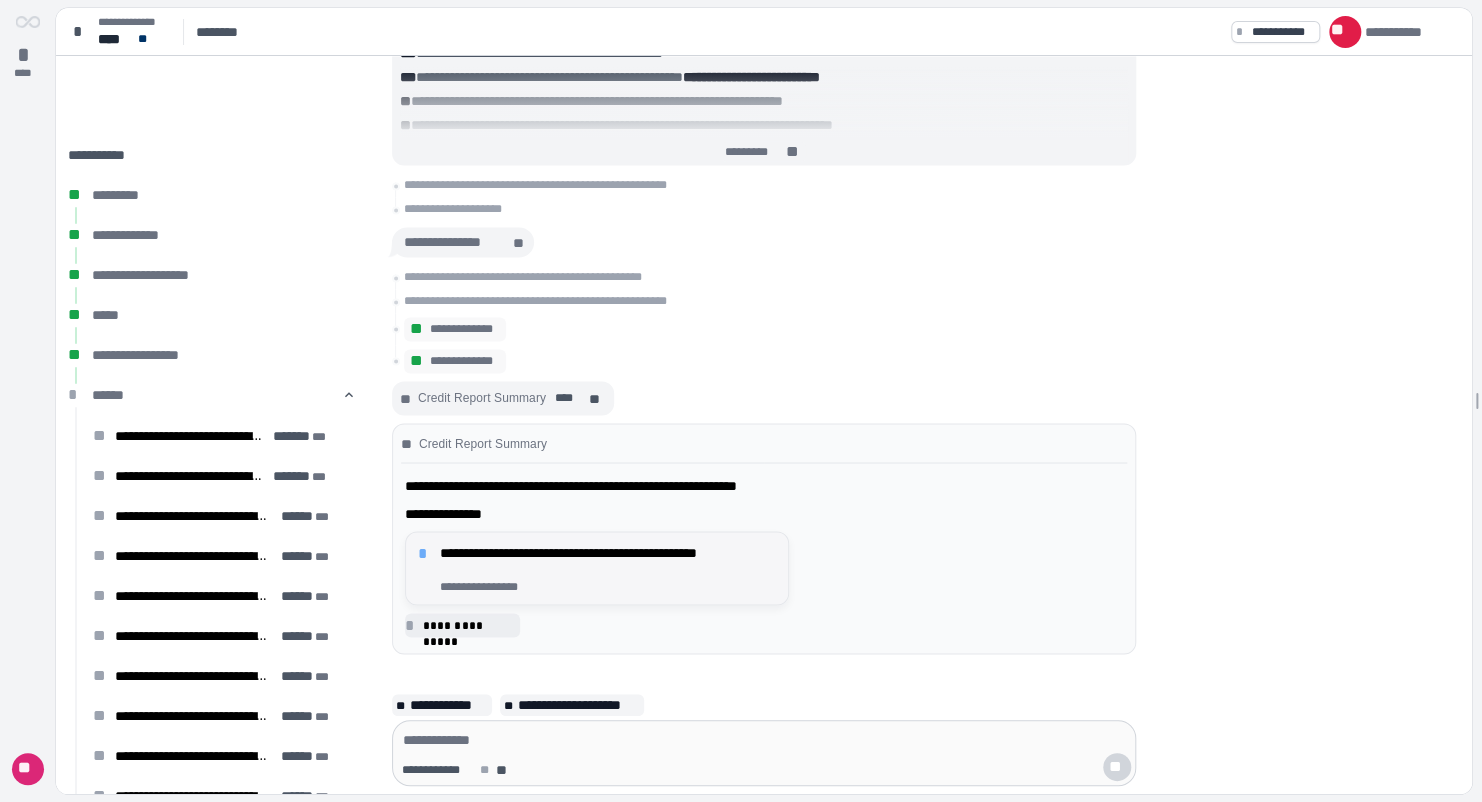 click on "**********" at bounding box center (608, 560) 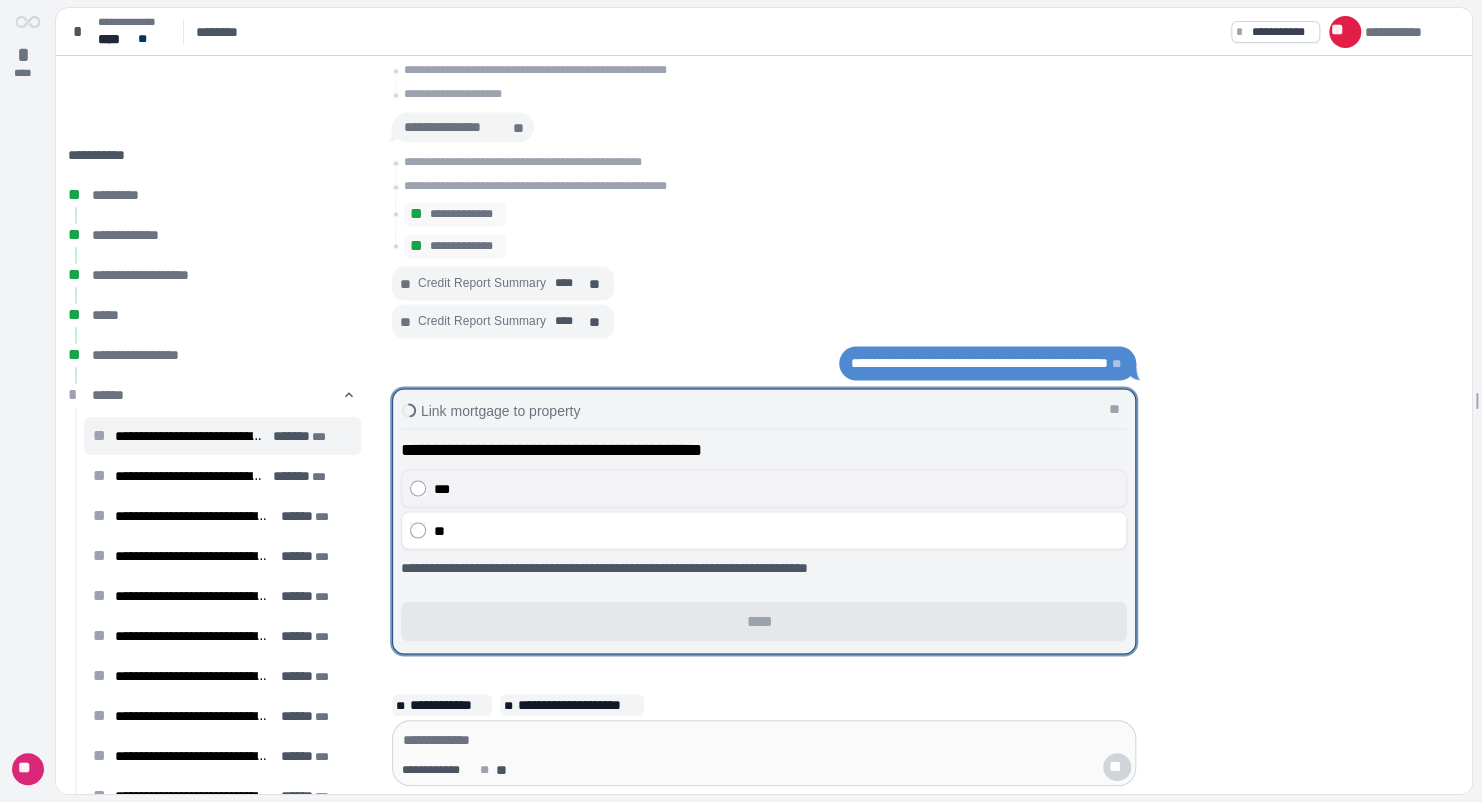 click on "***" at bounding box center [776, 488] 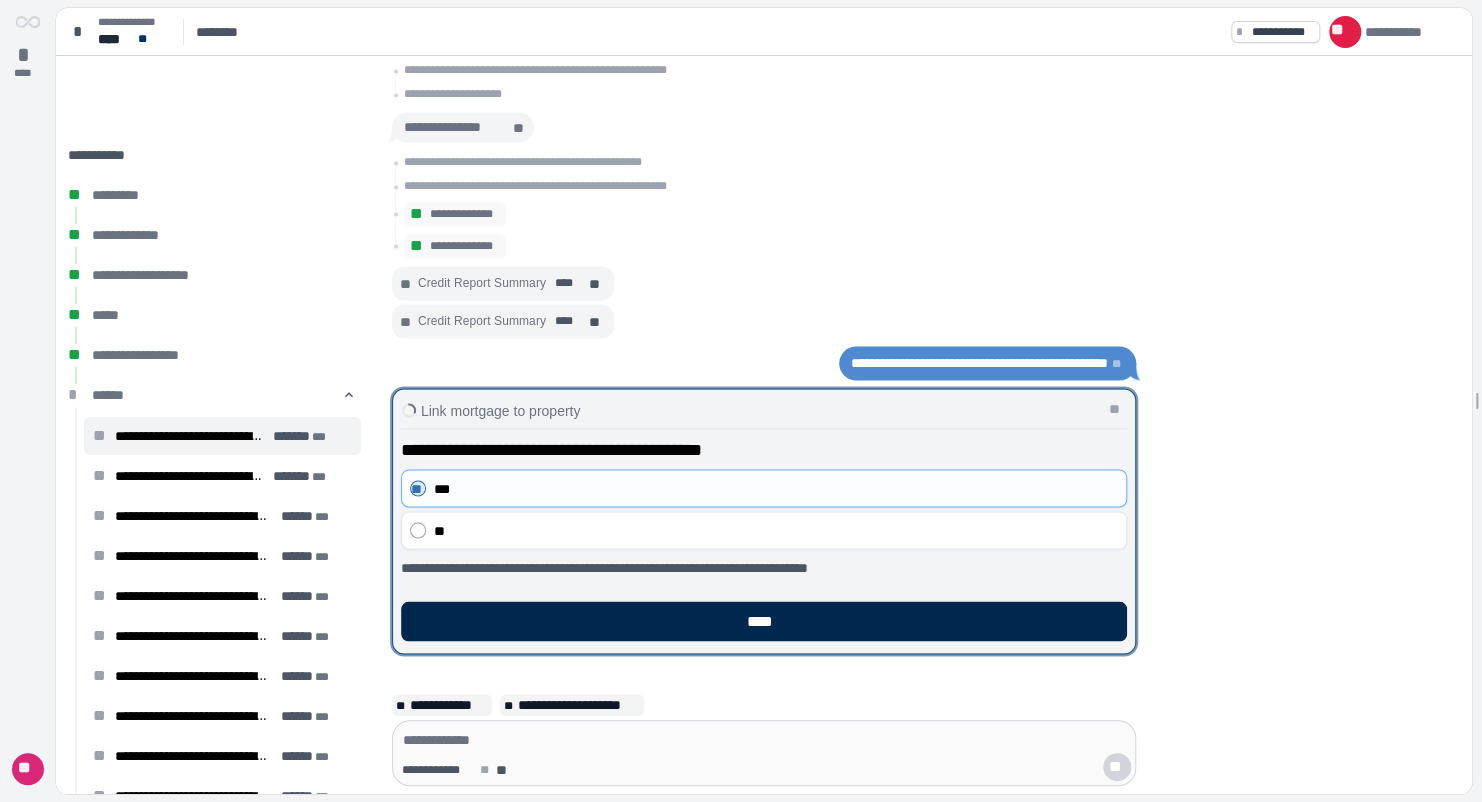 click on "****" at bounding box center [764, 621] 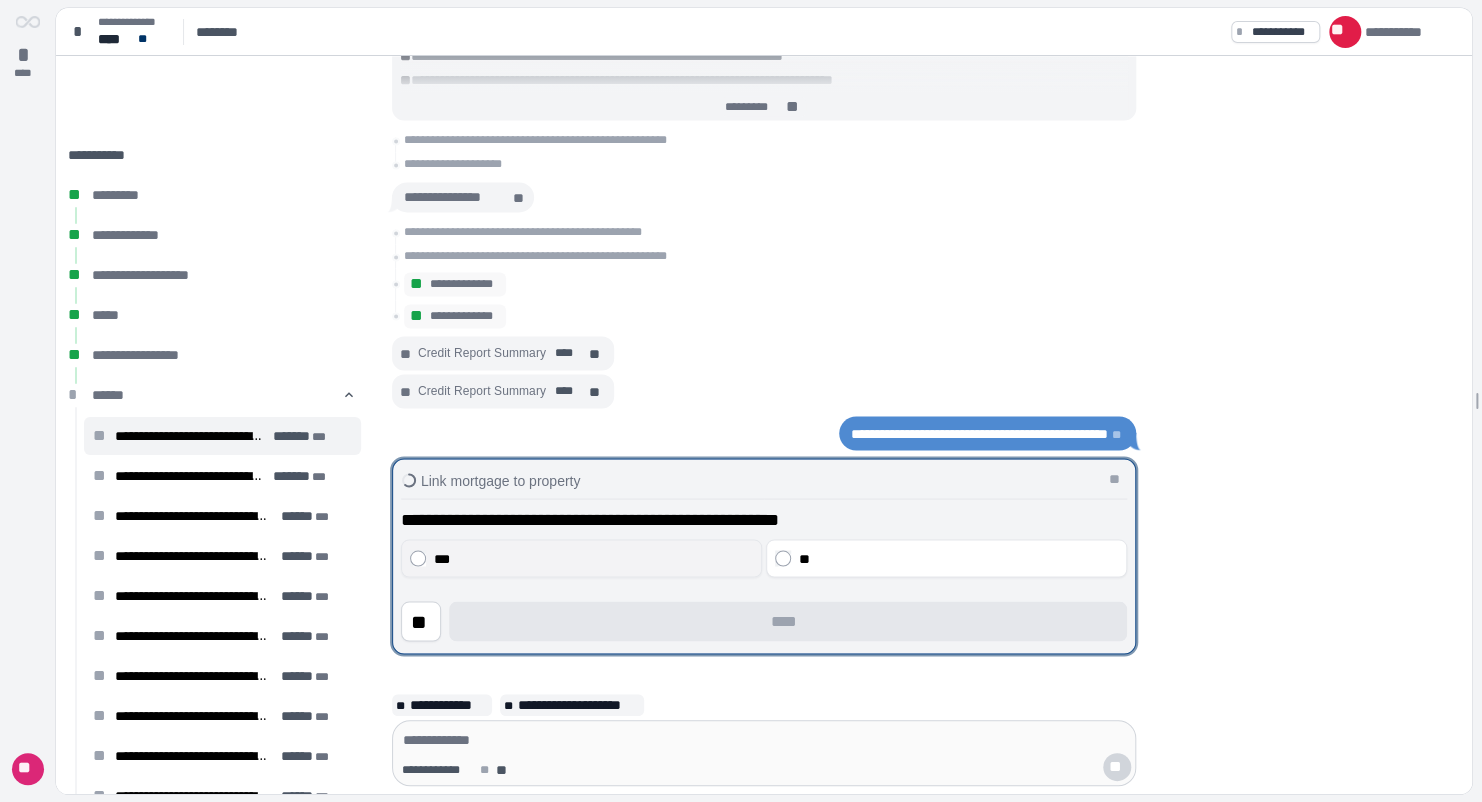 click on "***" at bounding box center (594, 558) 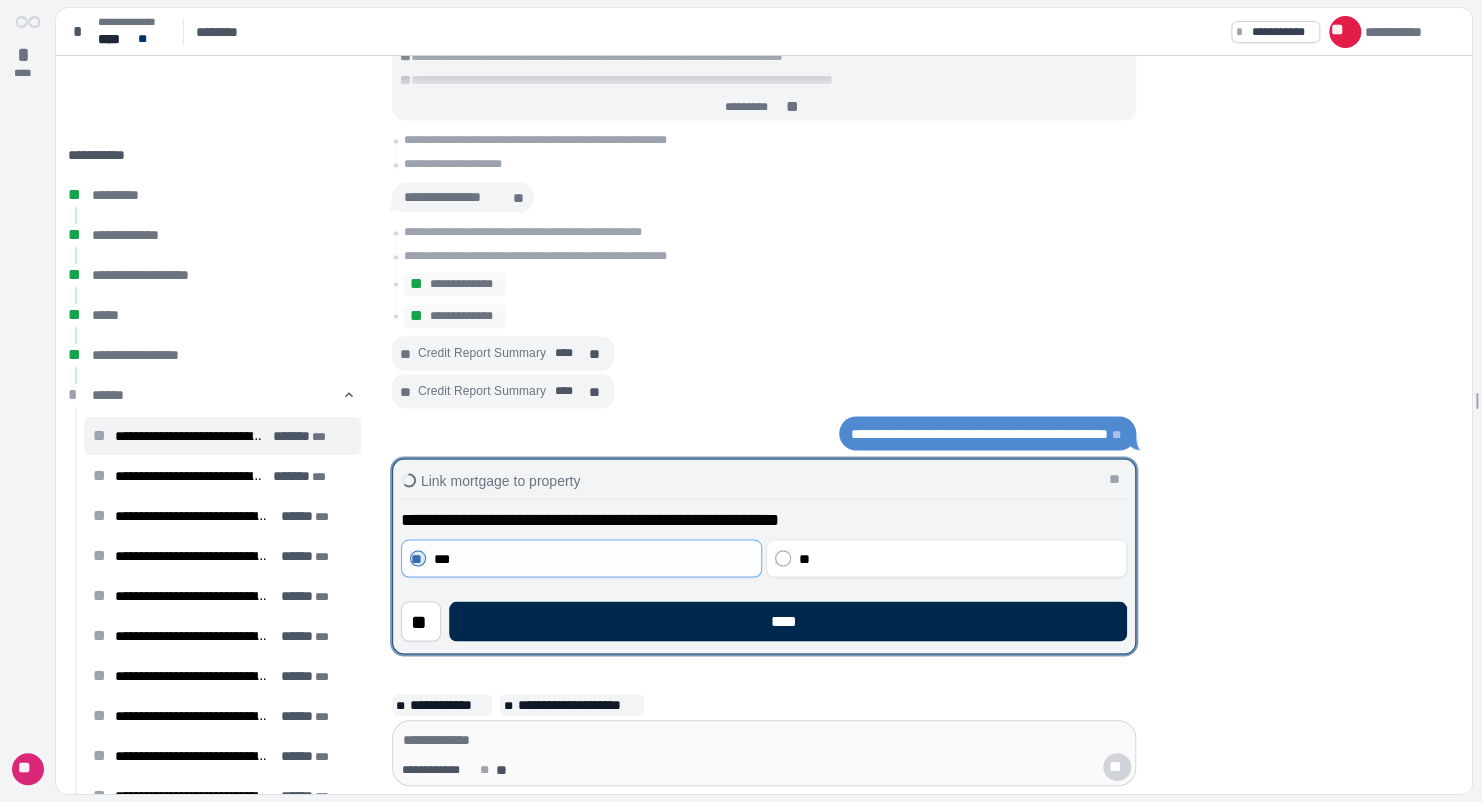 click on "****" at bounding box center [788, 621] 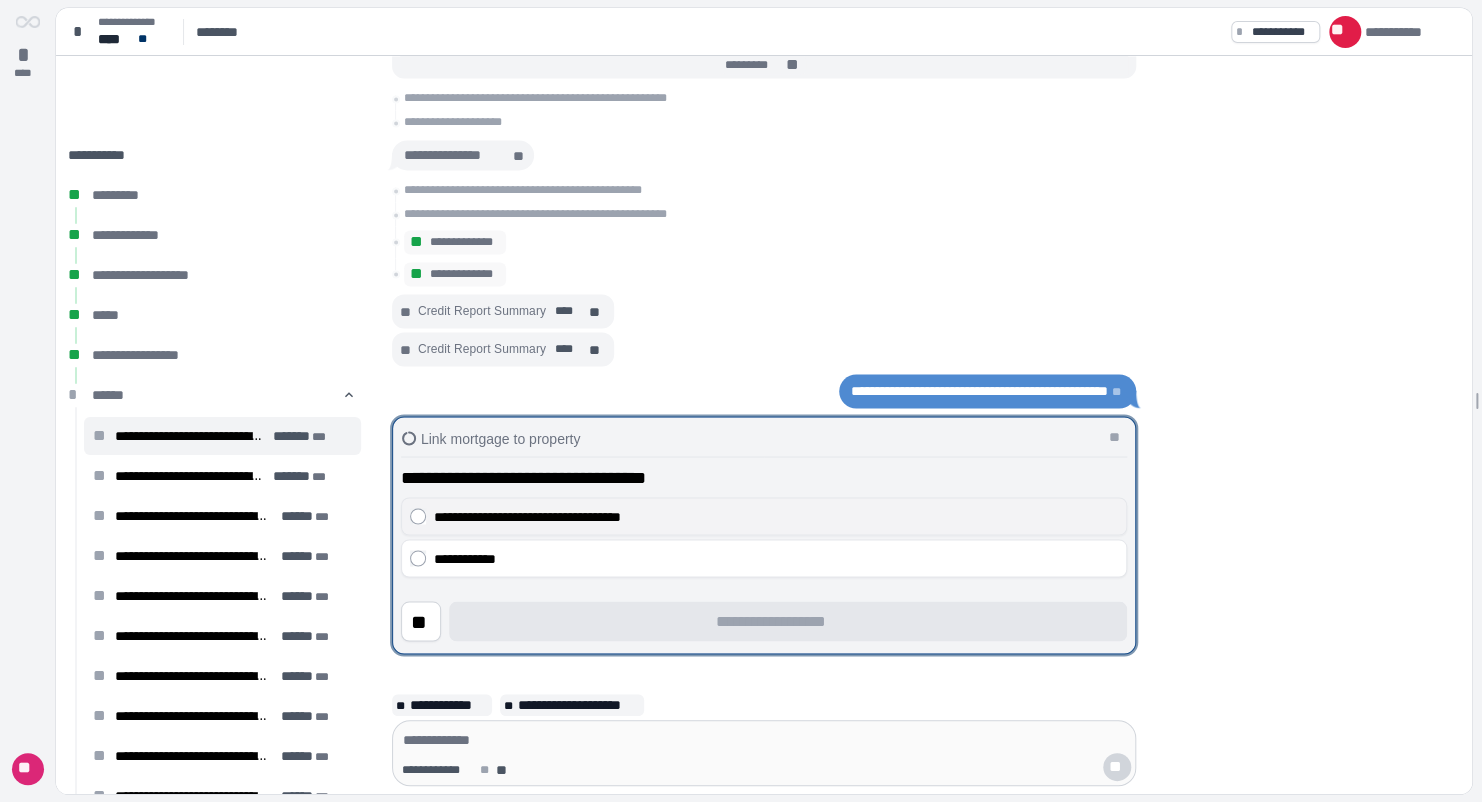 click on "**********" at bounding box center [776, 516] 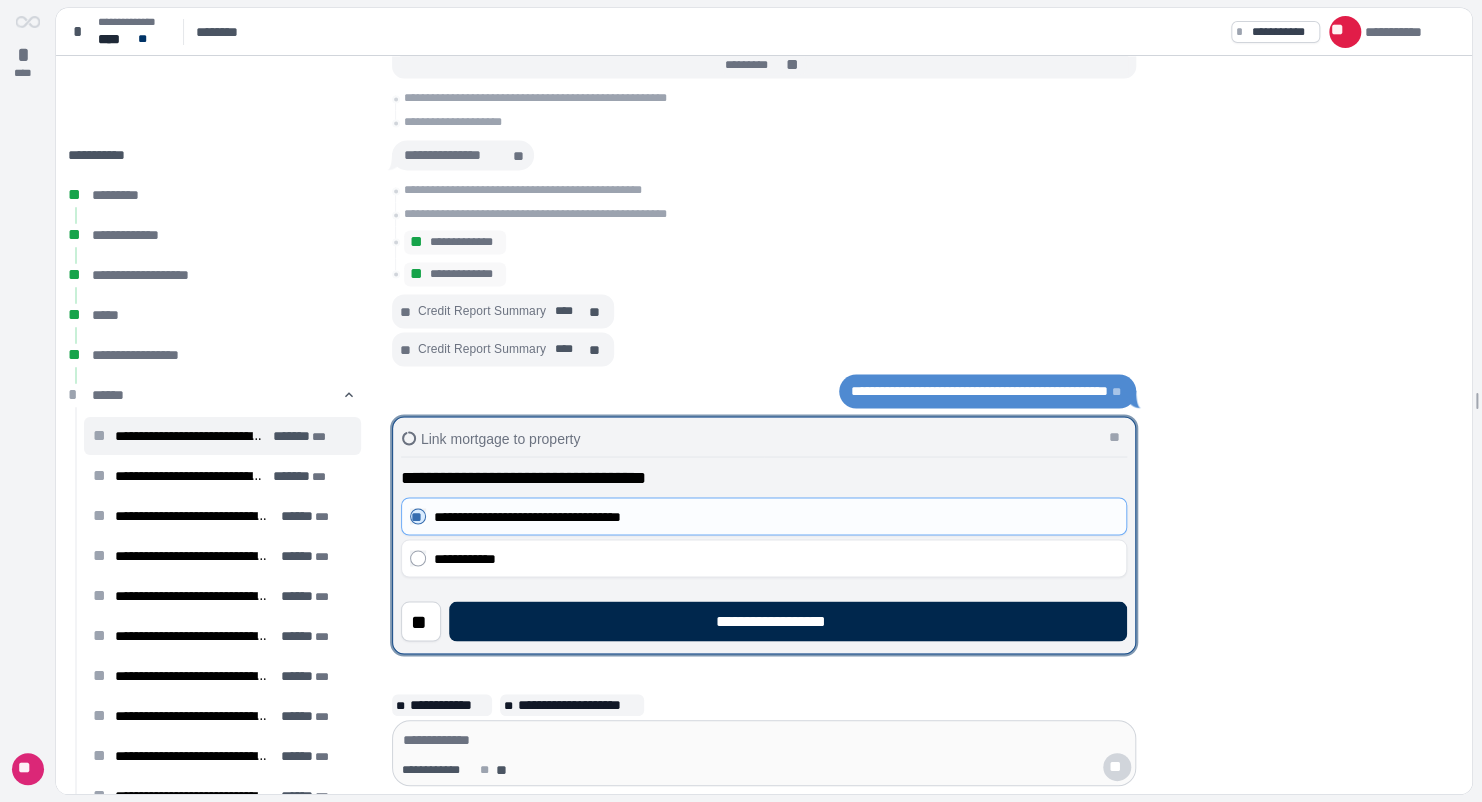 click on "**********" at bounding box center [788, 621] 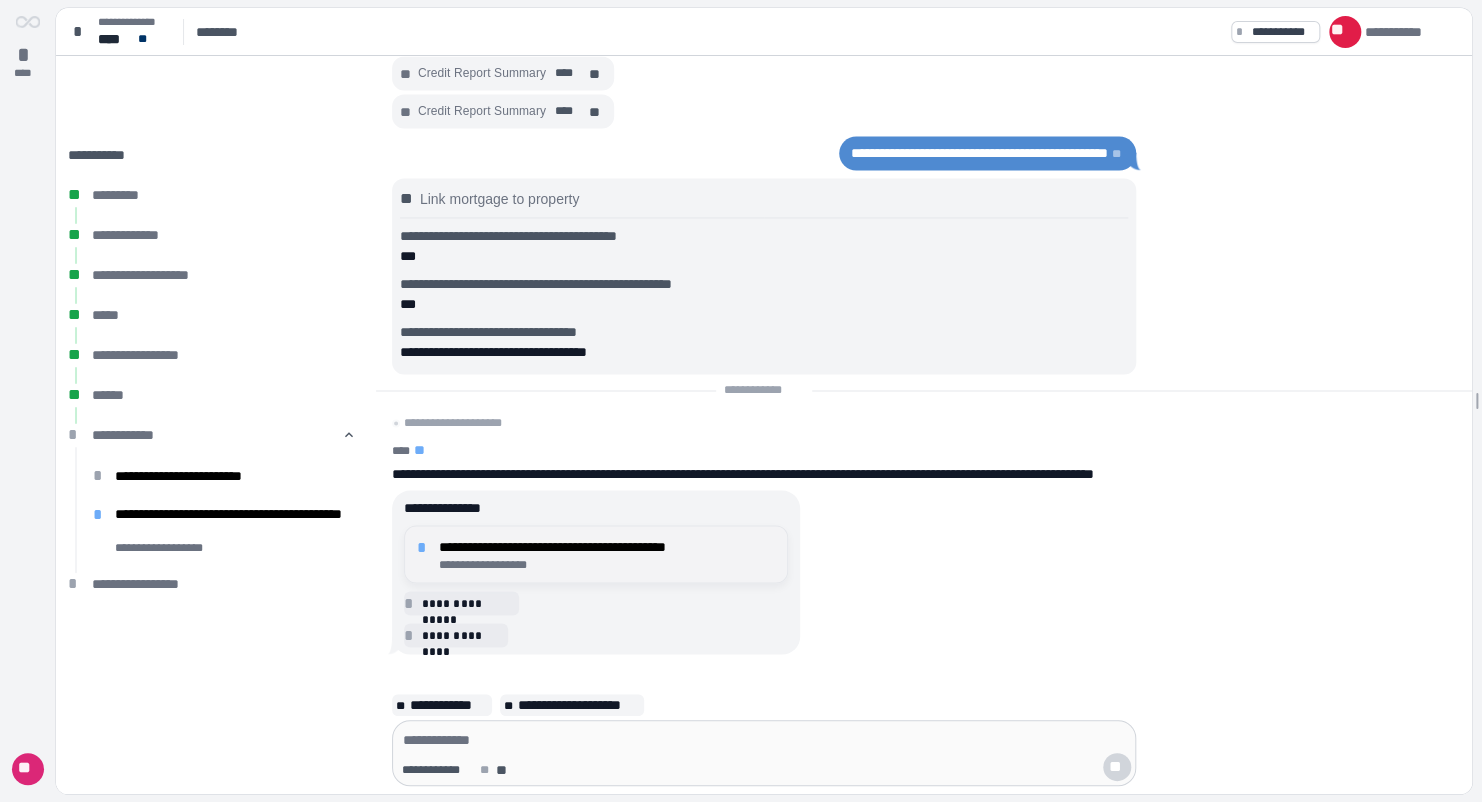 click on "**********" at bounding box center (607, 564) 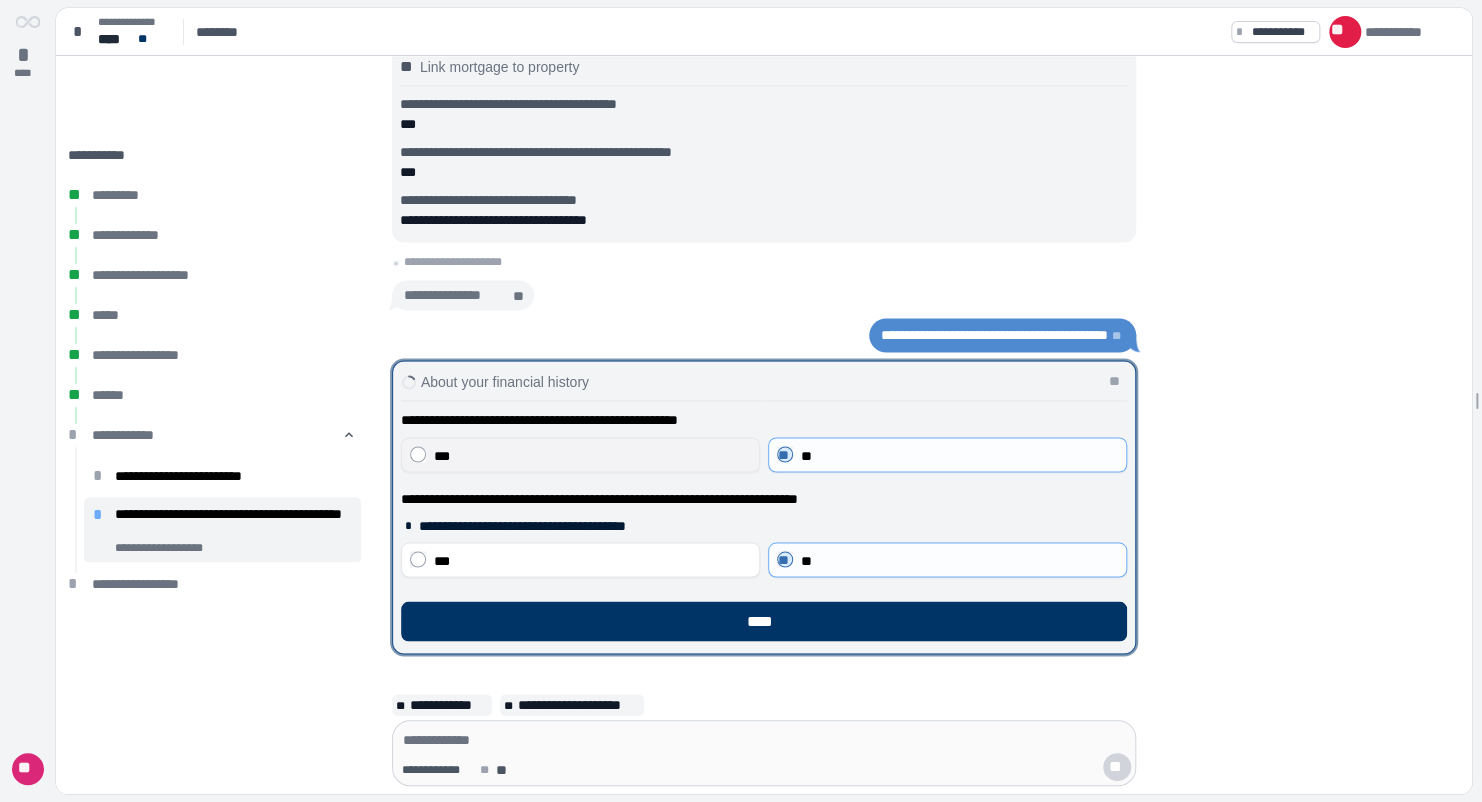 click on "***" at bounding box center [592, 455] 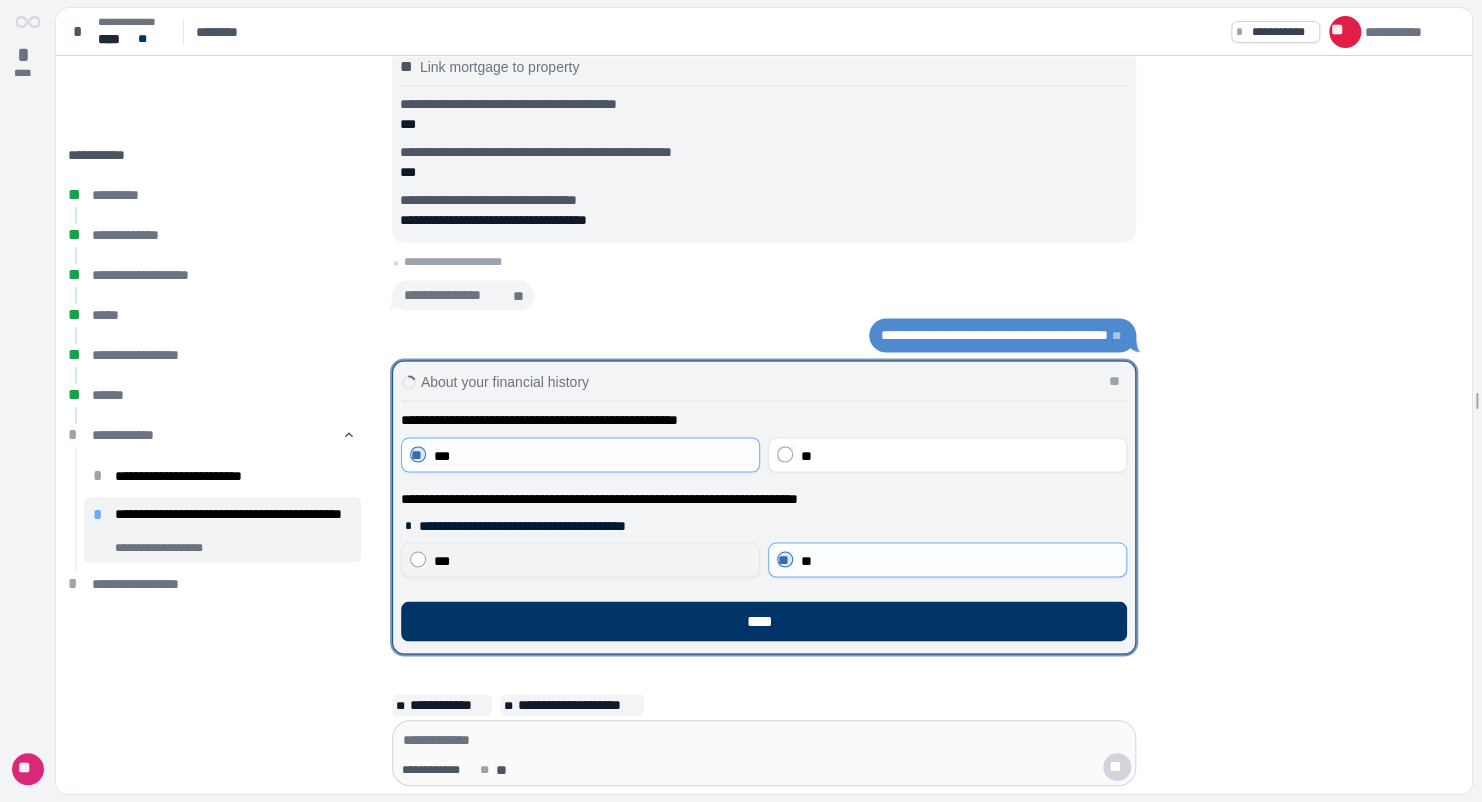 click on "***" at bounding box center (592, 560) 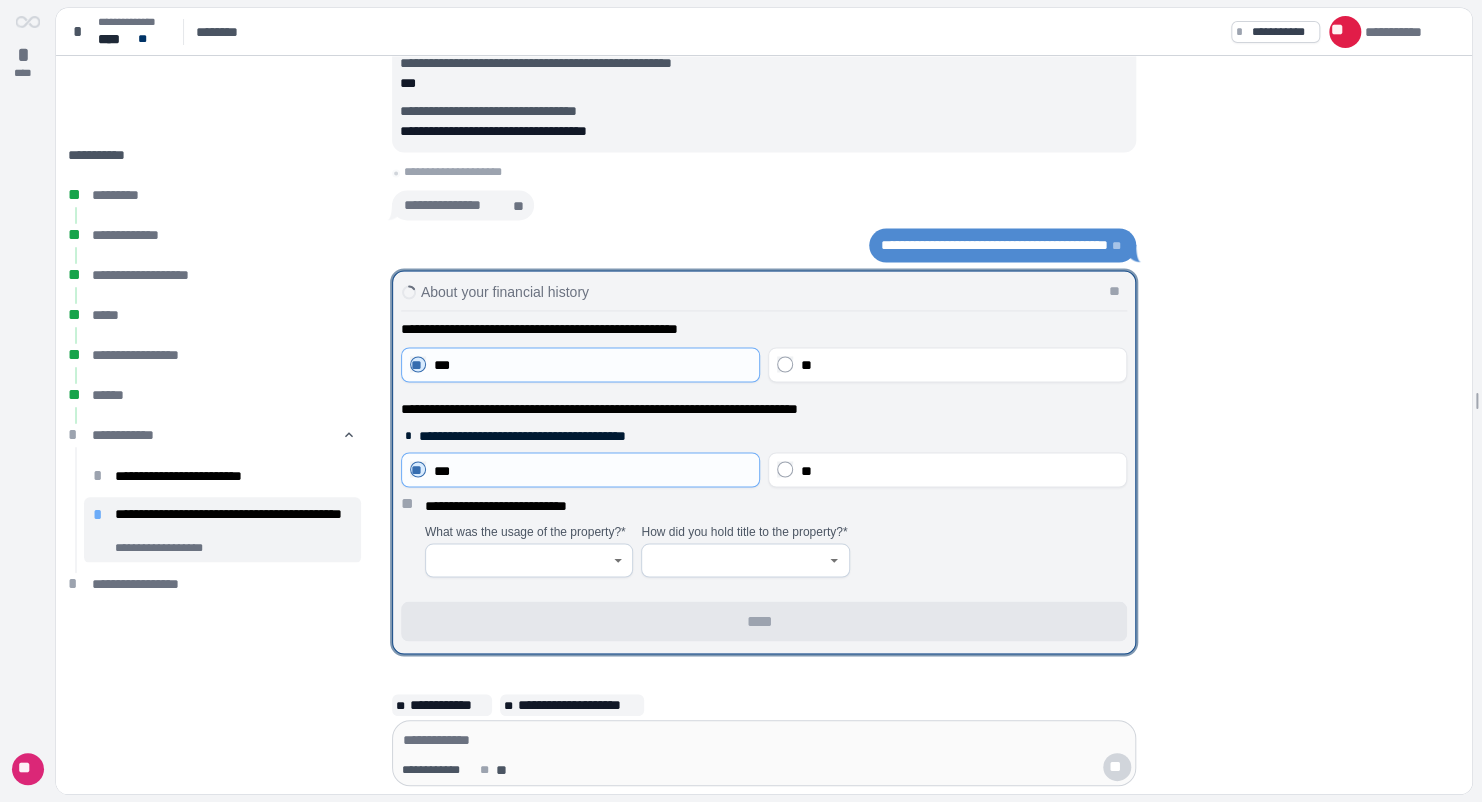 click at bounding box center (529, 560) 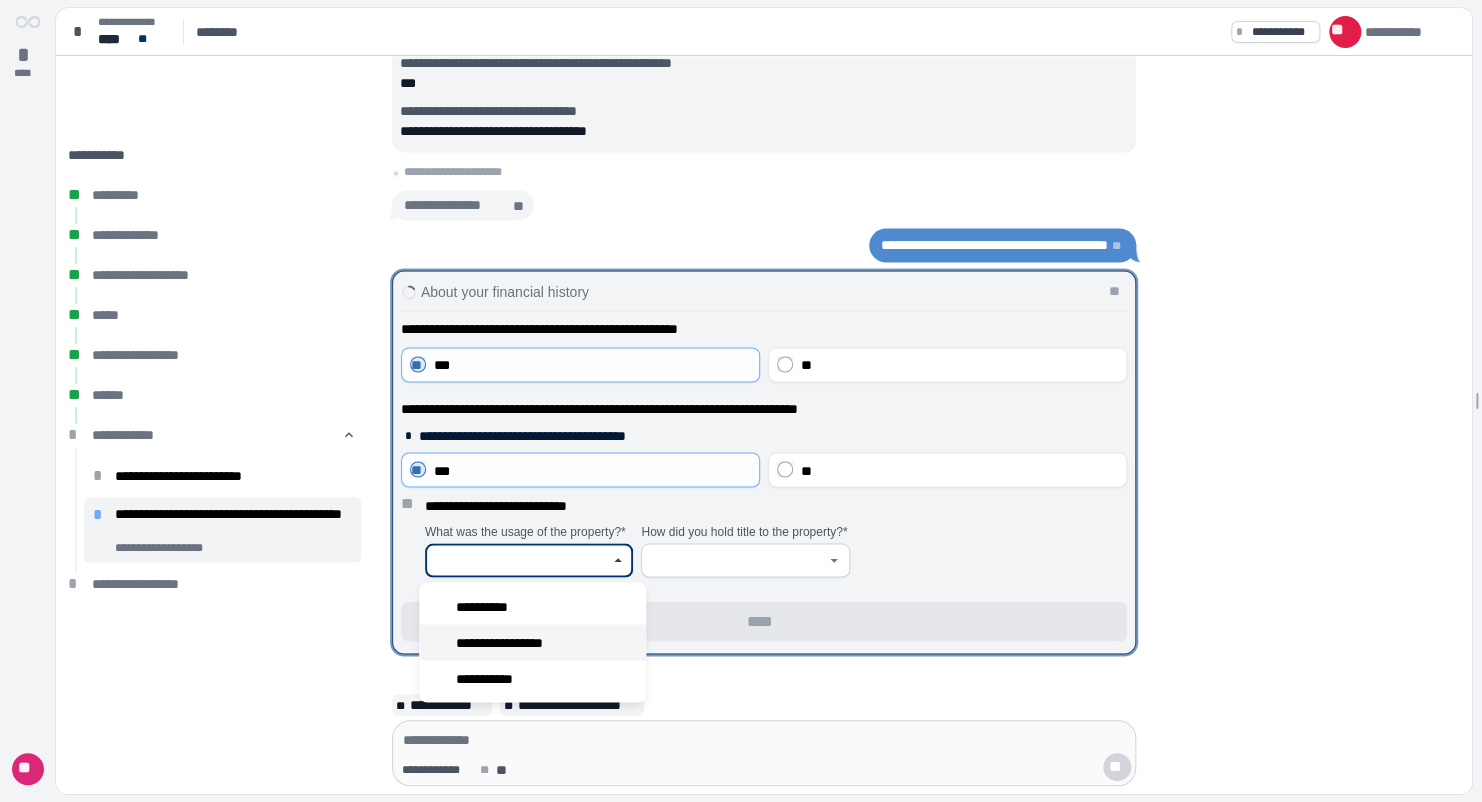 click on "**********" at bounding box center [532, 642] 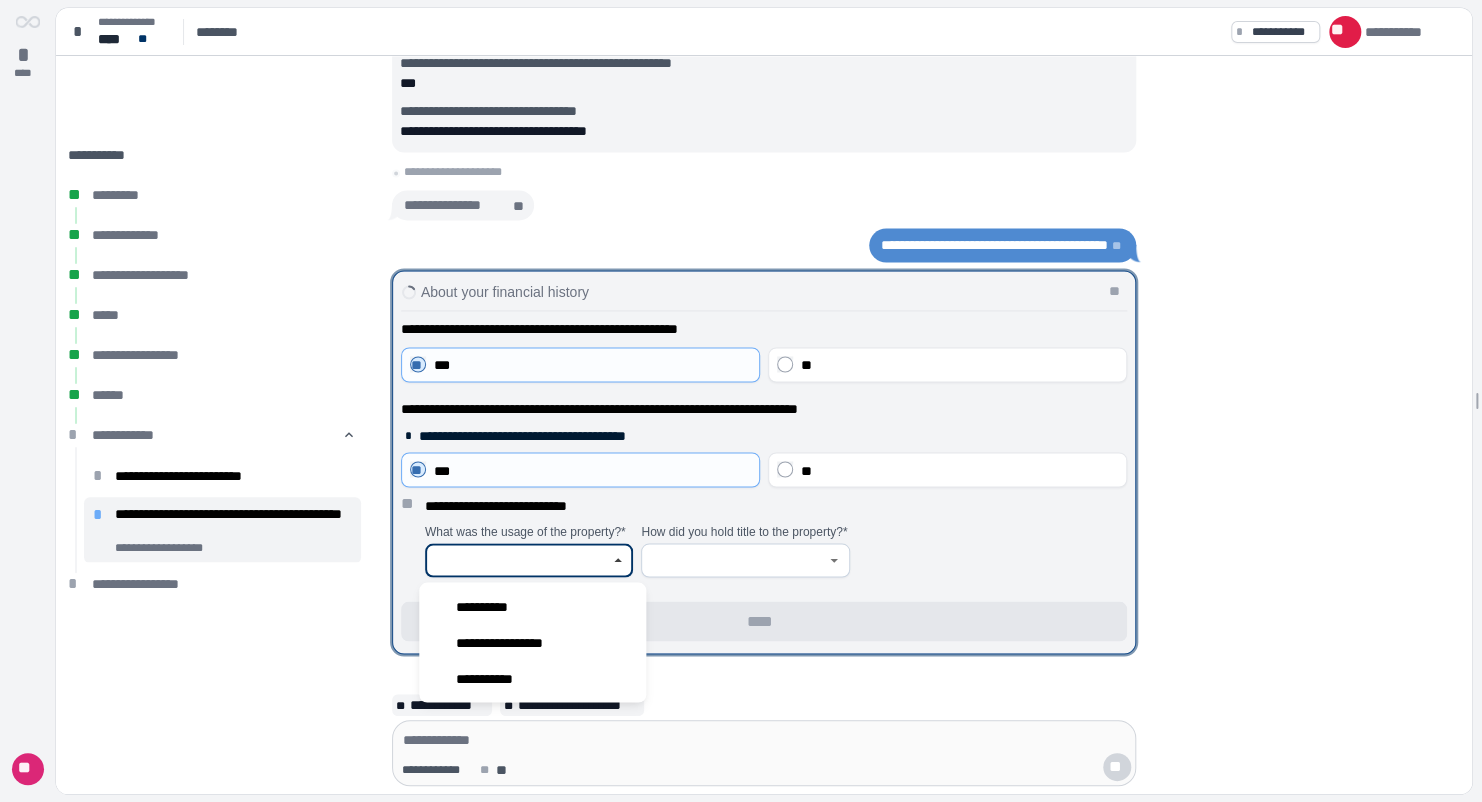 type on "**********" 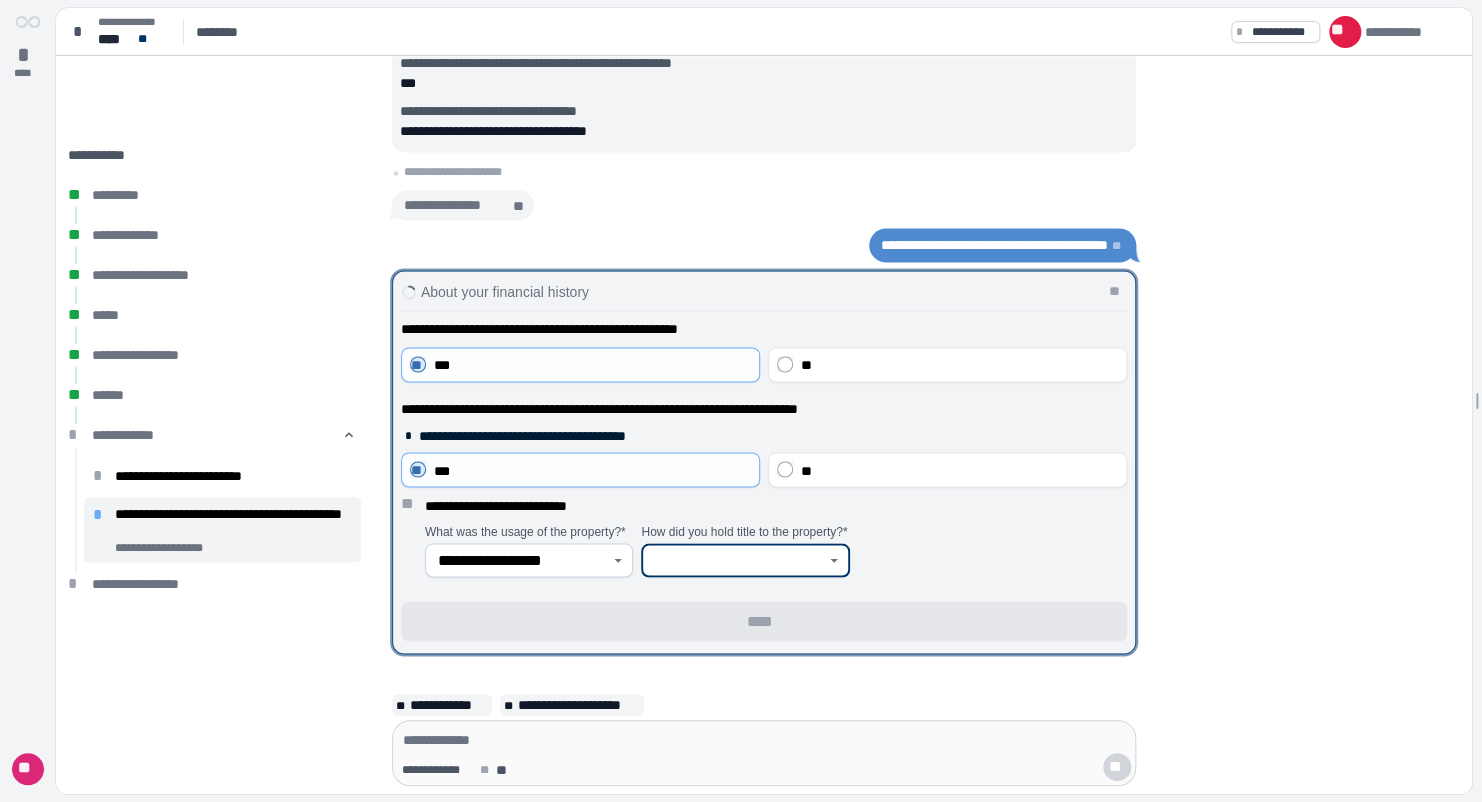 click at bounding box center (734, 560) 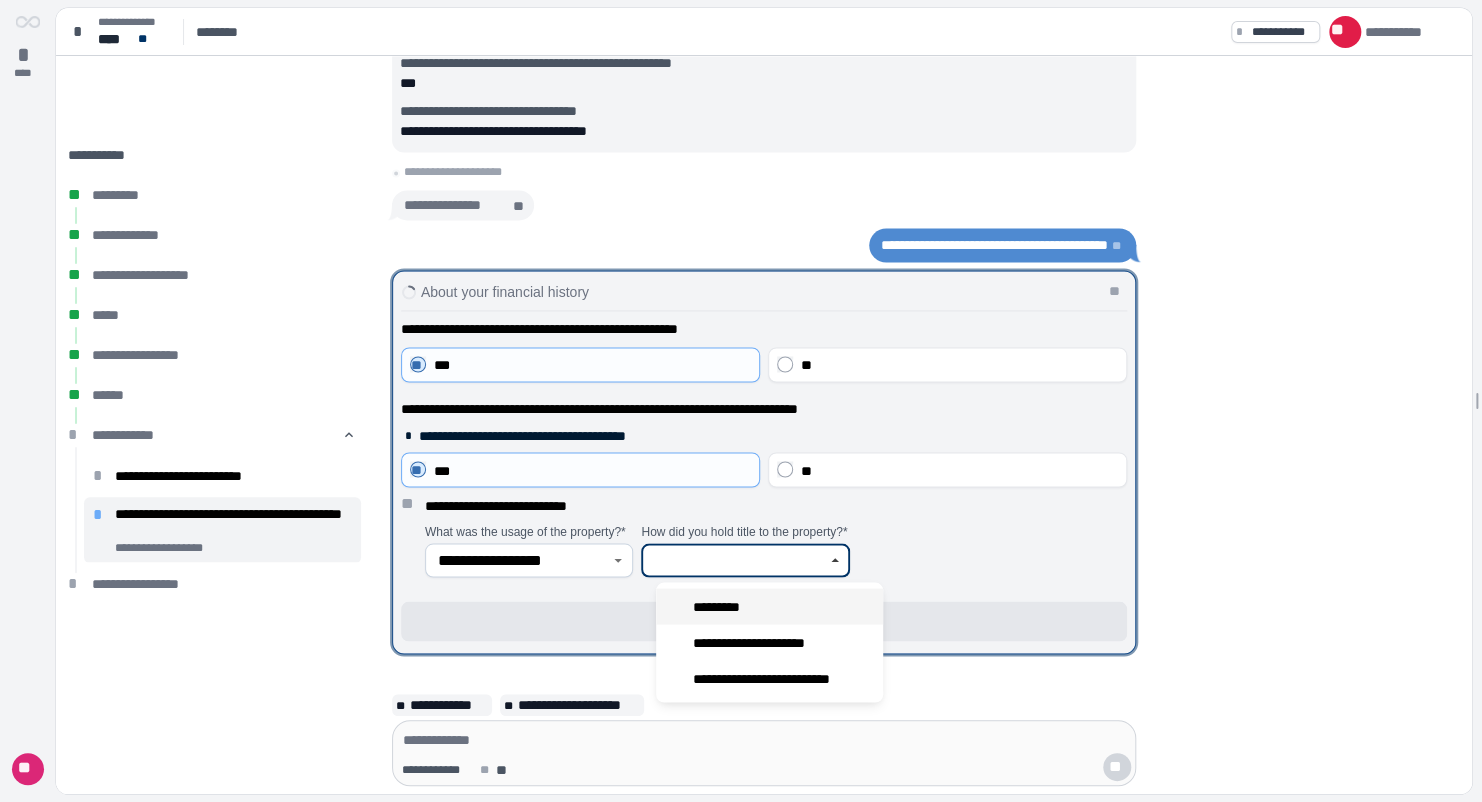 click on "*********" at bounding box center [769, 606] 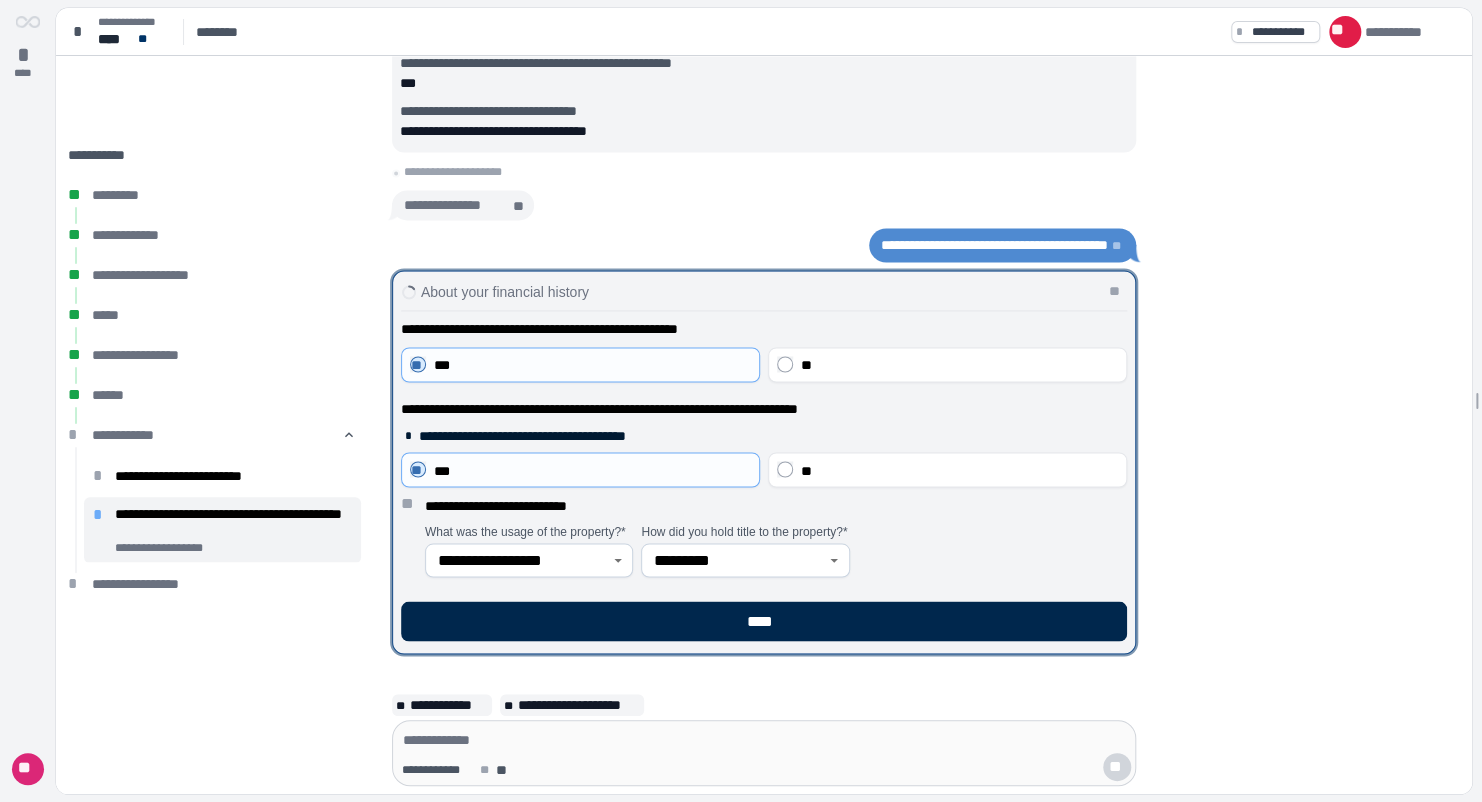 click on "****" at bounding box center (764, 621) 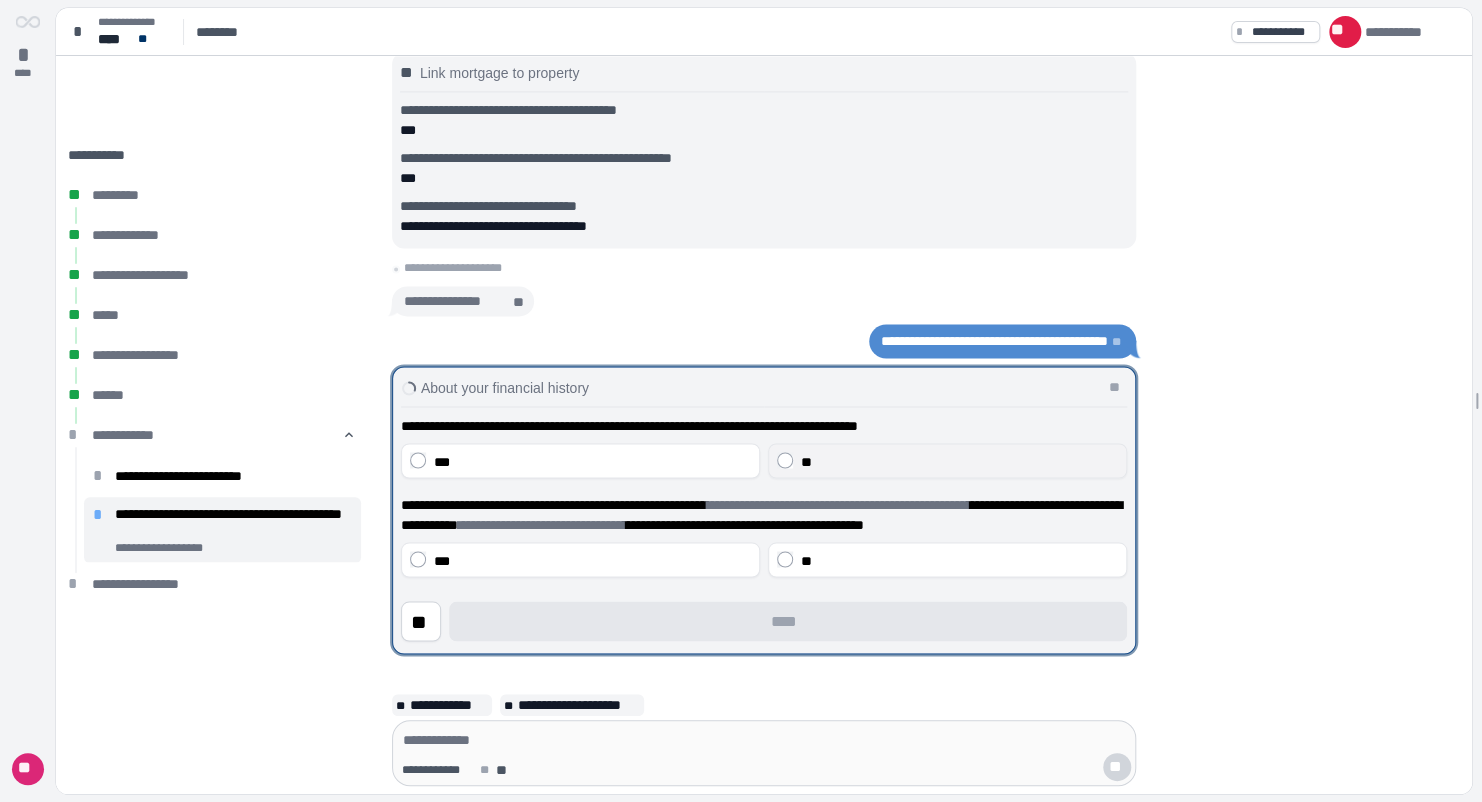 click on "**" at bounding box center (959, 461) 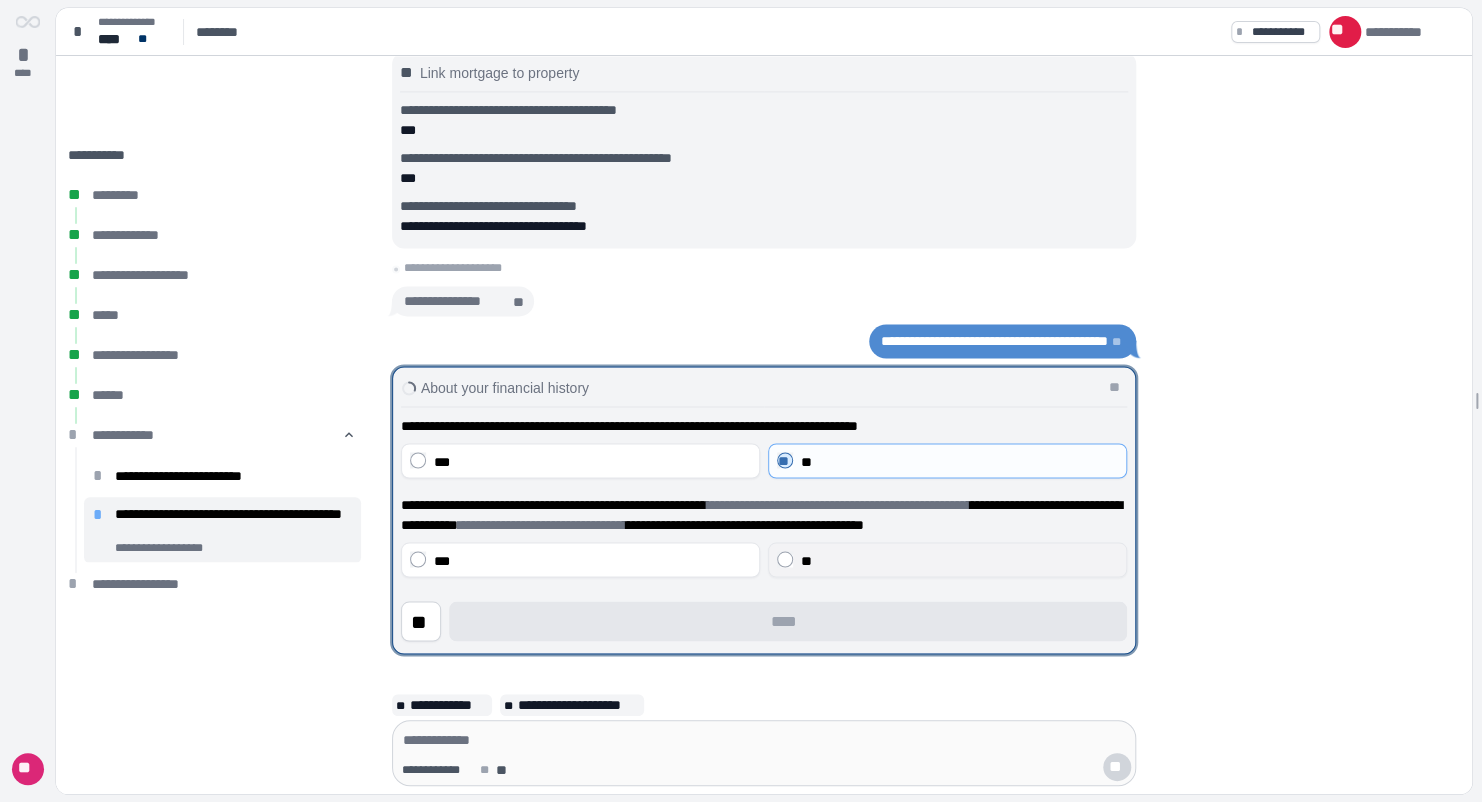 click on "**" at bounding box center [806, 560] 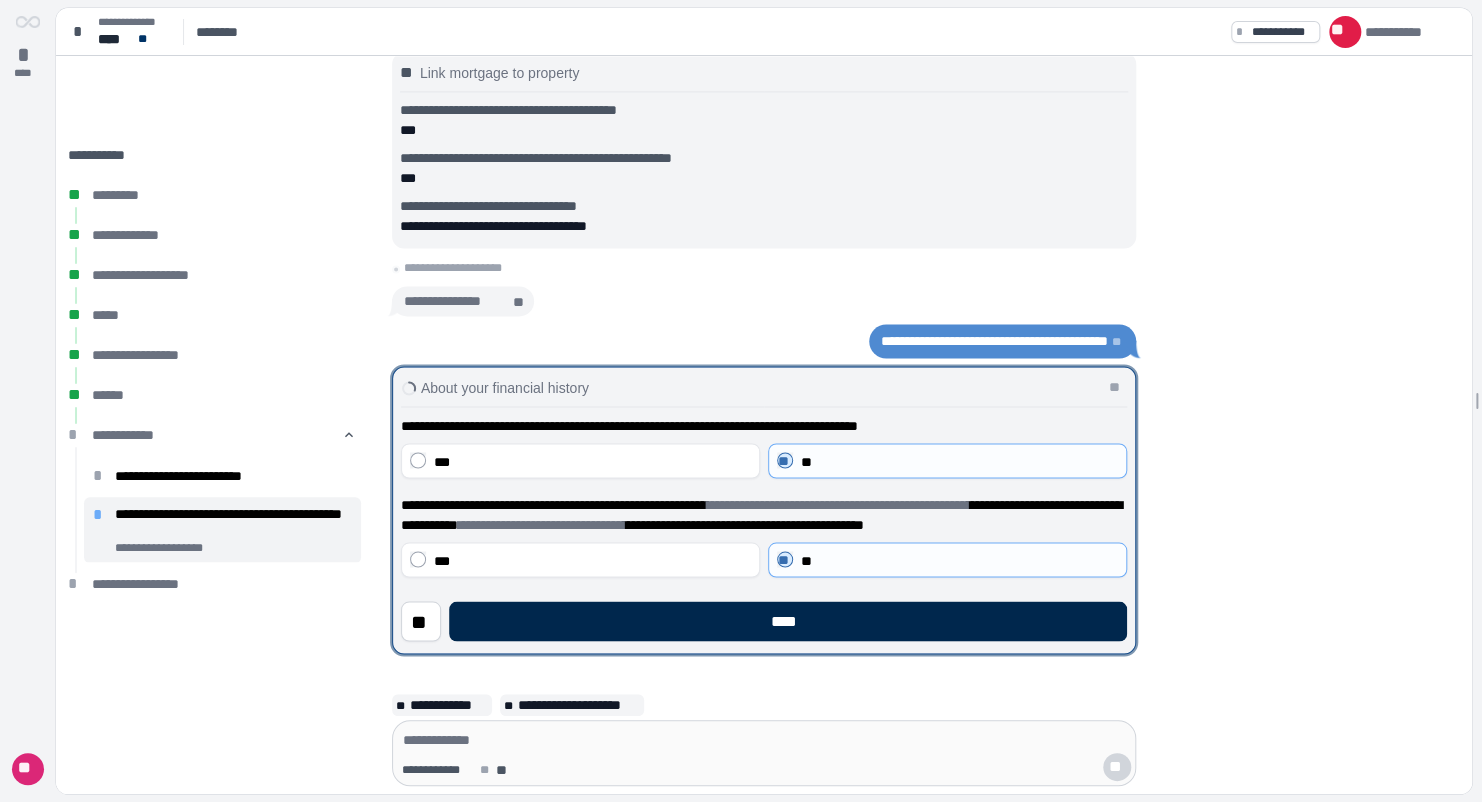 click on "****" at bounding box center [788, 621] 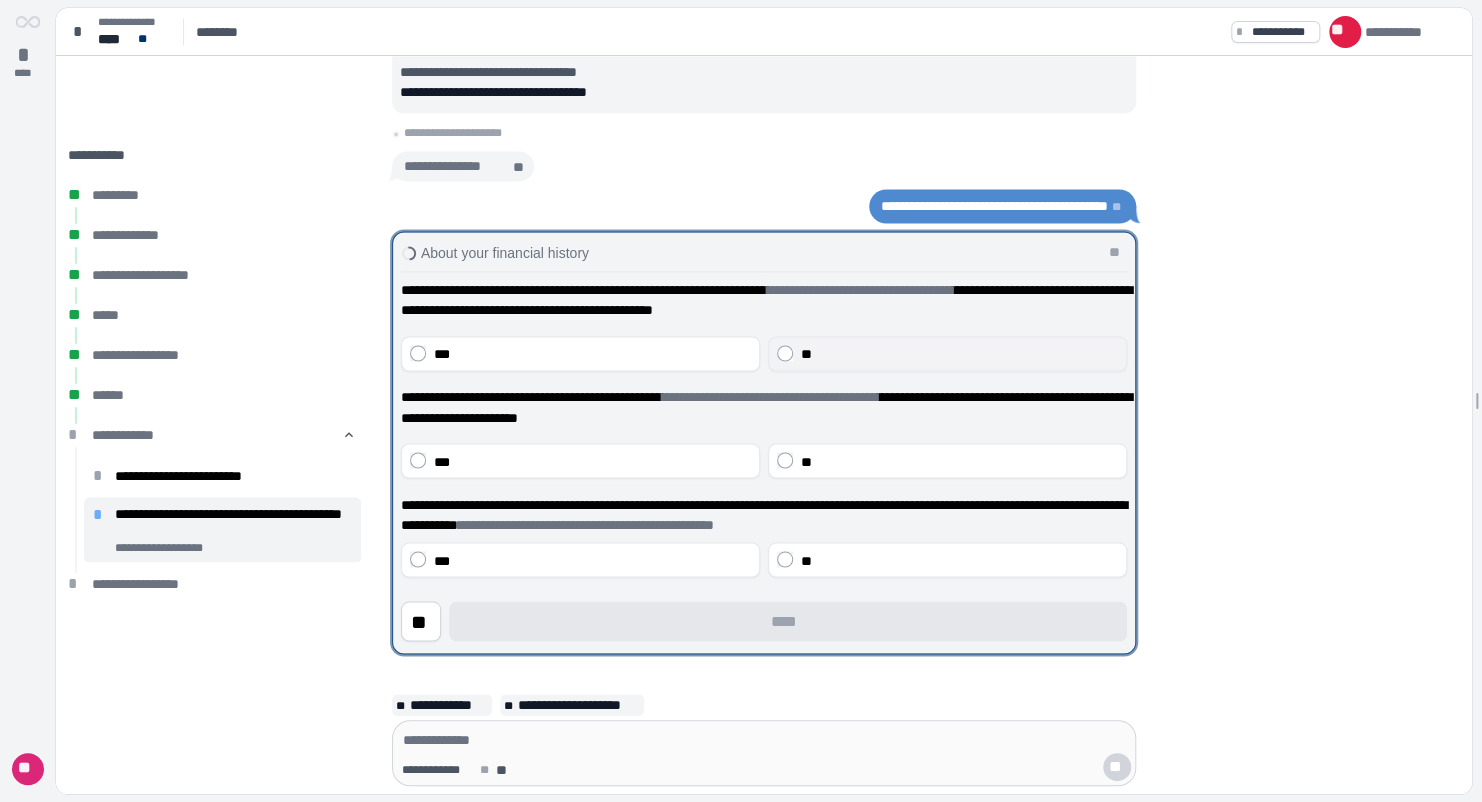 click on "**" at bounding box center [959, 354] 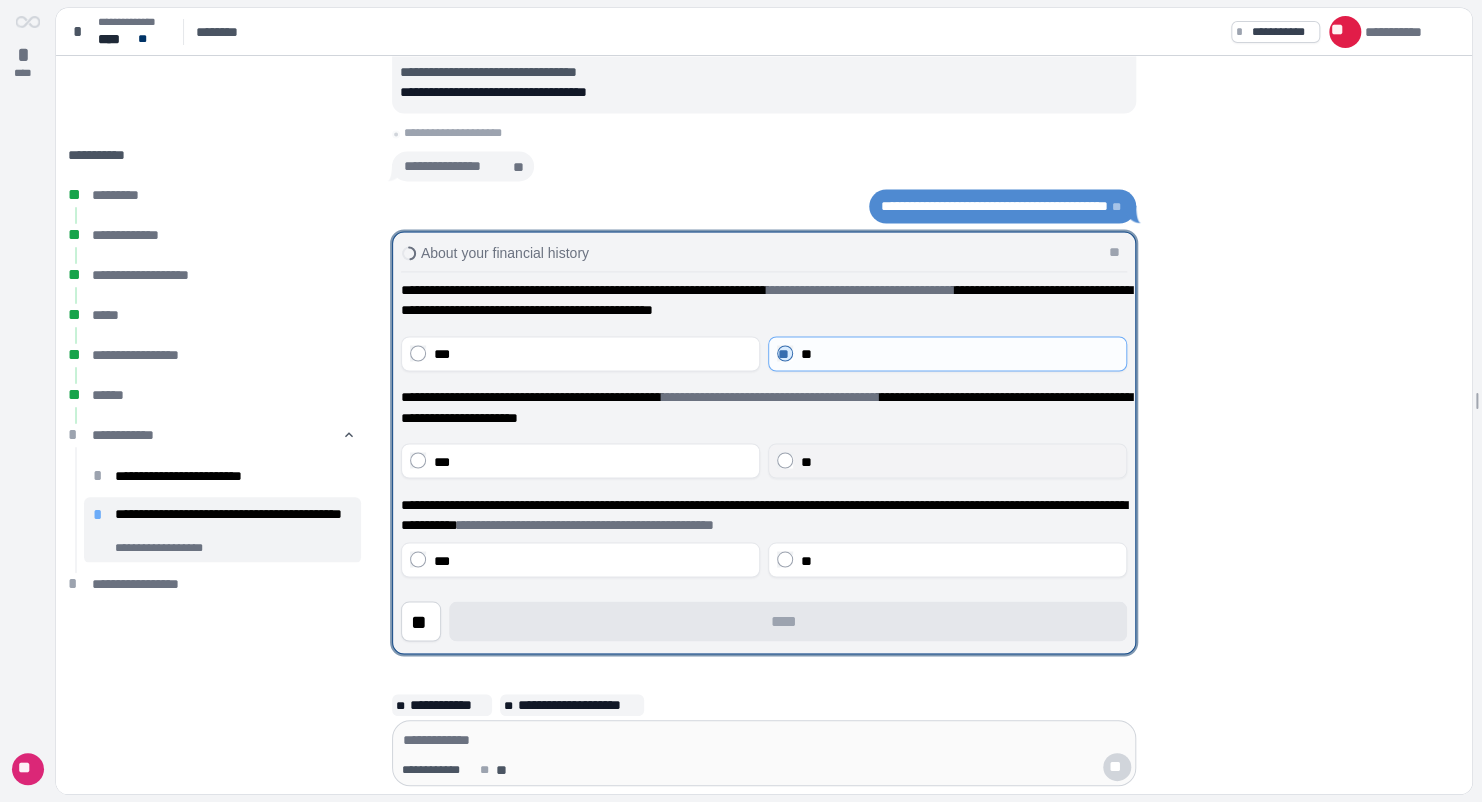 click on "**" at bounding box center [959, 461] 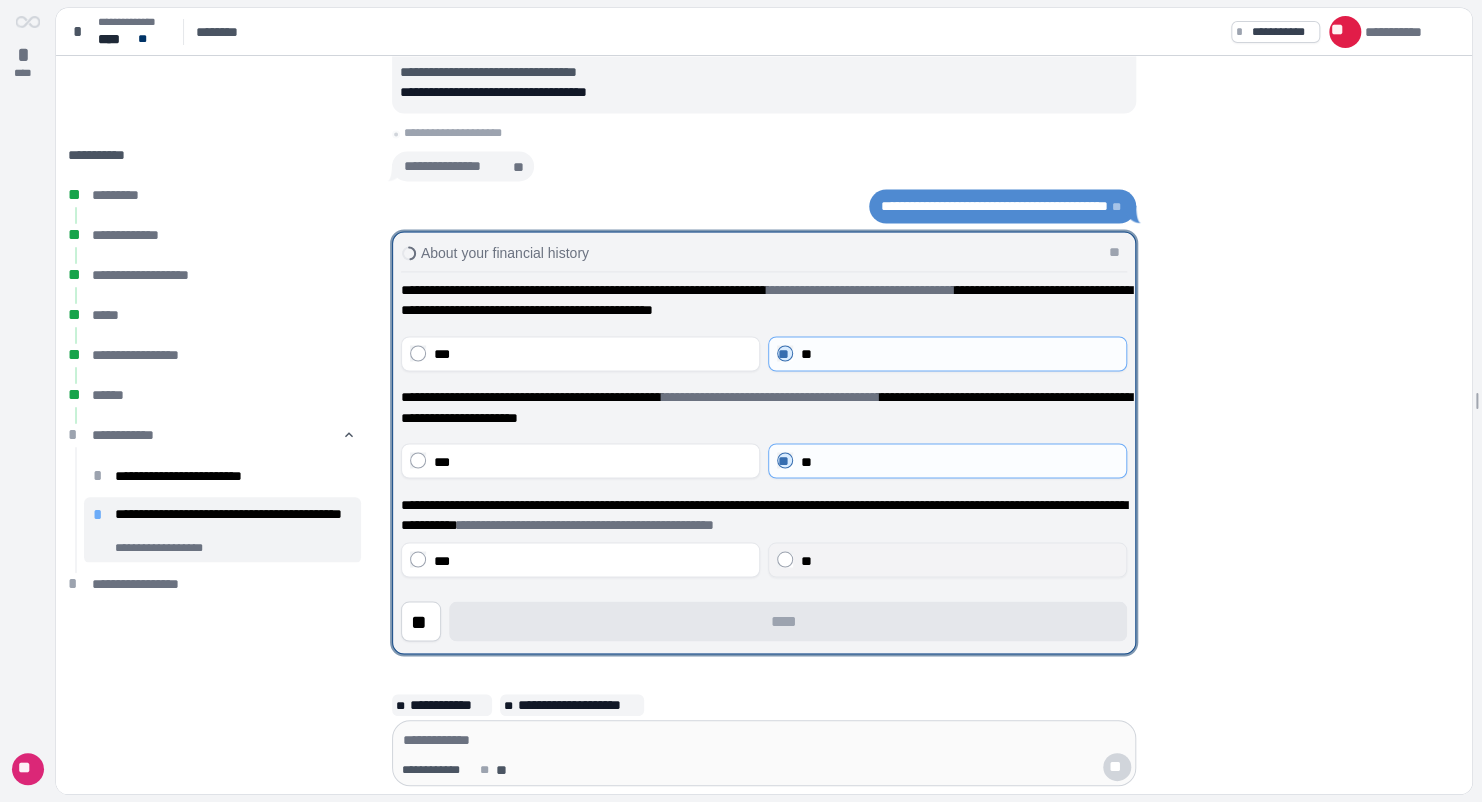 click on "**" at bounding box center [806, 560] 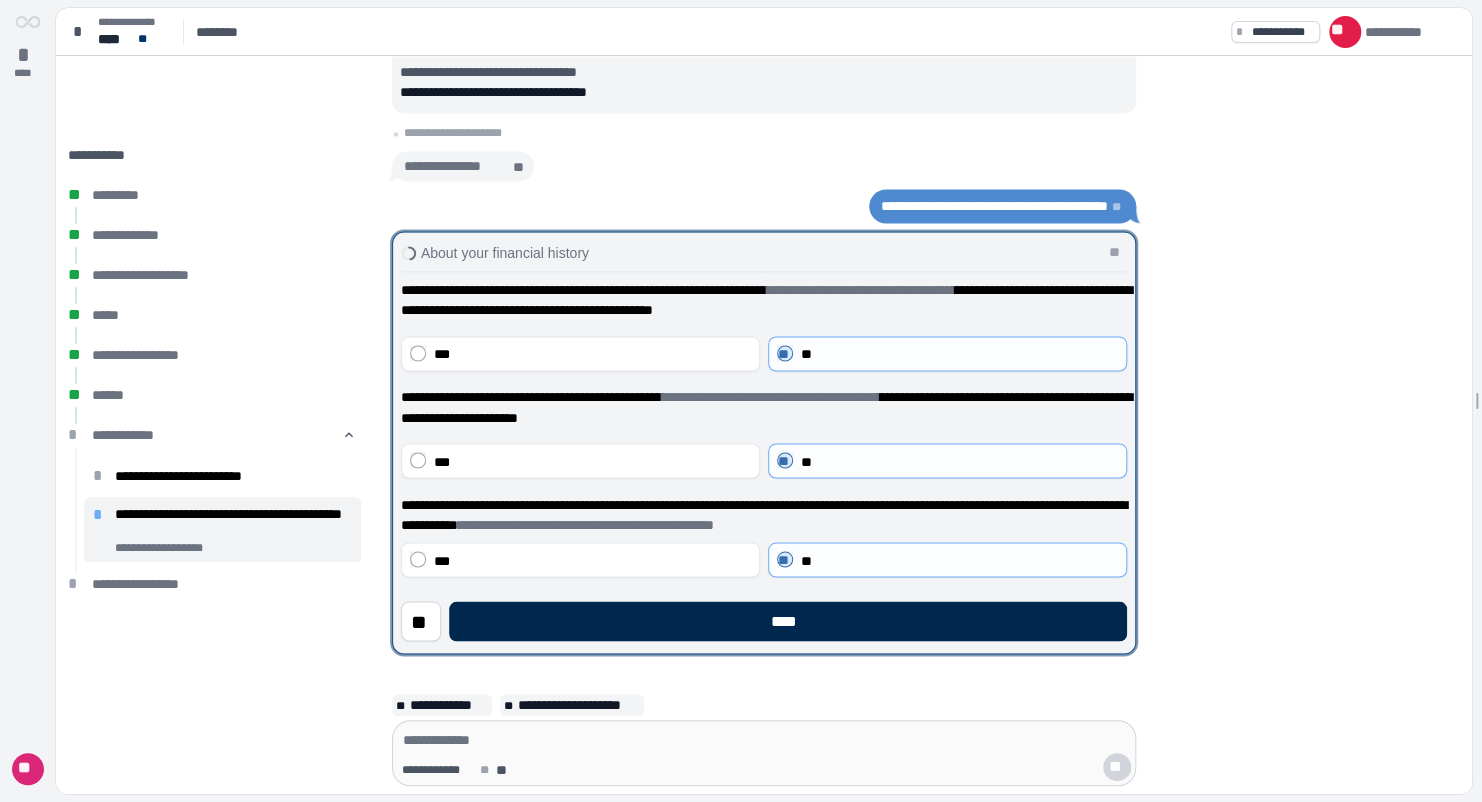 click on "****" at bounding box center (788, 621) 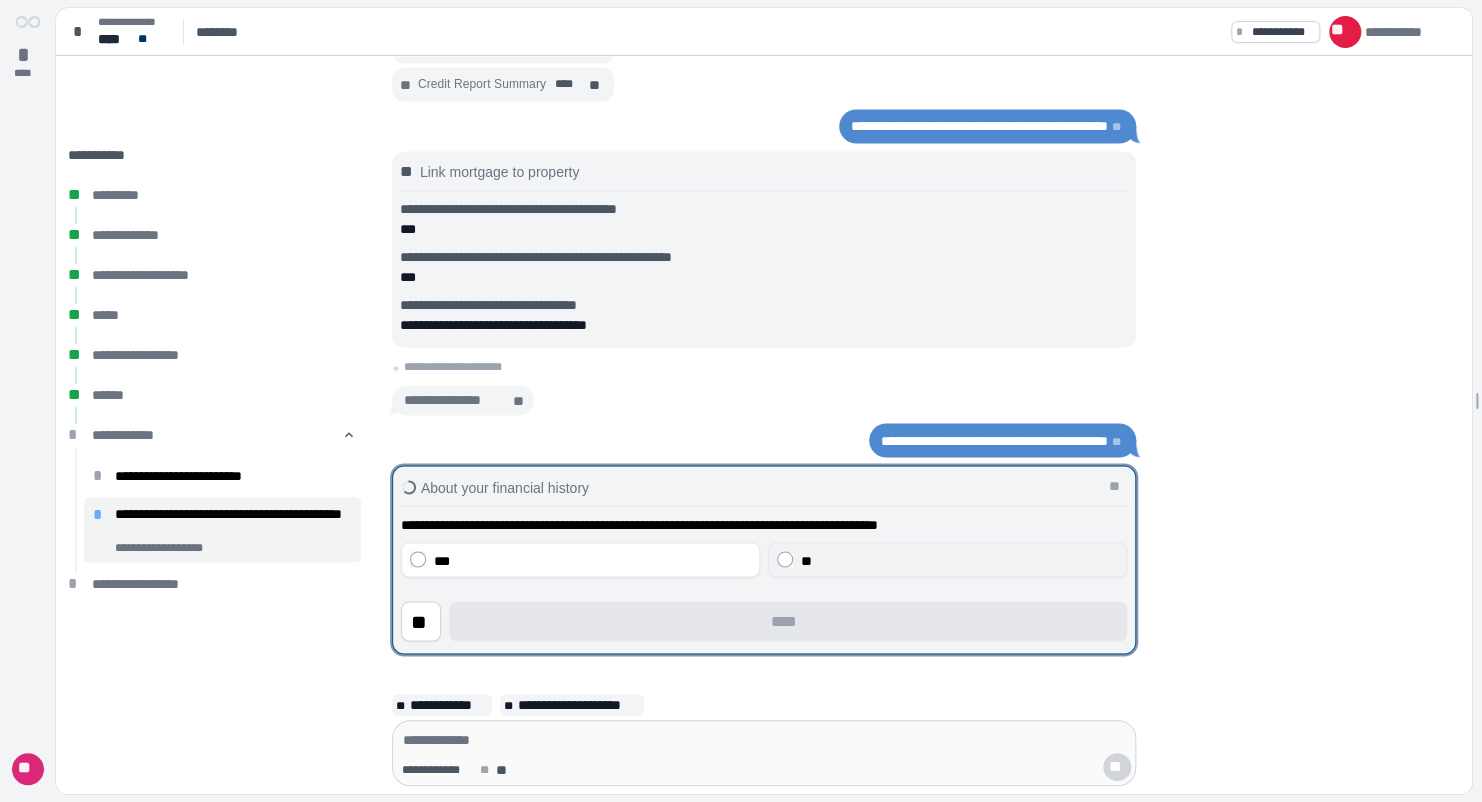 click on "**" at bounding box center [806, 560] 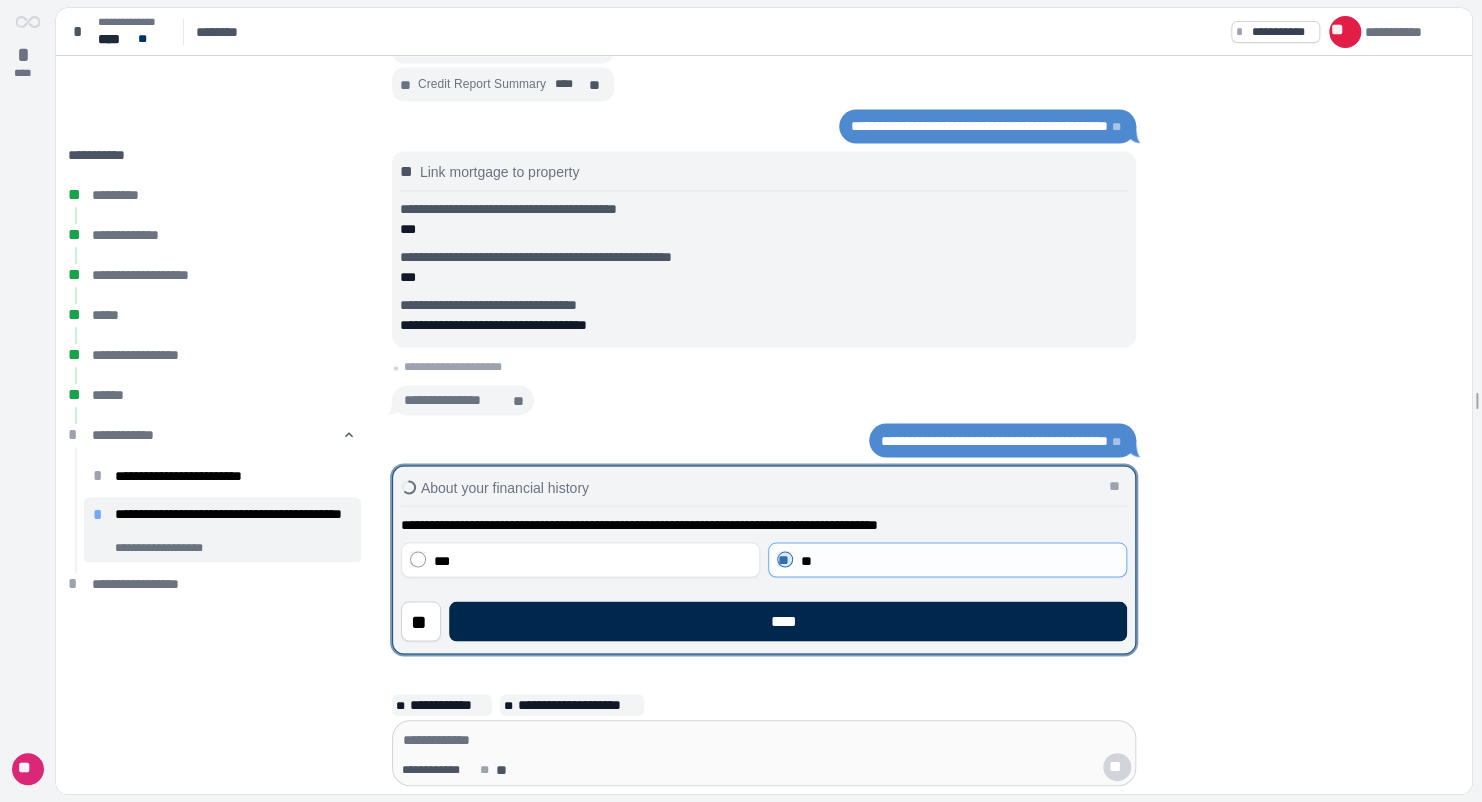 click on "****" at bounding box center (788, 621) 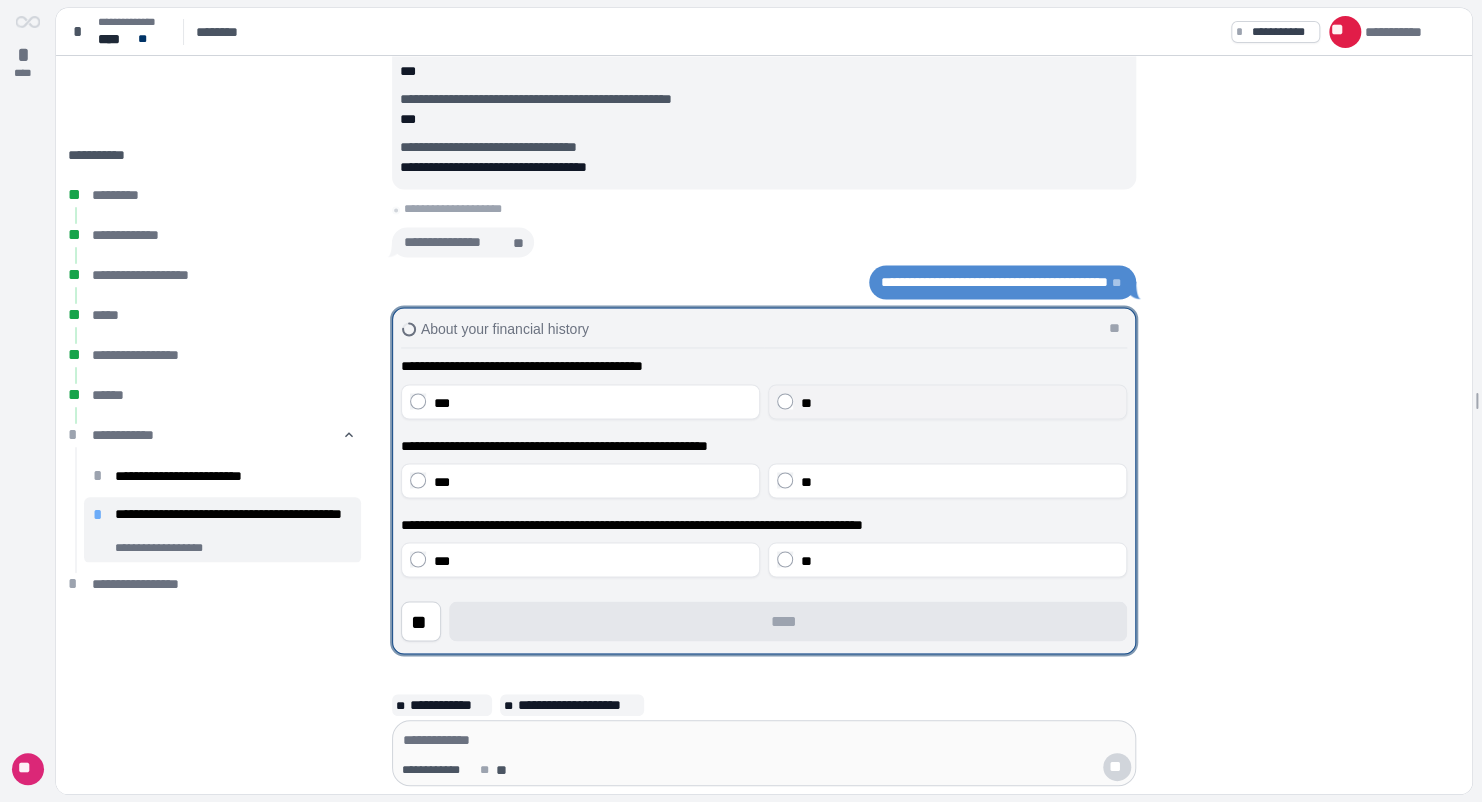 click on "**" at bounding box center (959, 402) 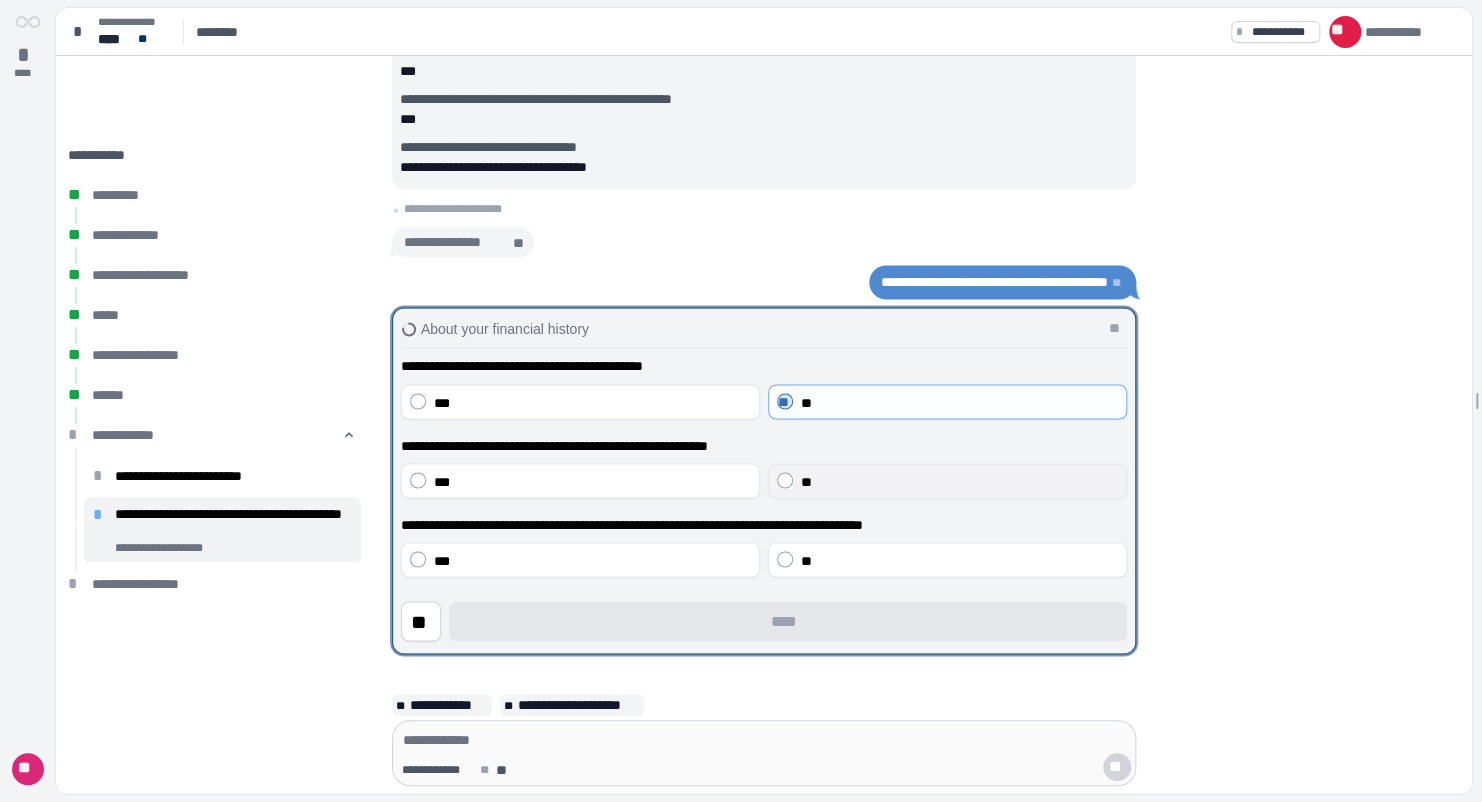 click on "**" at bounding box center (959, 481) 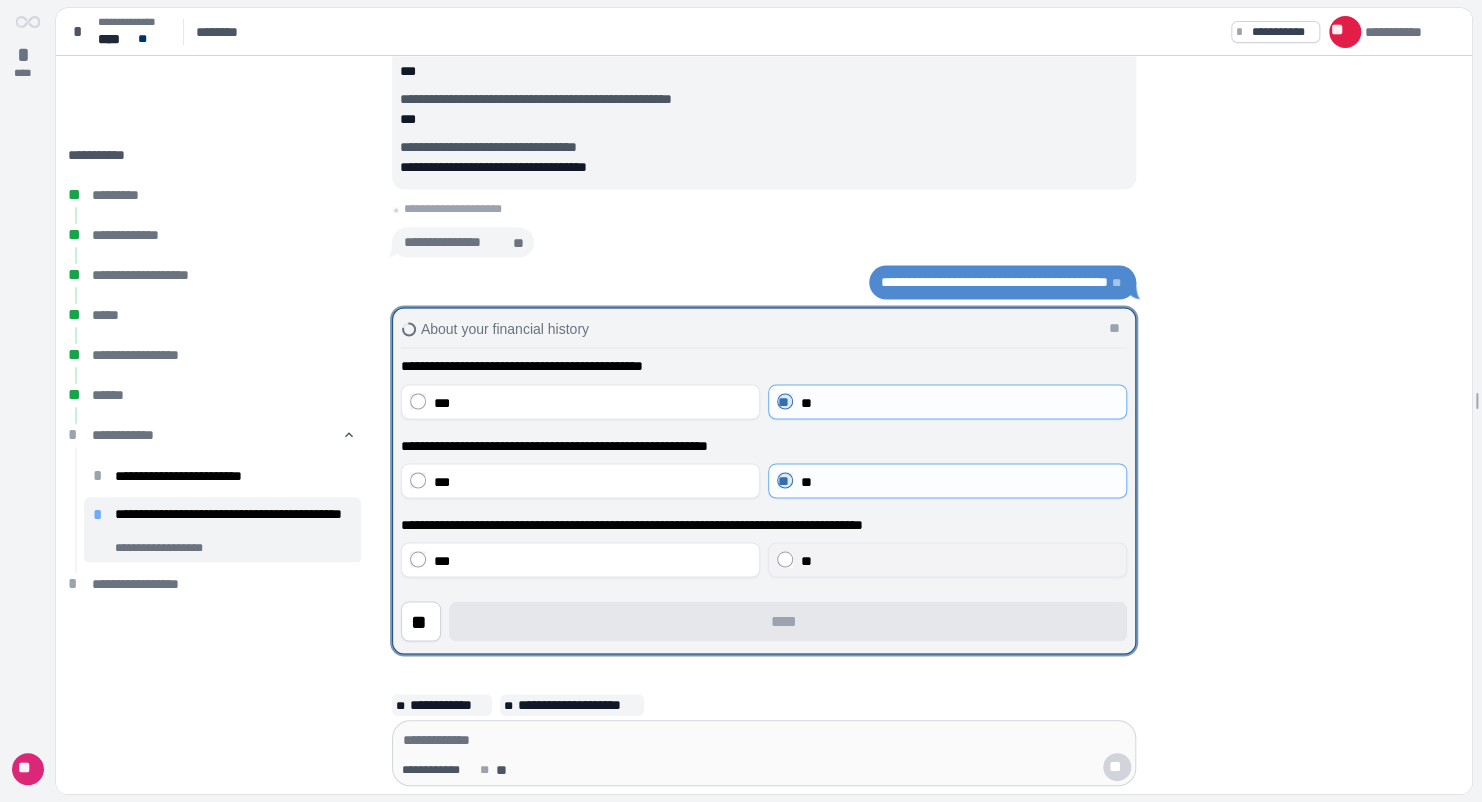 click on "**" at bounding box center (806, 560) 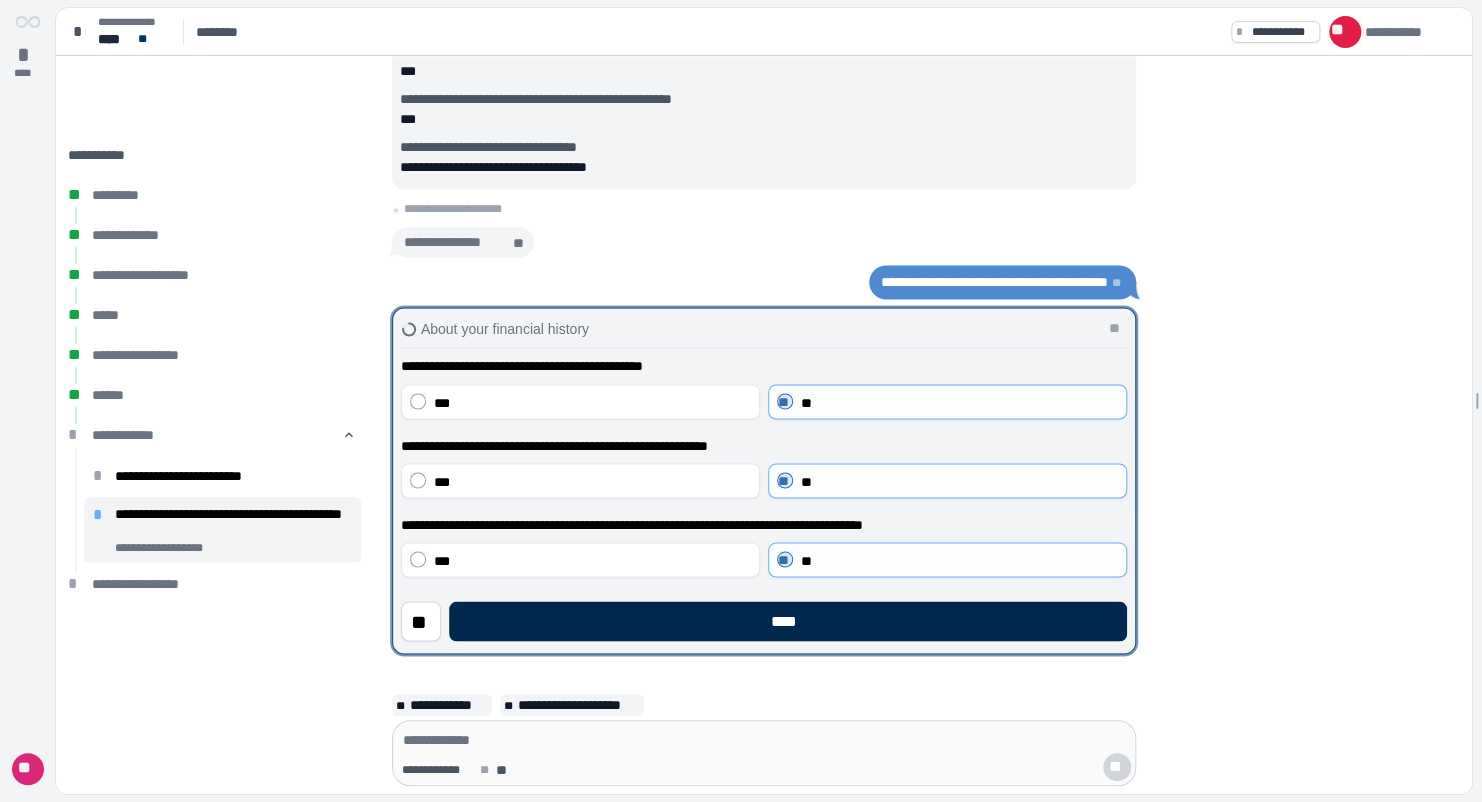 click on "****" at bounding box center (788, 621) 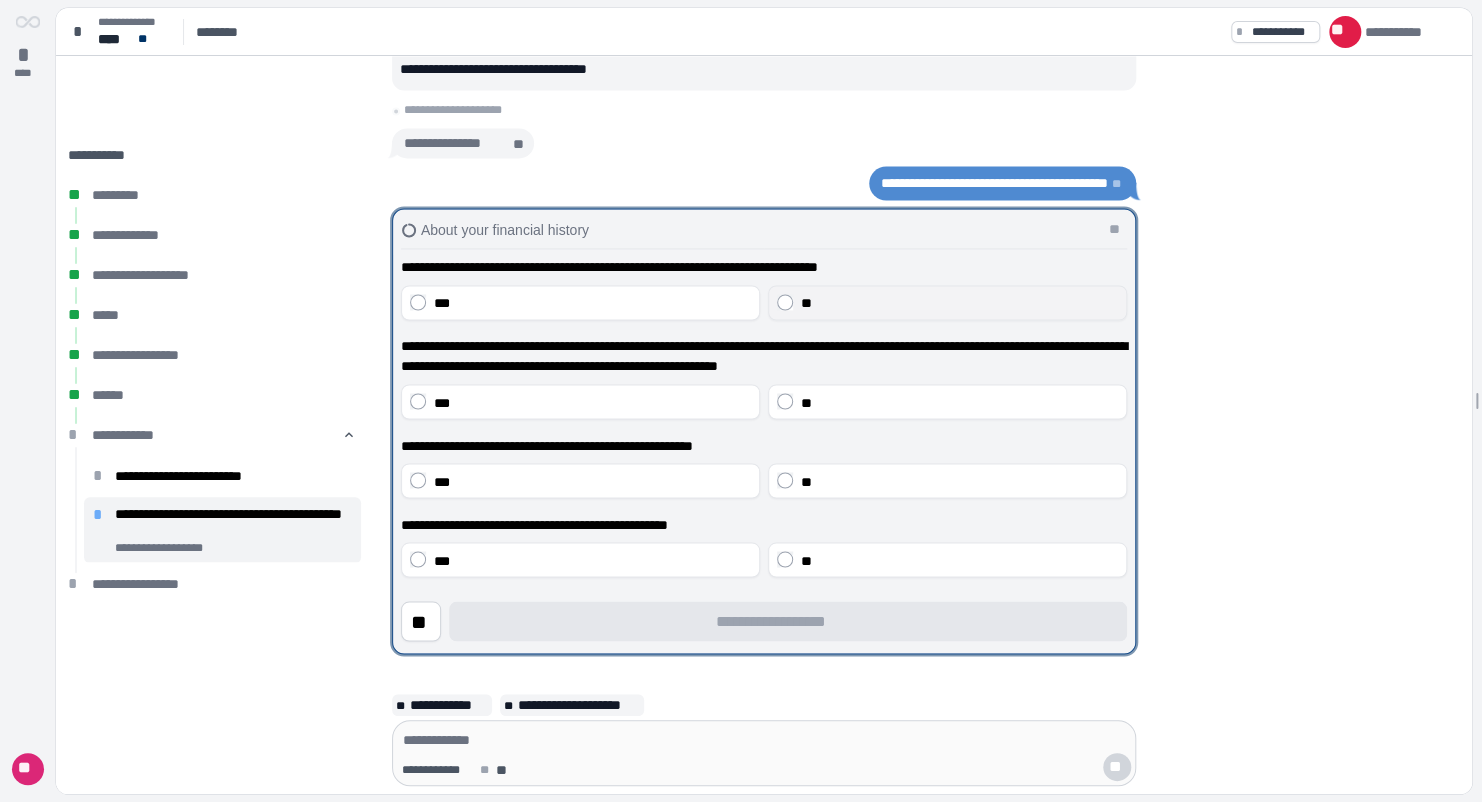 click on "**" at bounding box center [959, 303] 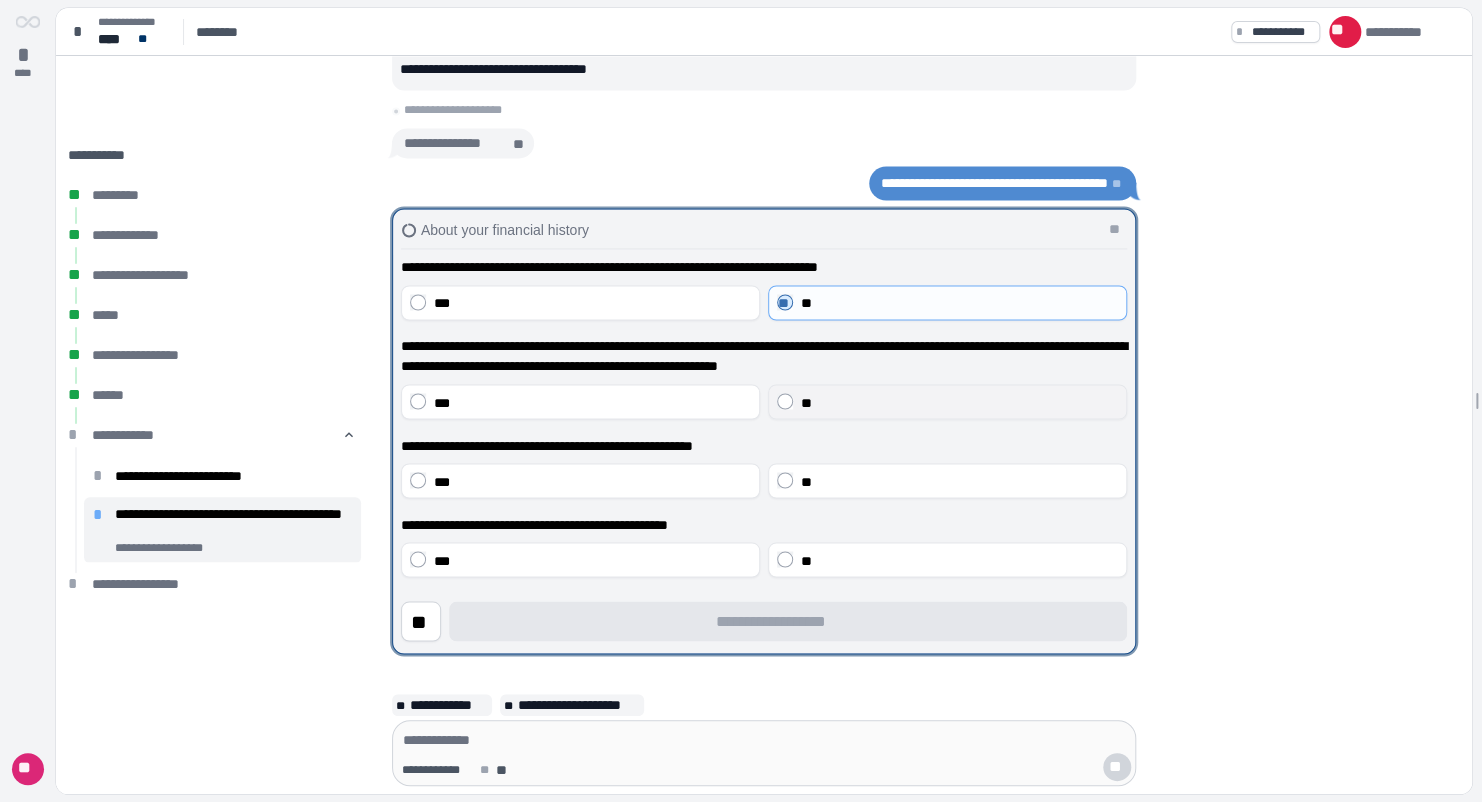 click on "**" at bounding box center [959, 402] 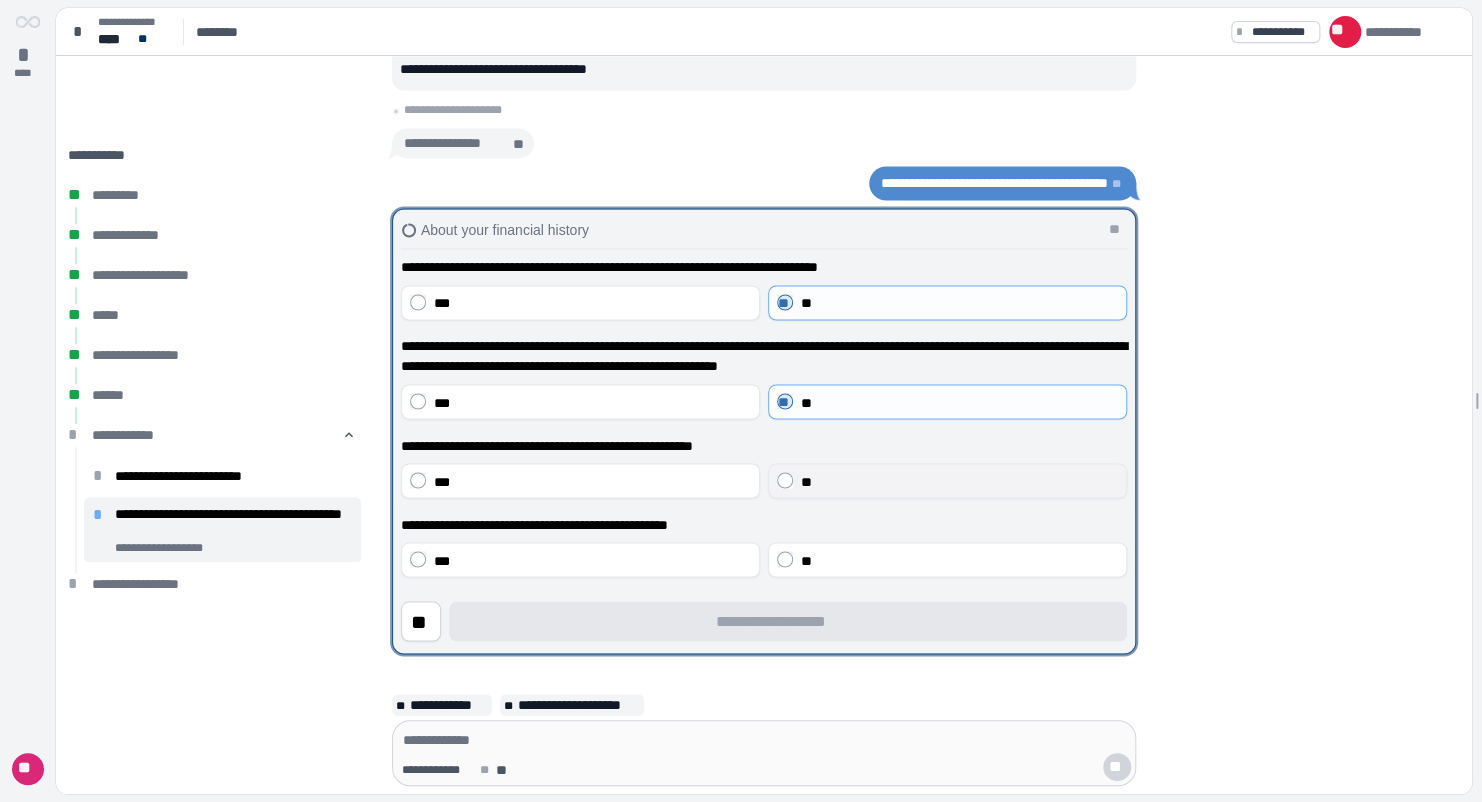 click on "**" at bounding box center [947, 480] 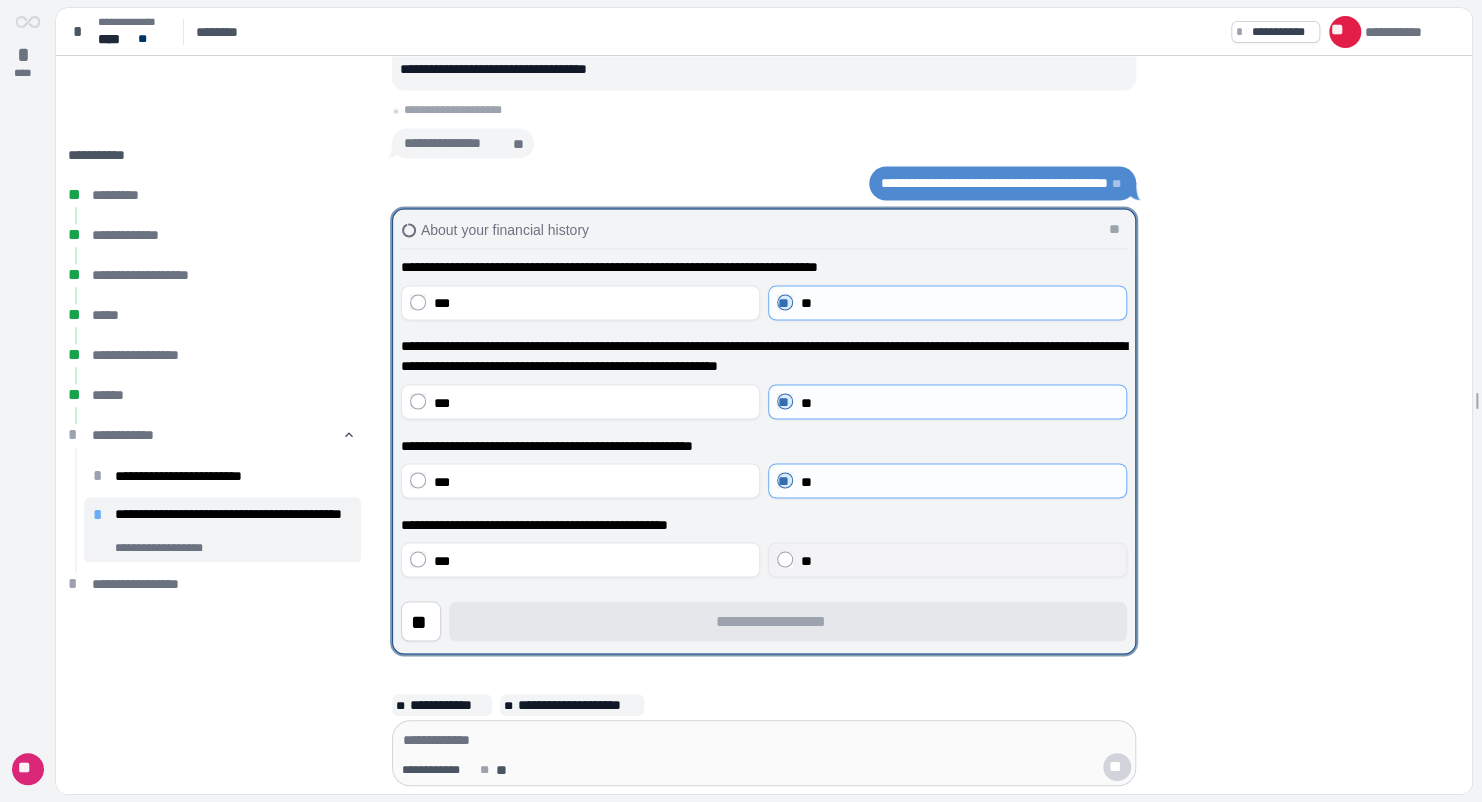 click on "**" at bounding box center (806, 560) 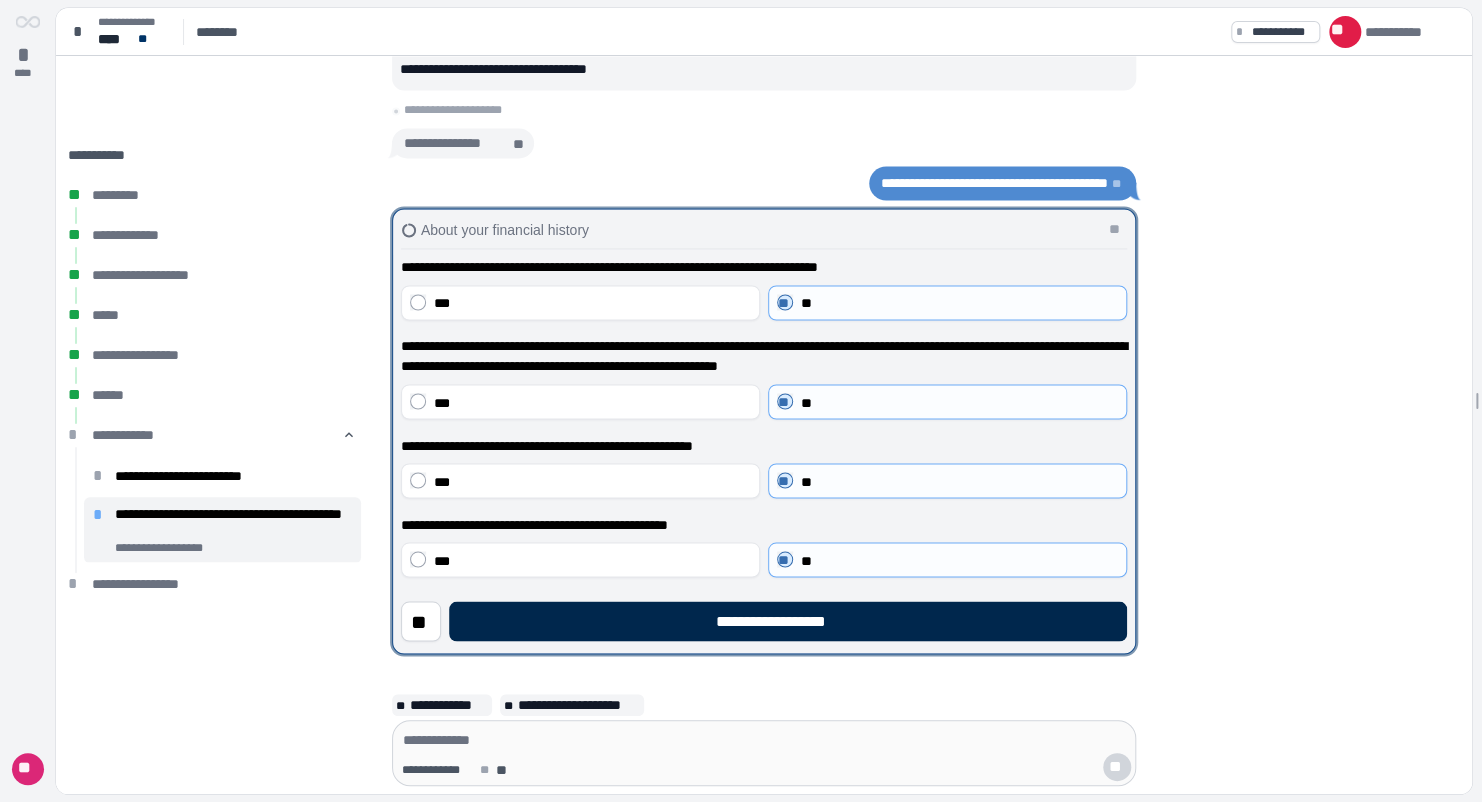 click on "**********" at bounding box center (787, 621) 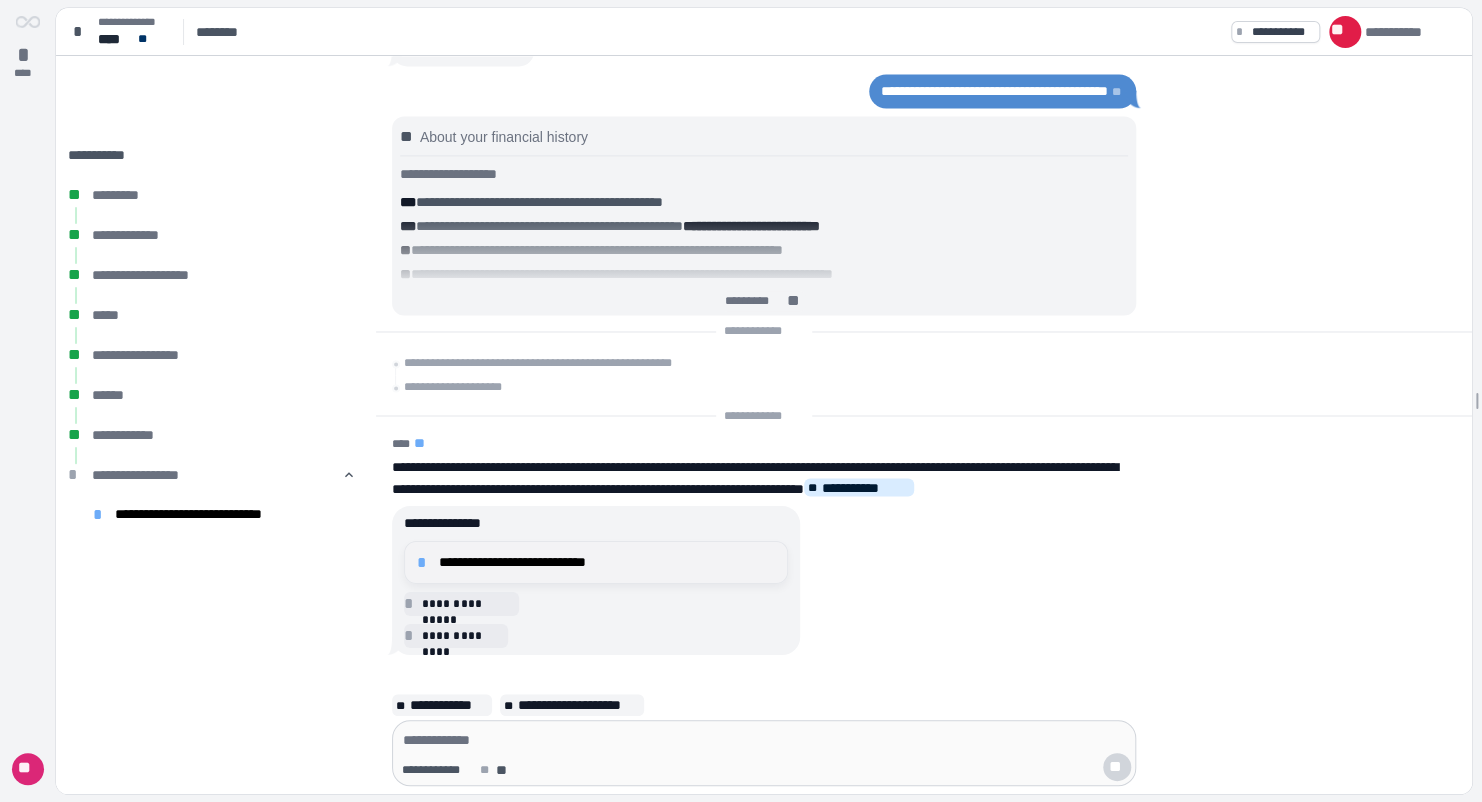 click on "**********" at bounding box center [596, 562] 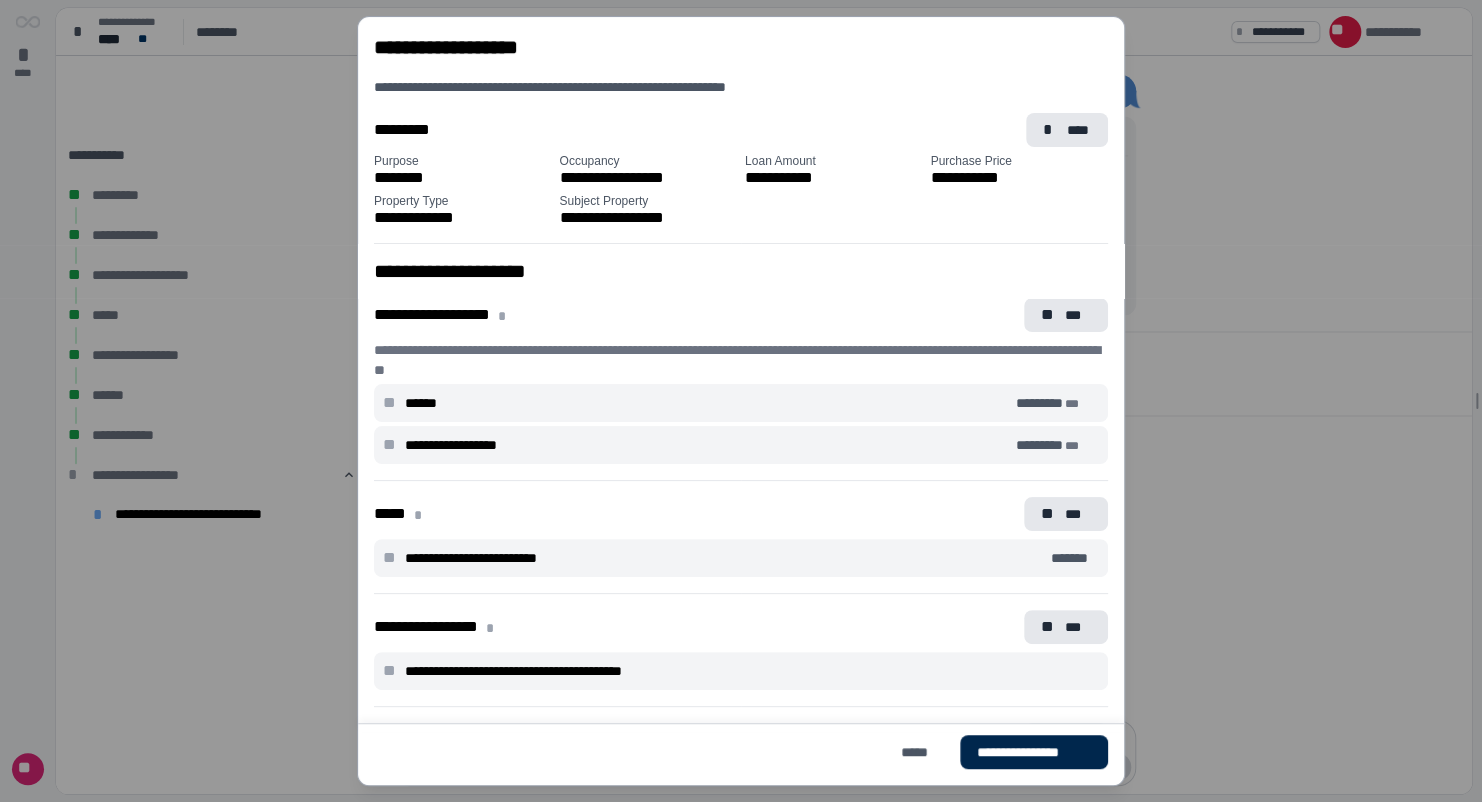 click on "**********" at bounding box center (1033, 752) 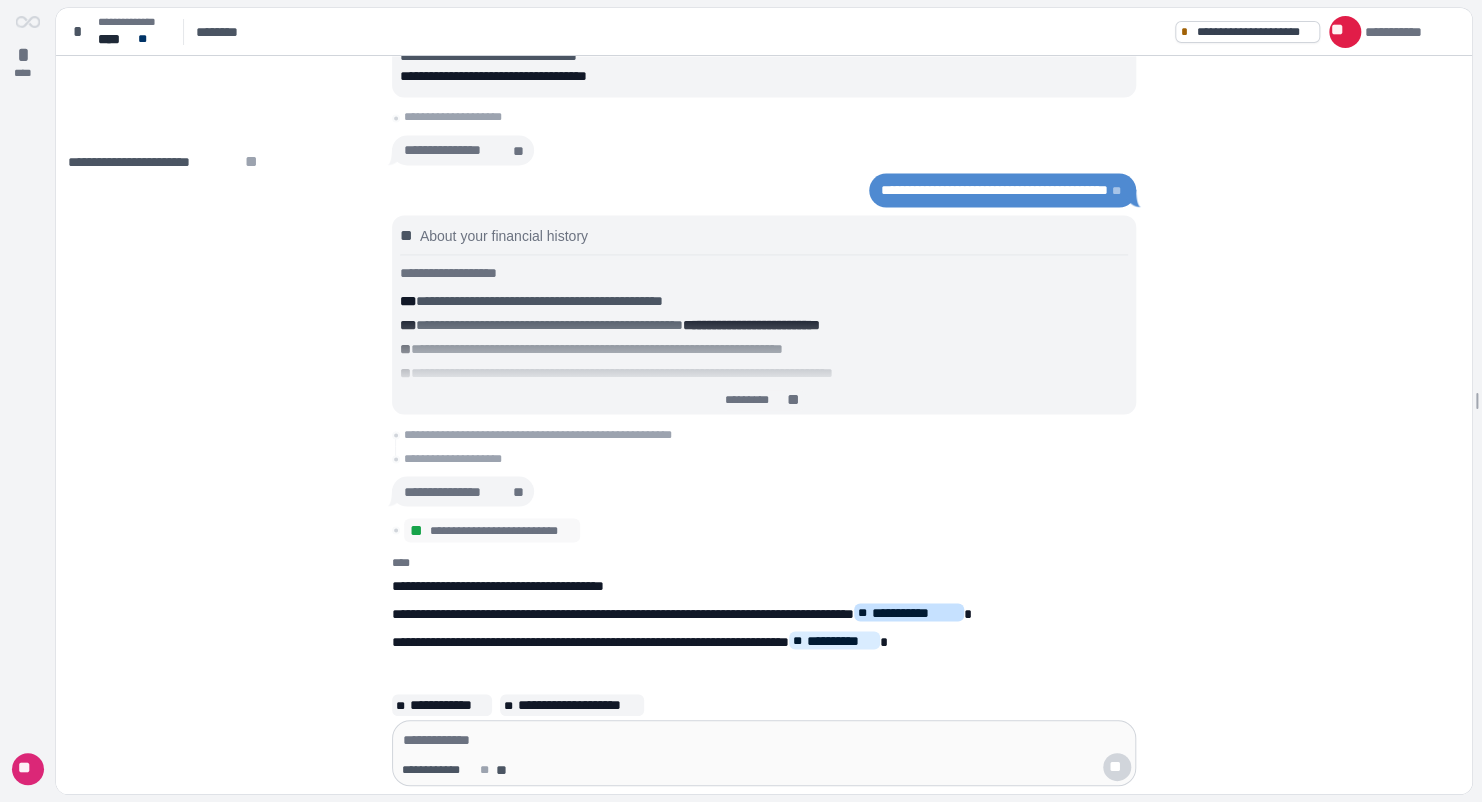 click on "**********" at bounding box center (916, 612) 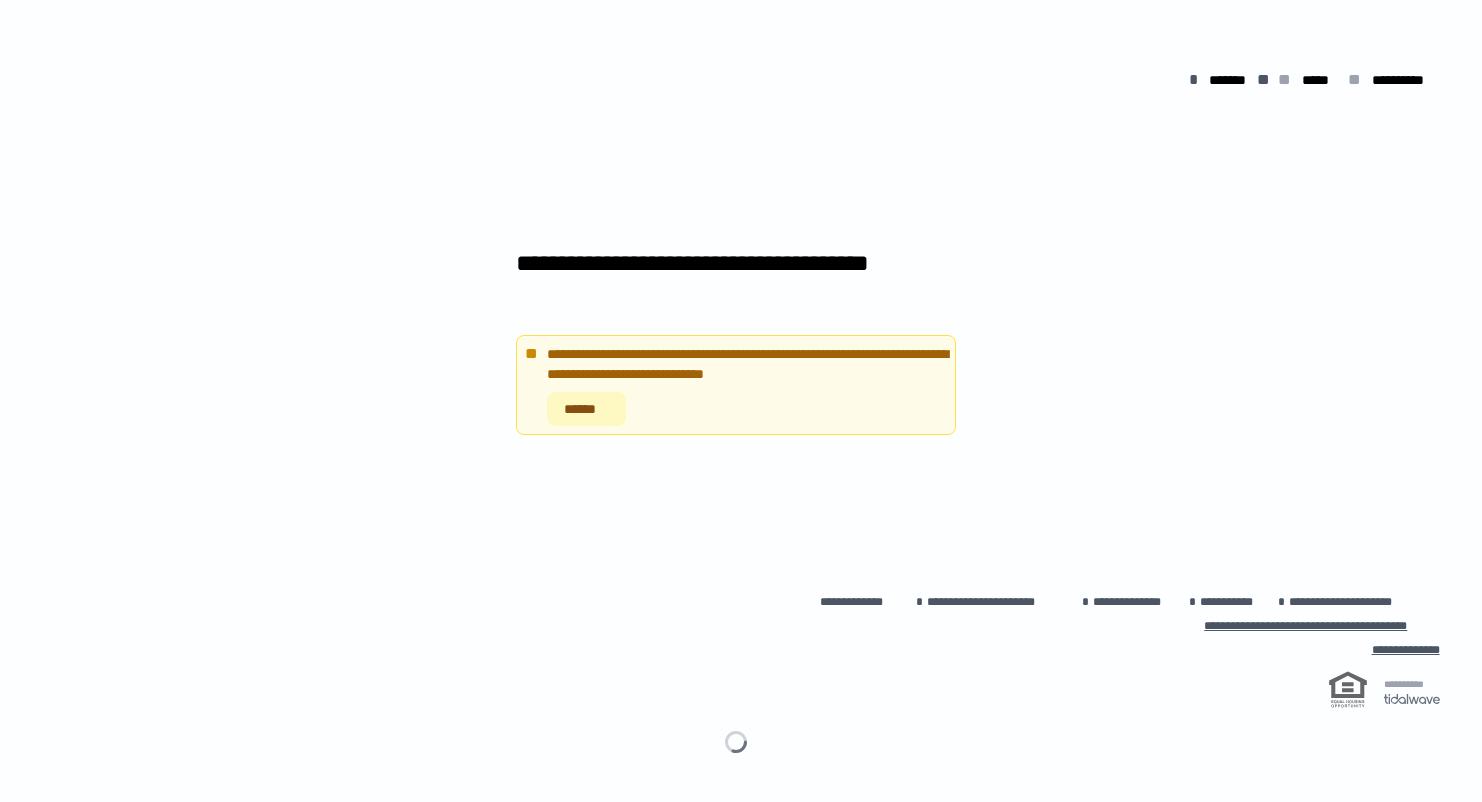 scroll, scrollTop: 0, scrollLeft: 0, axis: both 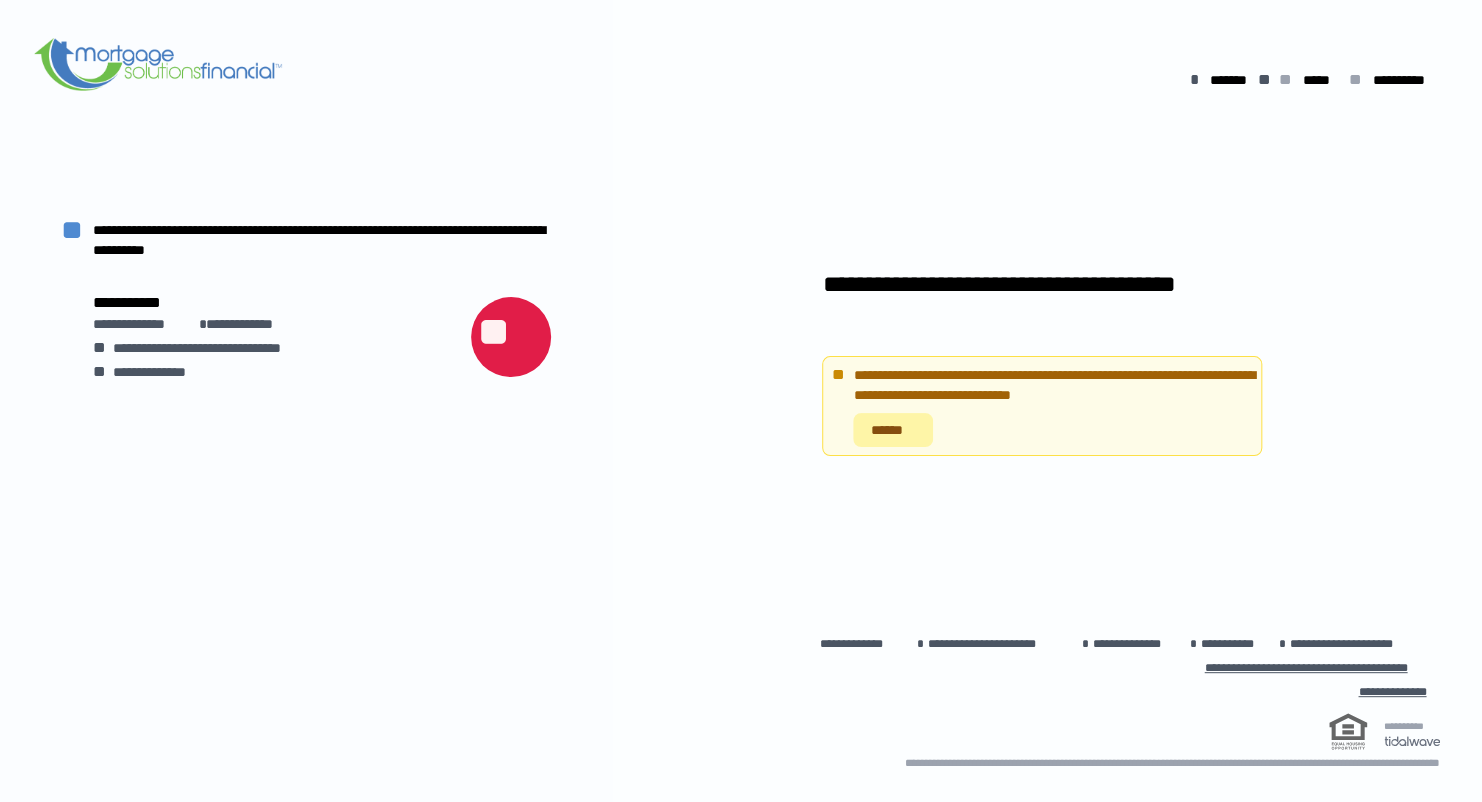click on "******" at bounding box center [892, 430] 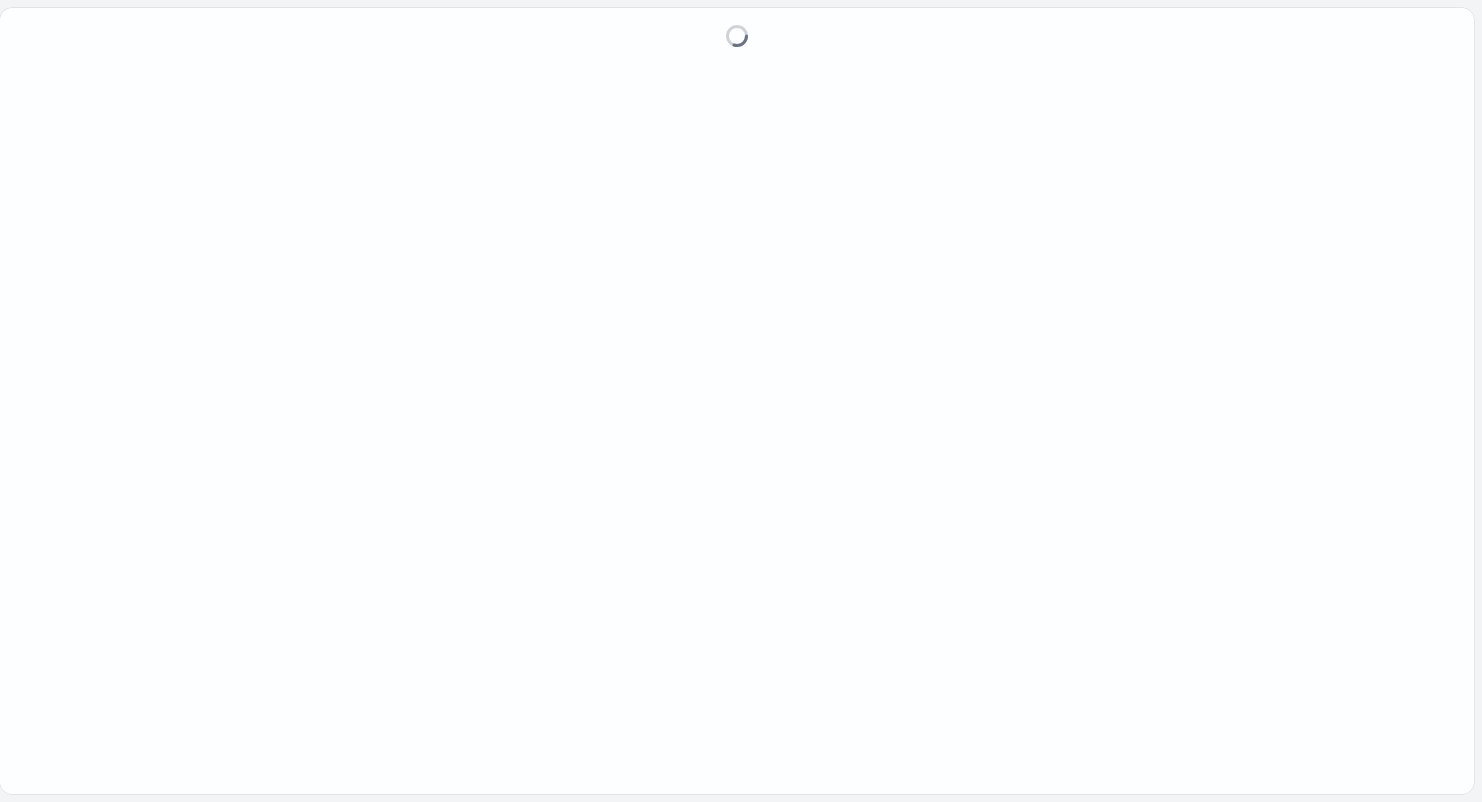 scroll, scrollTop: 0, scrollLeft: 0, axis: both 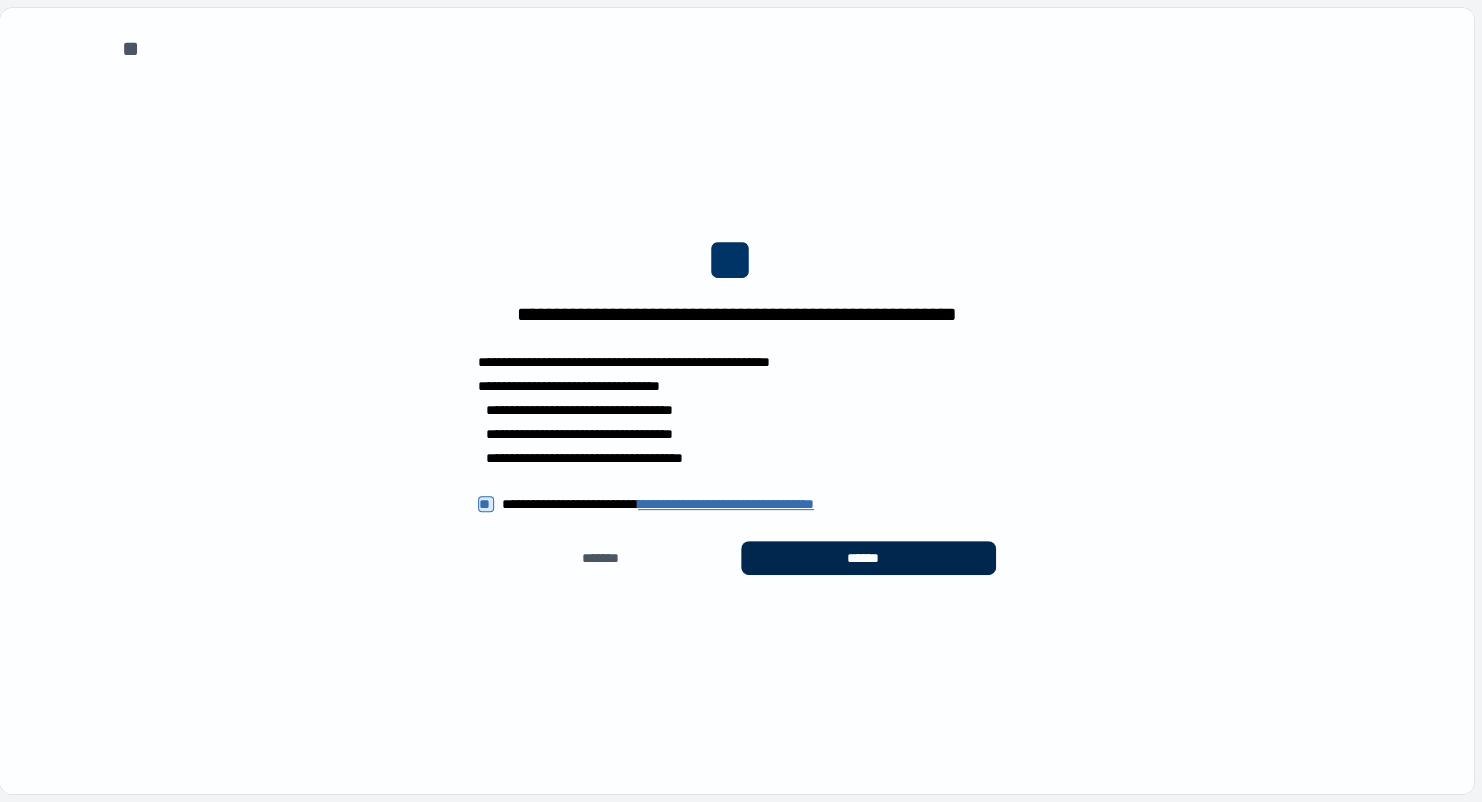 click on "******" at bounding box center [868, 558] 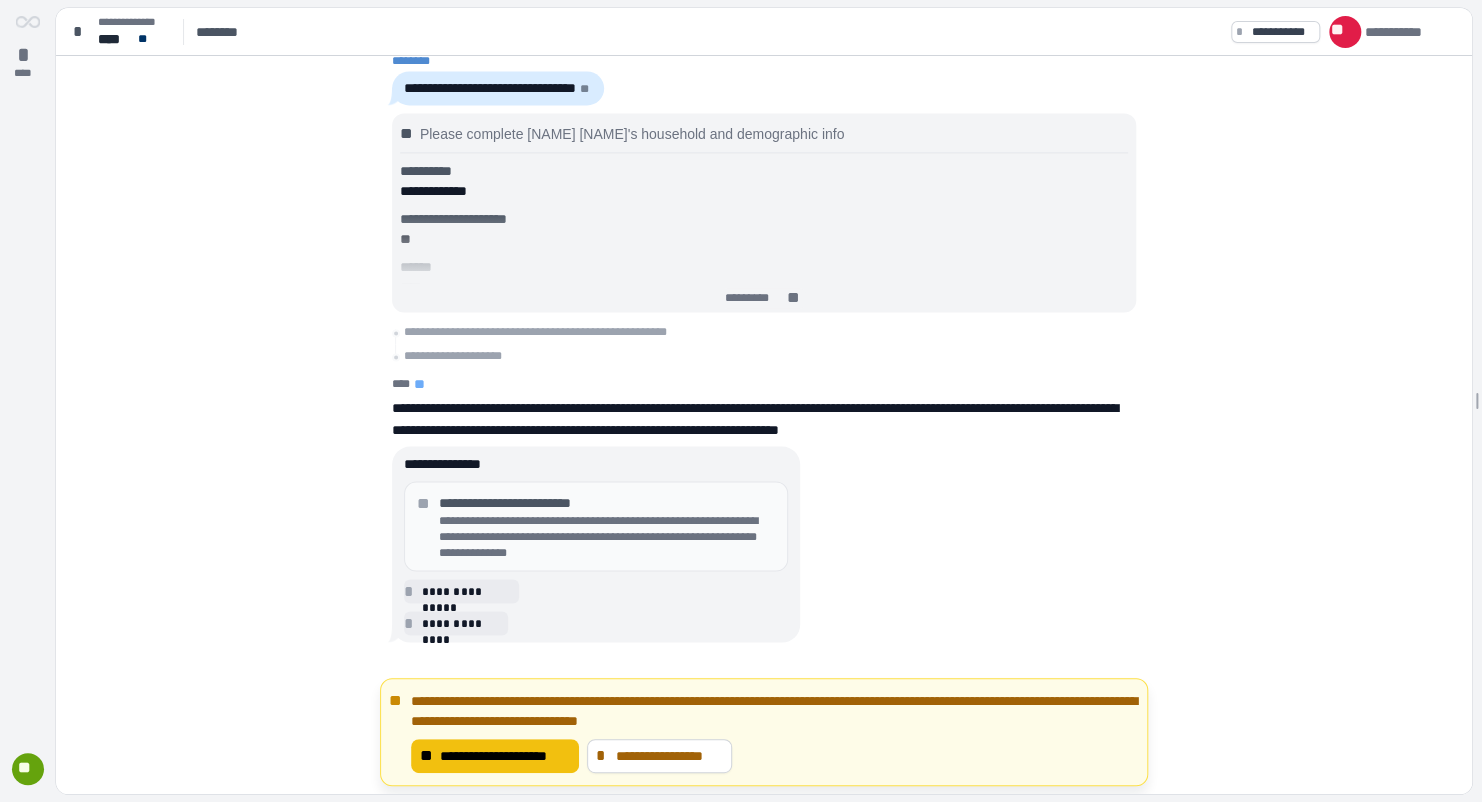 click on "**********" at bounding box center [505, 756] 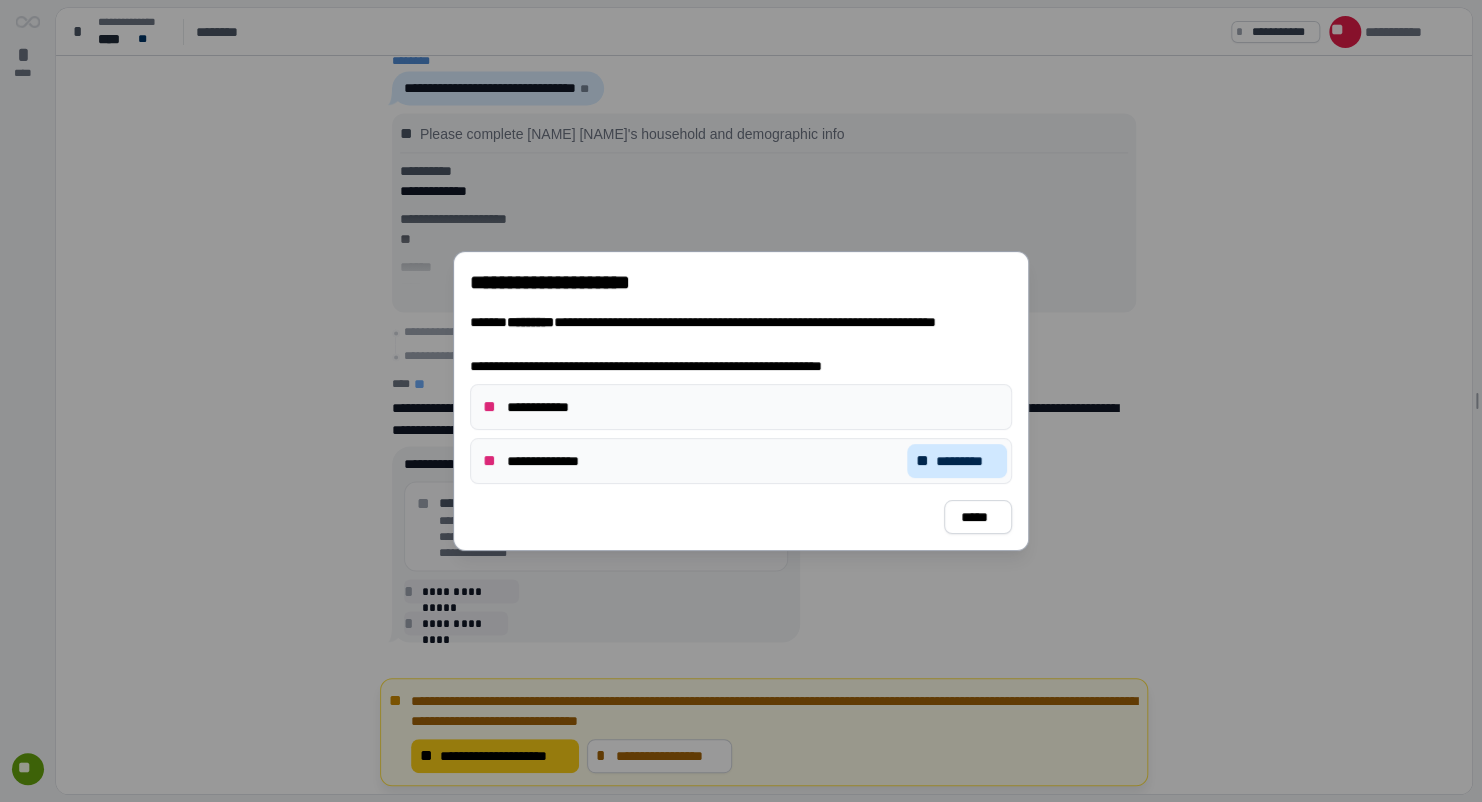 click on "*********" at bounding box center [967, 461] 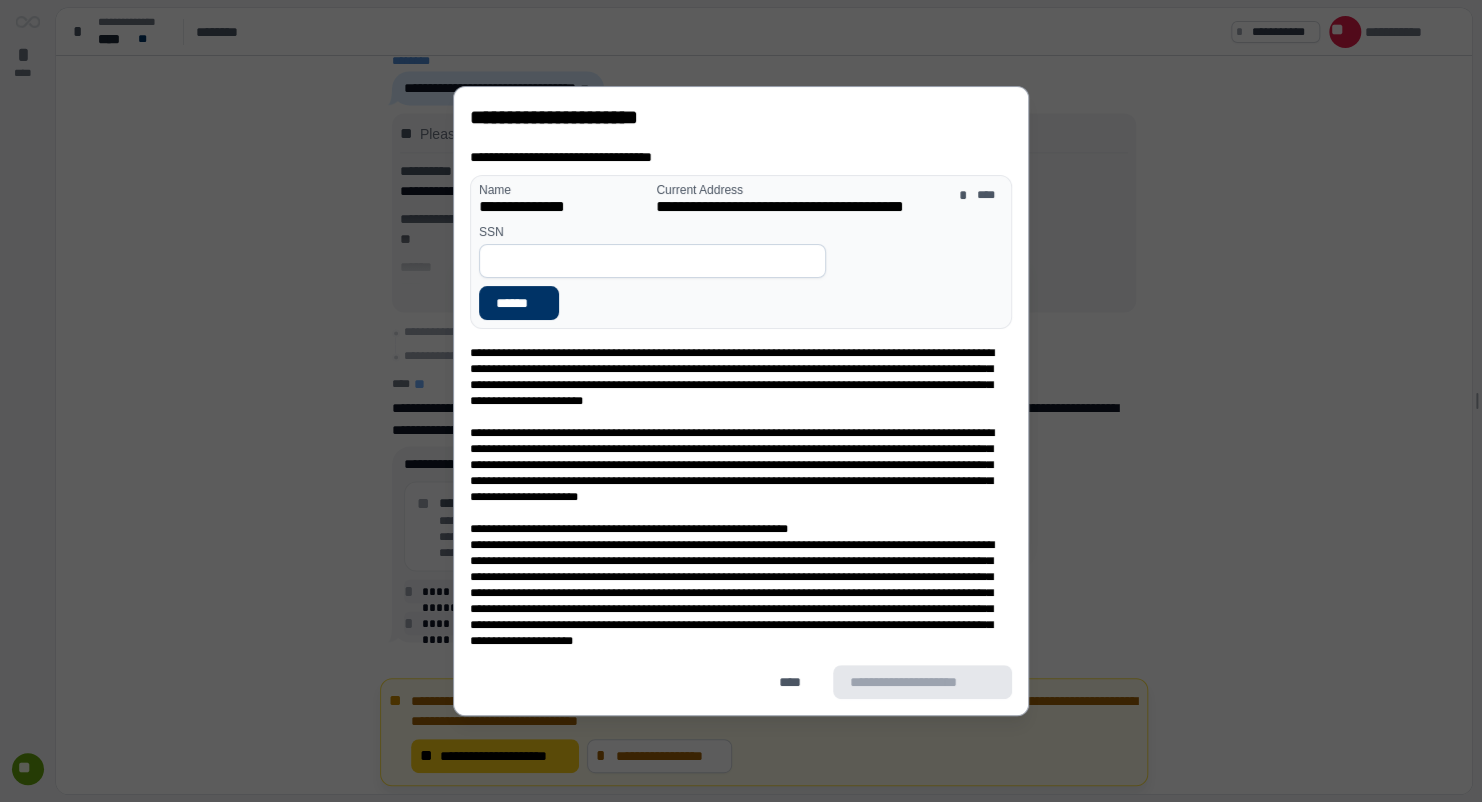 click at bounding box center (652, 261) 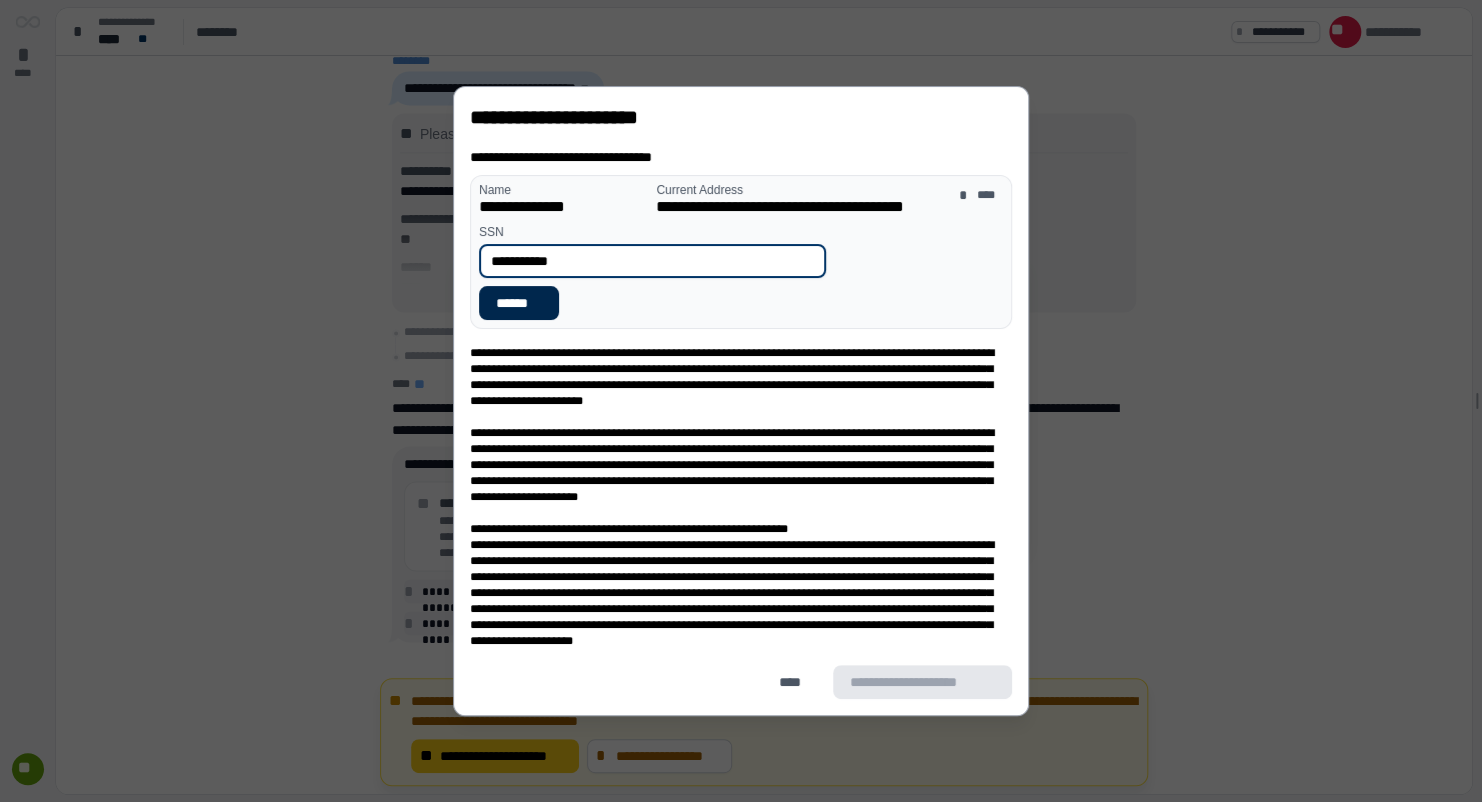 type on "**********" 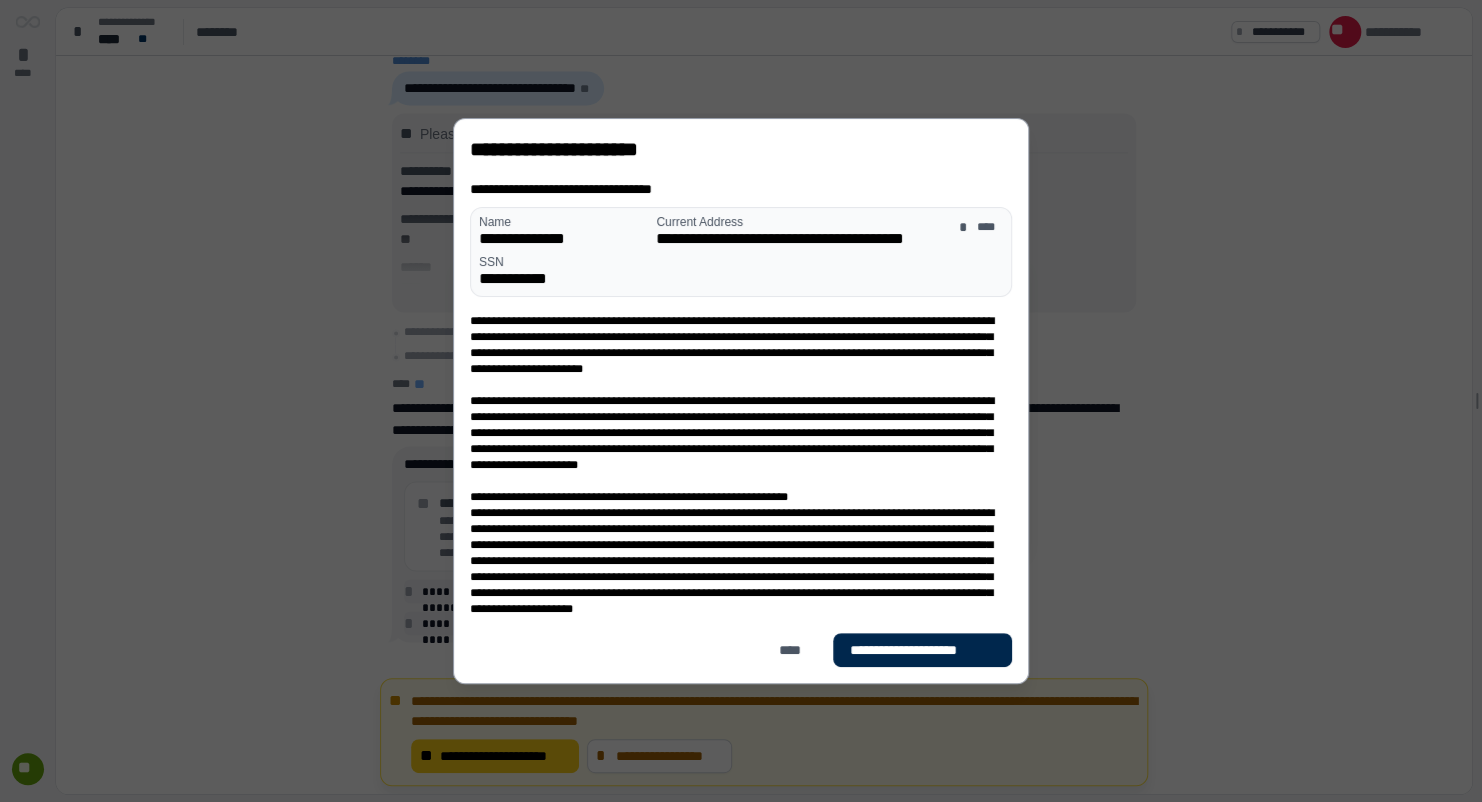 click on "**********" at bounding box center [922, 650] 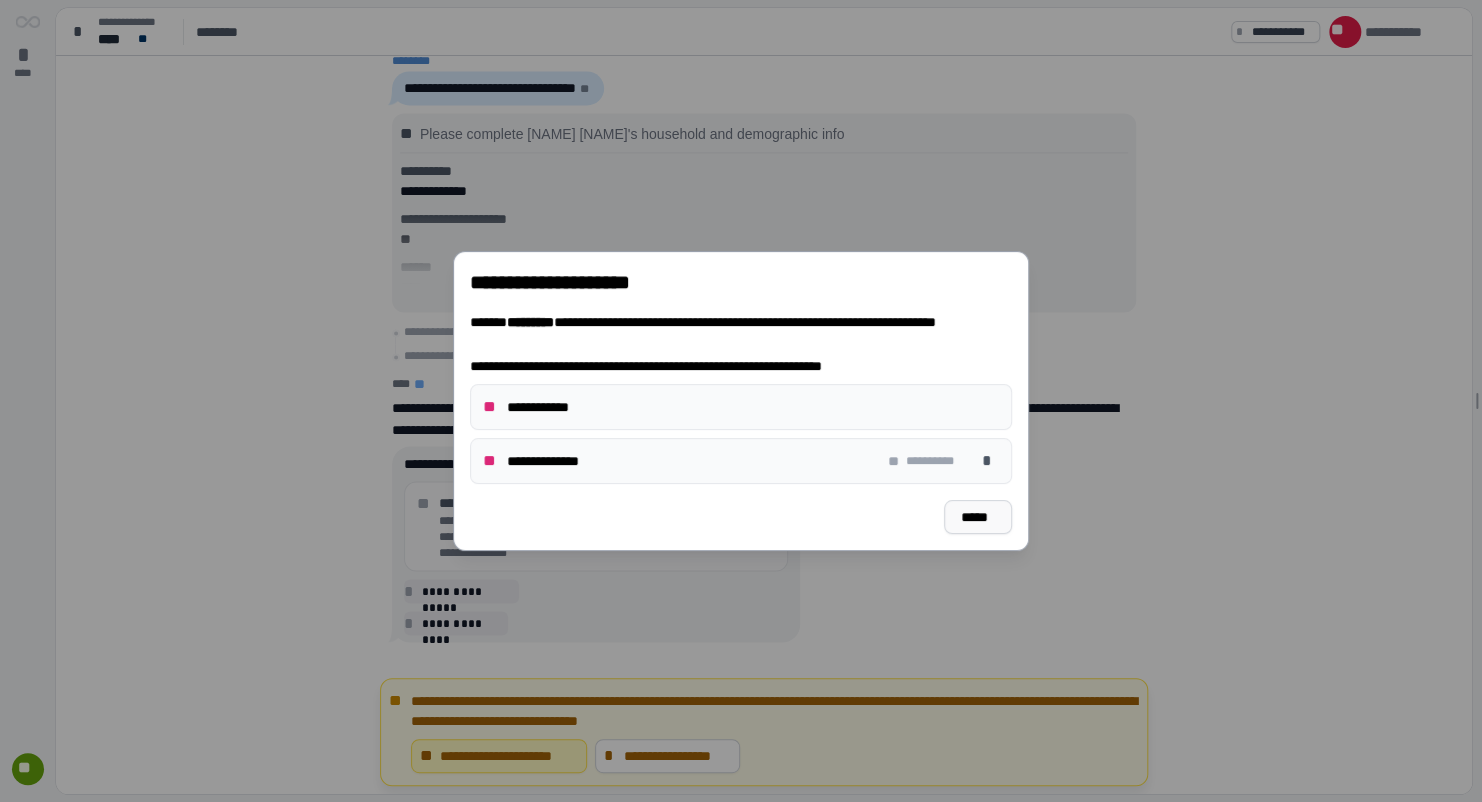 click on "*****" at bounding box center (978, 517) 